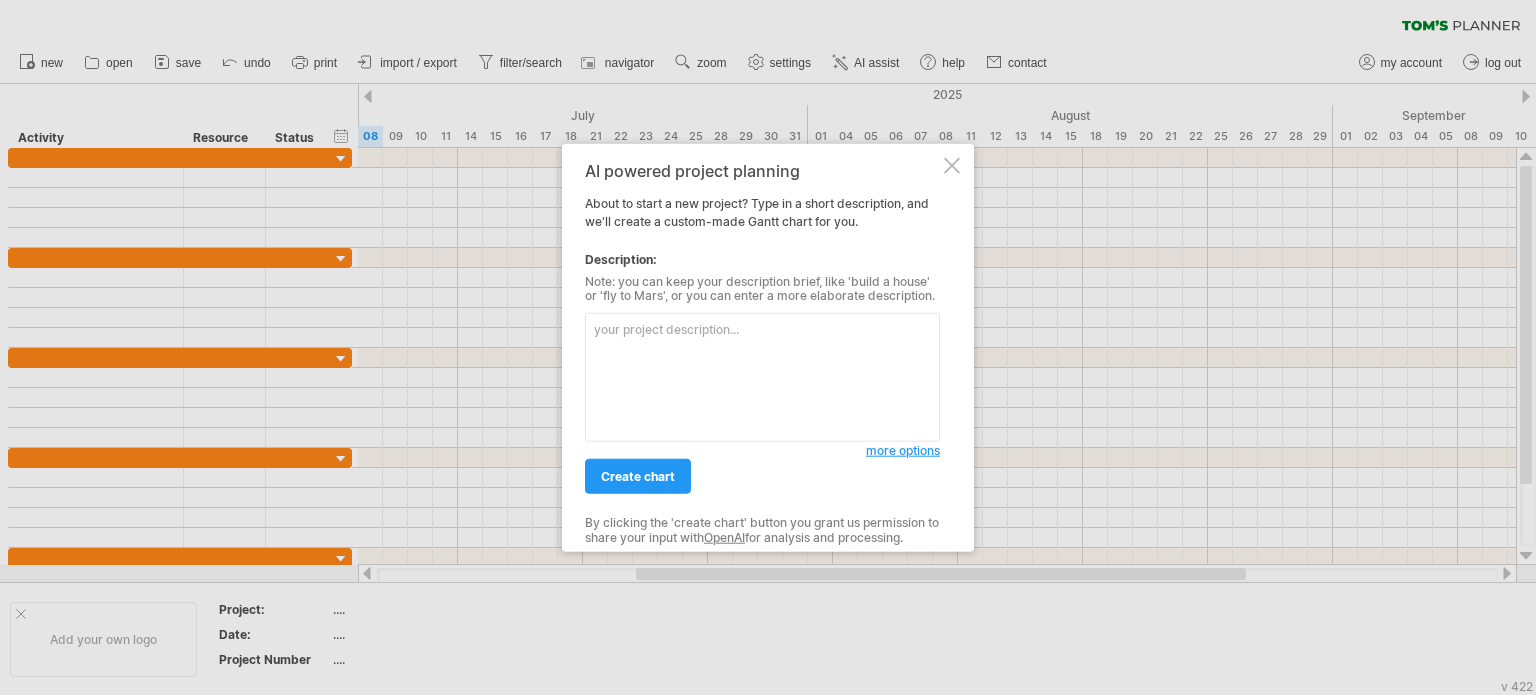 scroll, scrollTop: 0, scrollLeft: 0, axis: both 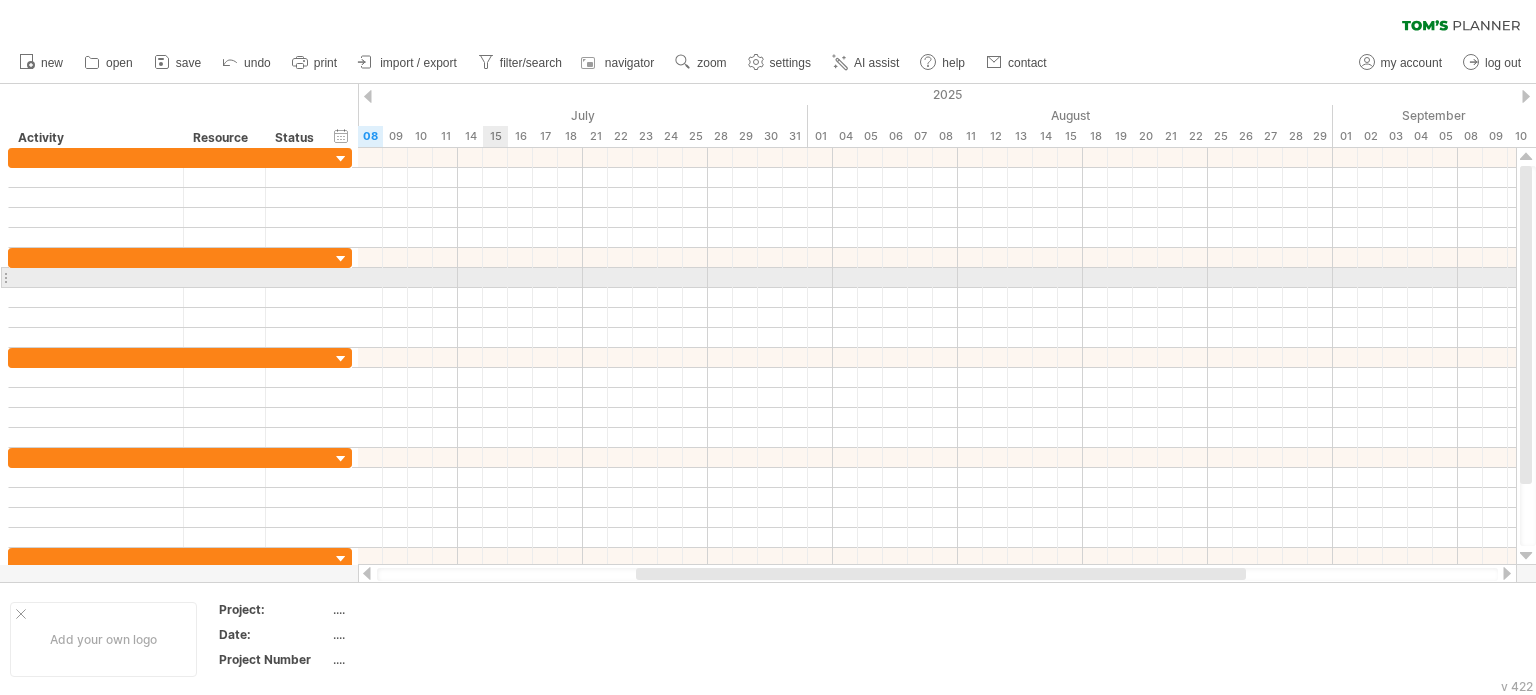 click at bounding box center (937, 278) 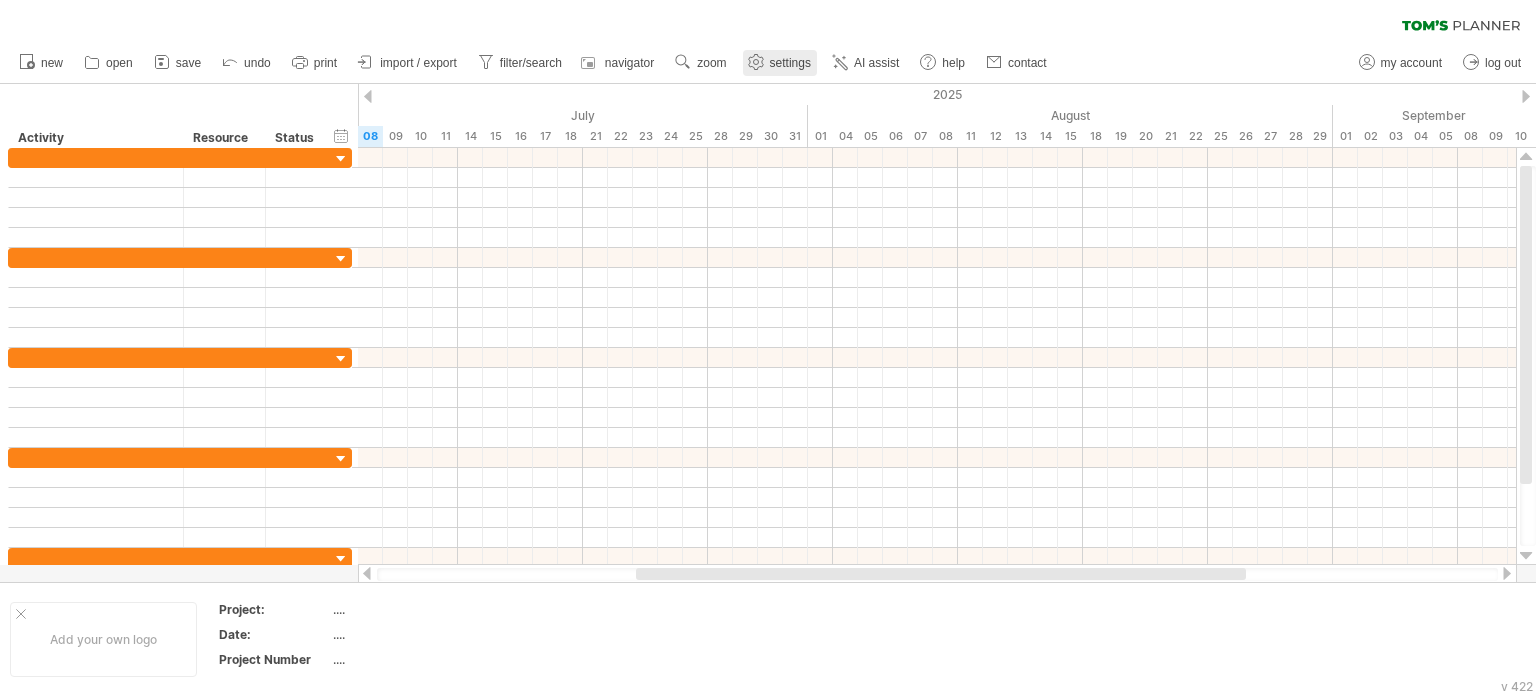 click on "settings" at bounding box center [790, 63] 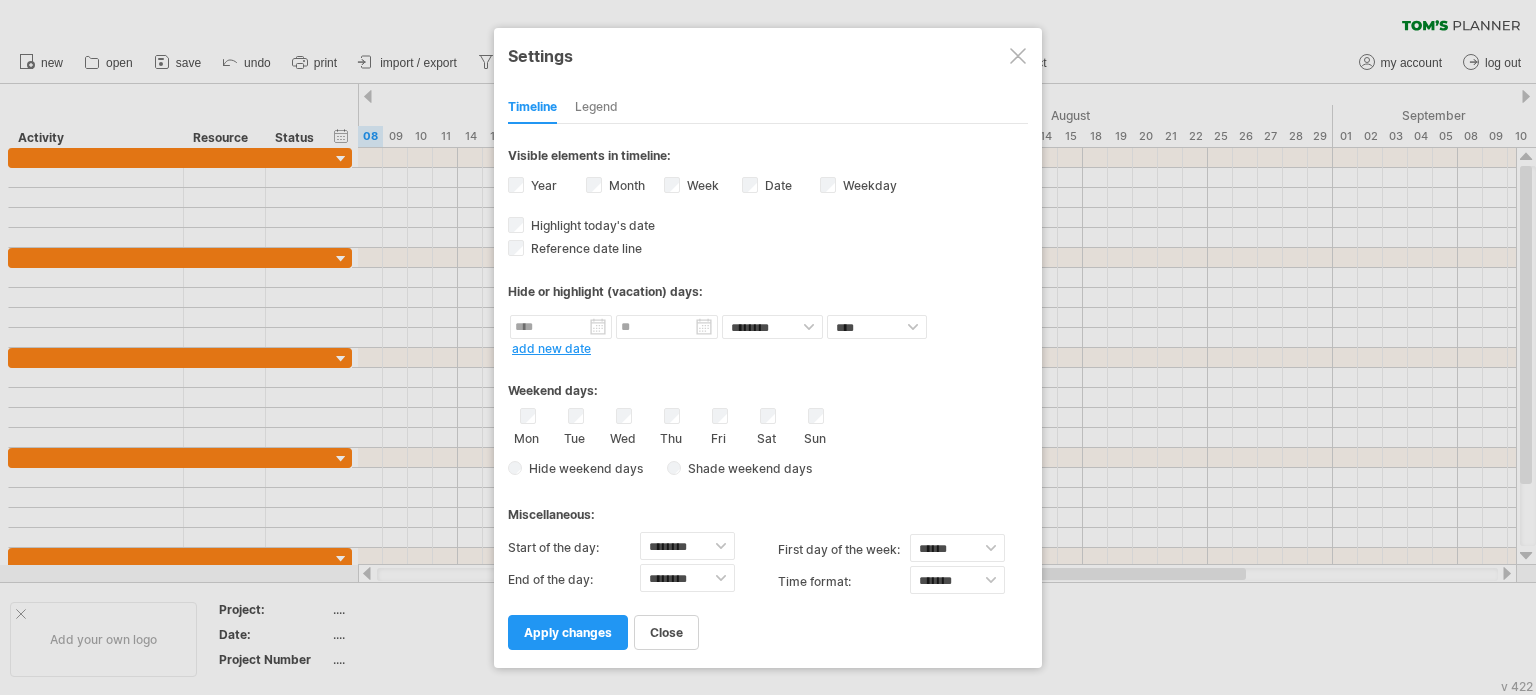 click at bounding box center [1018, 56] 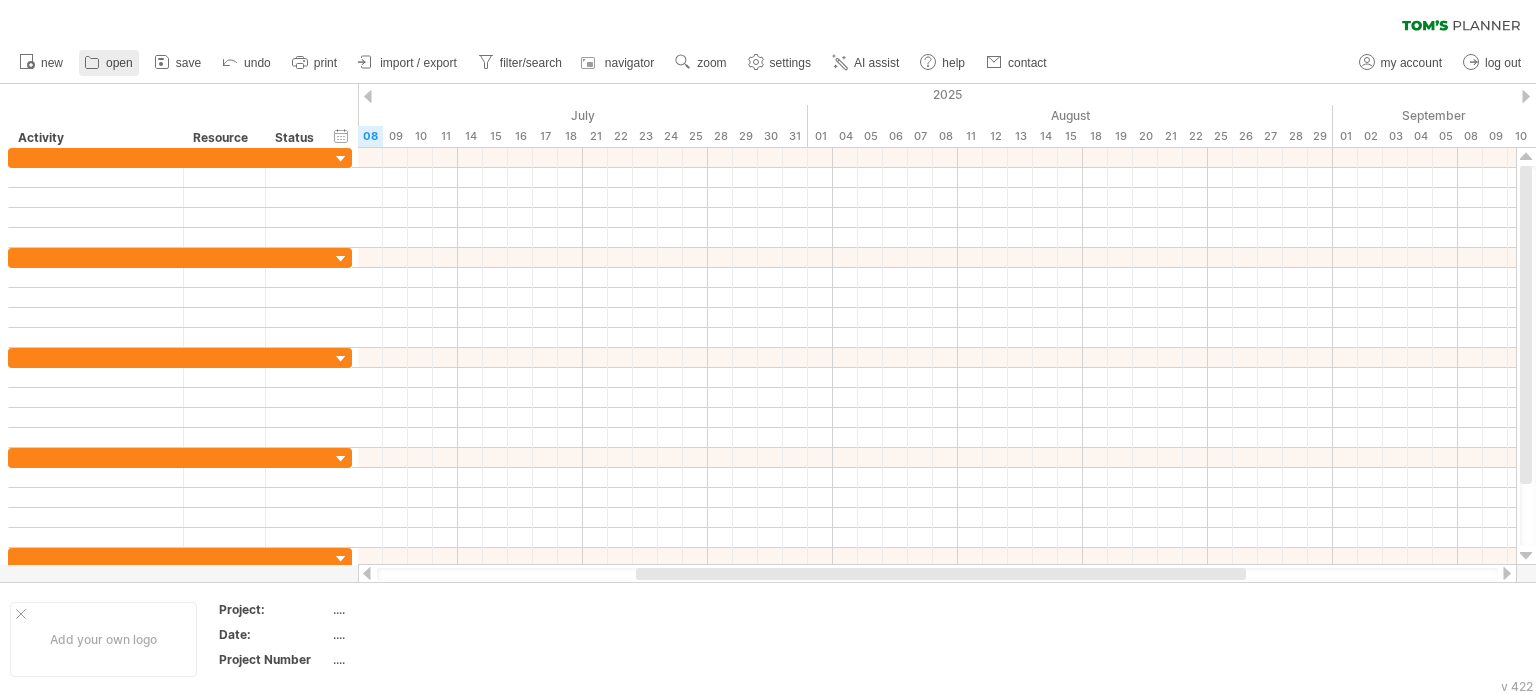 click on "open" at bounding box center [119, 63] 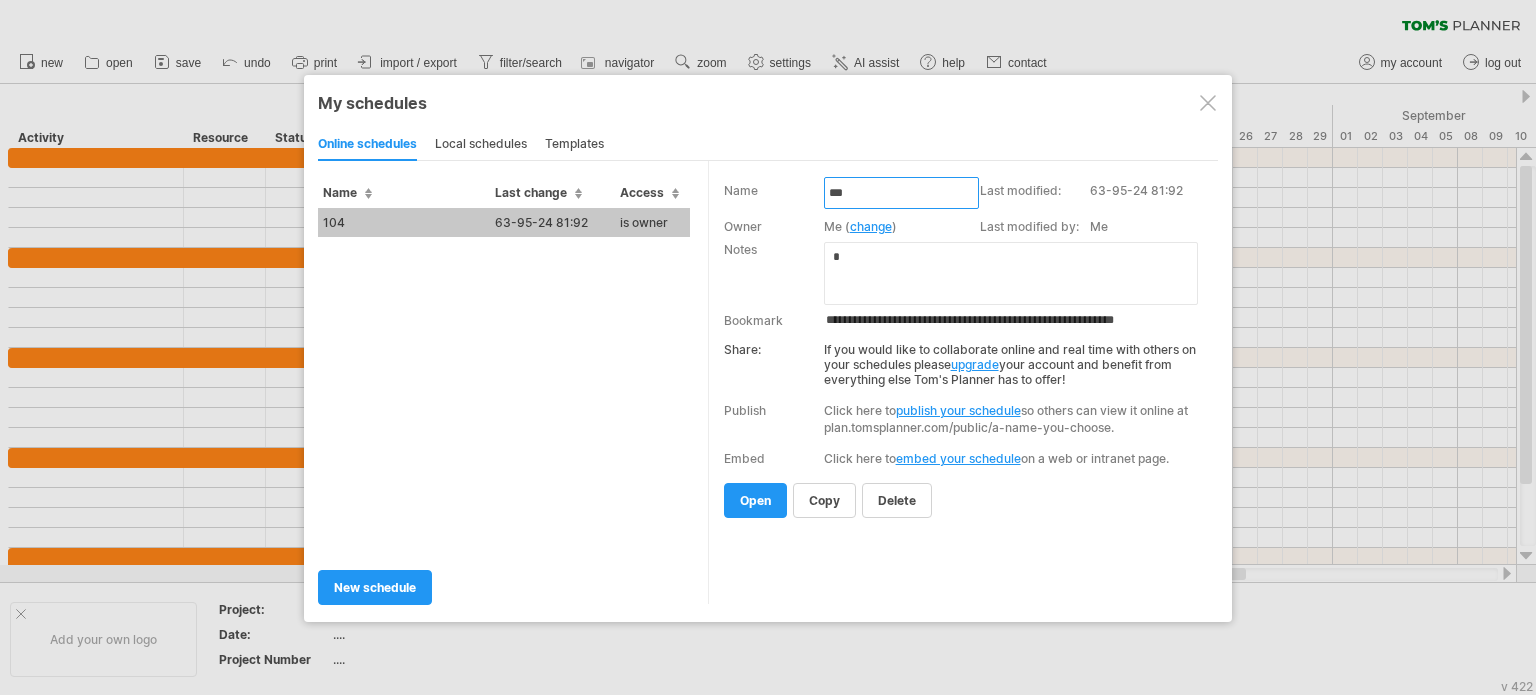 click on "***" at bounding box center [901, 193] 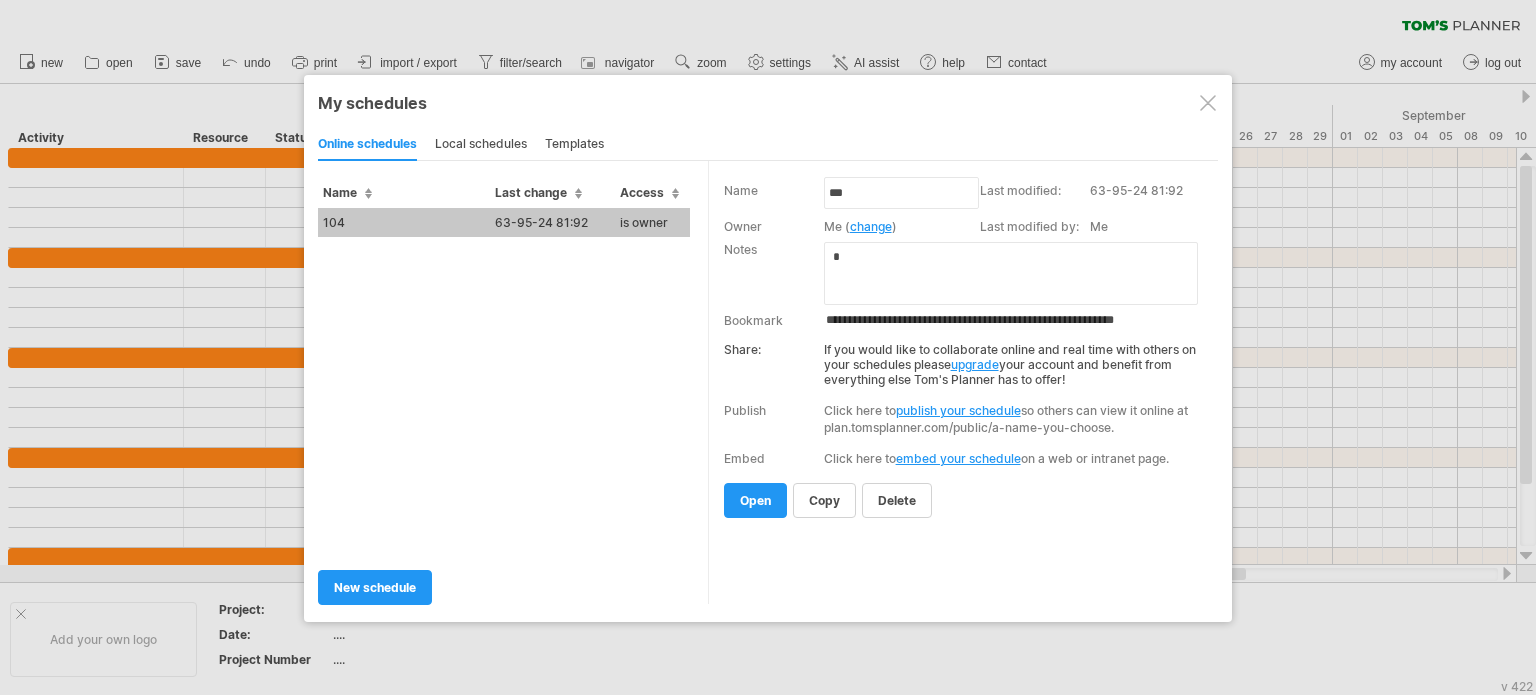 click on "104" at bounding box center [404, 222] 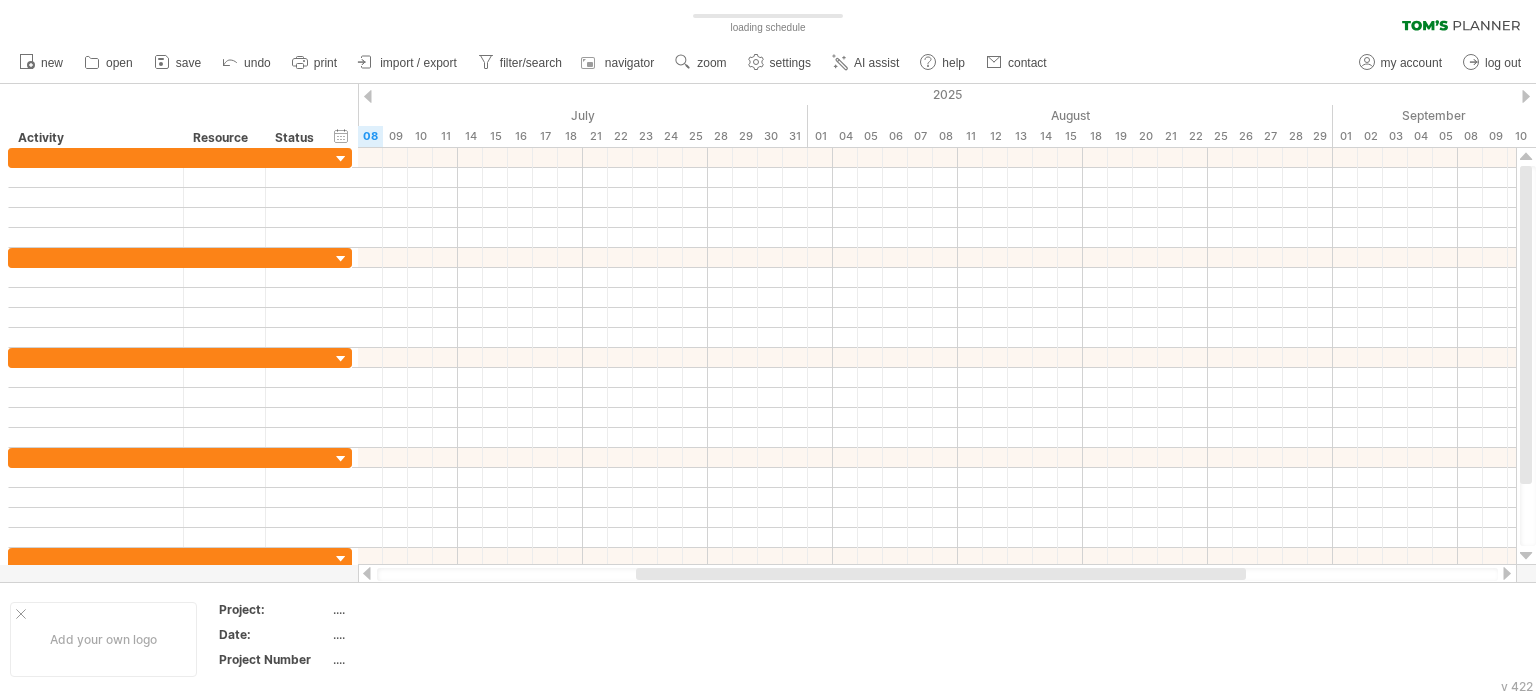 click on "Trying to reach plan.tomsplanner.com
Connected again...
0%
loading schedule
filter:  [ car ]
clear filter" at bounding box center [768, 347] 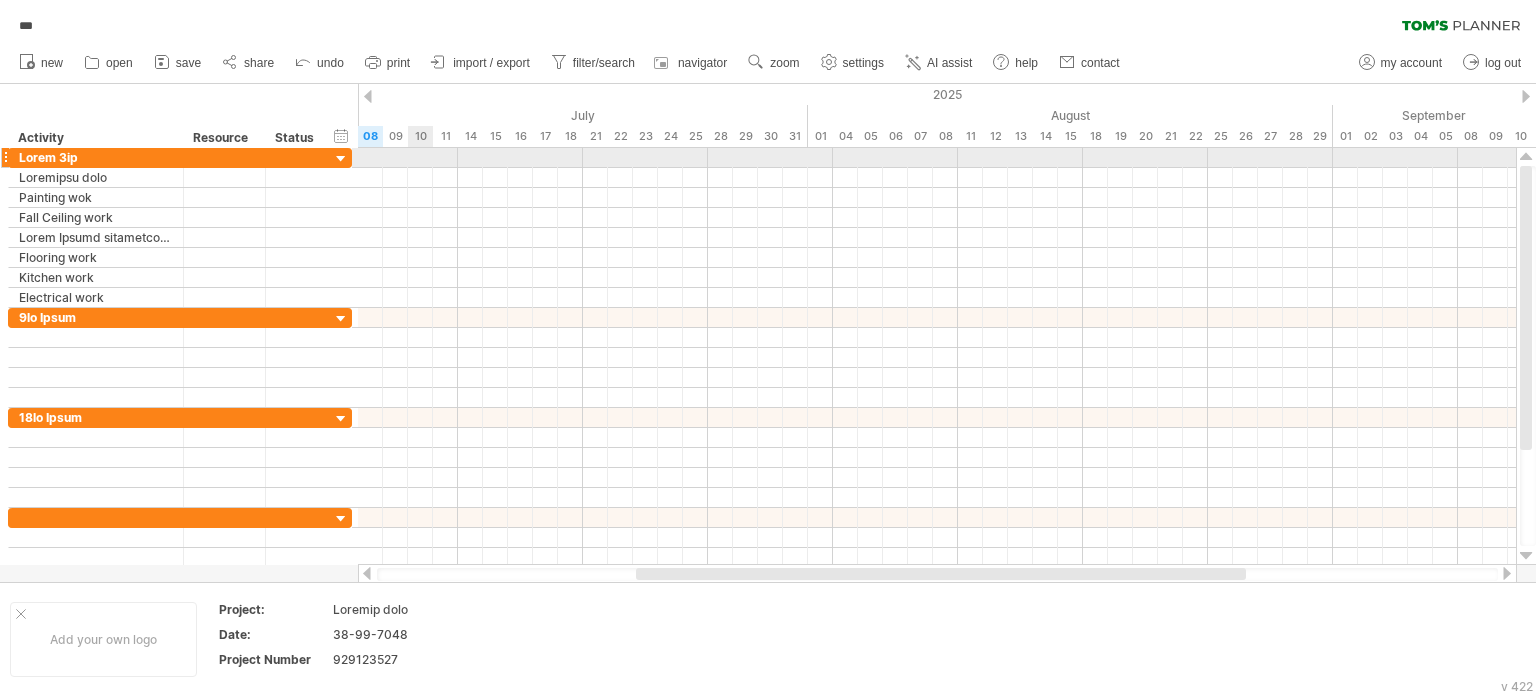 click at bounding box center (937, 158) 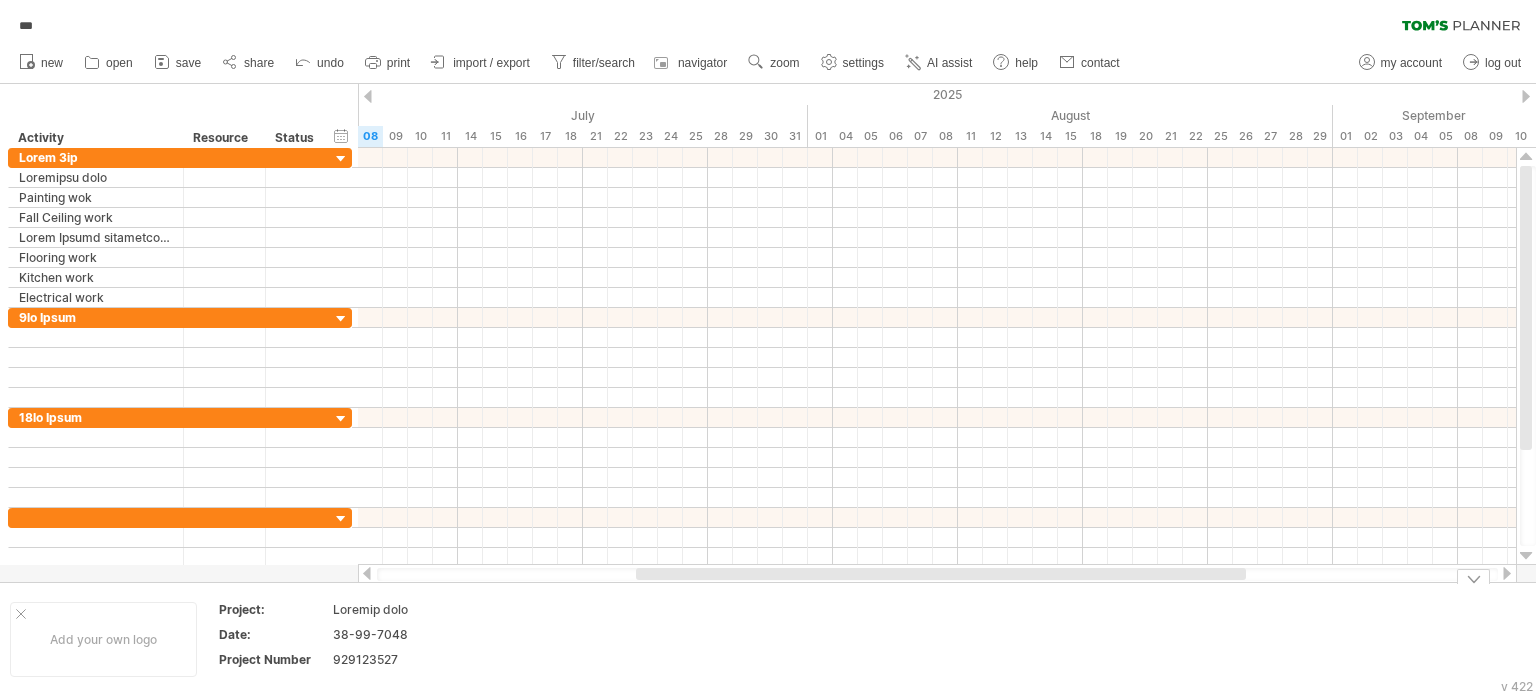 click on "929123527" at bounding box center [417, 609] 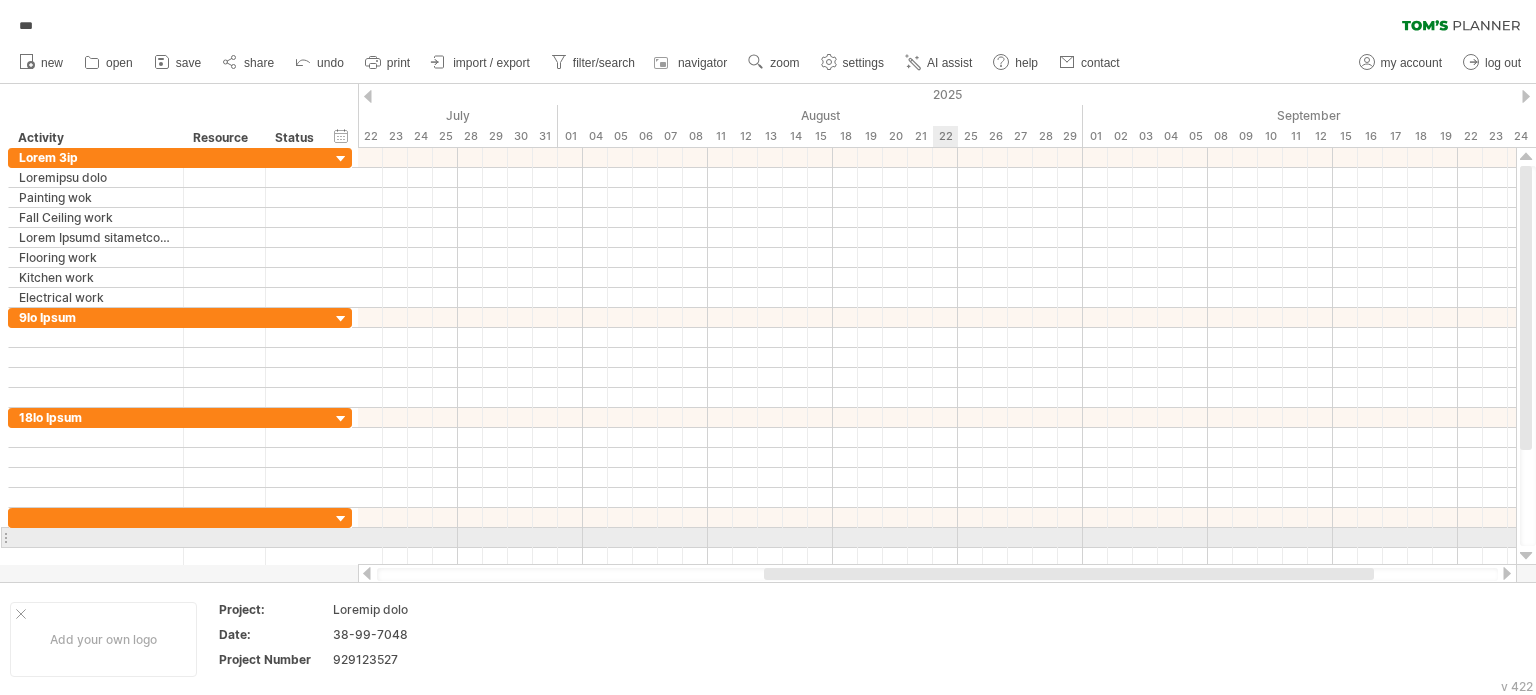 drag, startPoint x: 808, startPoint y: 574, endPoint x: 1028, endPoint y: 479, distance: 239.63513 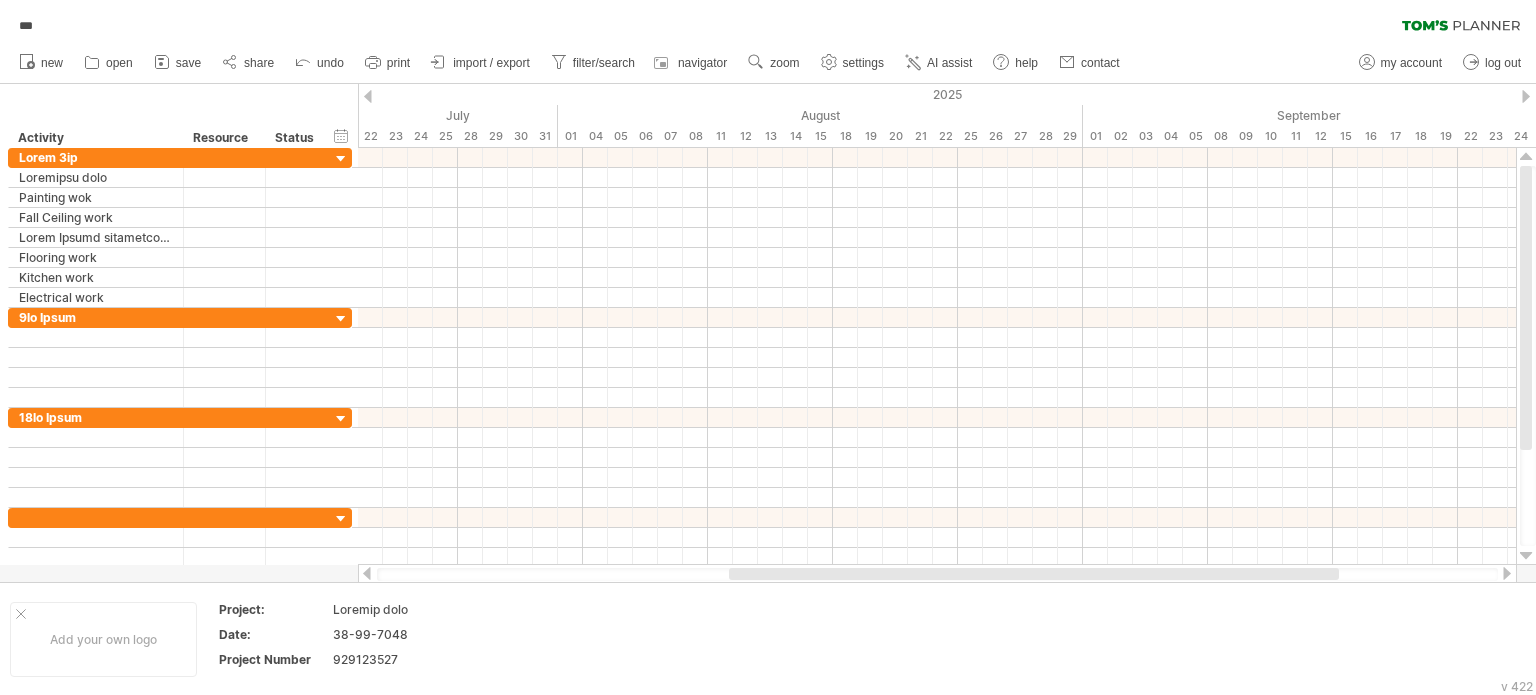 click on "settings" at bounding box center [863, 63] 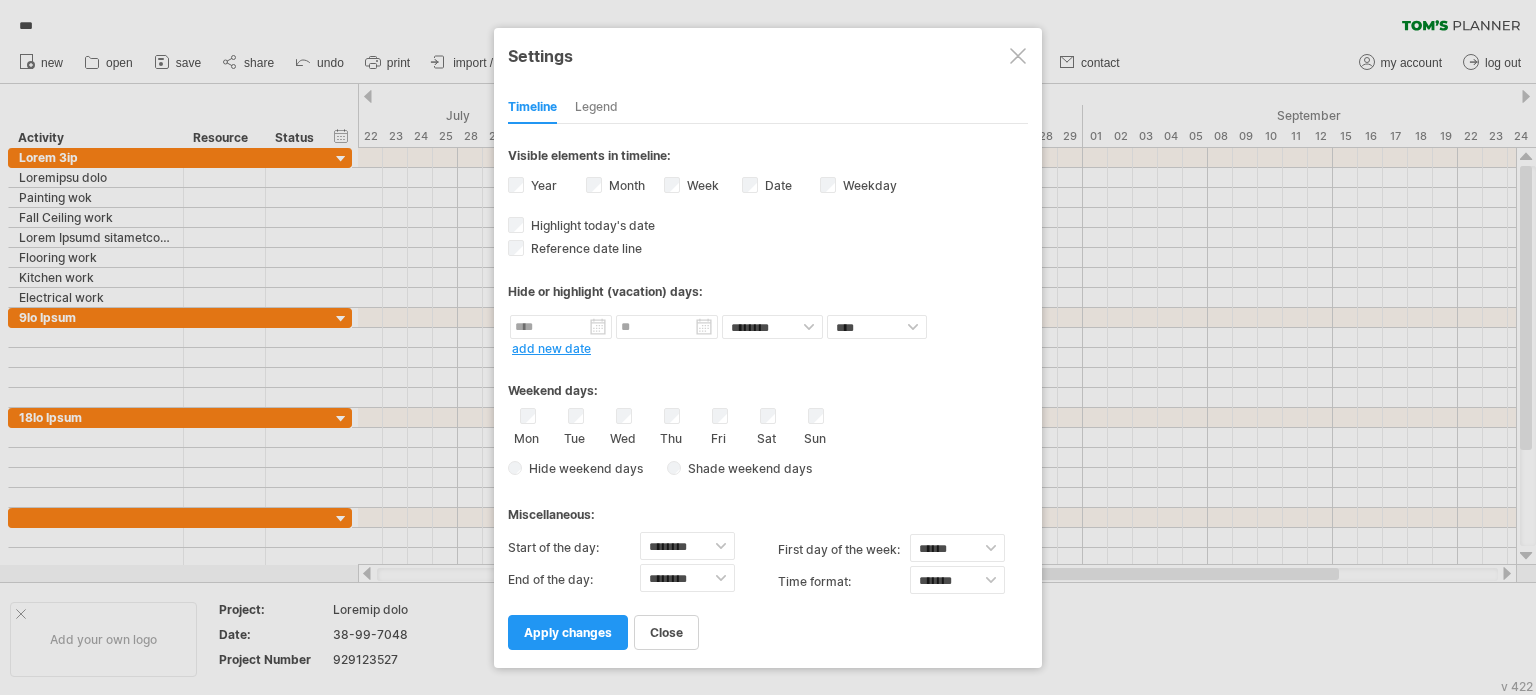 click on "Legend" at bounding box center [596, 108] 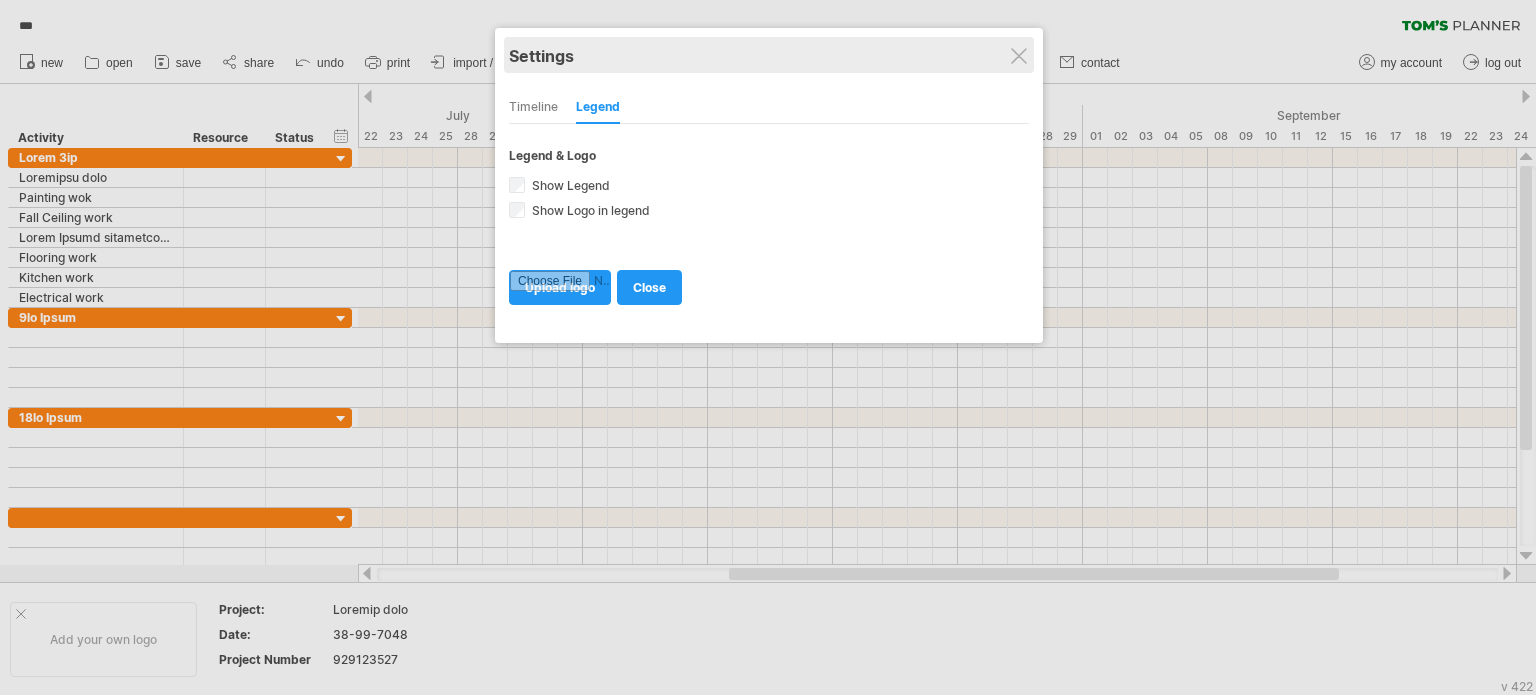 click on "Settings" at bounding box center [769, 55] 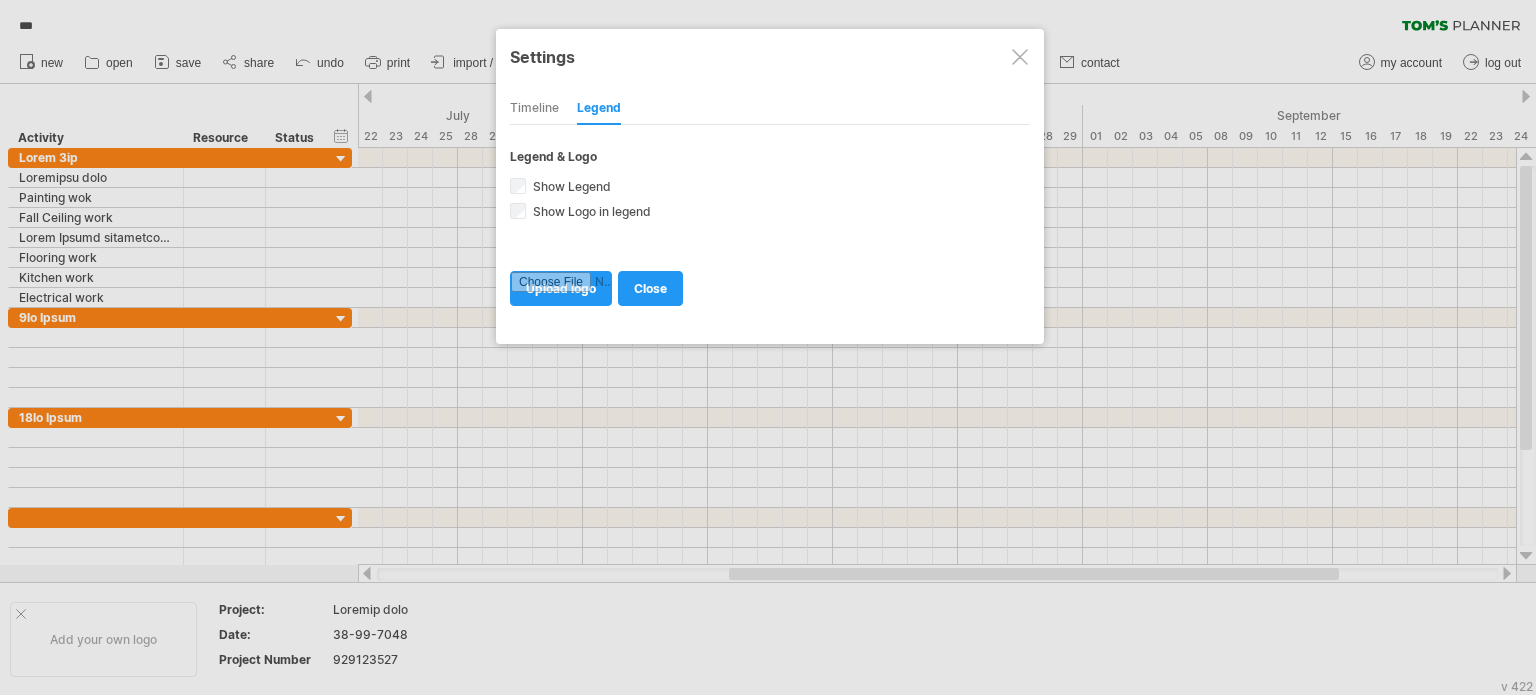 click at bounding box center (1020, 57) 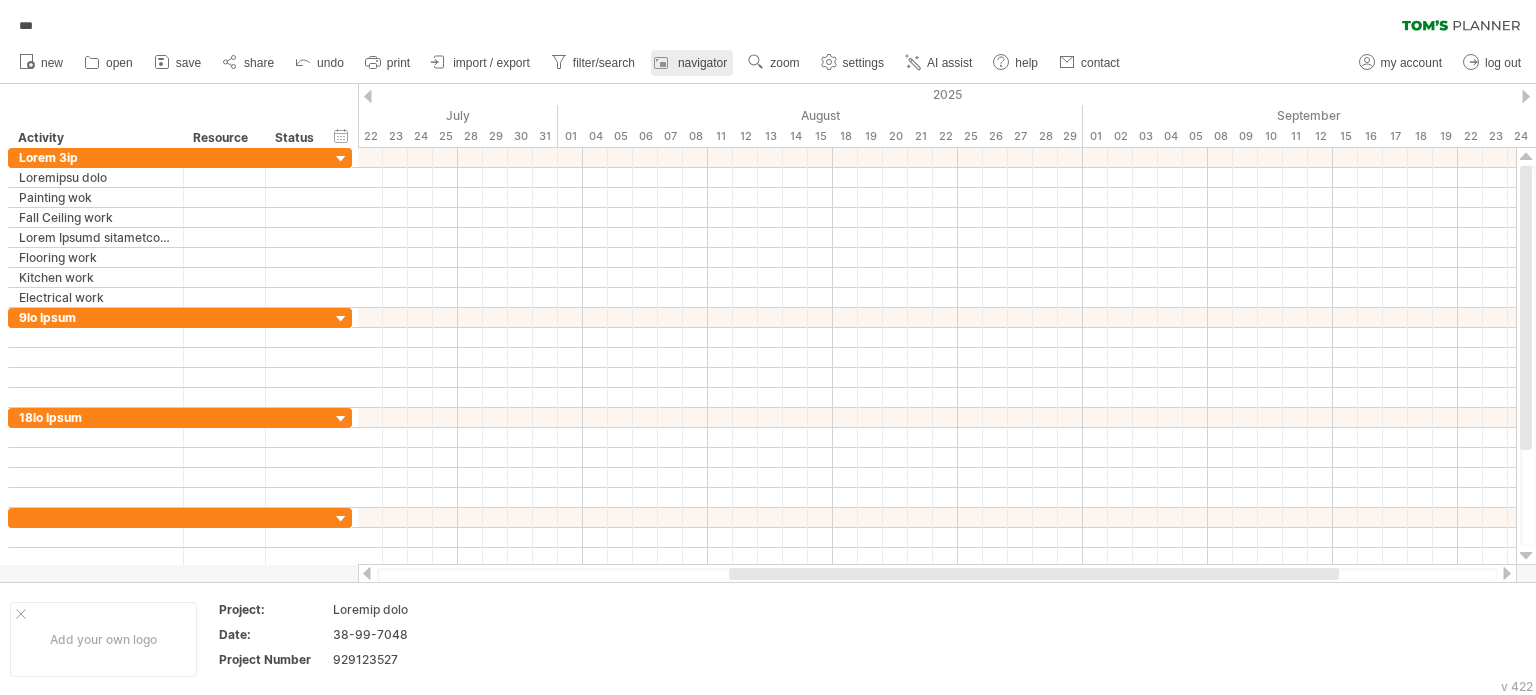 click on "navigator" at bounding box center (702, 63) 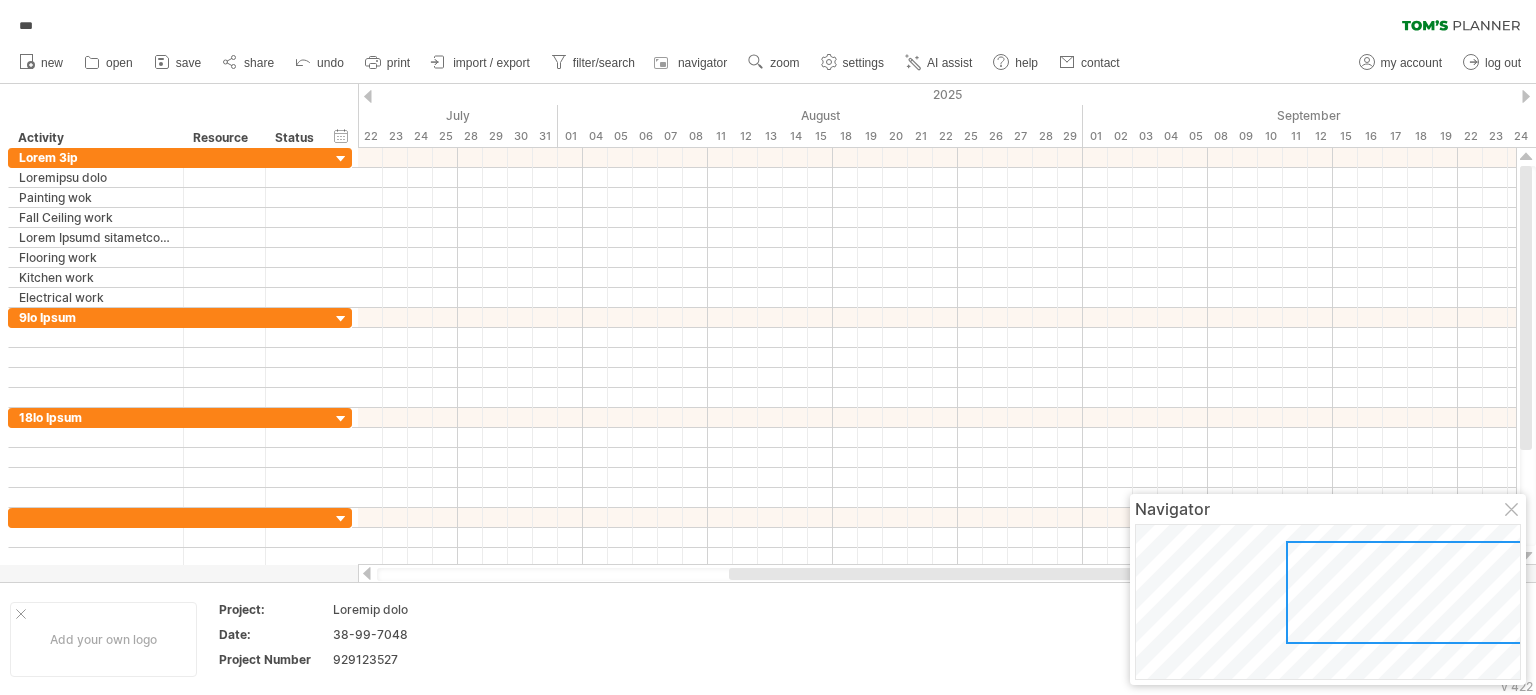 click at bounding box center [1431, 592] 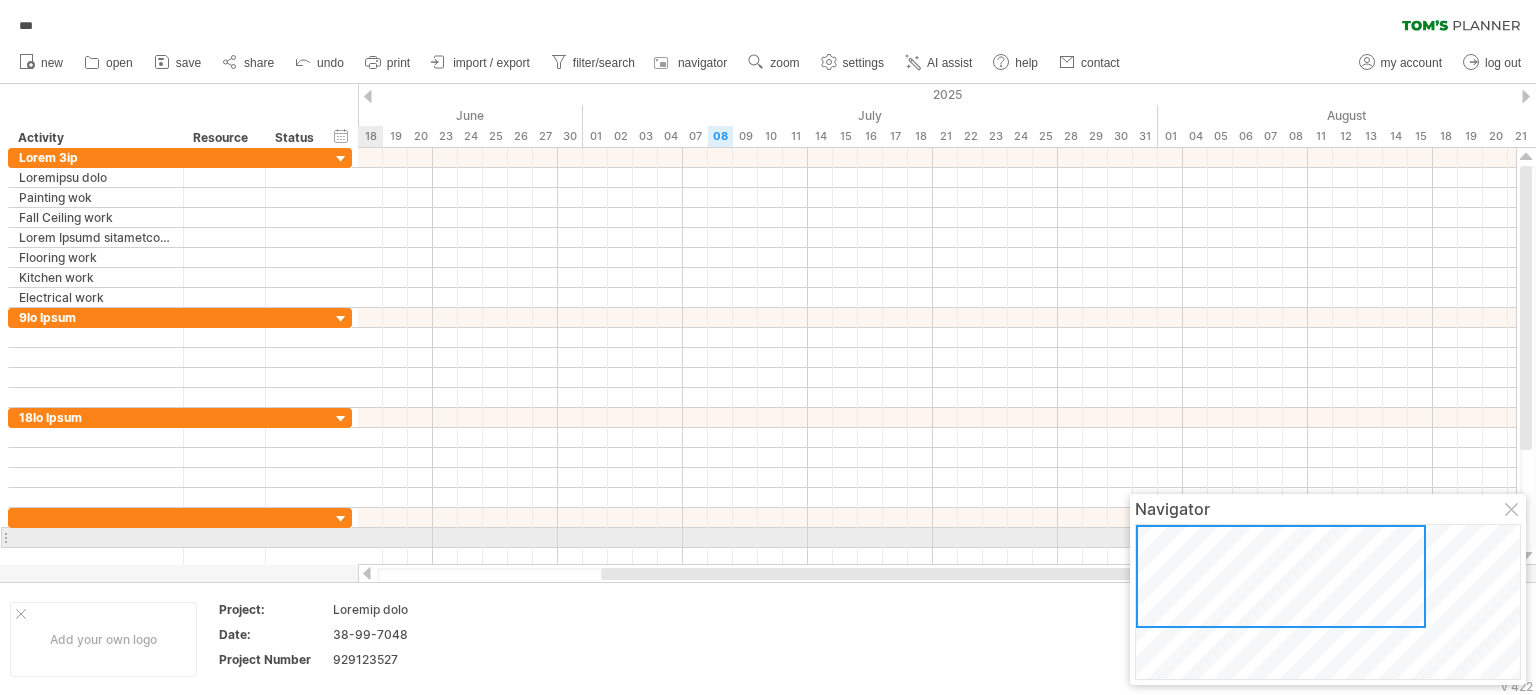 click at bounding box center (1281, 576) 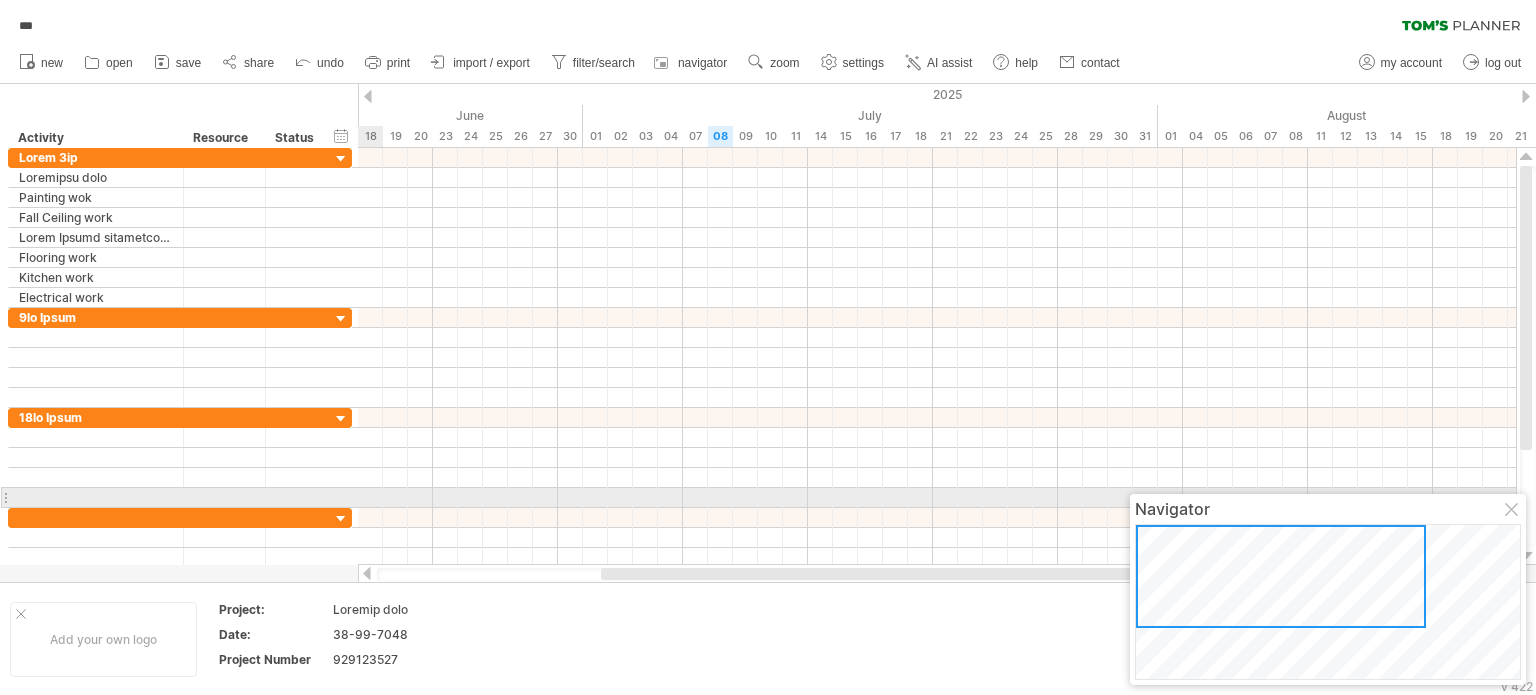 click at bounding box center (1513, 511) 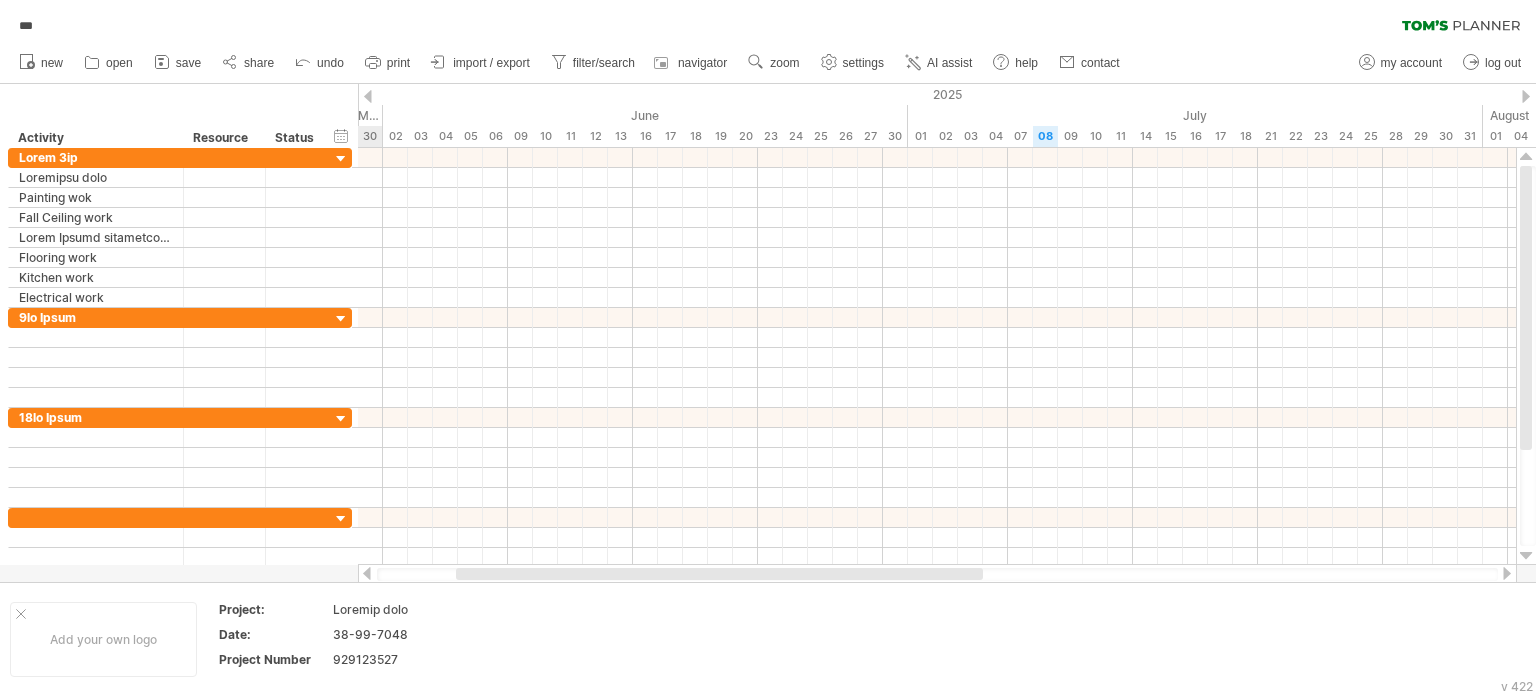drag, startPoint x: 728, startPoint y: 572, endPoint x: 807, endPoint y: 651, distance: 111.72287 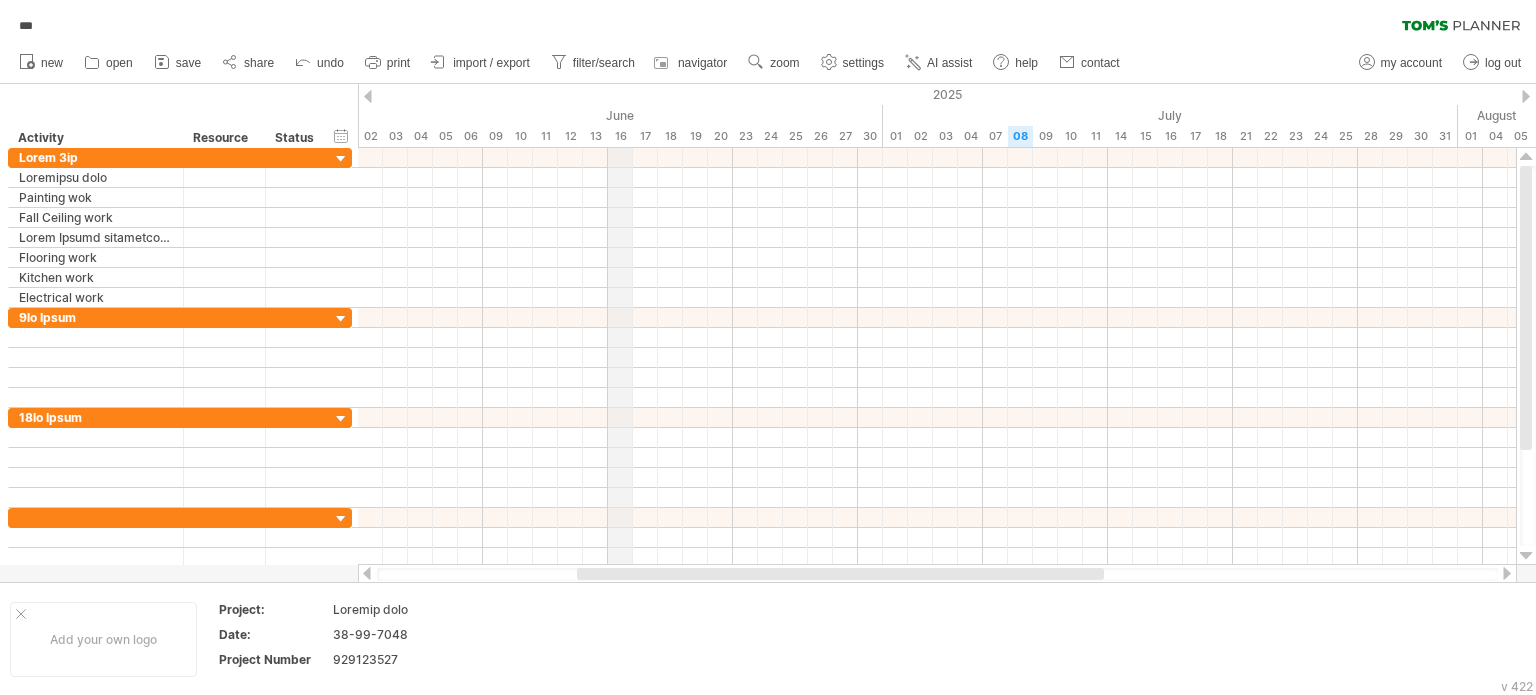 click on "June" at bounding box center (620, 115) 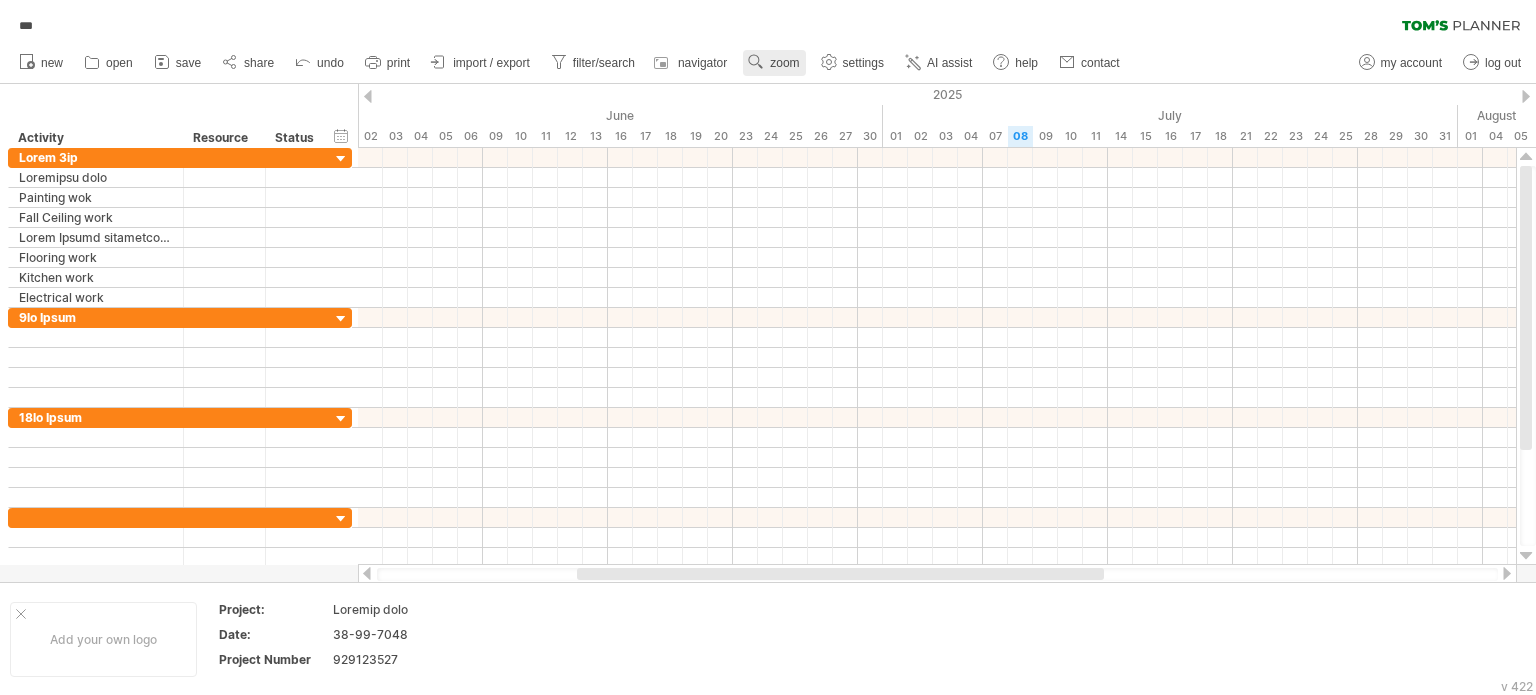 click on "zoom" at bounding box center (784, 63) 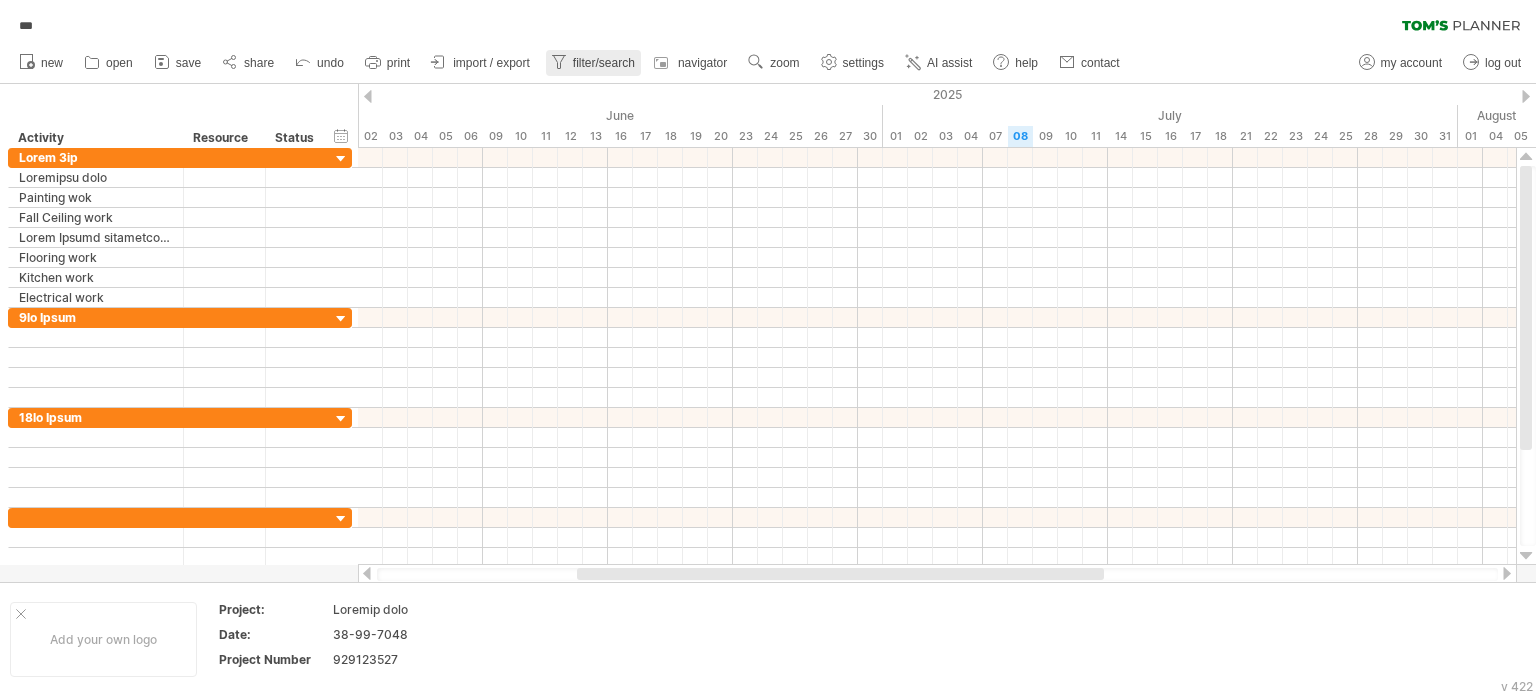 click on "filter/search" at bounding box center [604, 63] 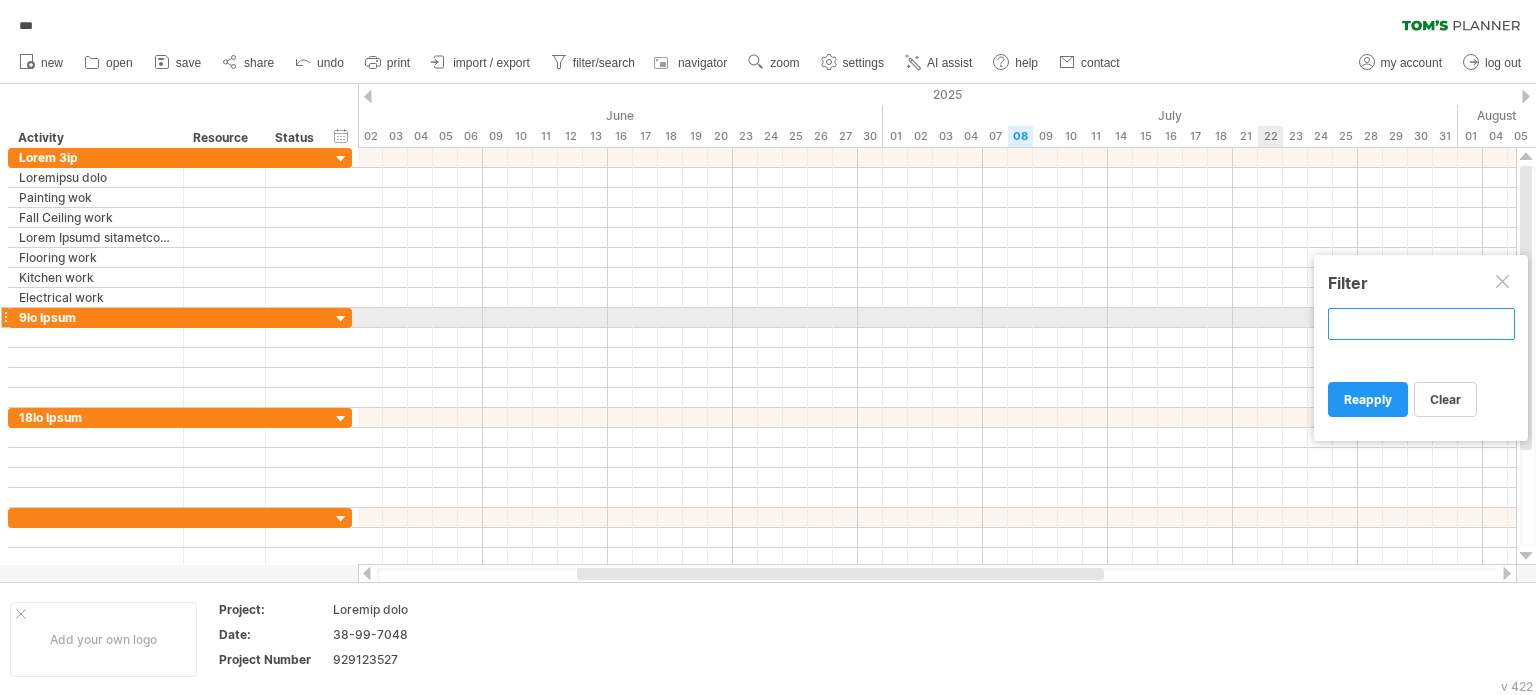 click at bounding box center (1421, 324) 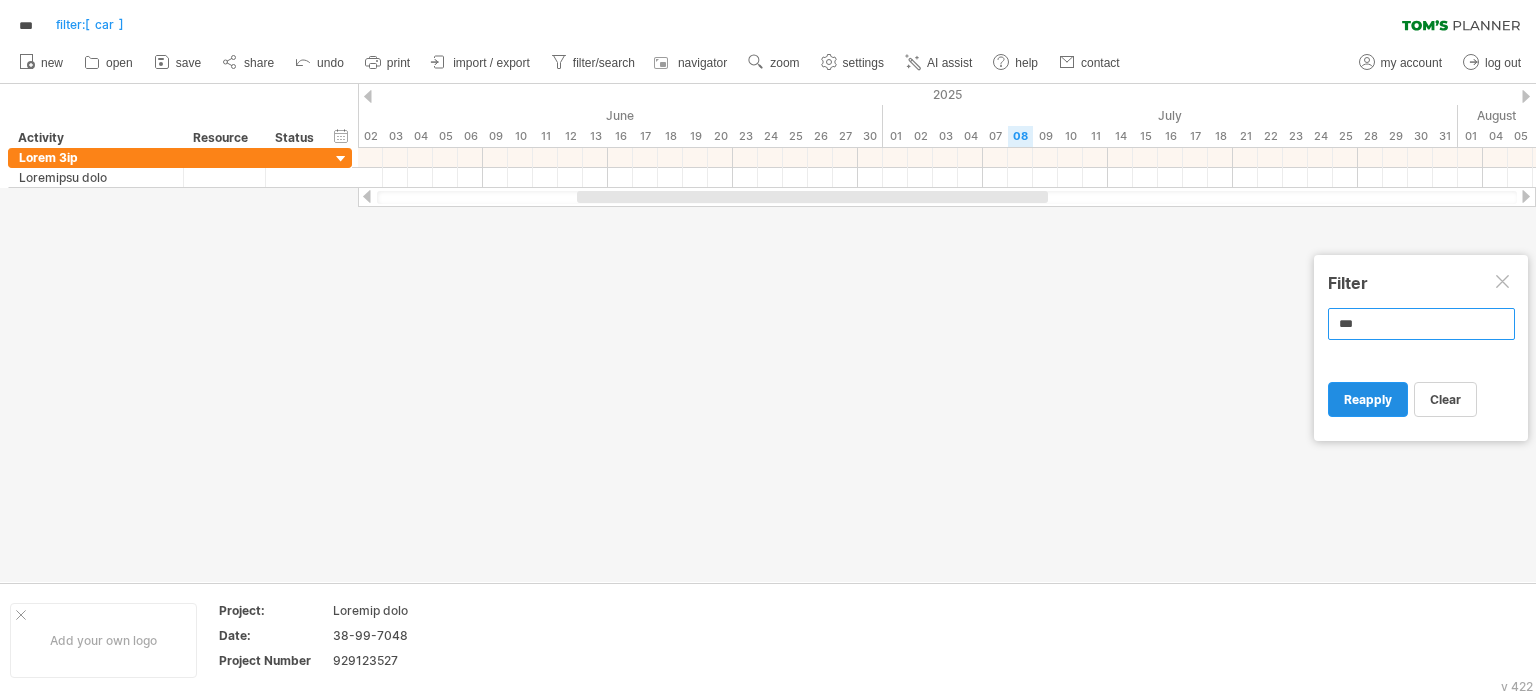 type on "***" 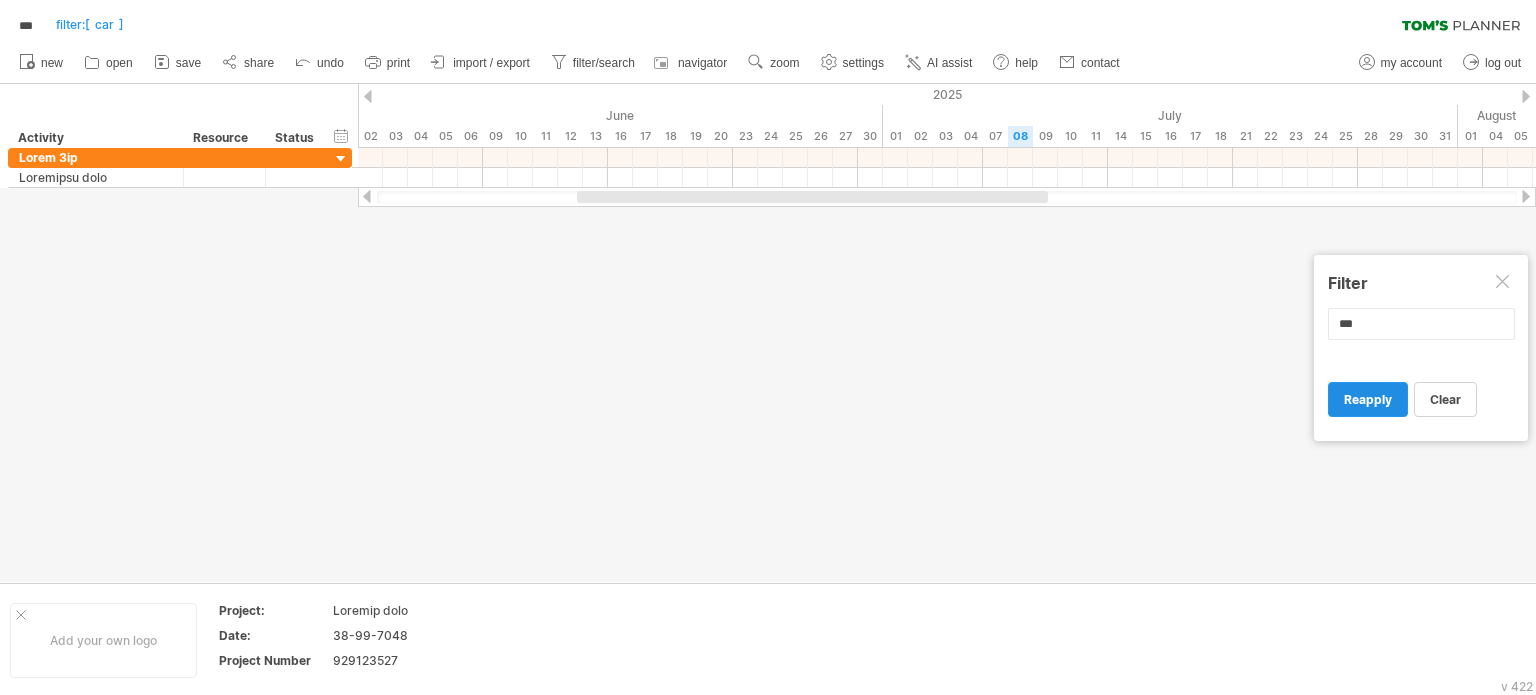 click on "reapply" at bounding box center [1368, 399] 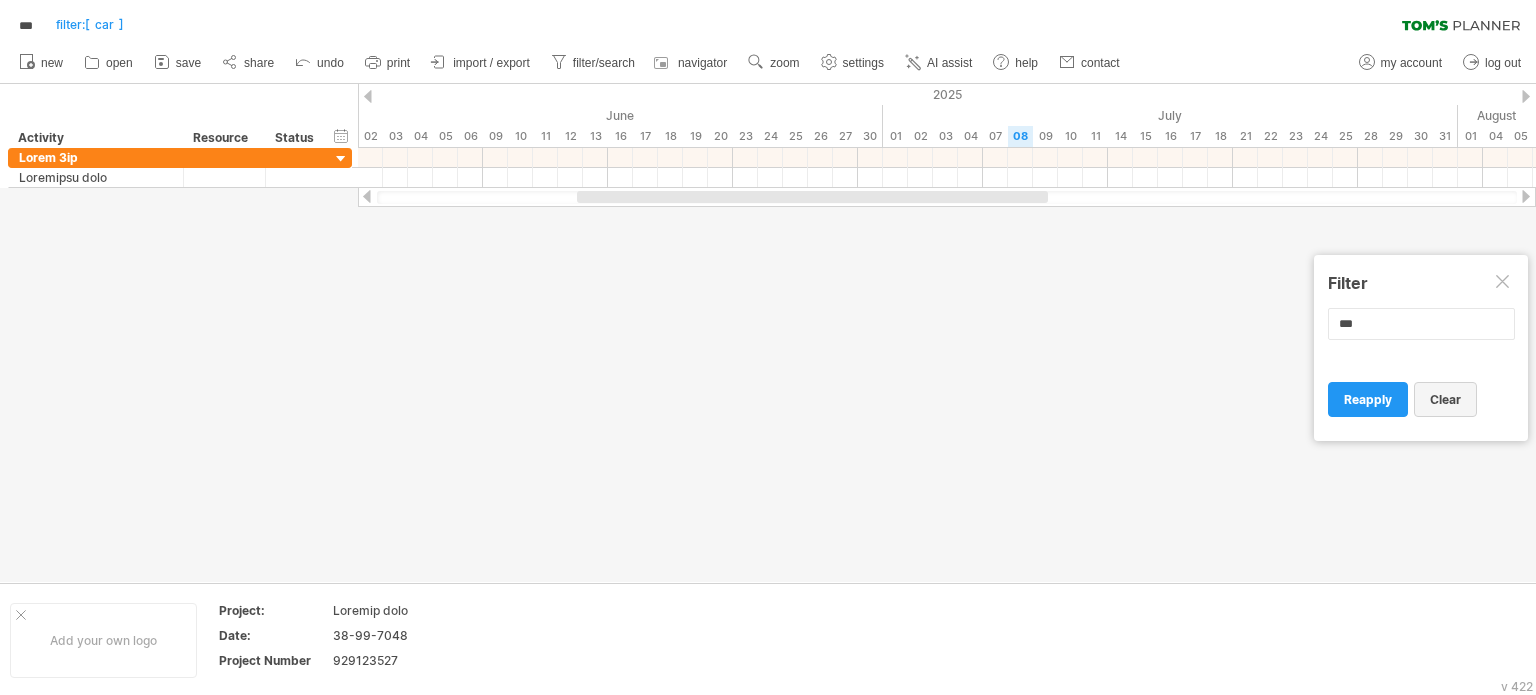 drag, startPoint x: 1368, startPoint y: 396, endPoint x: 1428, endPoint y: 389, distance: 60.40695 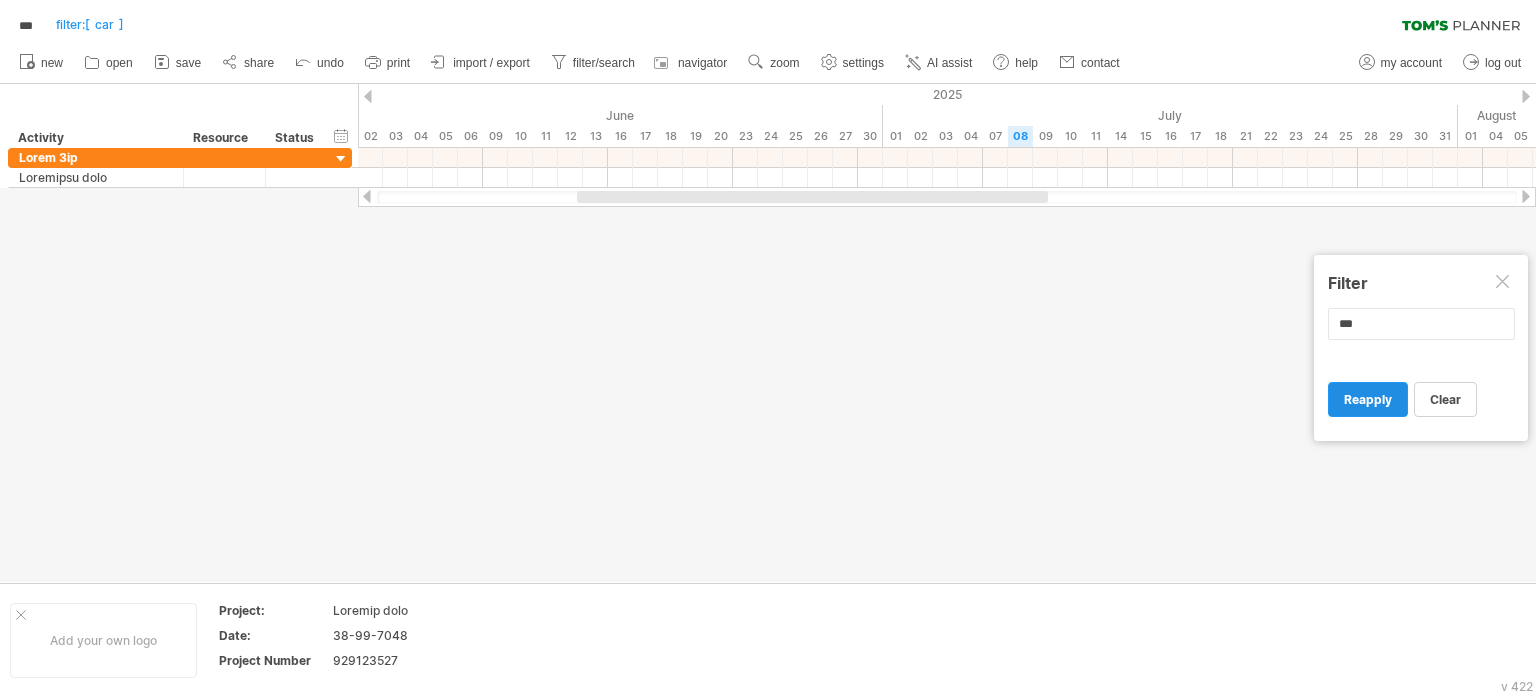 click on "reapply" at bounding box center (1368, 399) 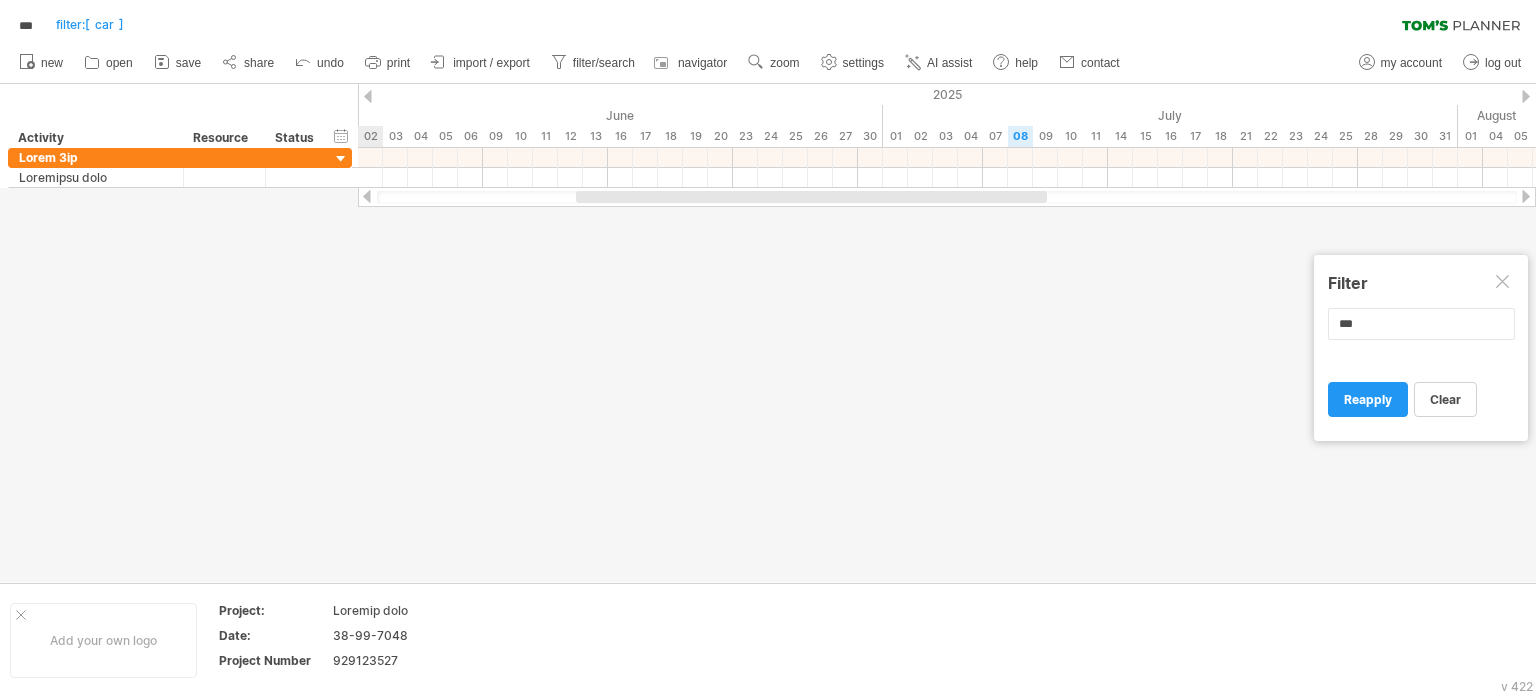 drag, startPoint x: 780, startPoint y: 195, endPoint x: 779, endPoint y: 207, distance: 12.0415945 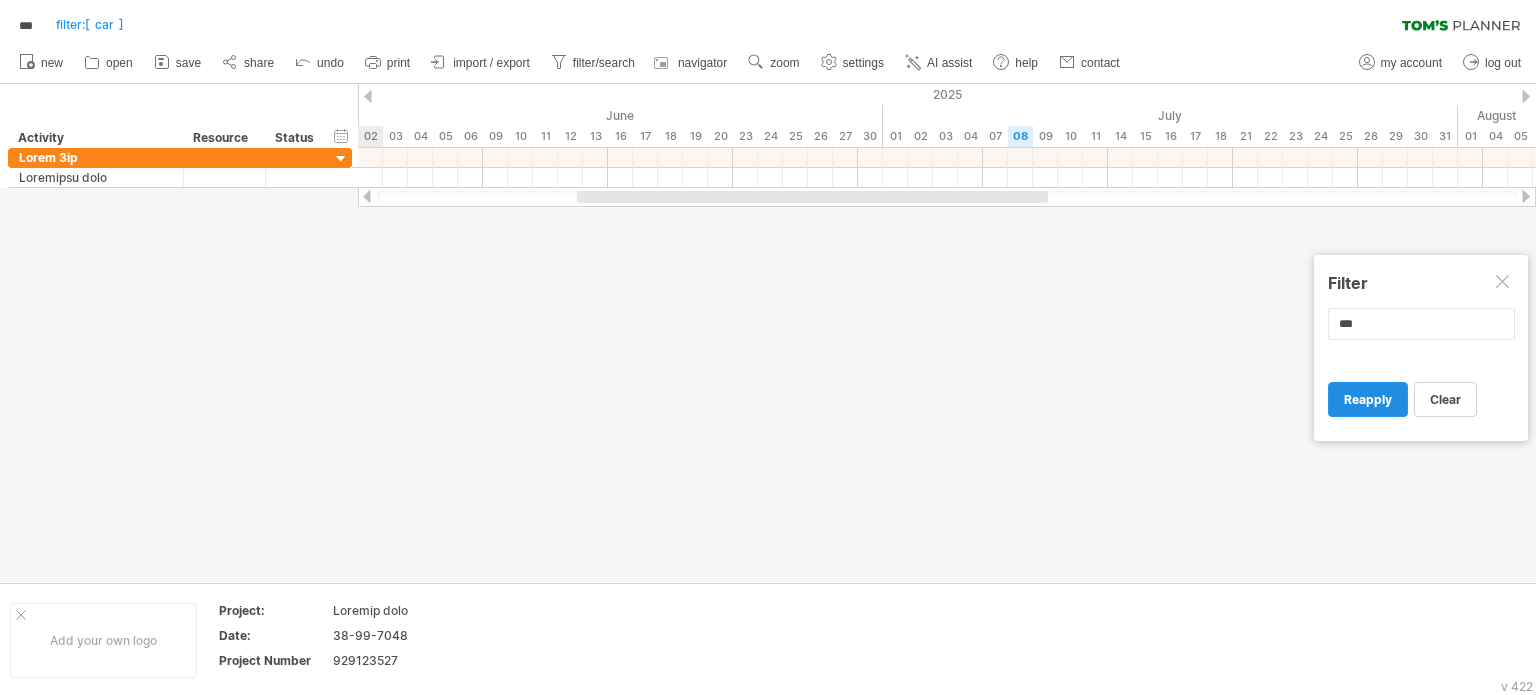 click on "reapply" at bounding box center [1368, 399] 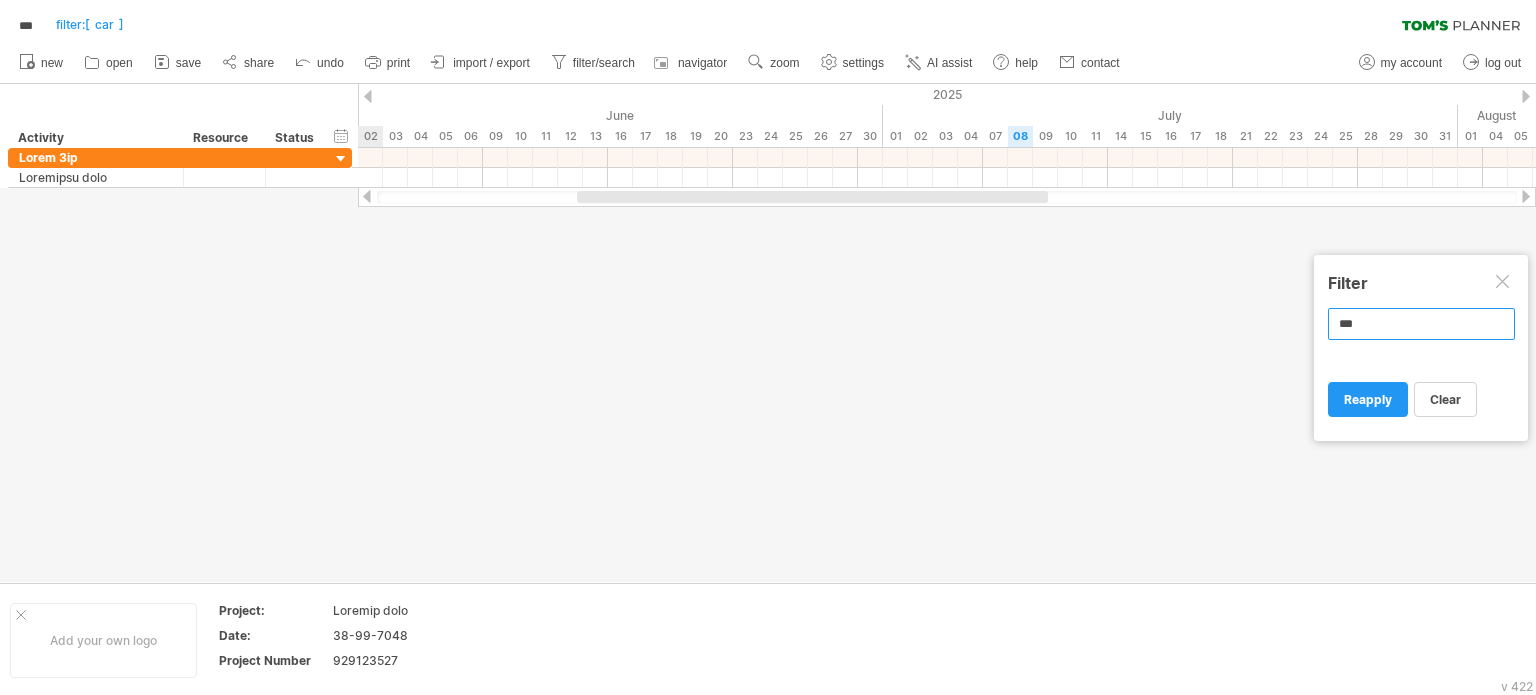 click on "***" at bounding box center [1421, 324] 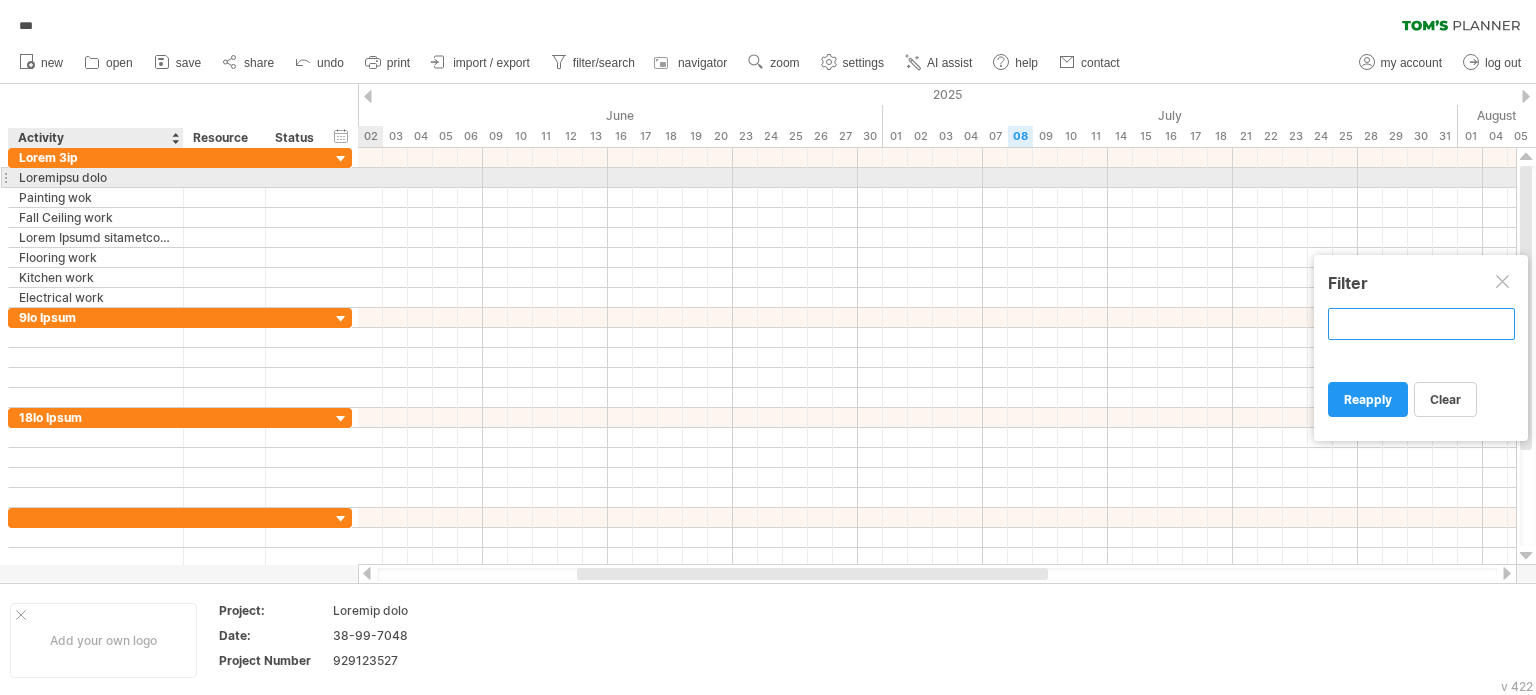 type 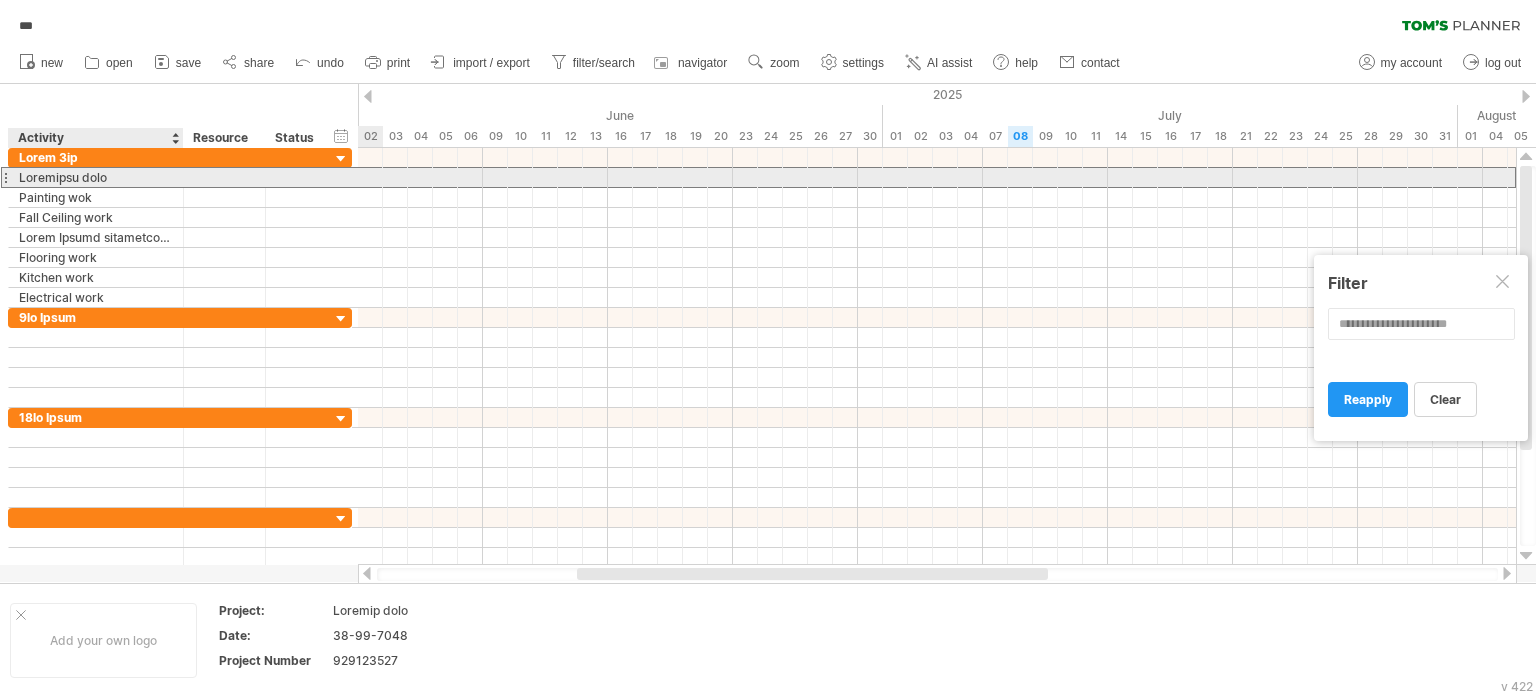 drag, startPoint x: 66, startPoint y: 177, endPoint x: 92, endPoint y: 186, distance: 27.513634 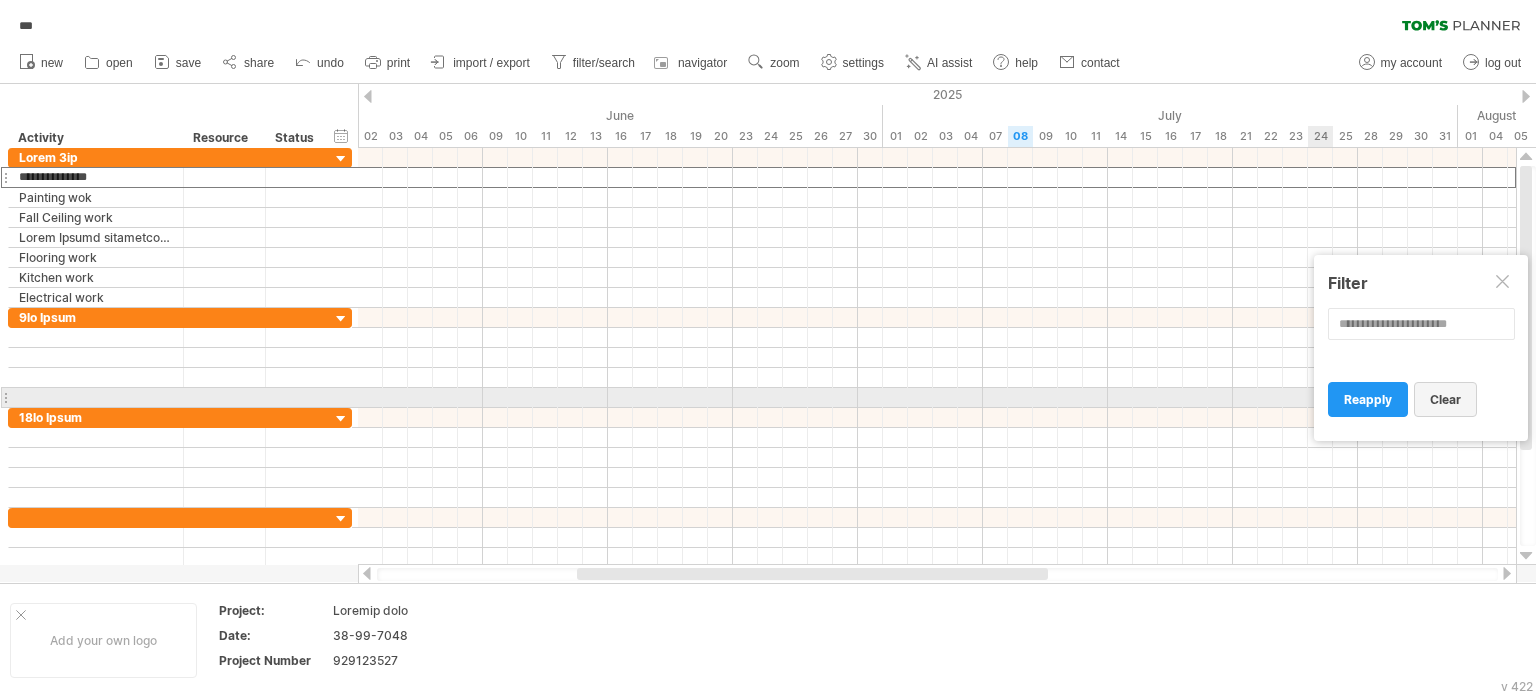 click on "clear" at bounding box center (1445, 399) 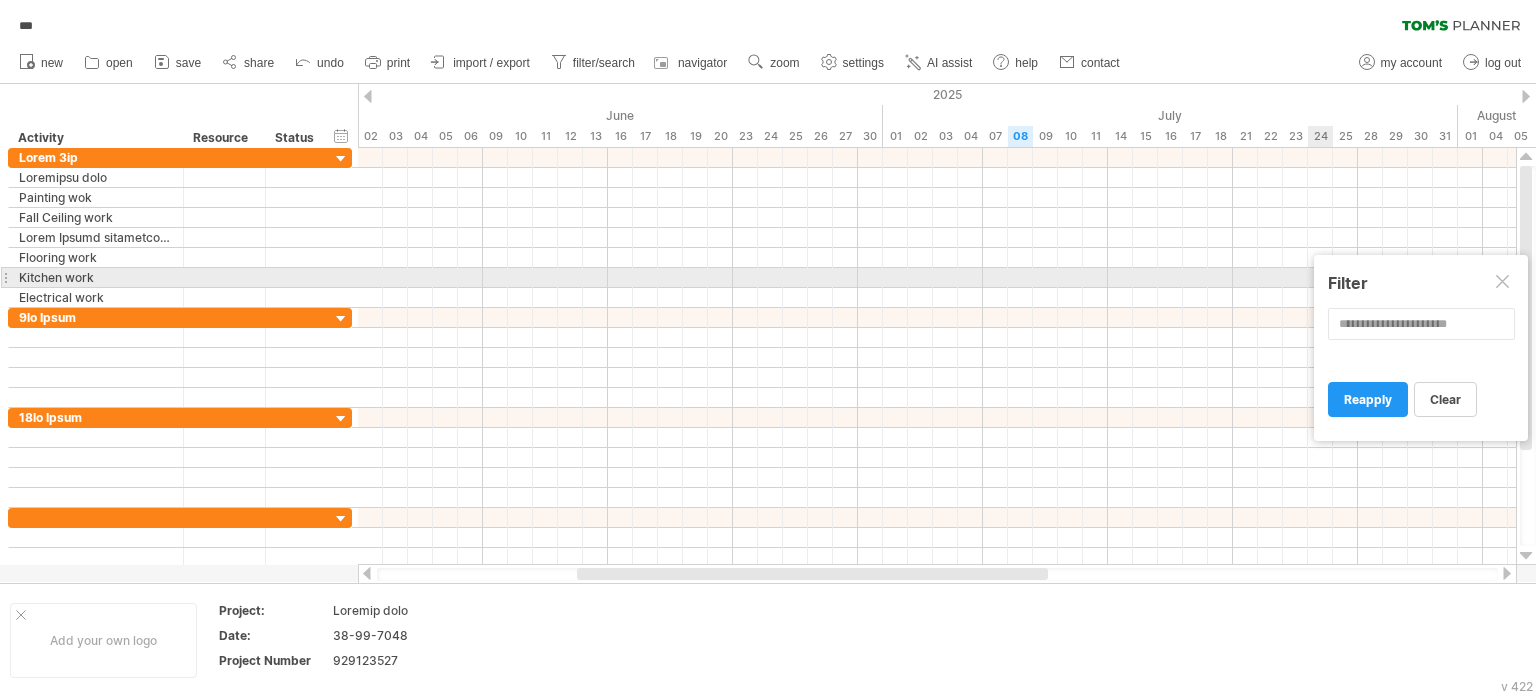 click at bounding box center (1504, 283) 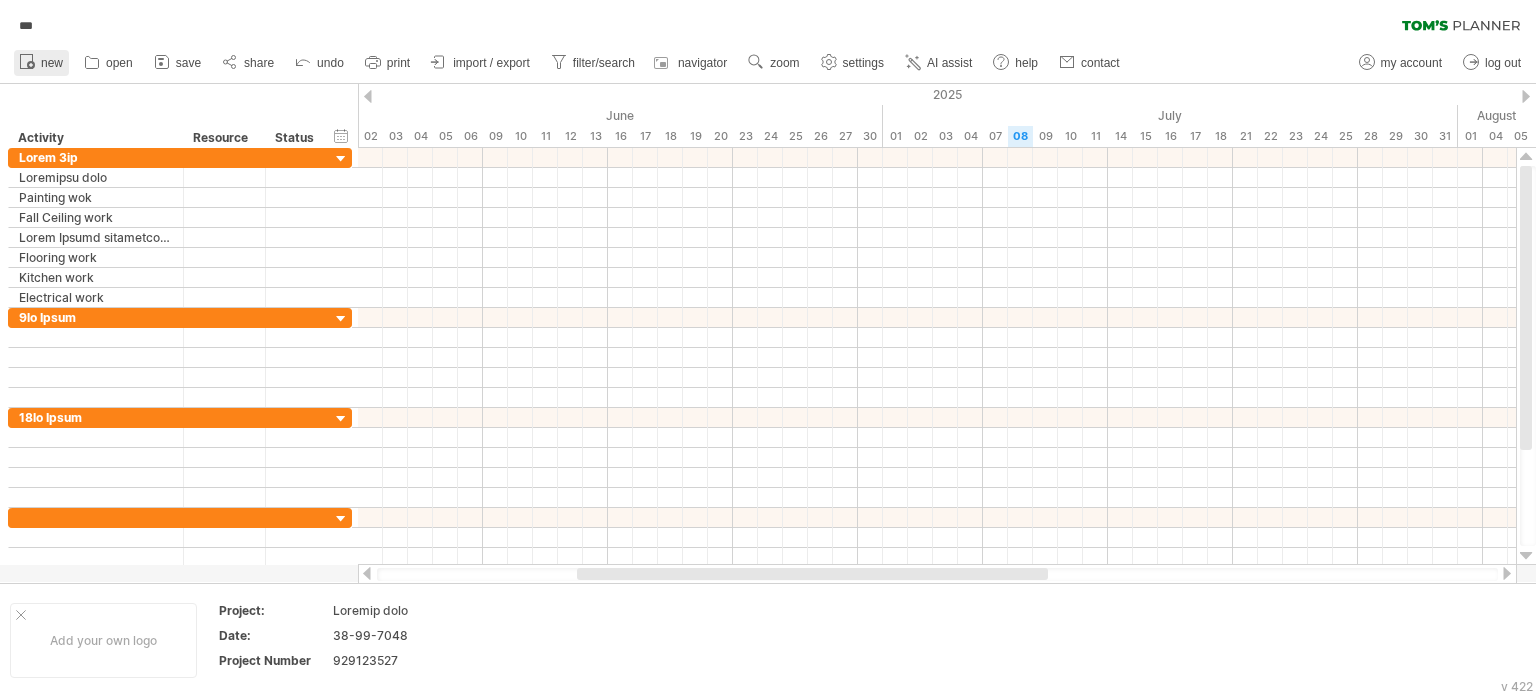 click on "new" at bounding box center [52, 63] 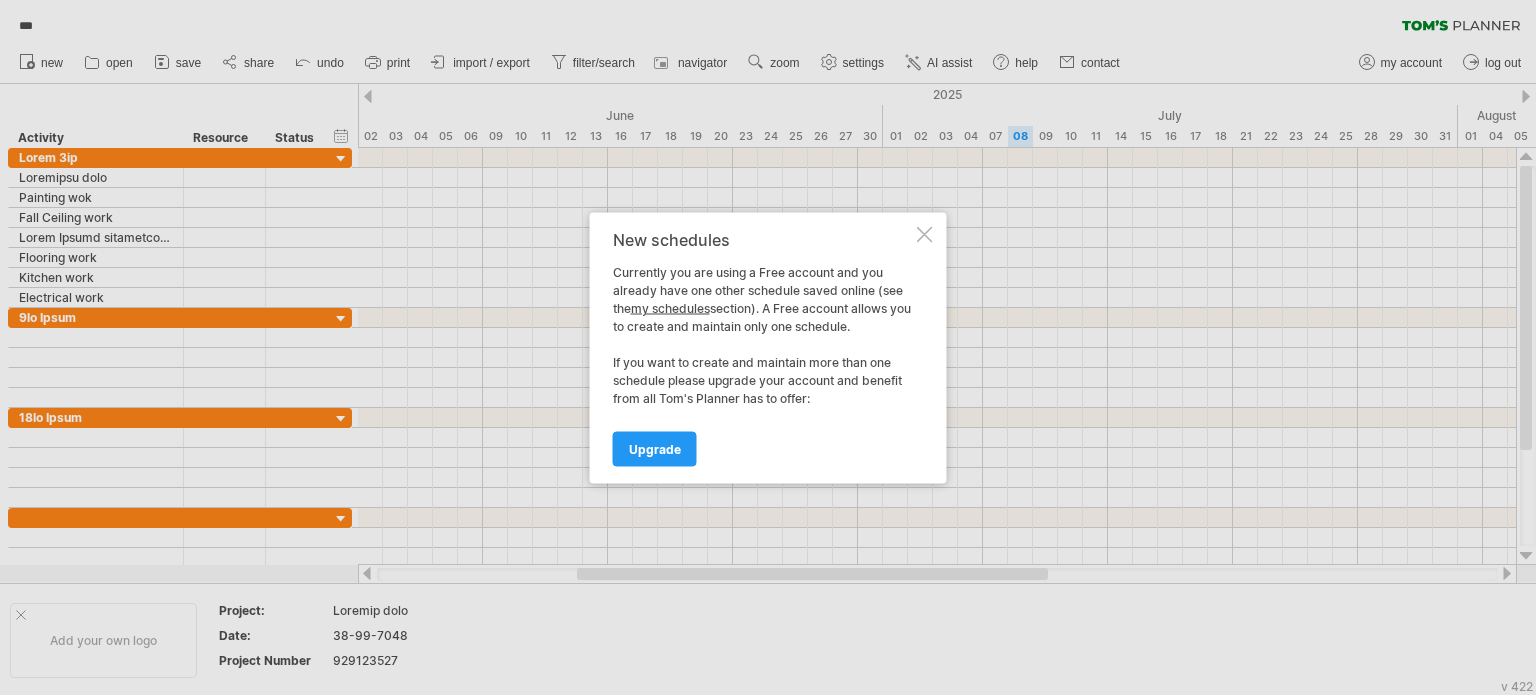click on "Upgrade" at bounding box center (655, 448) 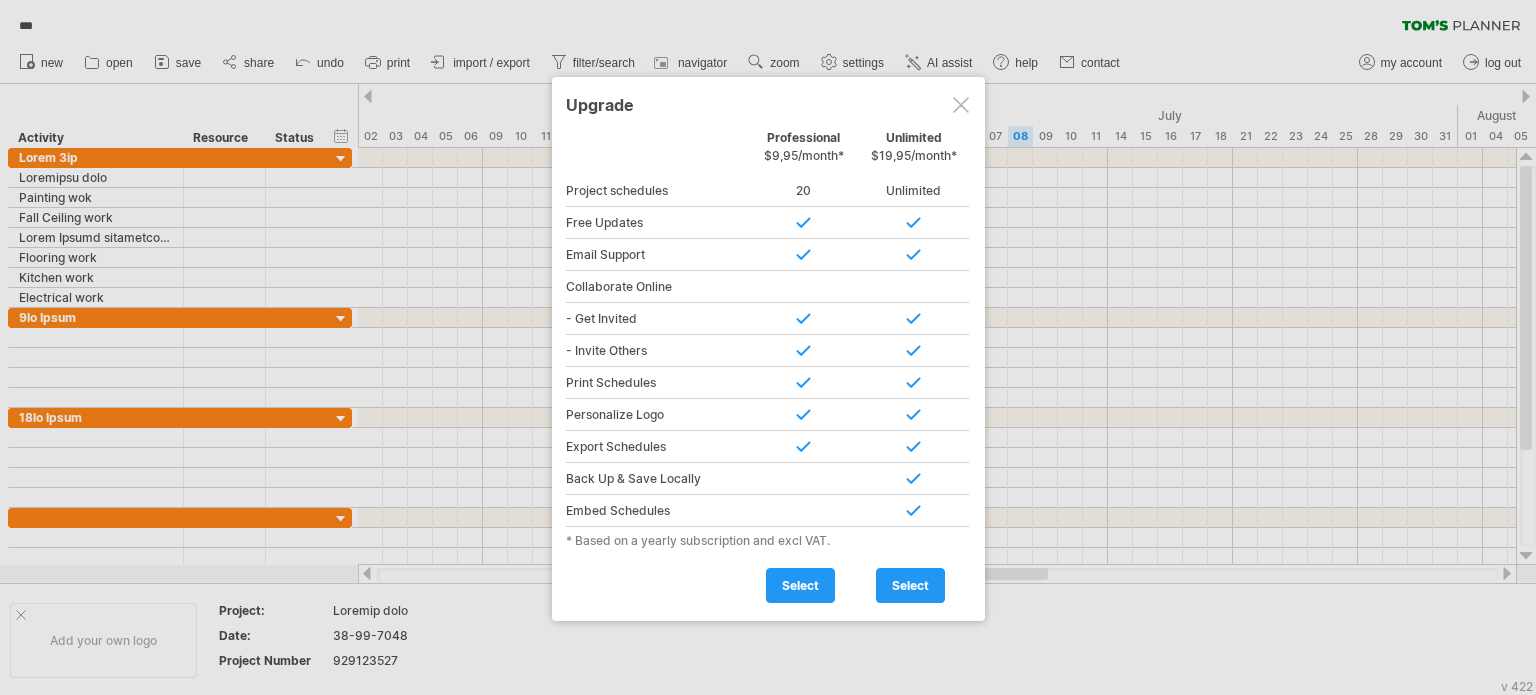 click at bounding box center [961, 105] 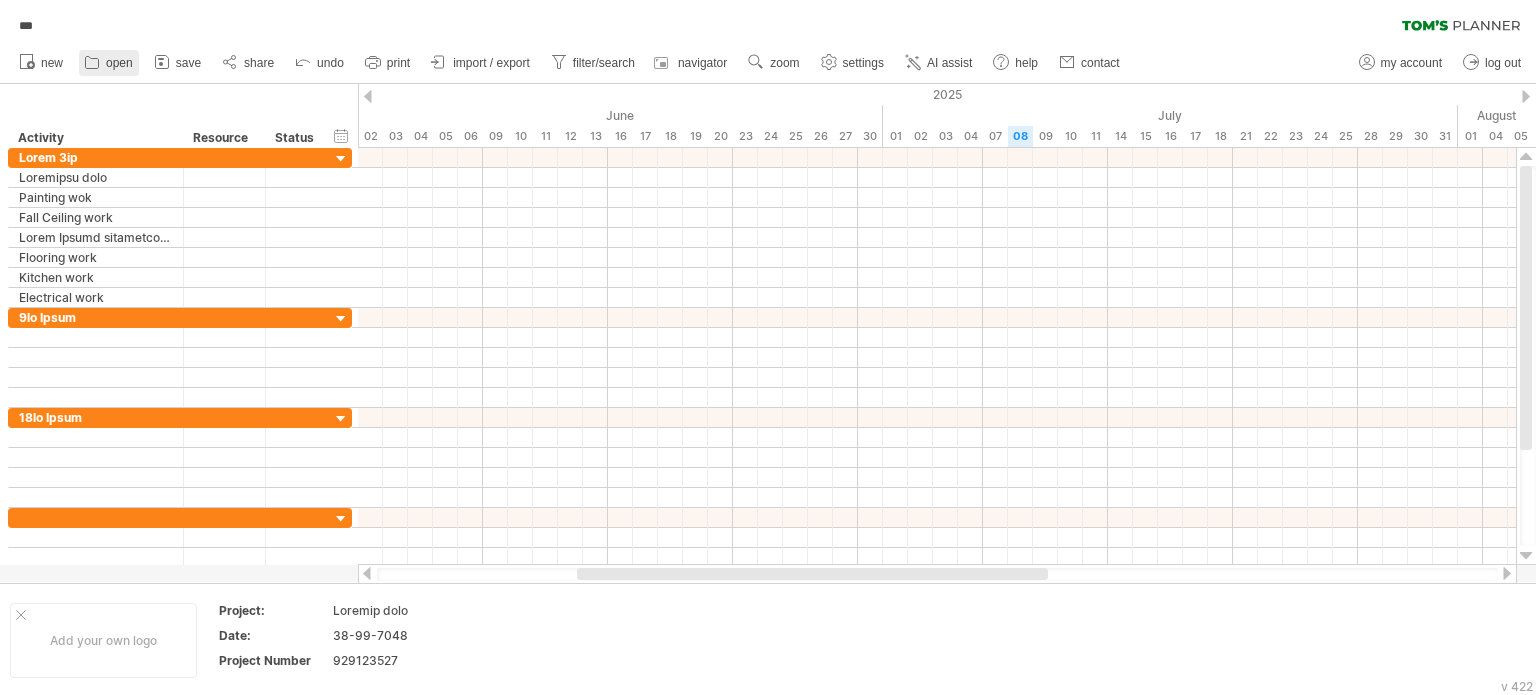 click on "open" at bounding box center [119, 63] 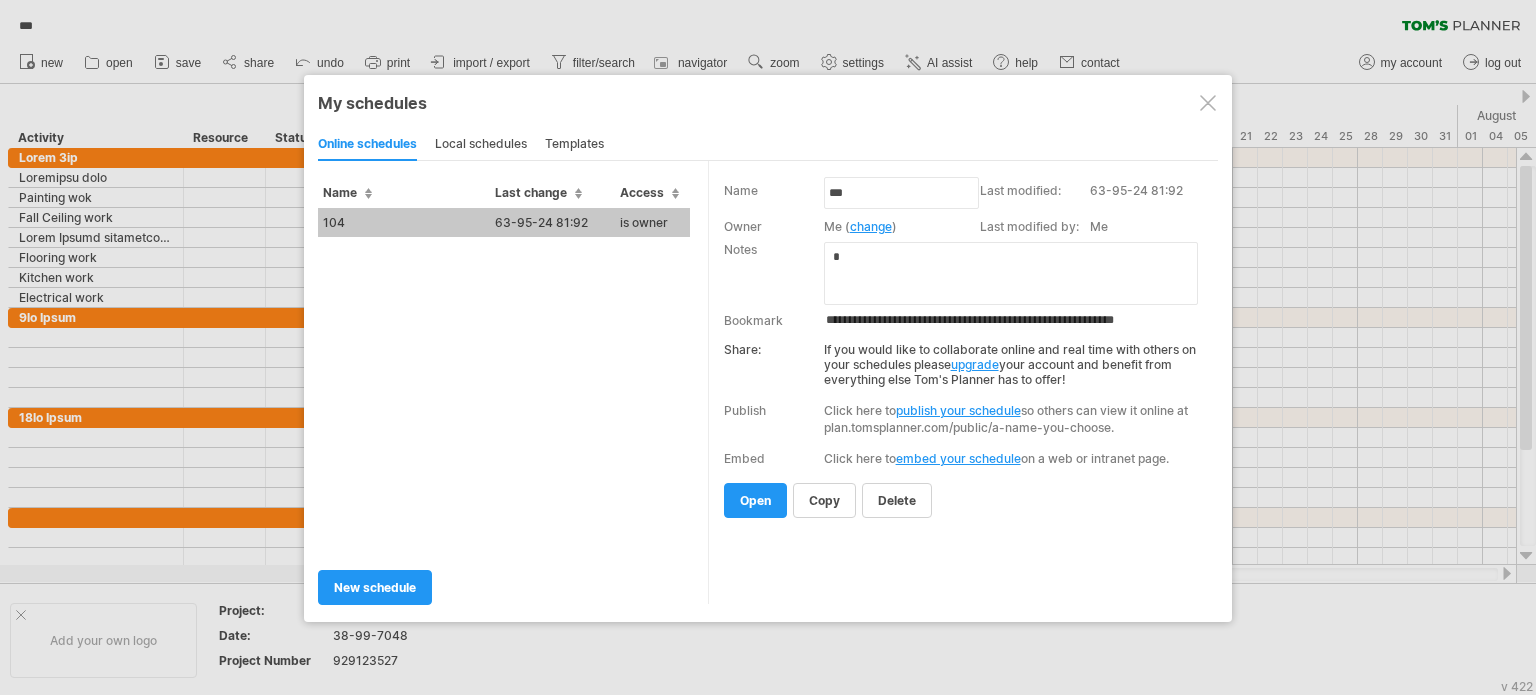 click at bounding box center [1208, 103] 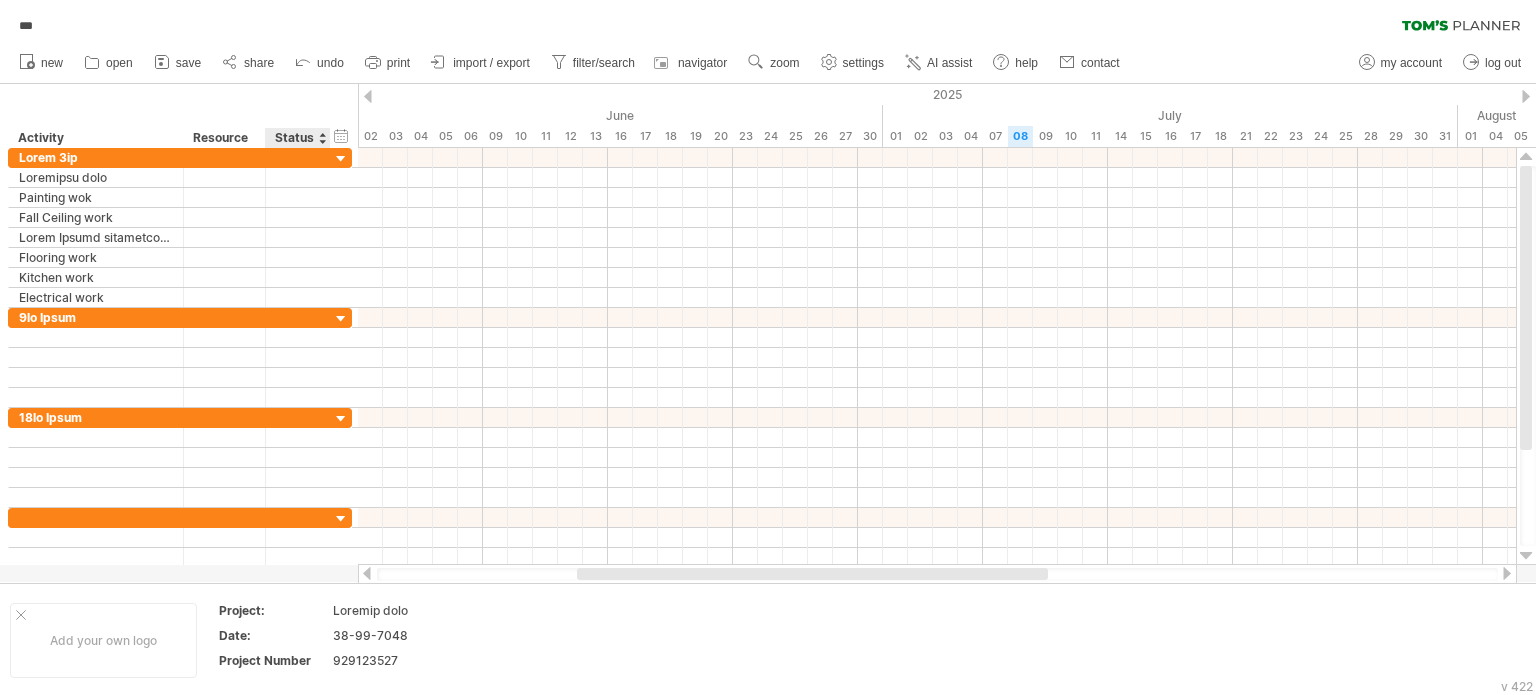 click on "Status" at bounding box center (297, 138) 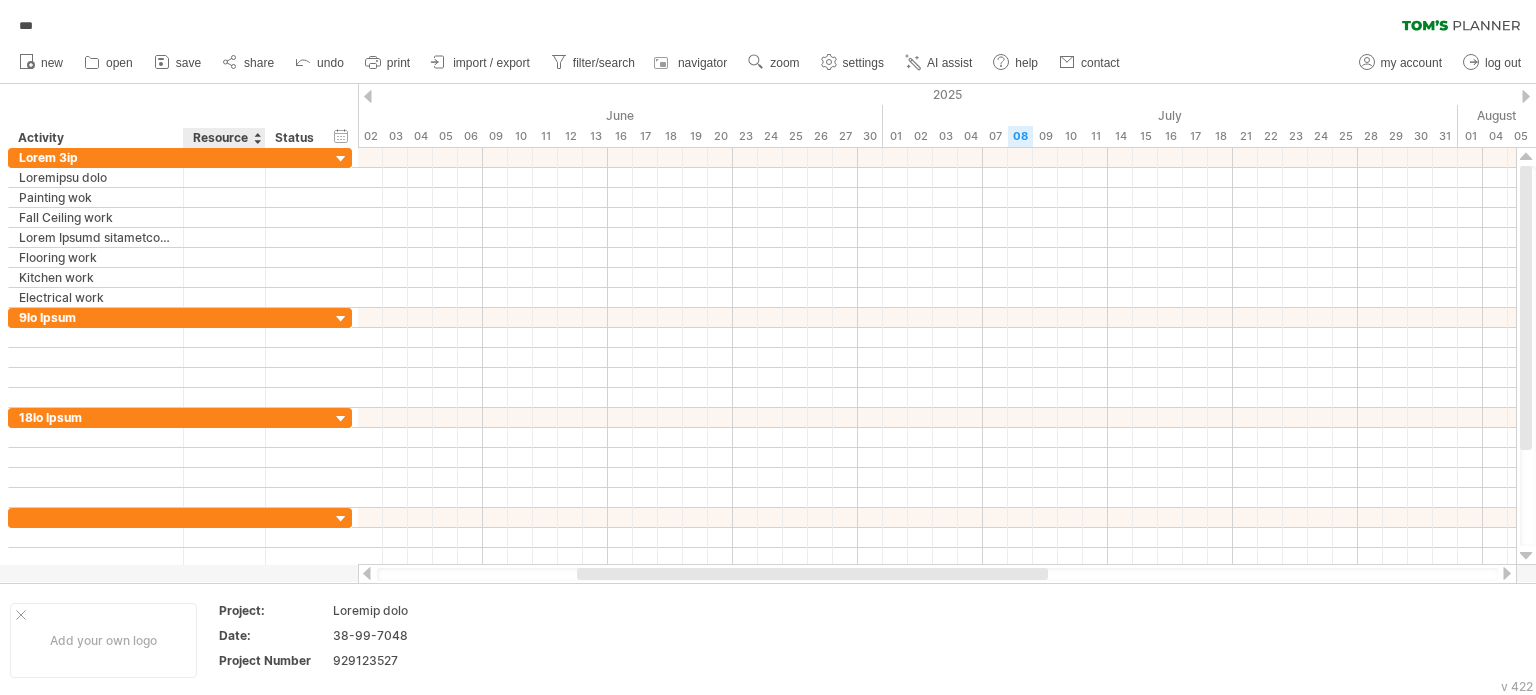 click on "Resource" at bounding box center [223, 138] 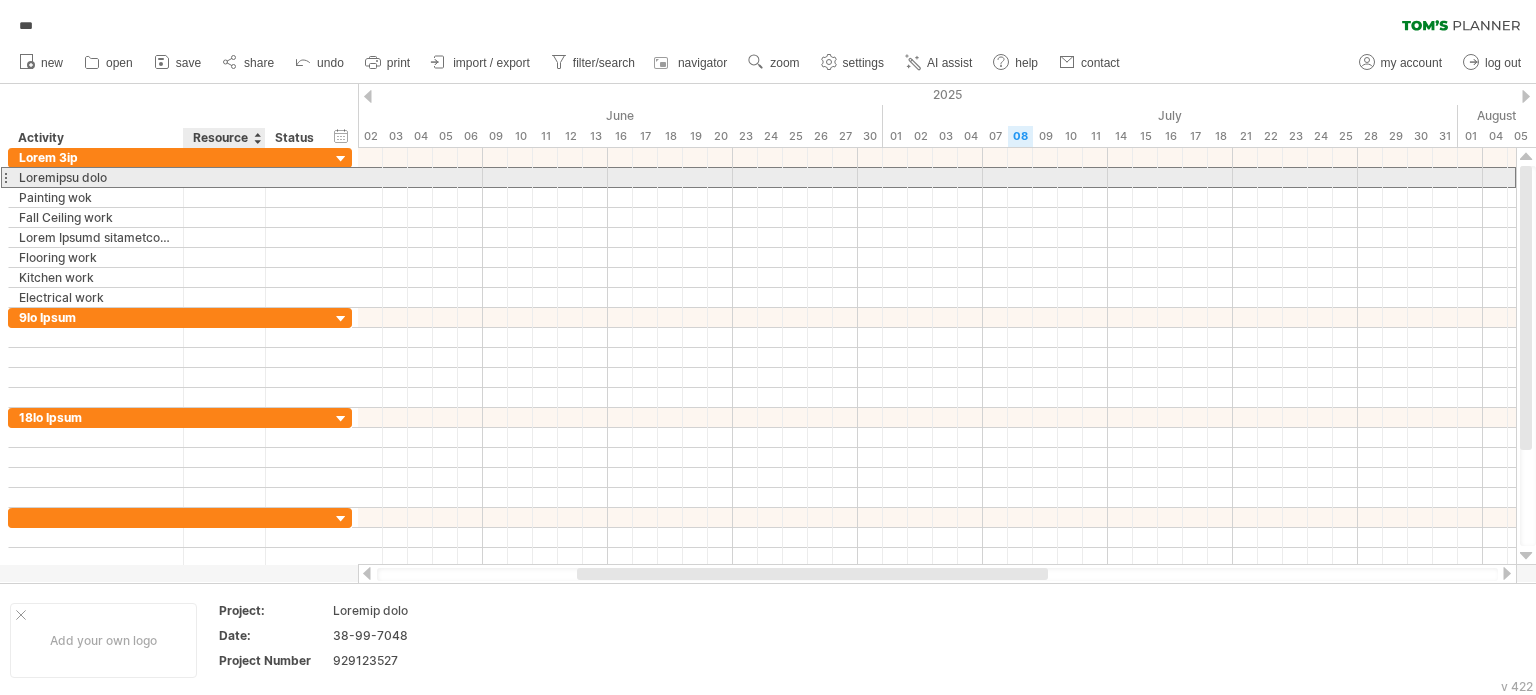 click at bounding box center [96, 177] 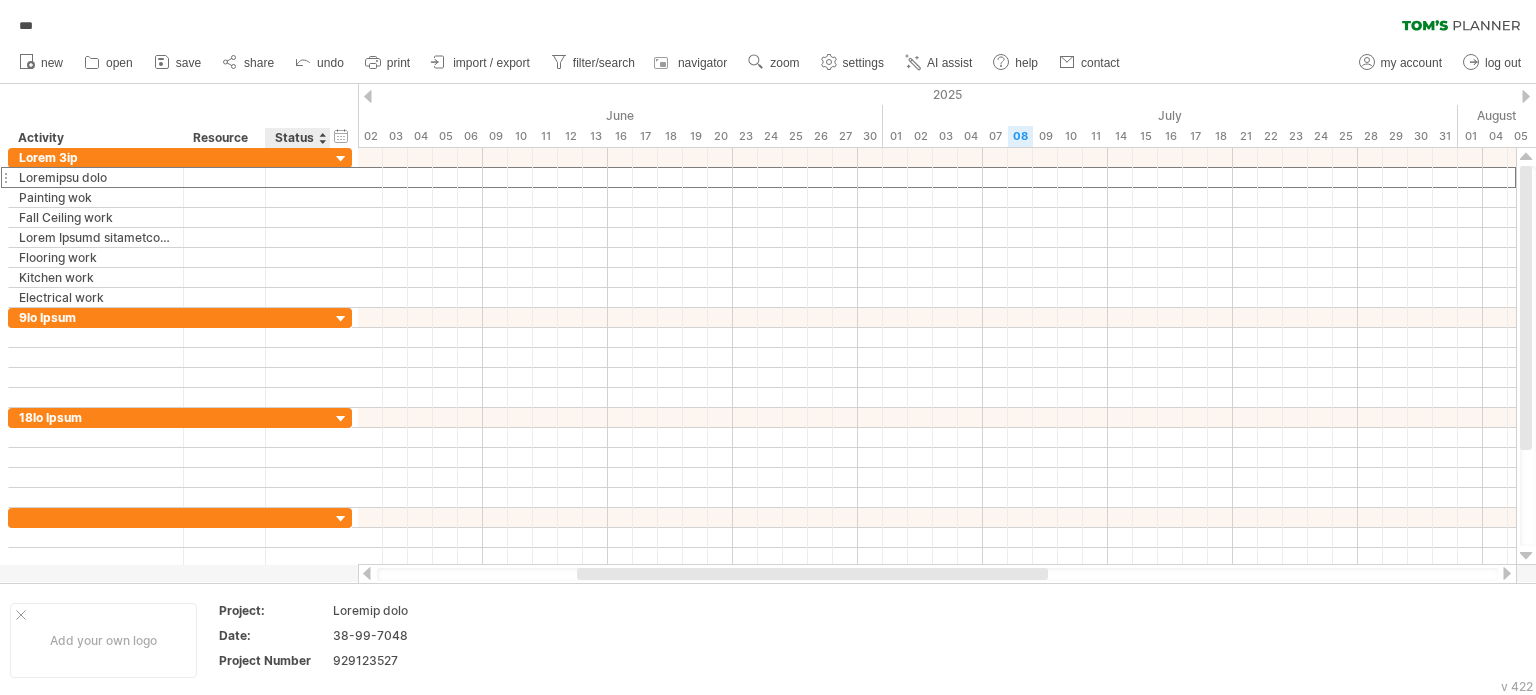 click at bounding box center (322, 138) 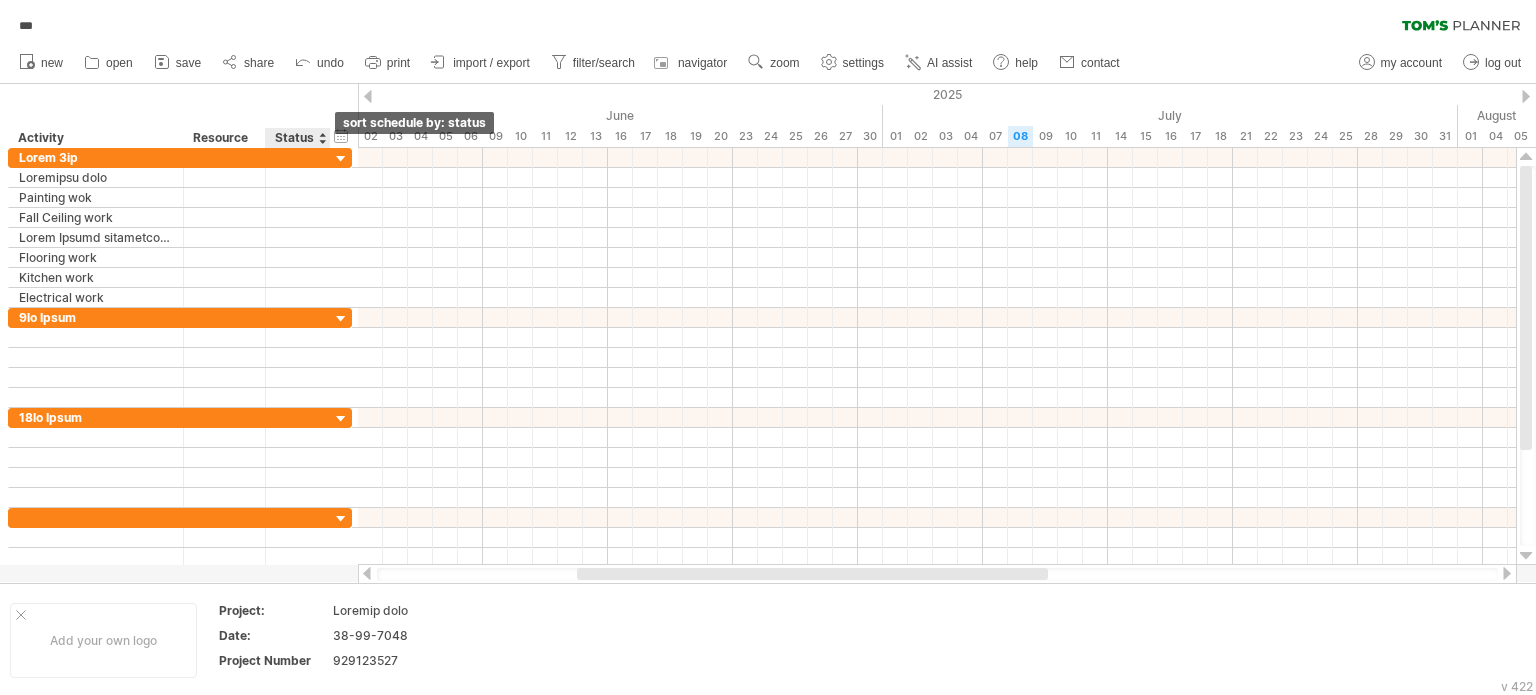 click at bounding box center [322, 138] 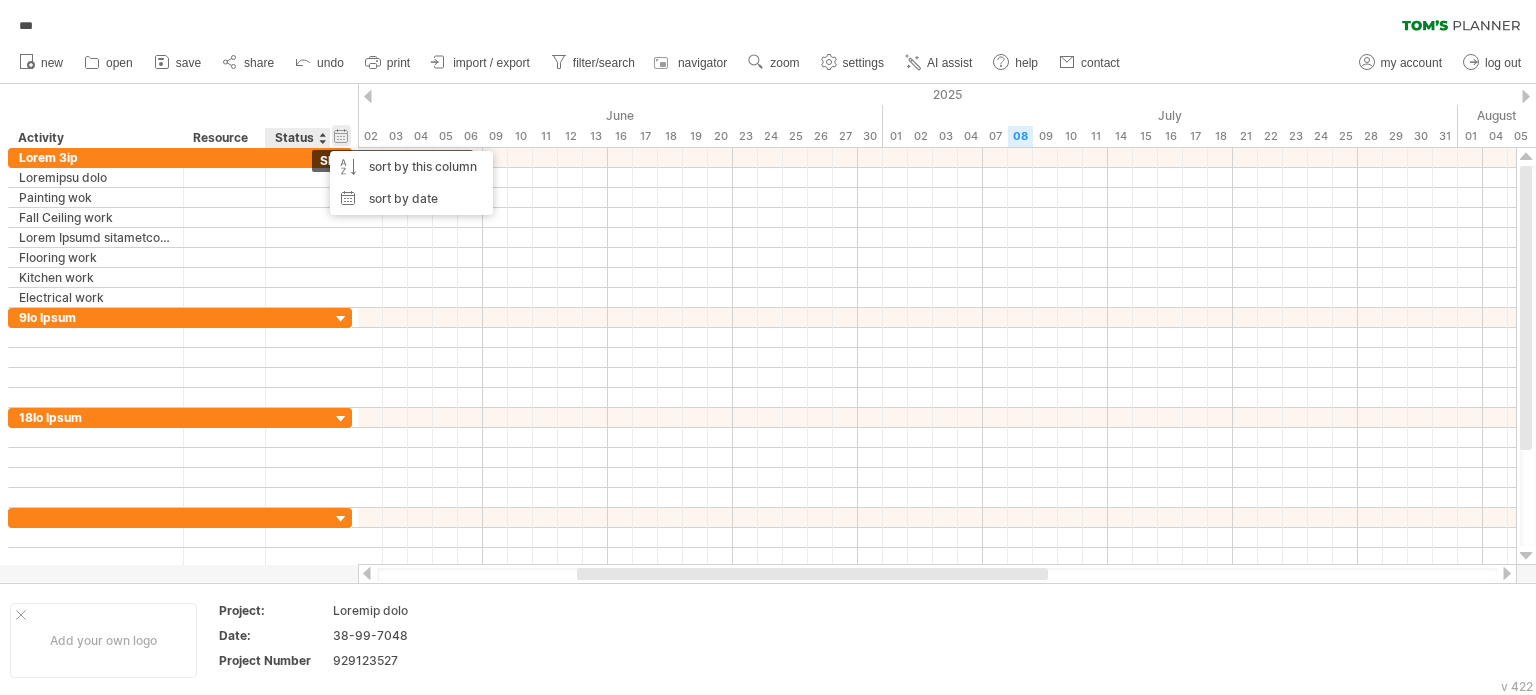 click on "hide start/end/duration show start/end/duration" at bounding box center [341, 135] 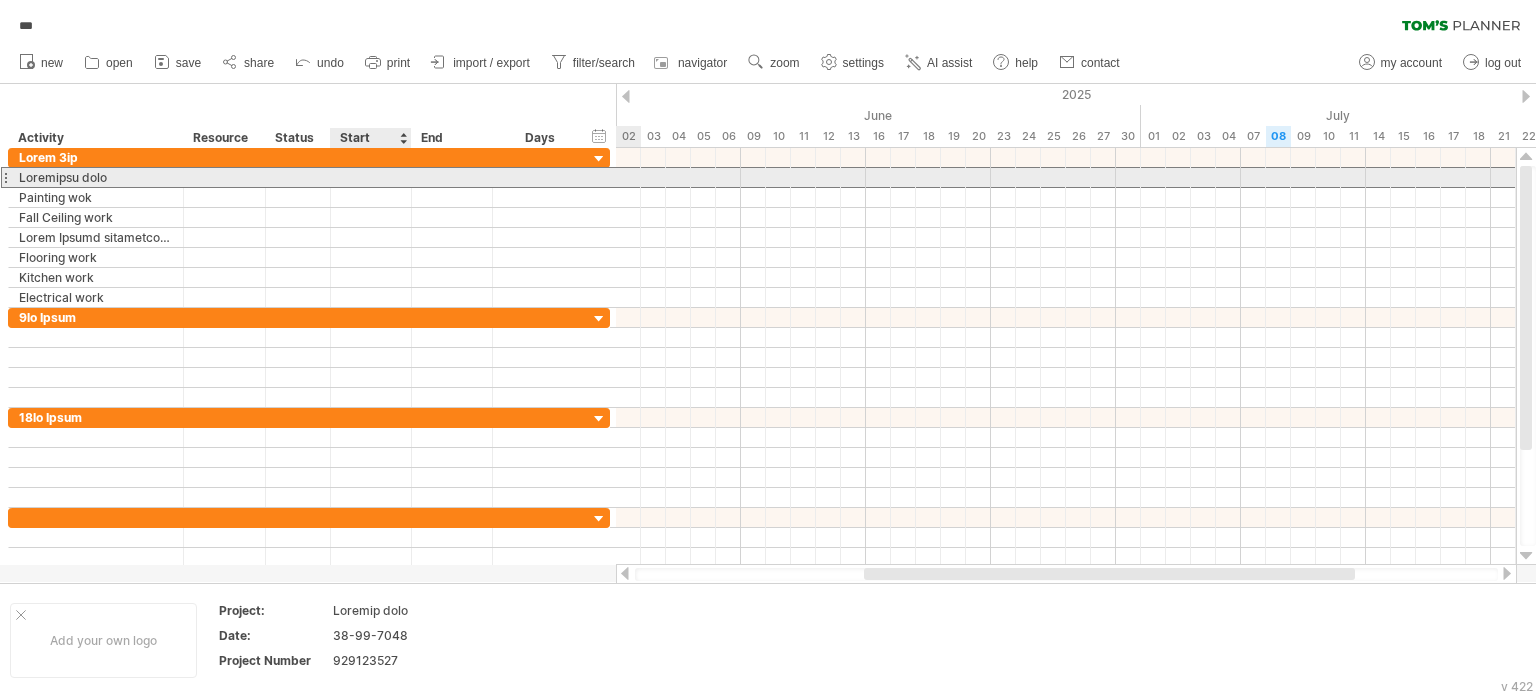 click at bounding box center [371, 177] 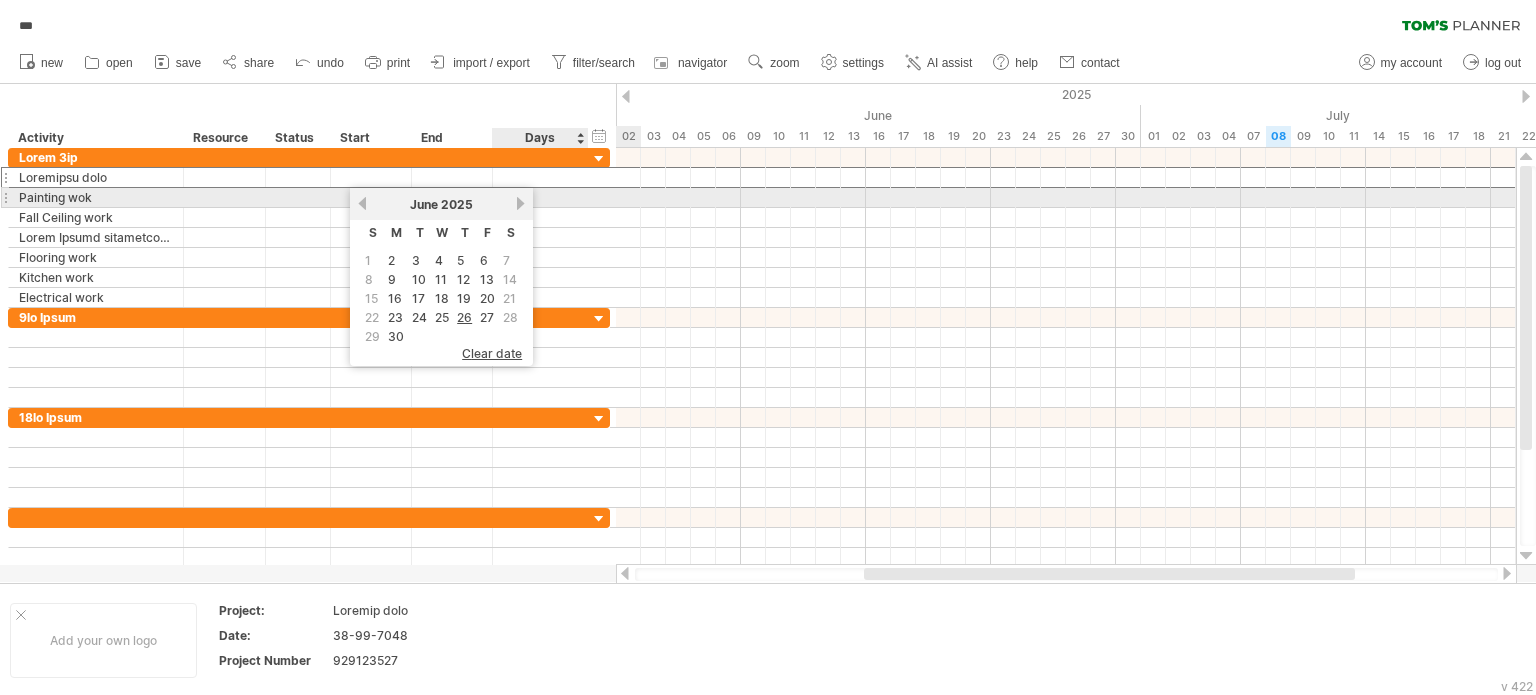 click on "next" at bounding box center (520, 203) 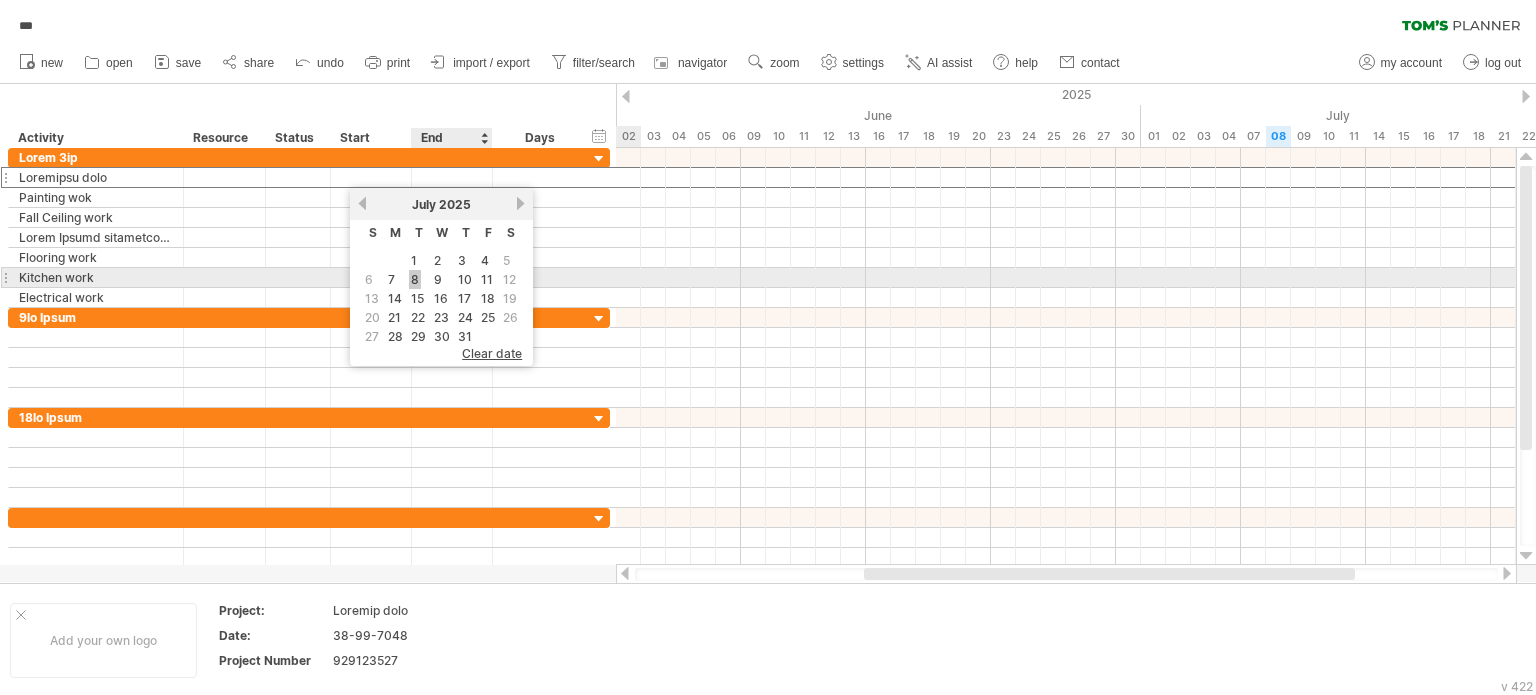 click on "8" at bounding box center (415, 279) 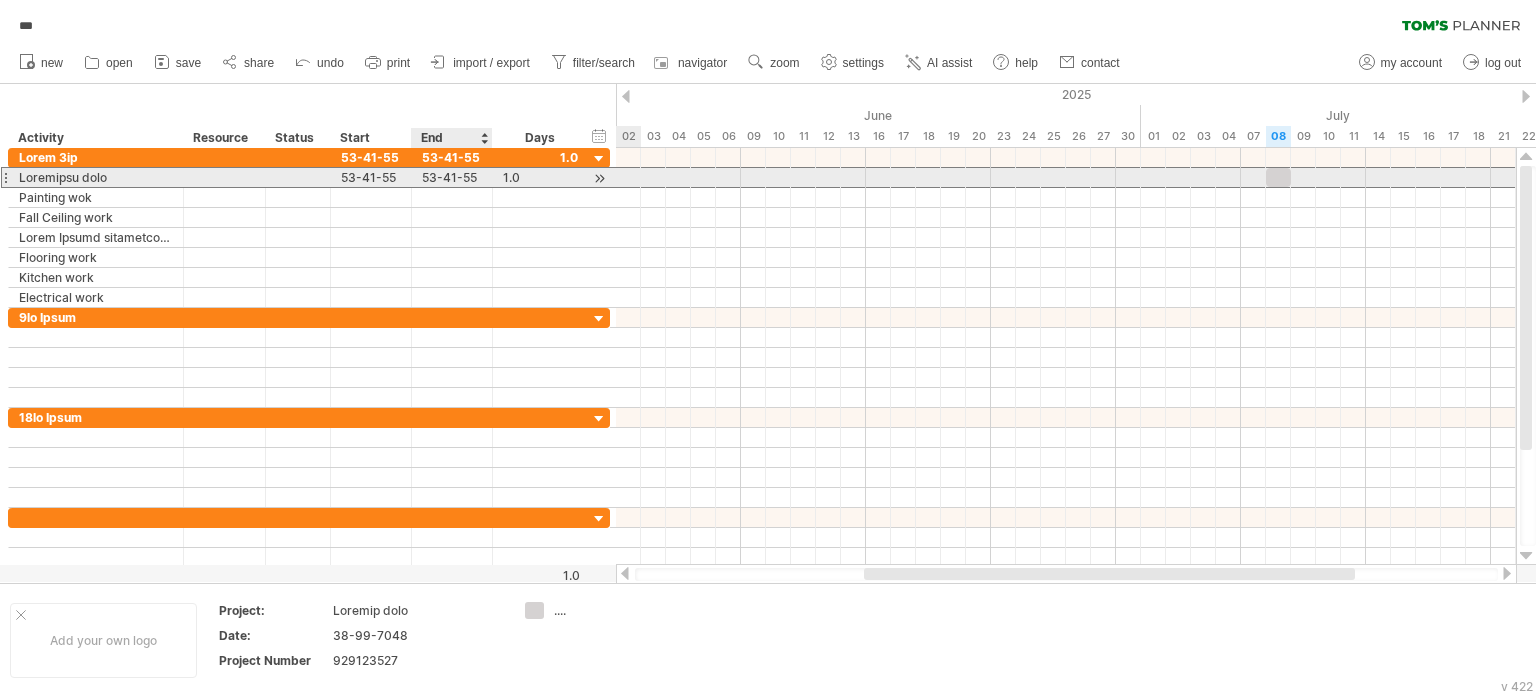 click on "53-41-55" at bounding box center [452, 177] 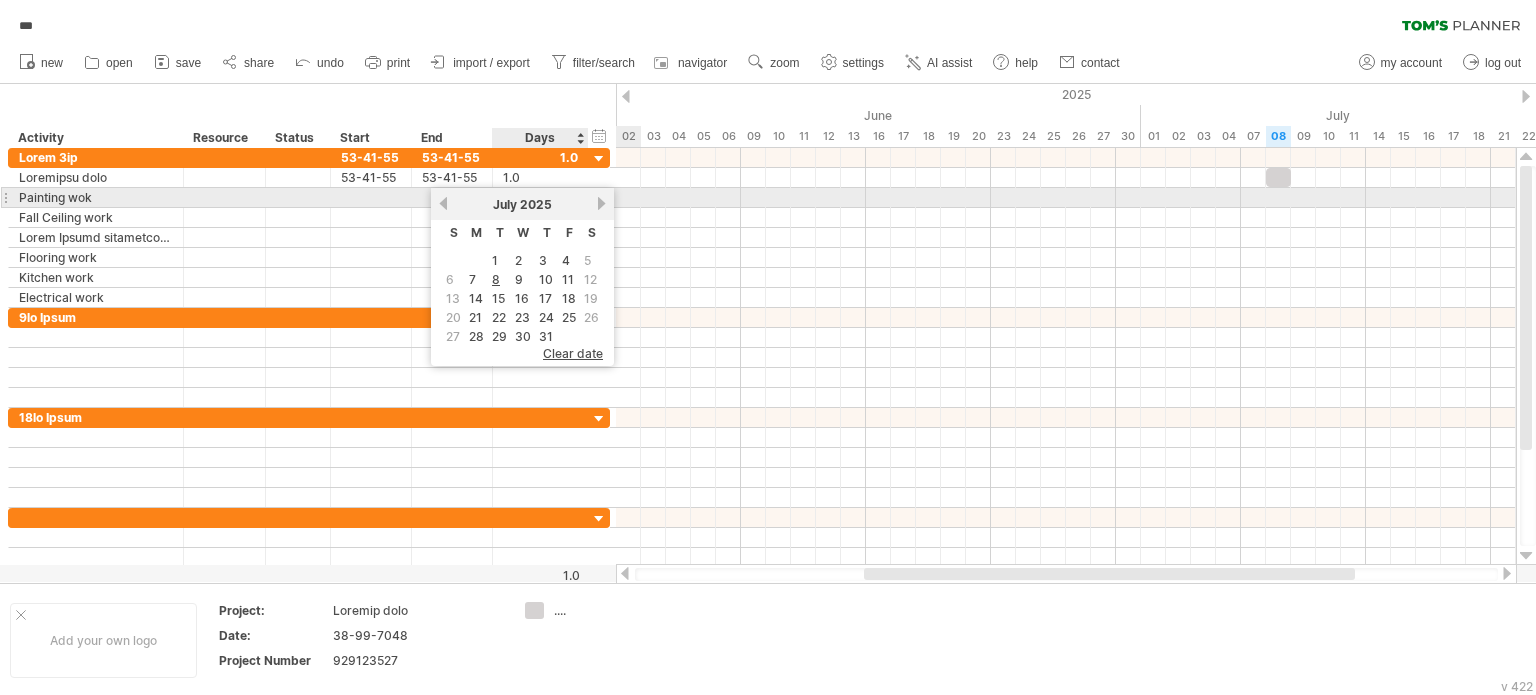click on "next" at bounding box center (601, 203) 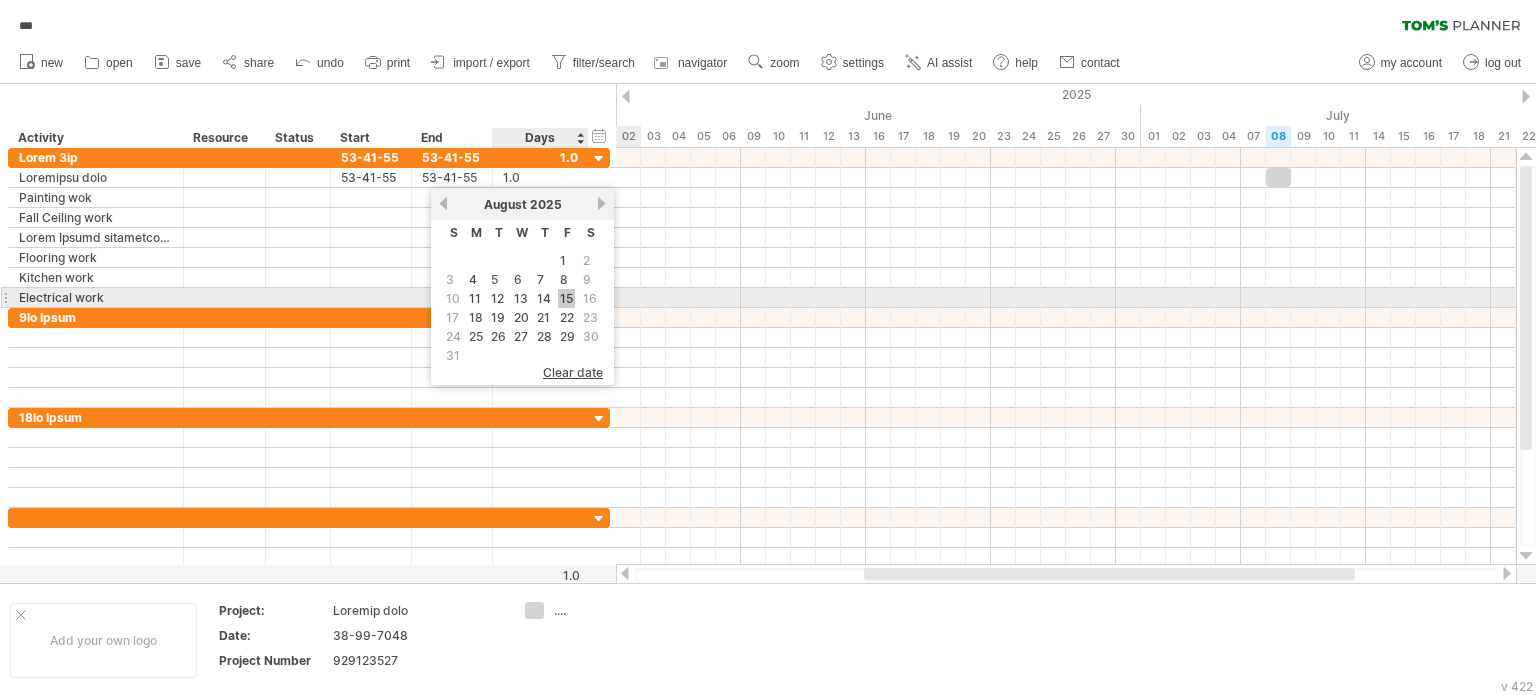 click on "15" at bounding box center (566, 298) 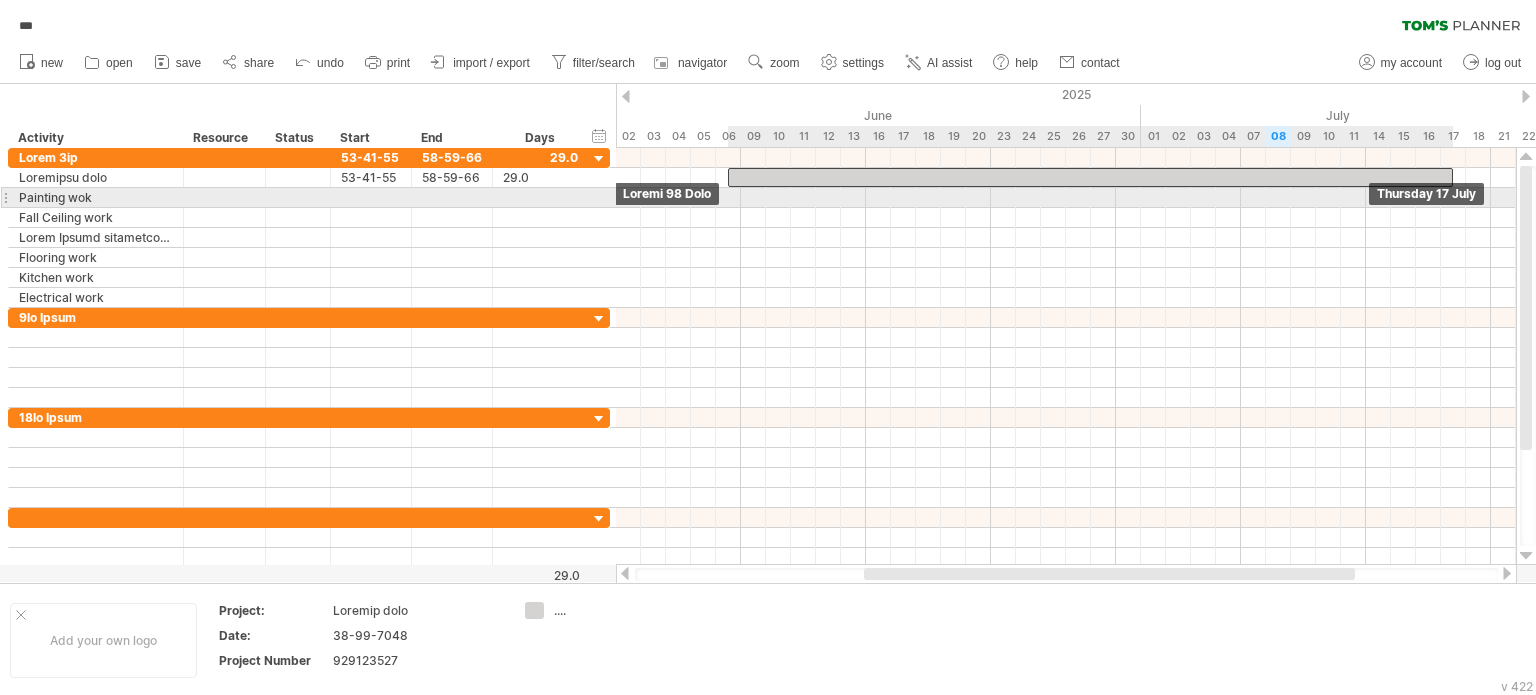 drag, startPoint x: 1405, startPoint y: 182, endPoint x: 874, endPoint y: 191, distance: 531.0763 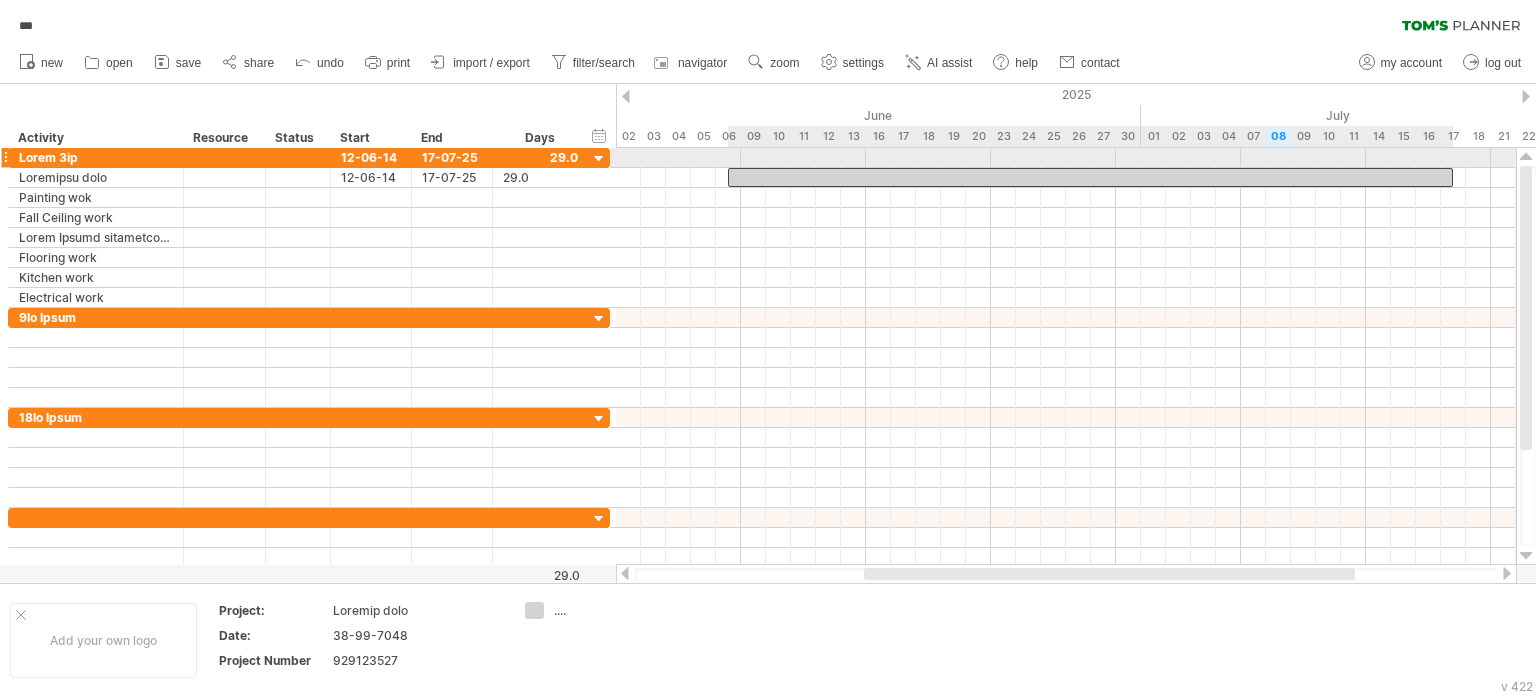 click at bounding box center (1090, 177) 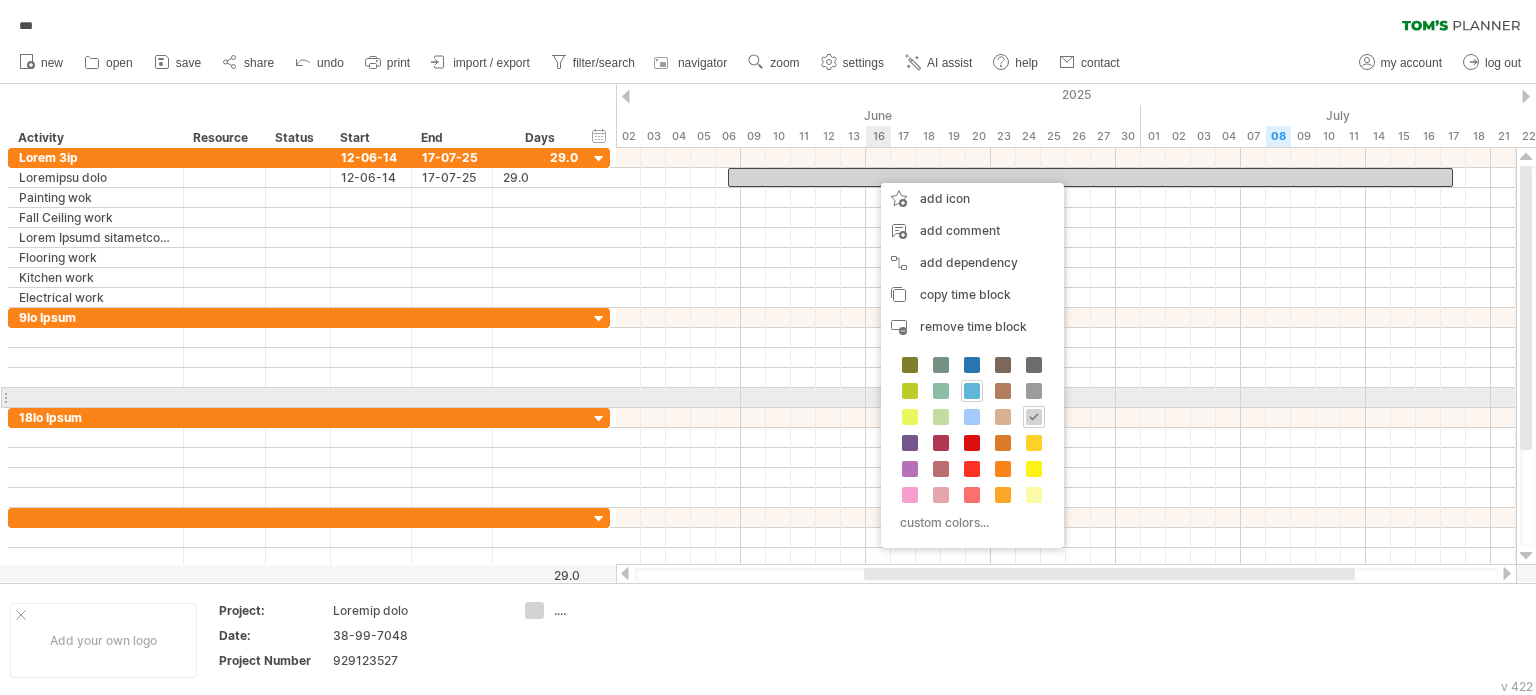 click at bounding box center [972, 391] 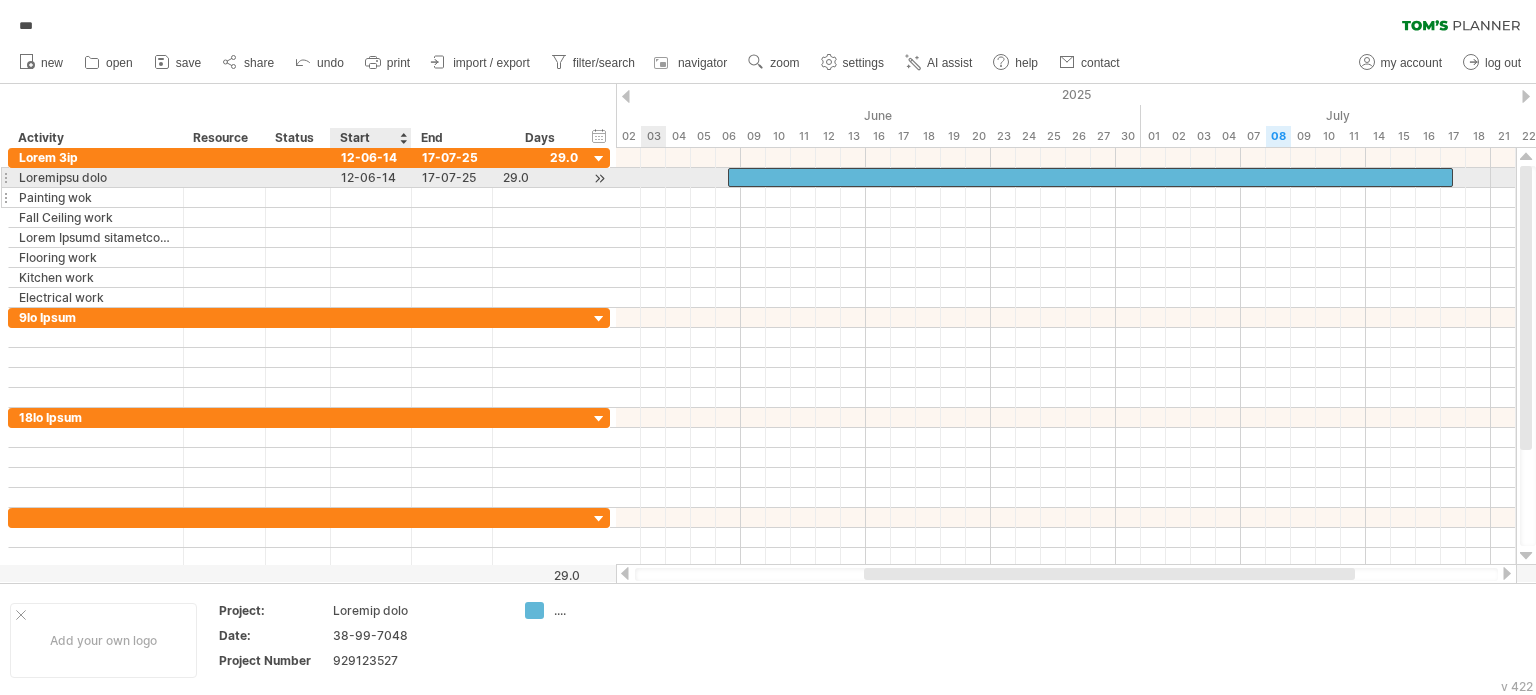 click on "**********" at bounding box center (309, 228) 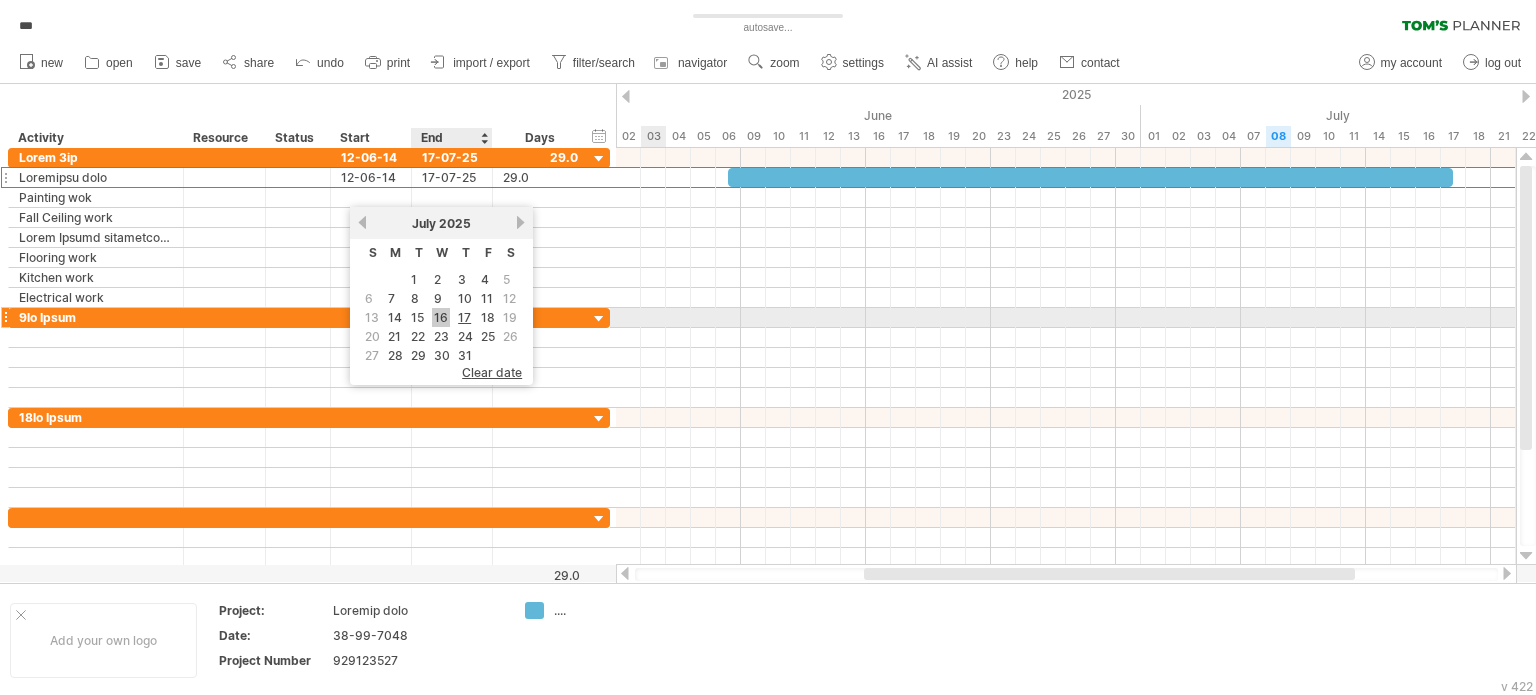 click on "16" at bounding box center [441, 317] 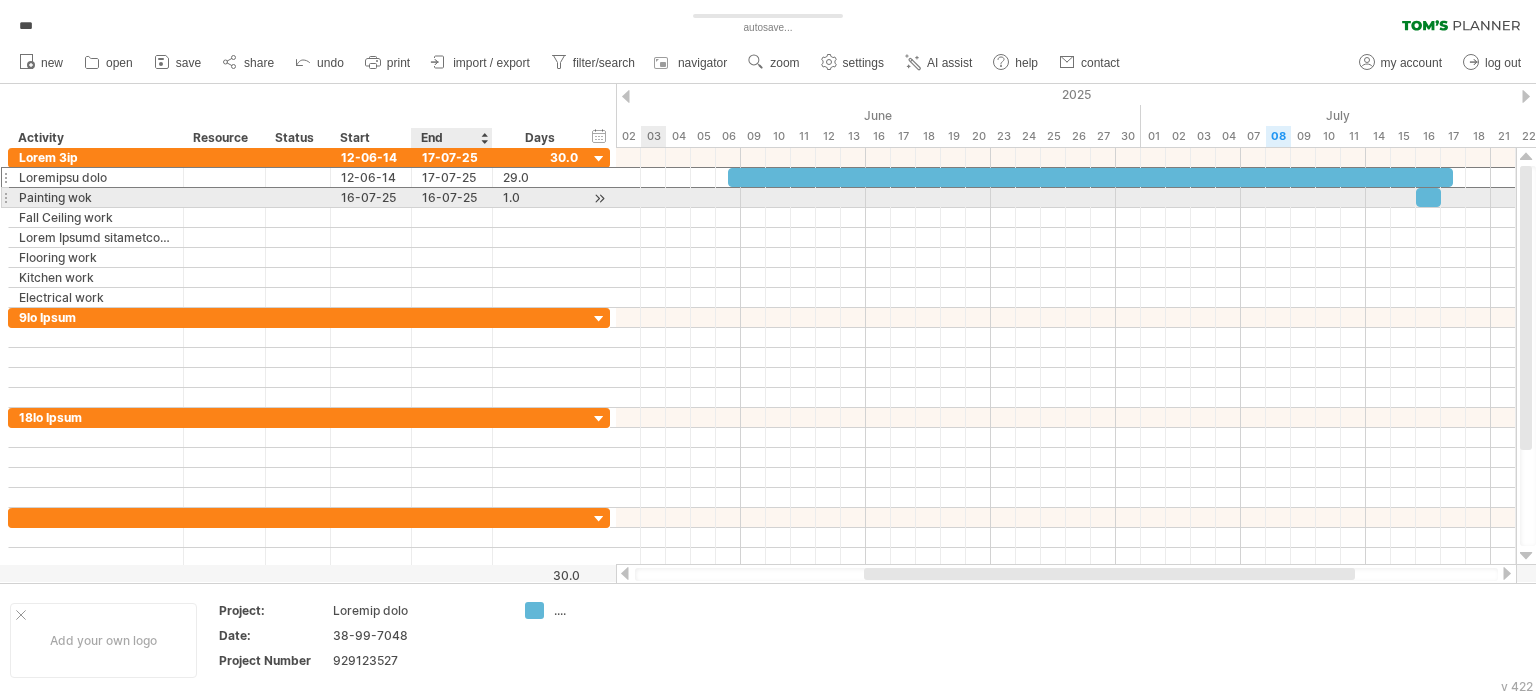 click on "16-07-25" at bounding box center [452, 197] 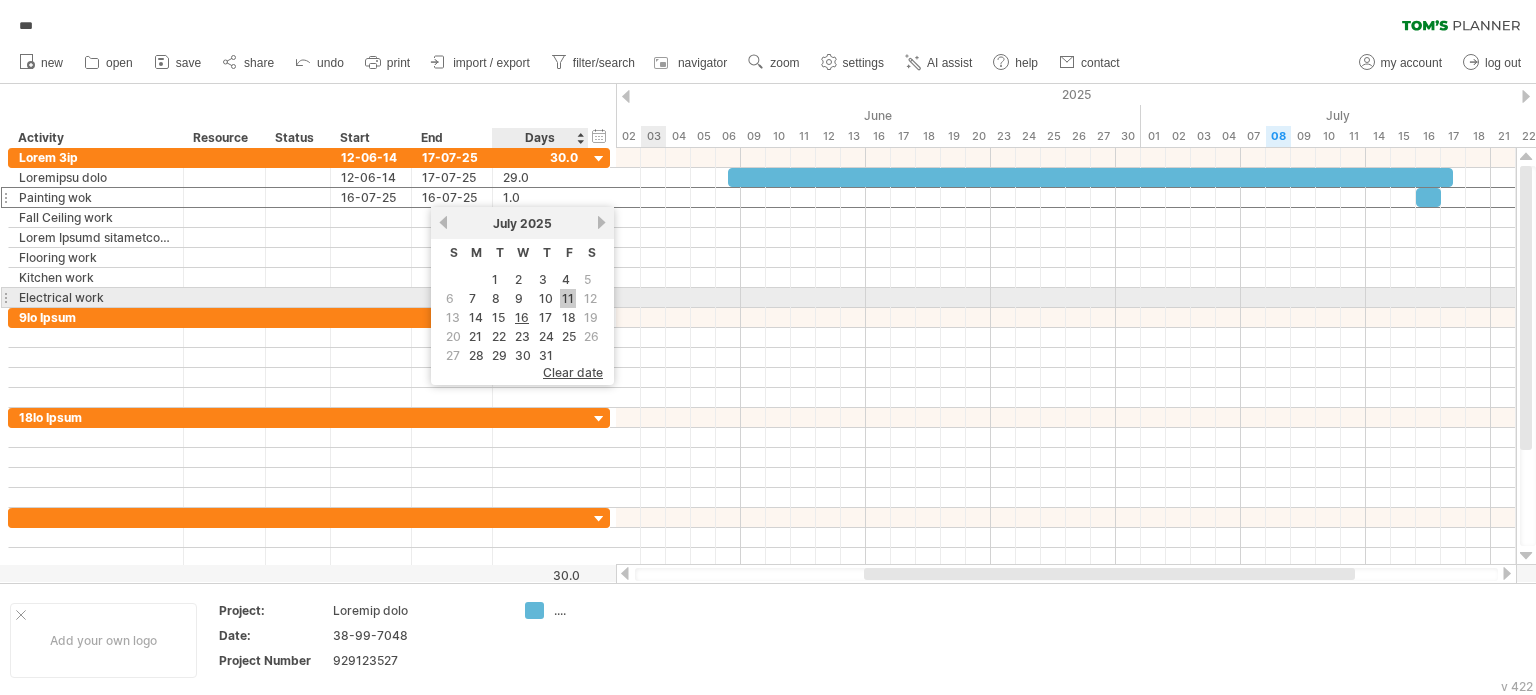 click on "11" at bounding box center (568, 298) 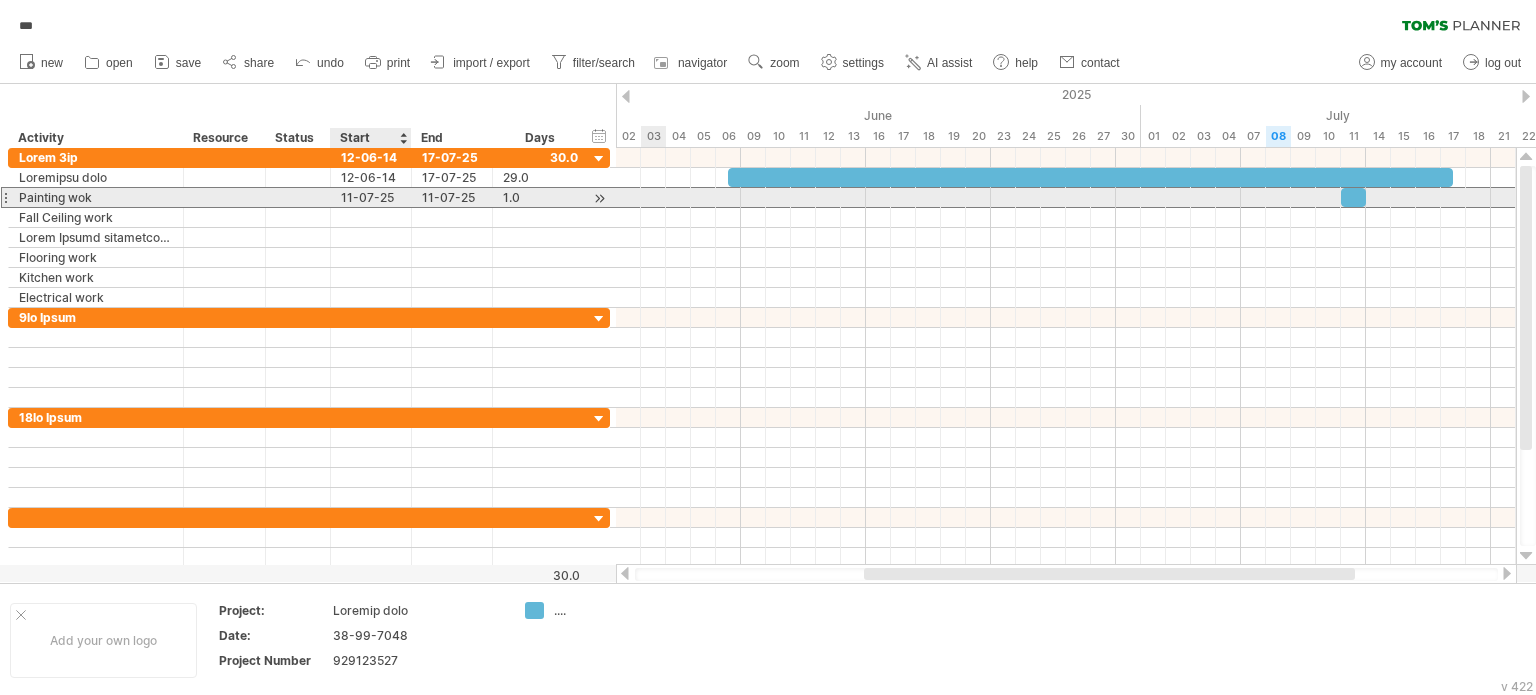 click on "11-07-25" at bounding box center (371, 197) 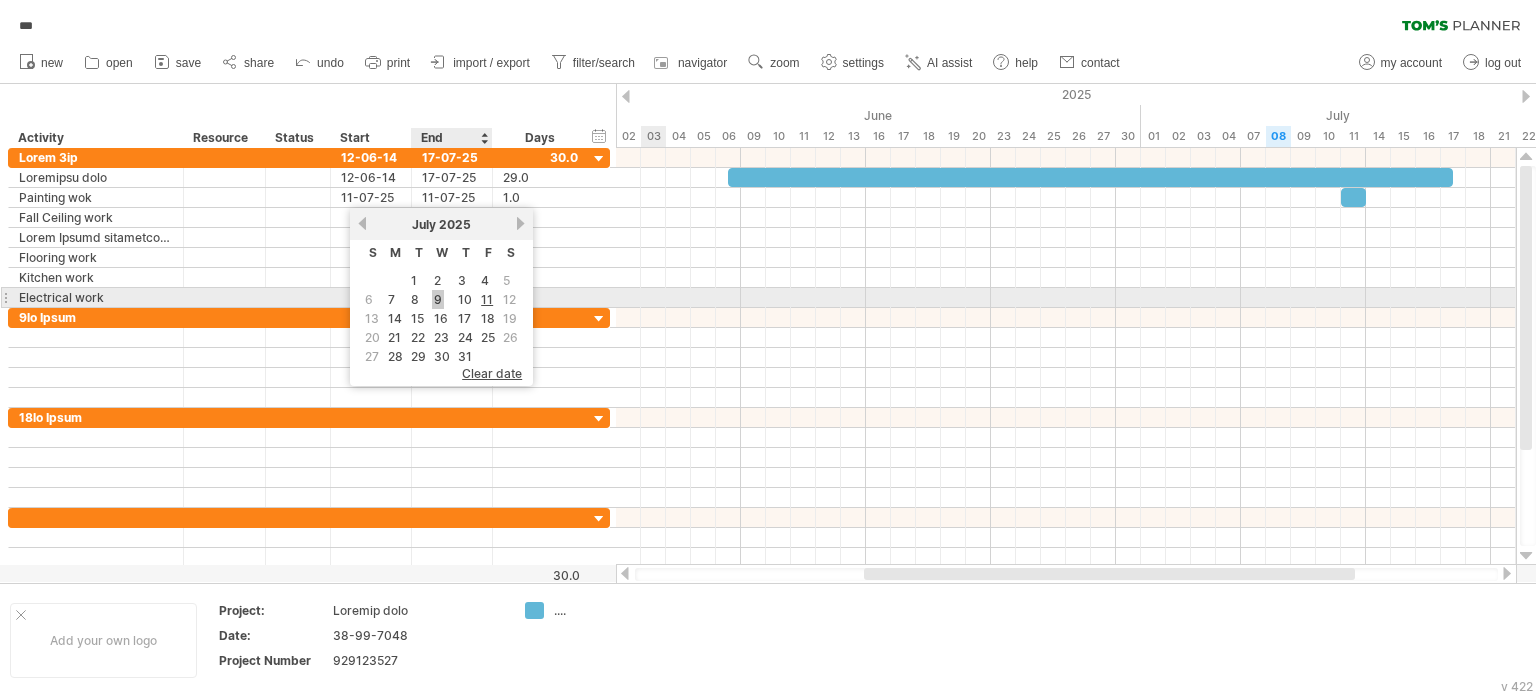 click on "9" at bounding box center (438, 299) 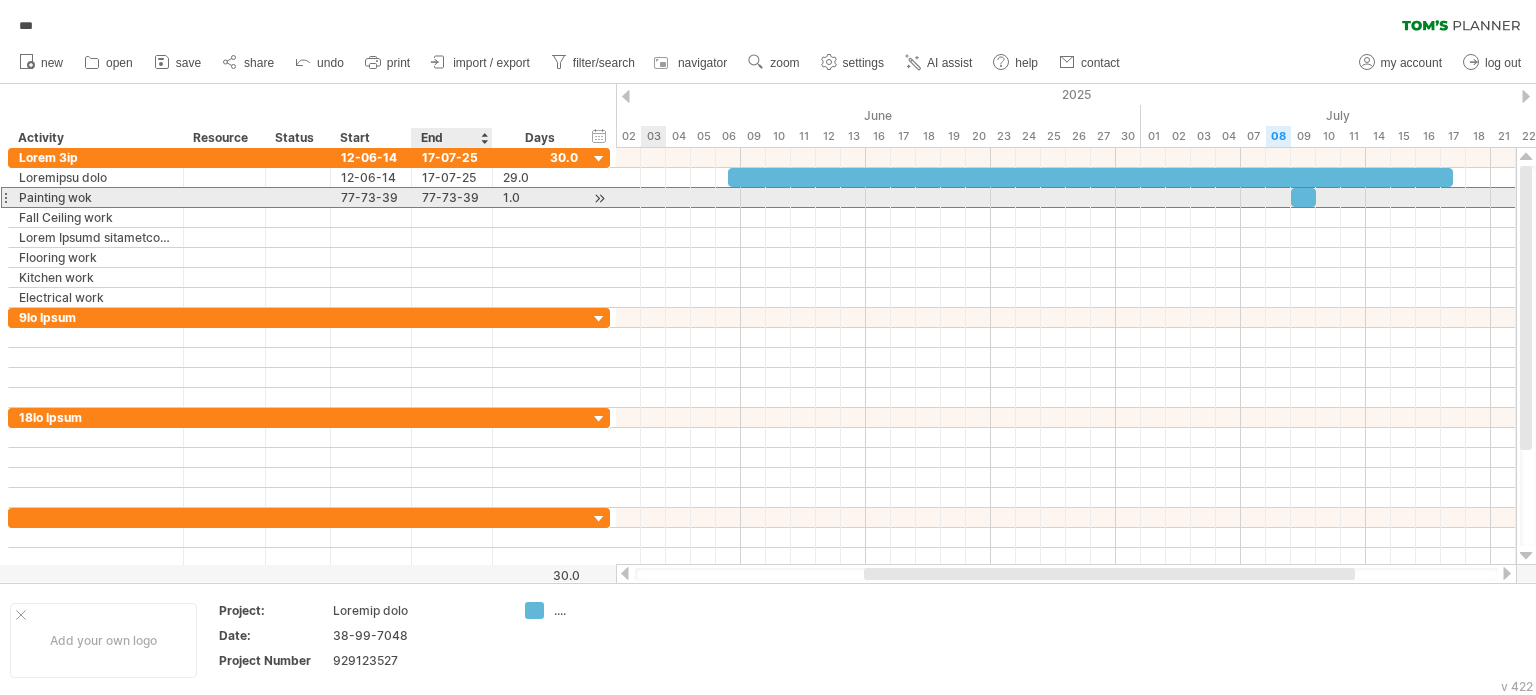 click on "77-73-39" at bounding box center (452, 197) 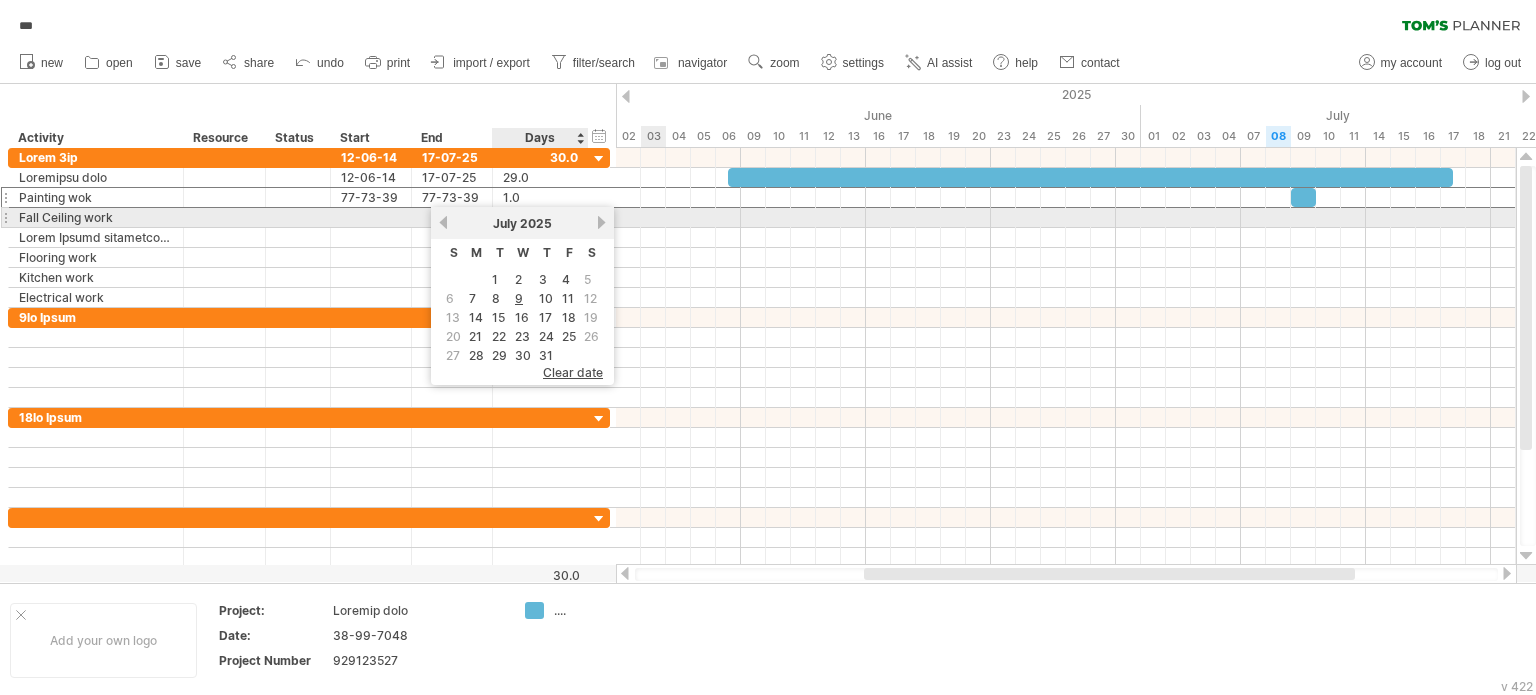 click on "next" at bounding box center [601, 222] 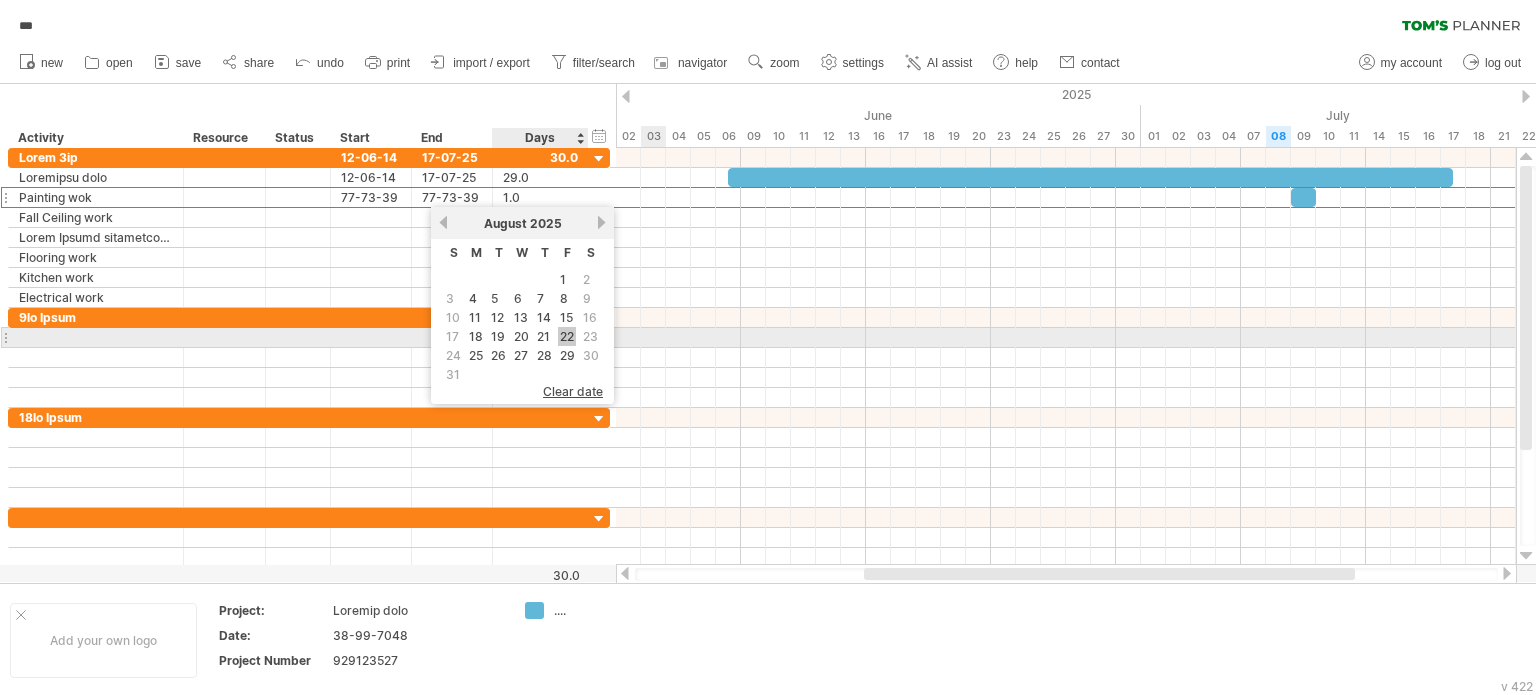 click on "22" at bounding box center [567, 336] 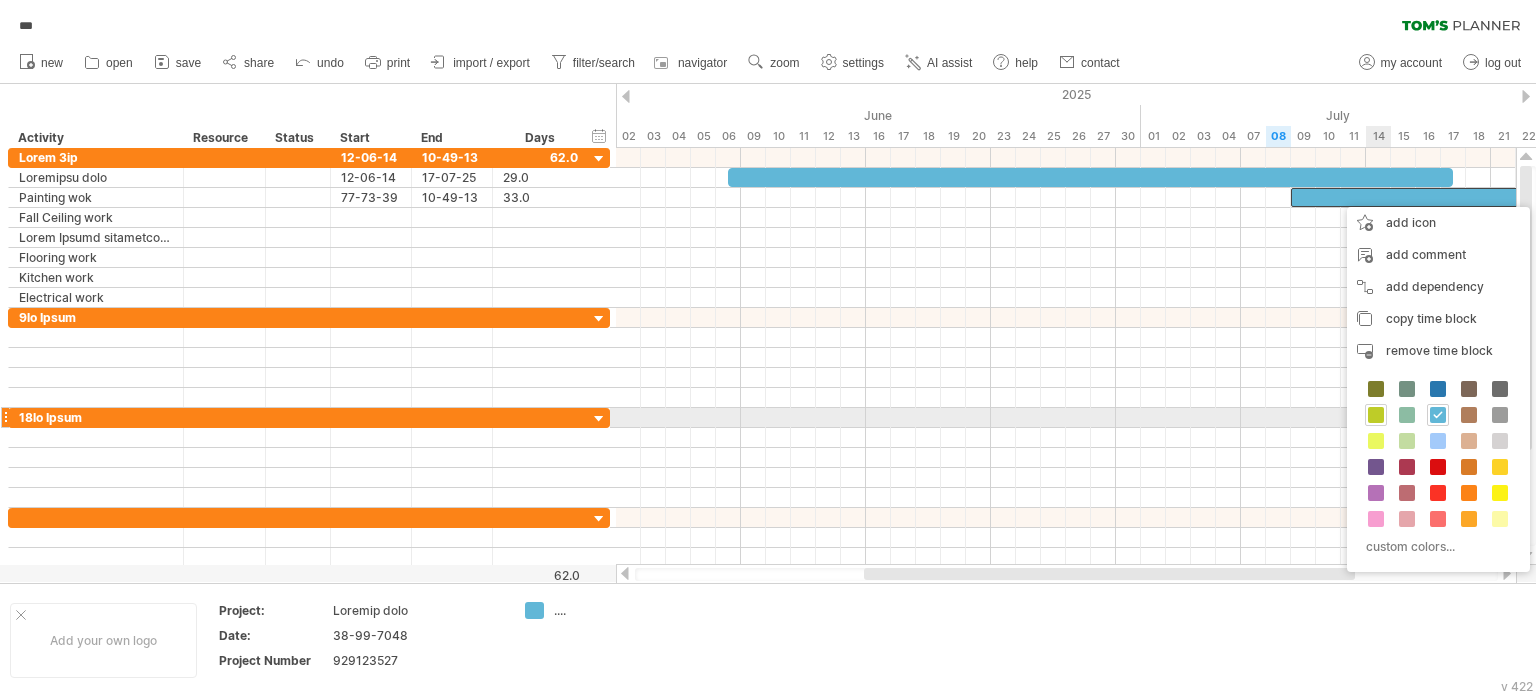 click at bounding box center [1376, 415] 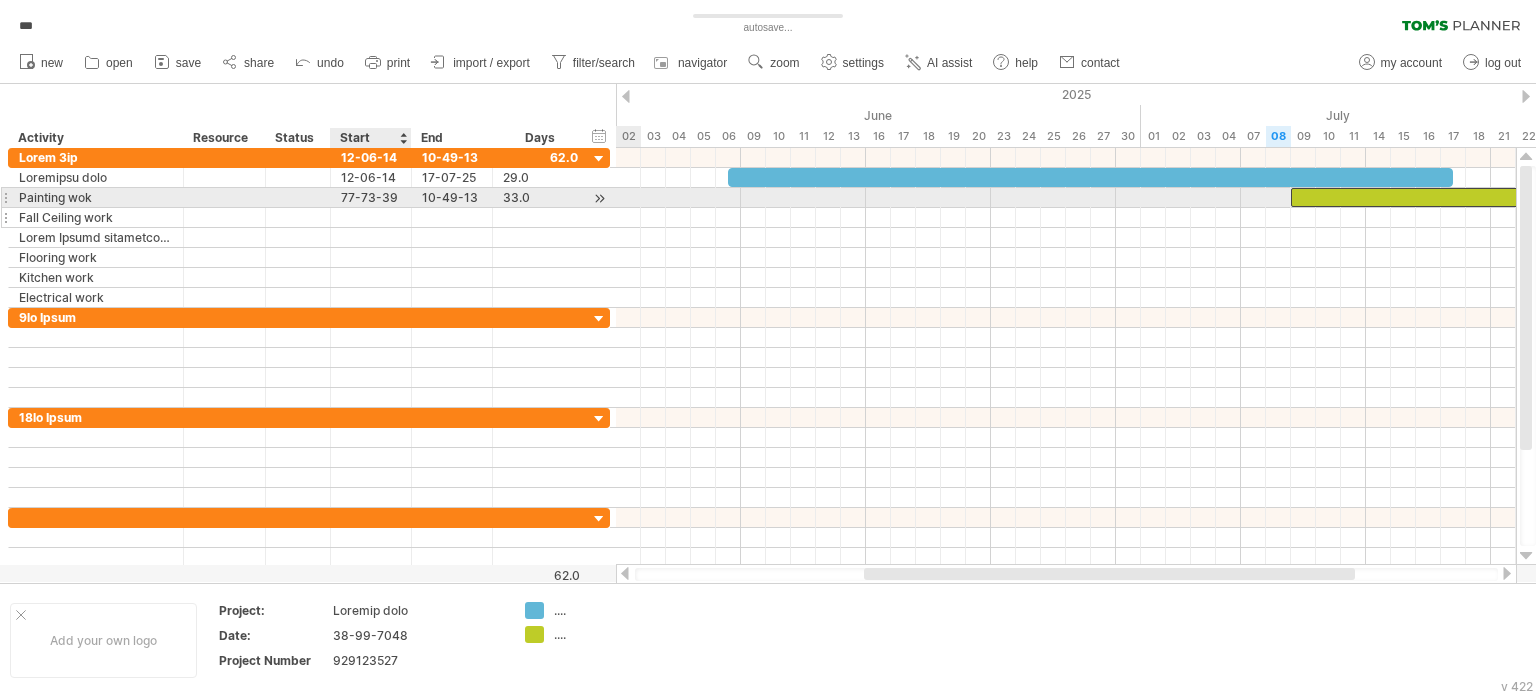 click at bounding box center (371, 217) 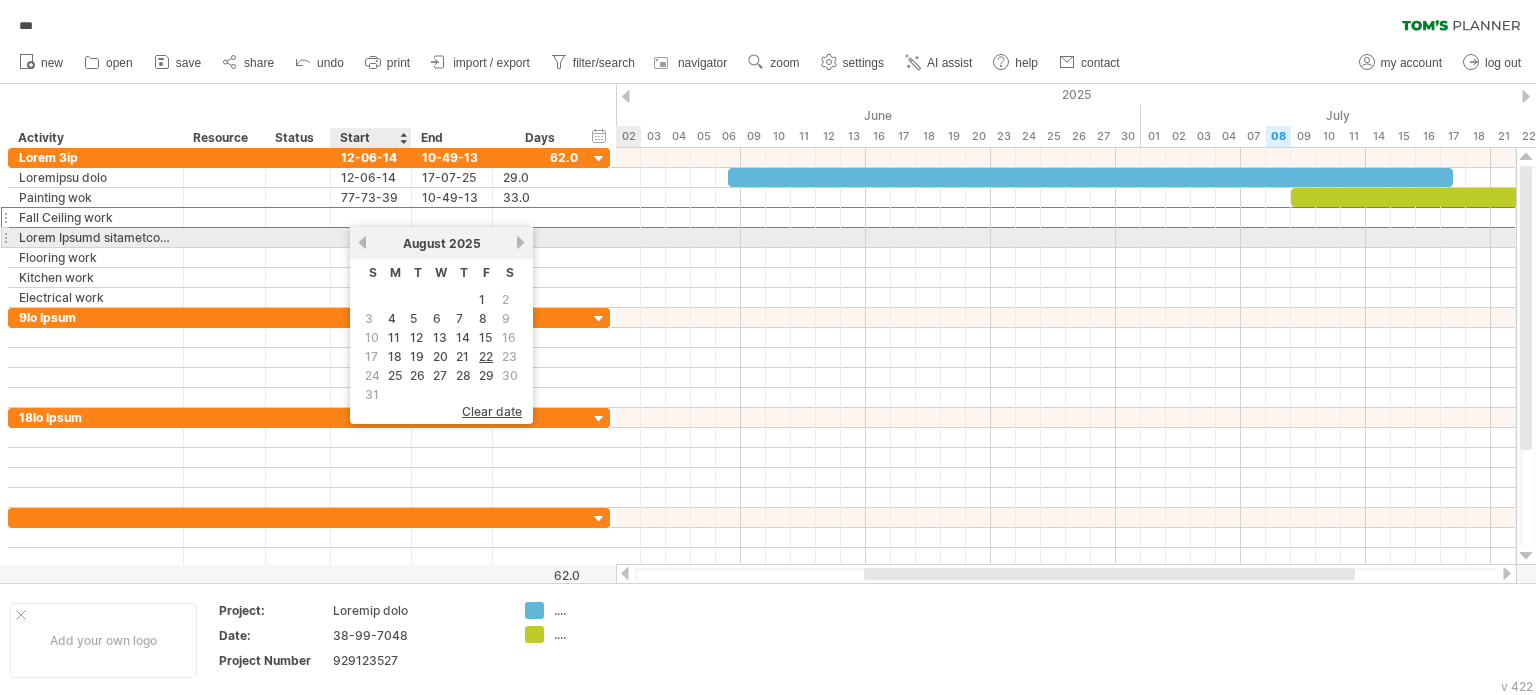 click on "previous" at bounding box center (362, 242) 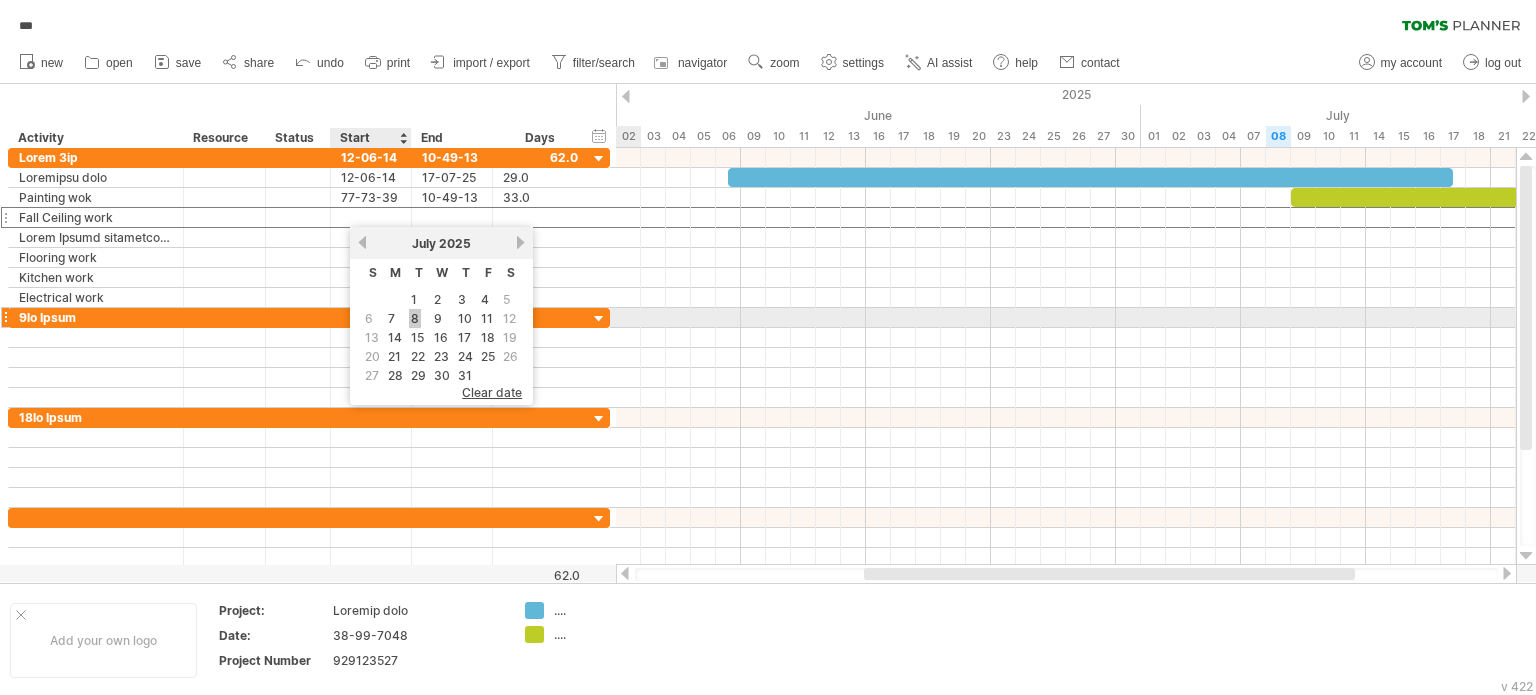 click on "8" at bounding box center (415, 318) 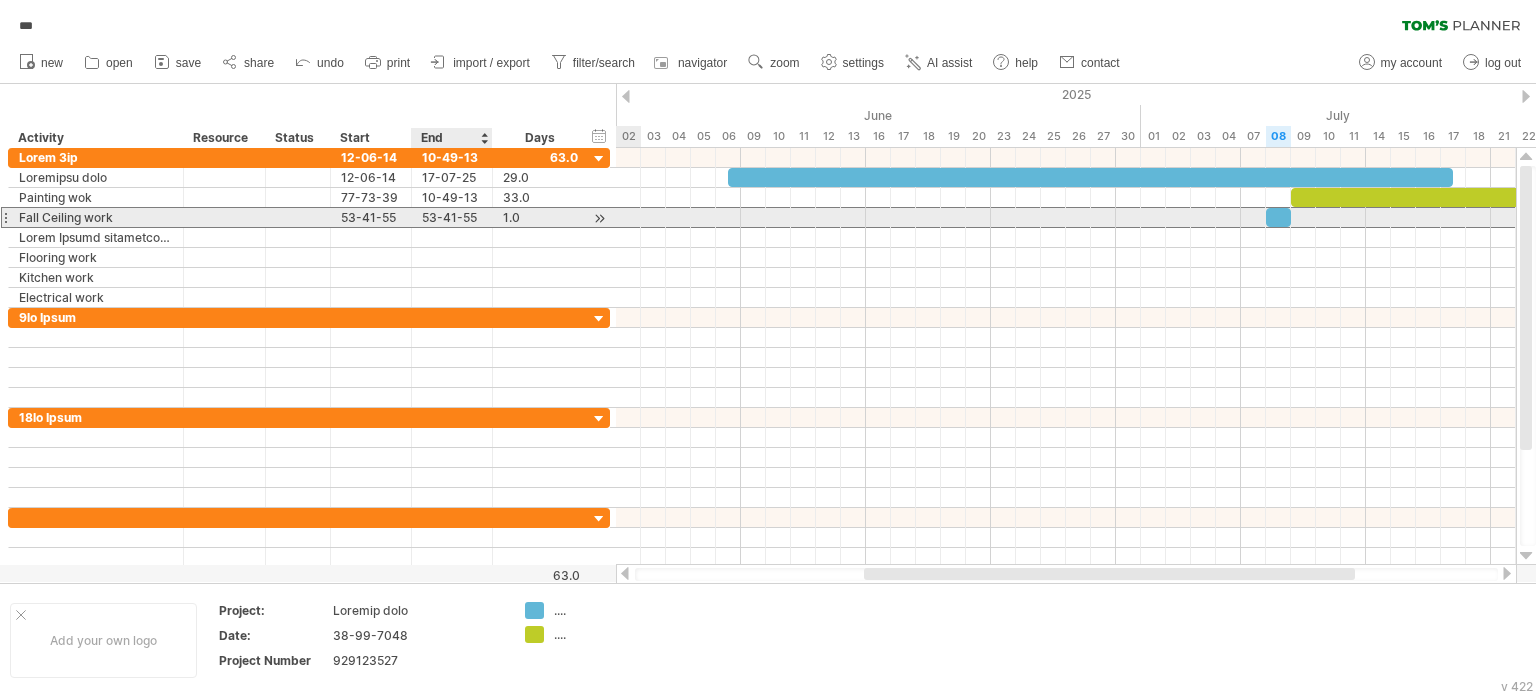 click on "53-41-55" at bounding box center [452, 217] 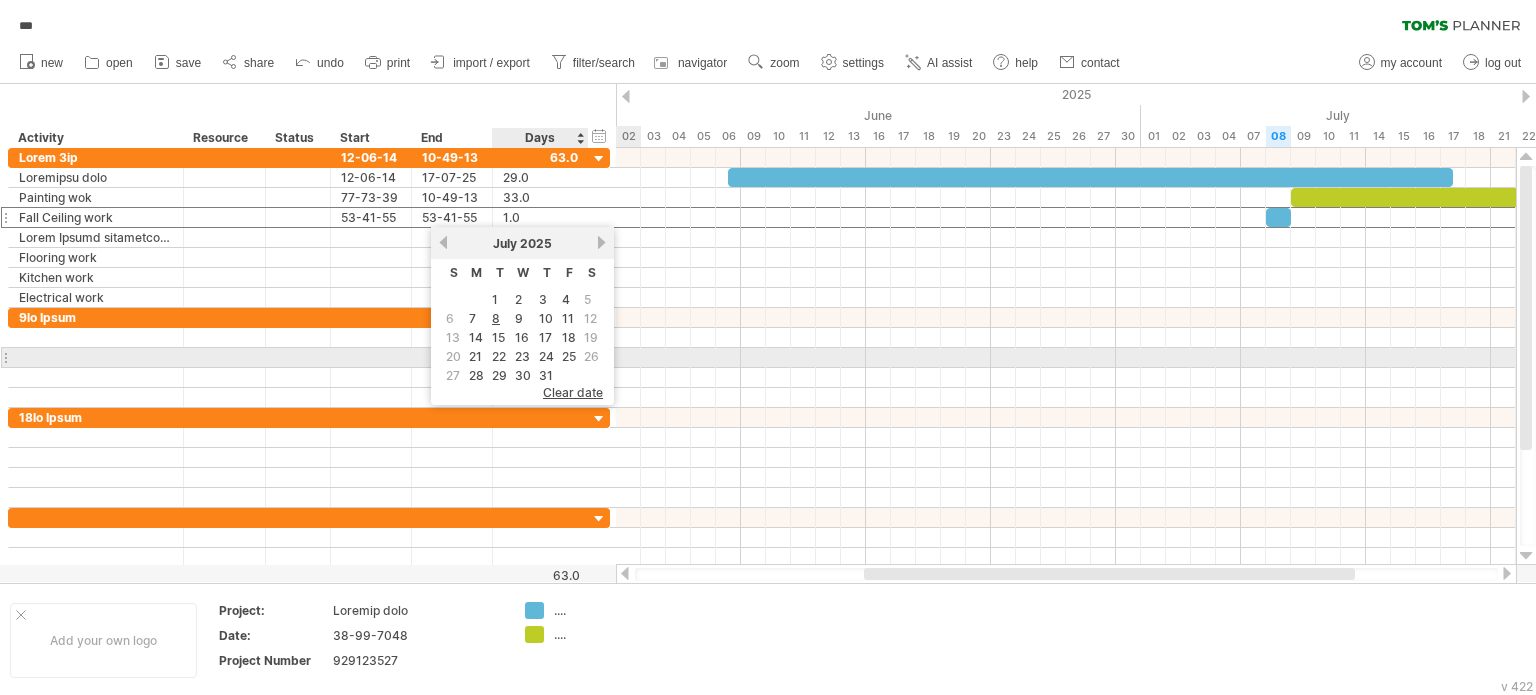 click on "24" at bounding box center [546, 356] 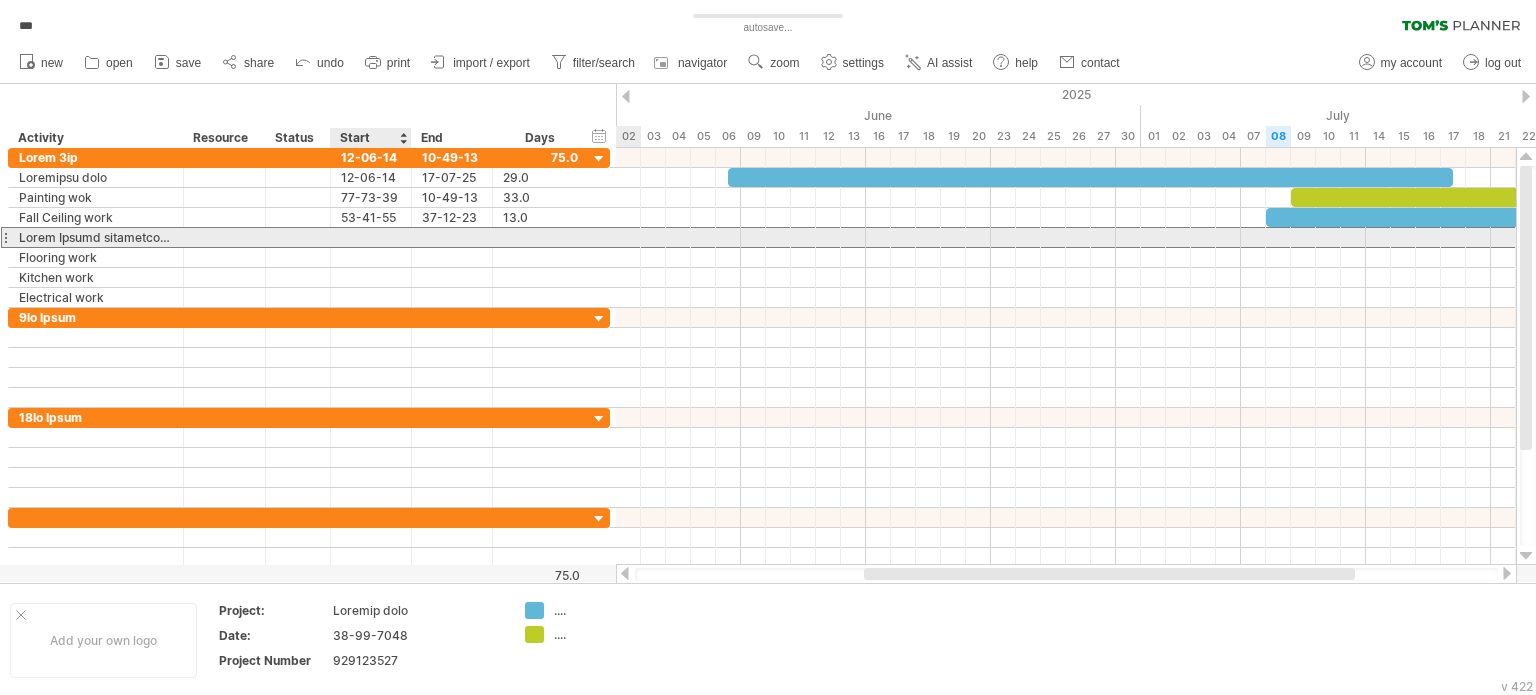 click at bounding box center (371, 237) 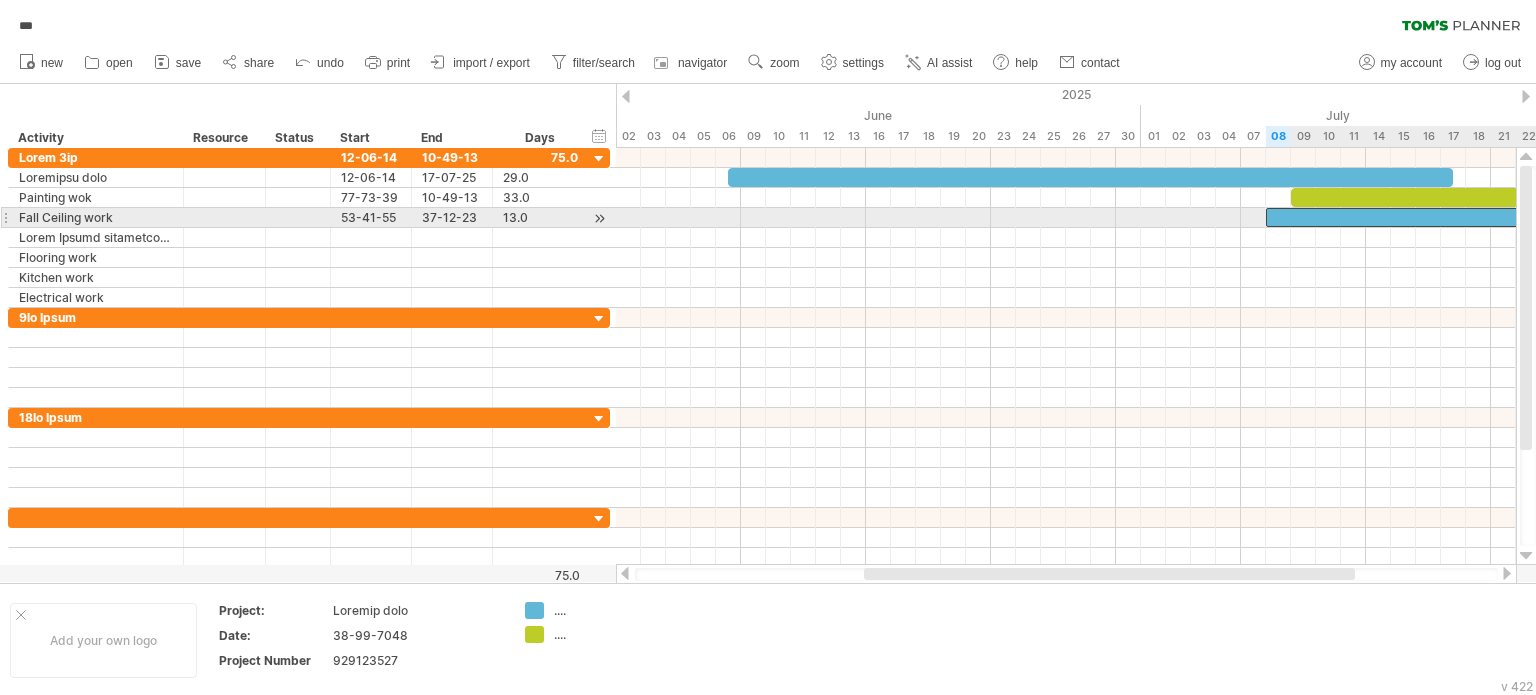 click at bounding box center (1428, 217) 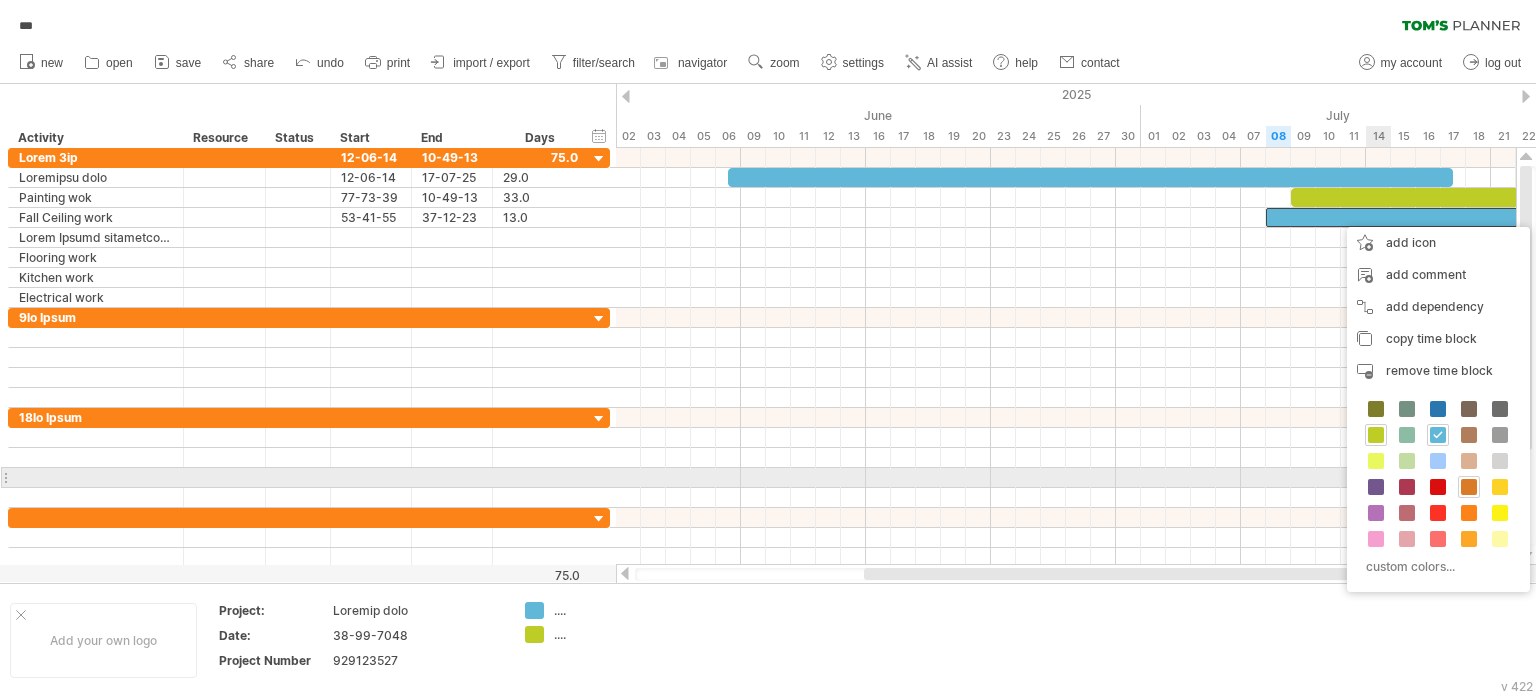 click at bounding box center [1469, 487] 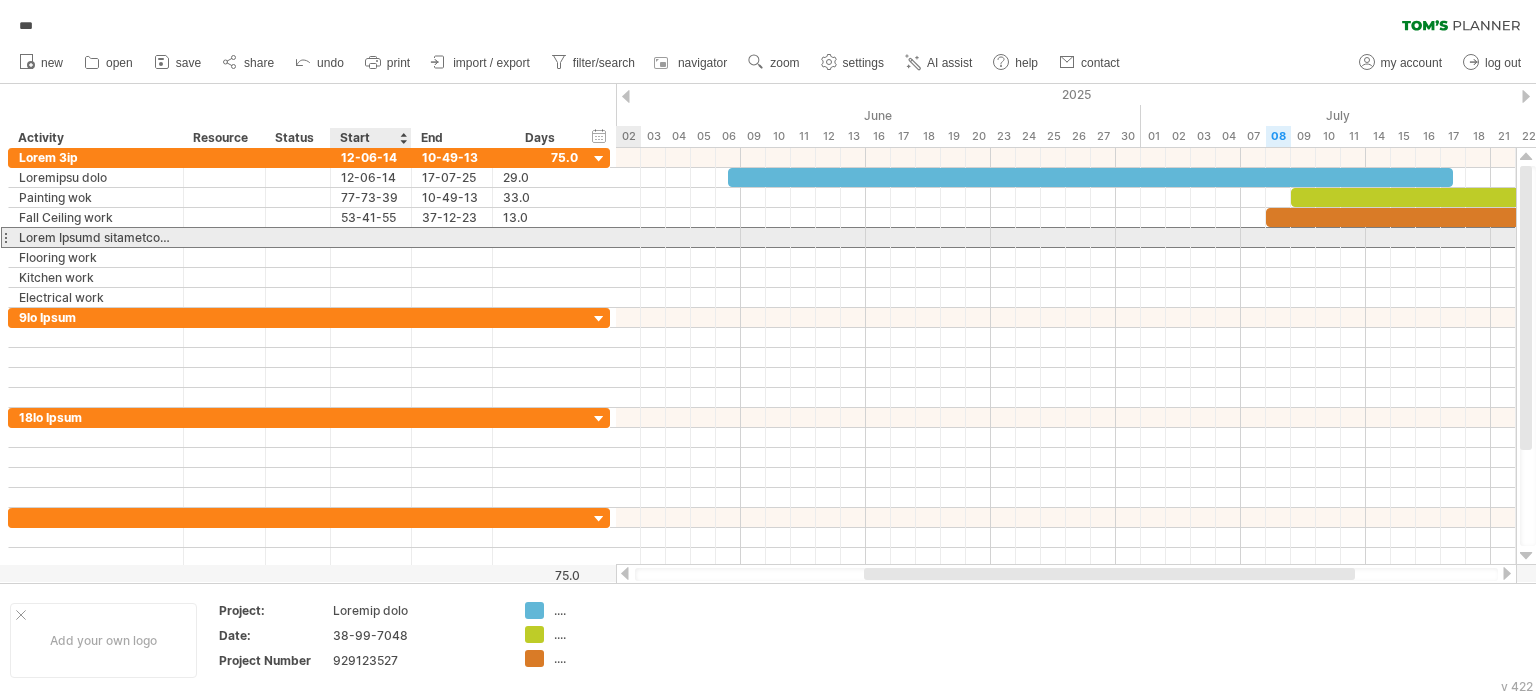 click at bounding box center (371, 237) 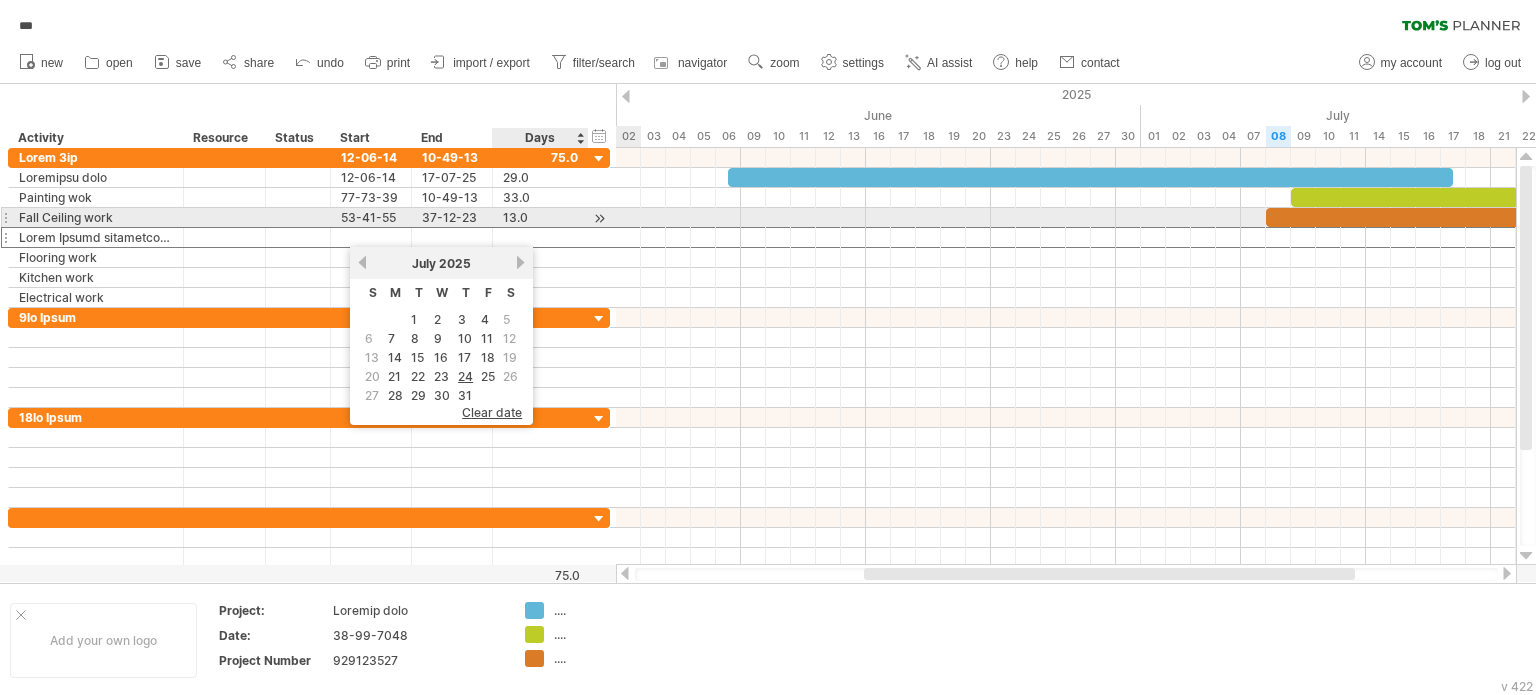 click on "13.0" at bounding box center [540, 217] 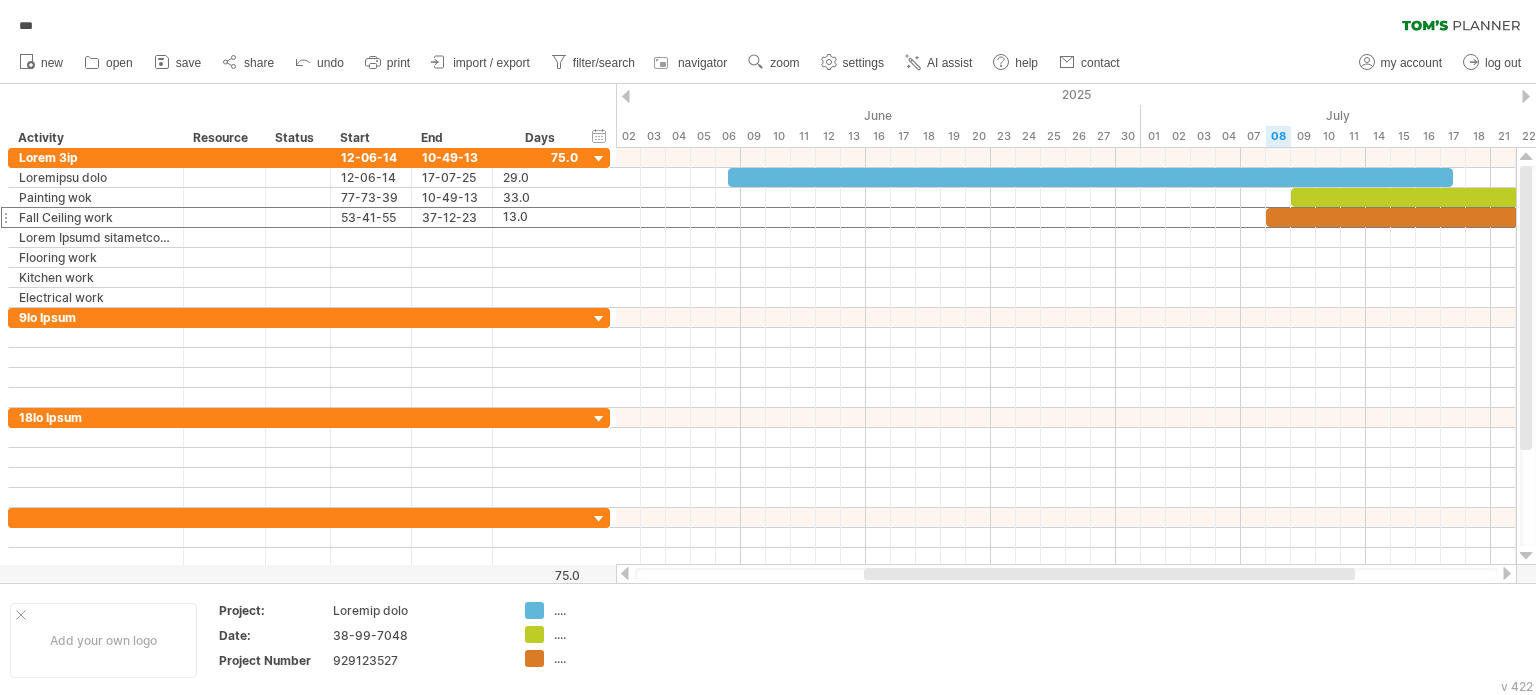 scroll, scrollTop: 0, scrollLeft: 0, axis: both 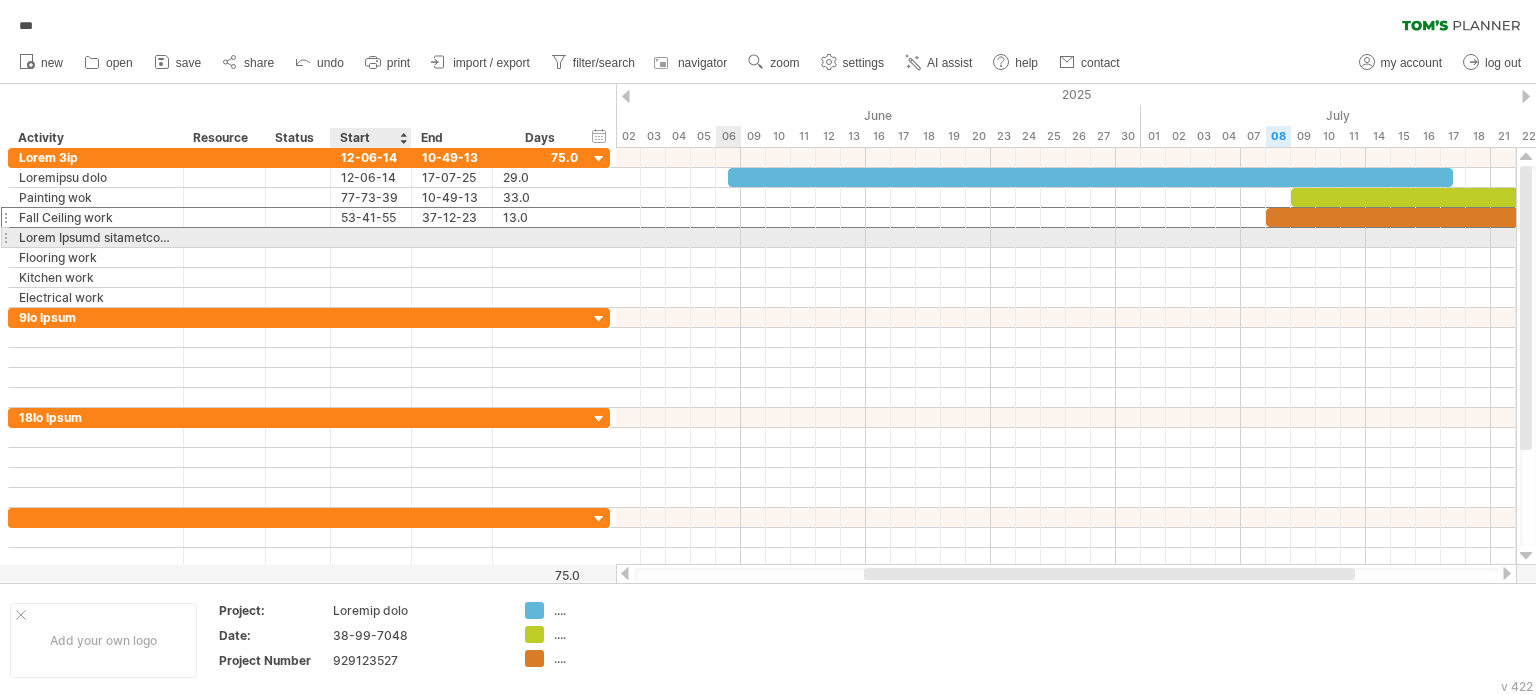 click at bounding box center [371, 237] 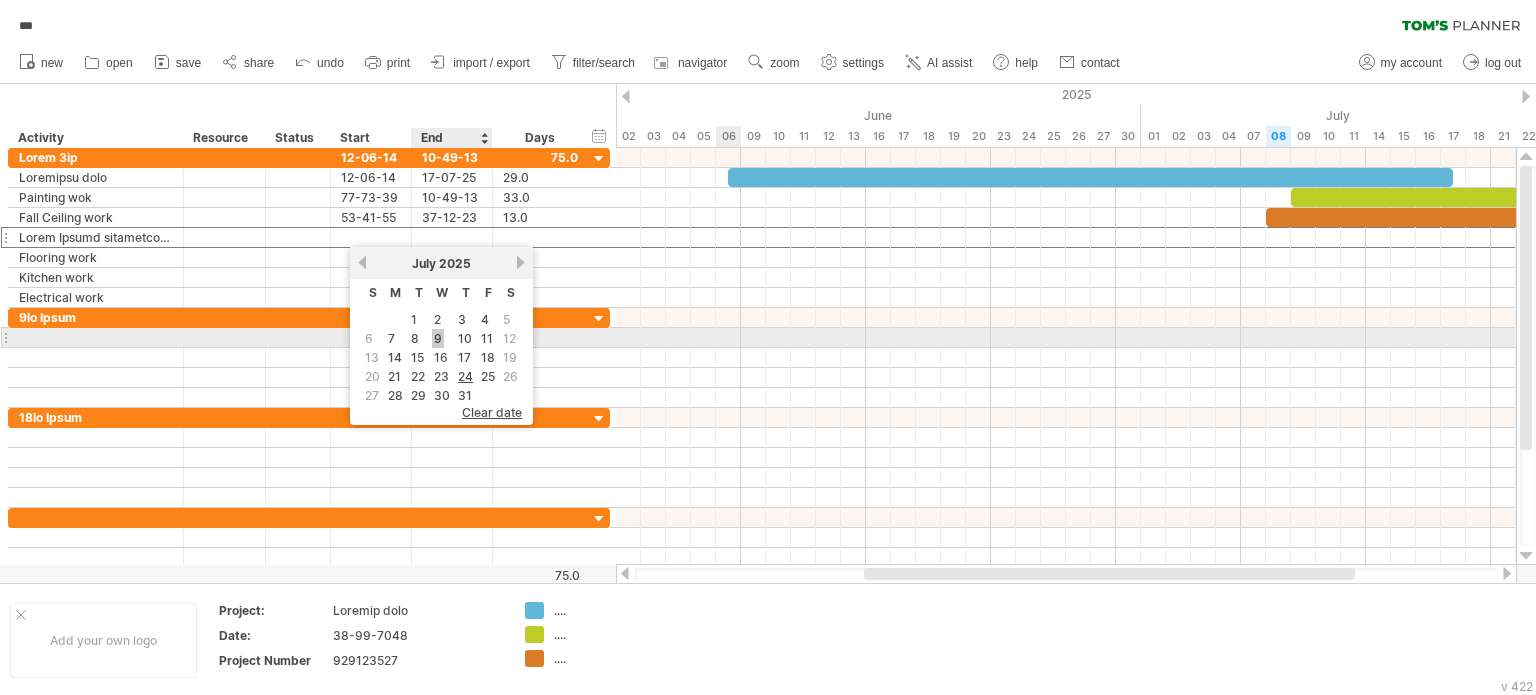 click on "9" at bounding box center (438, 338) 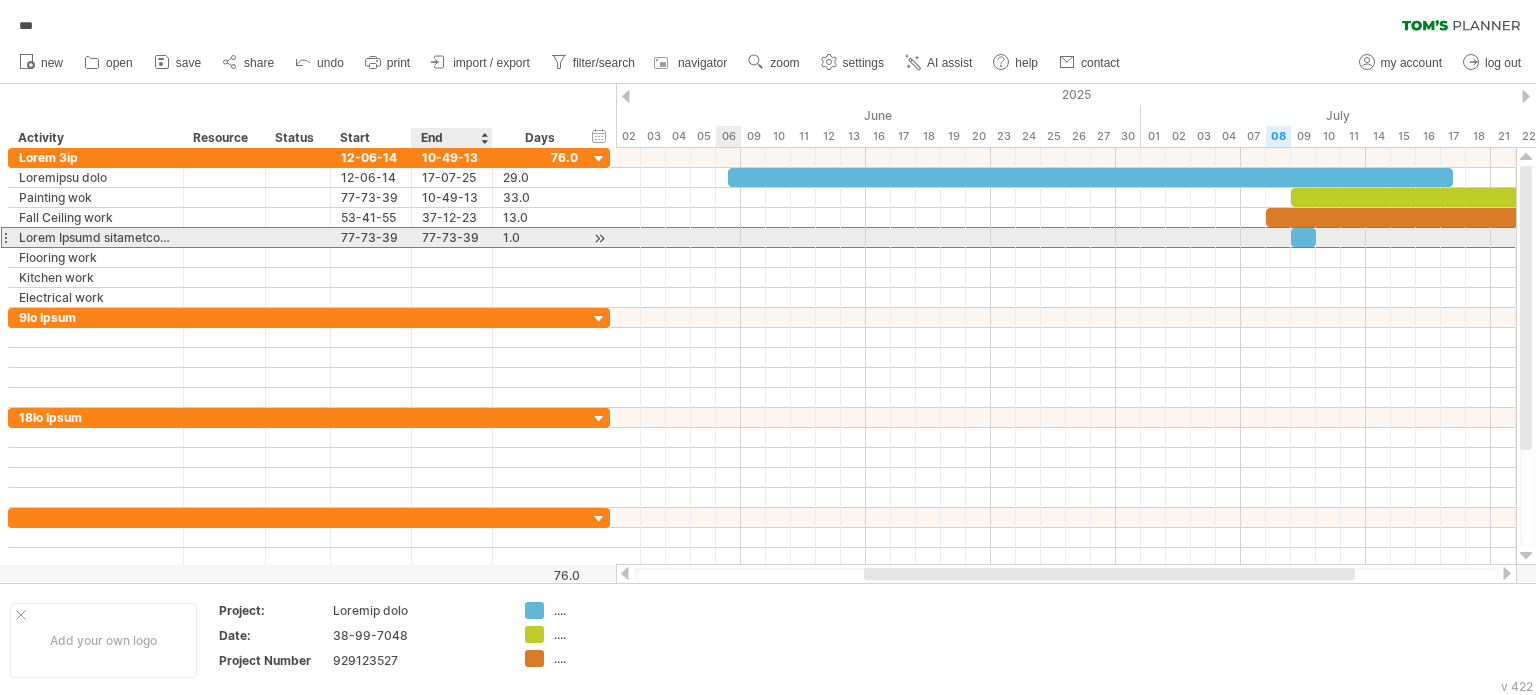 click on "77-73-39" at bounding box center [452, 237] 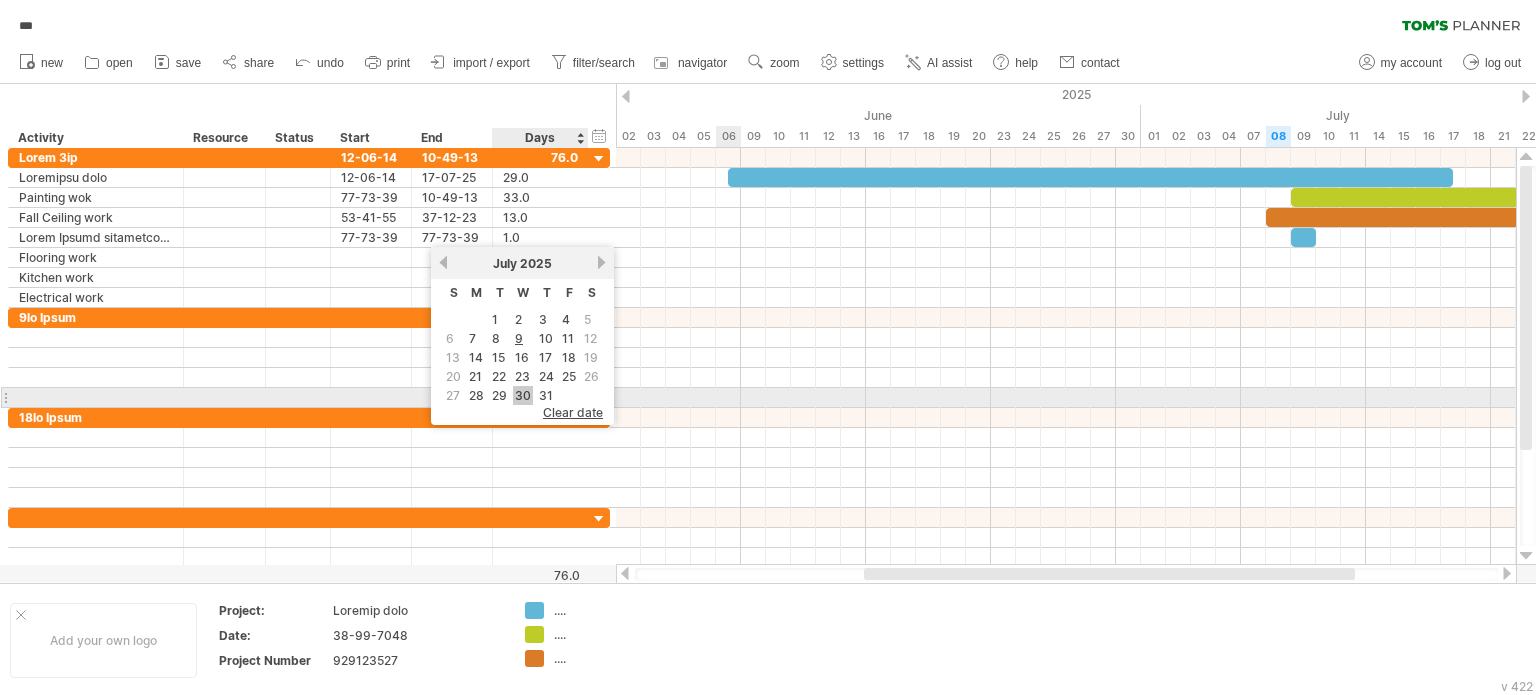click on "30" at bounding box center (523, 395) 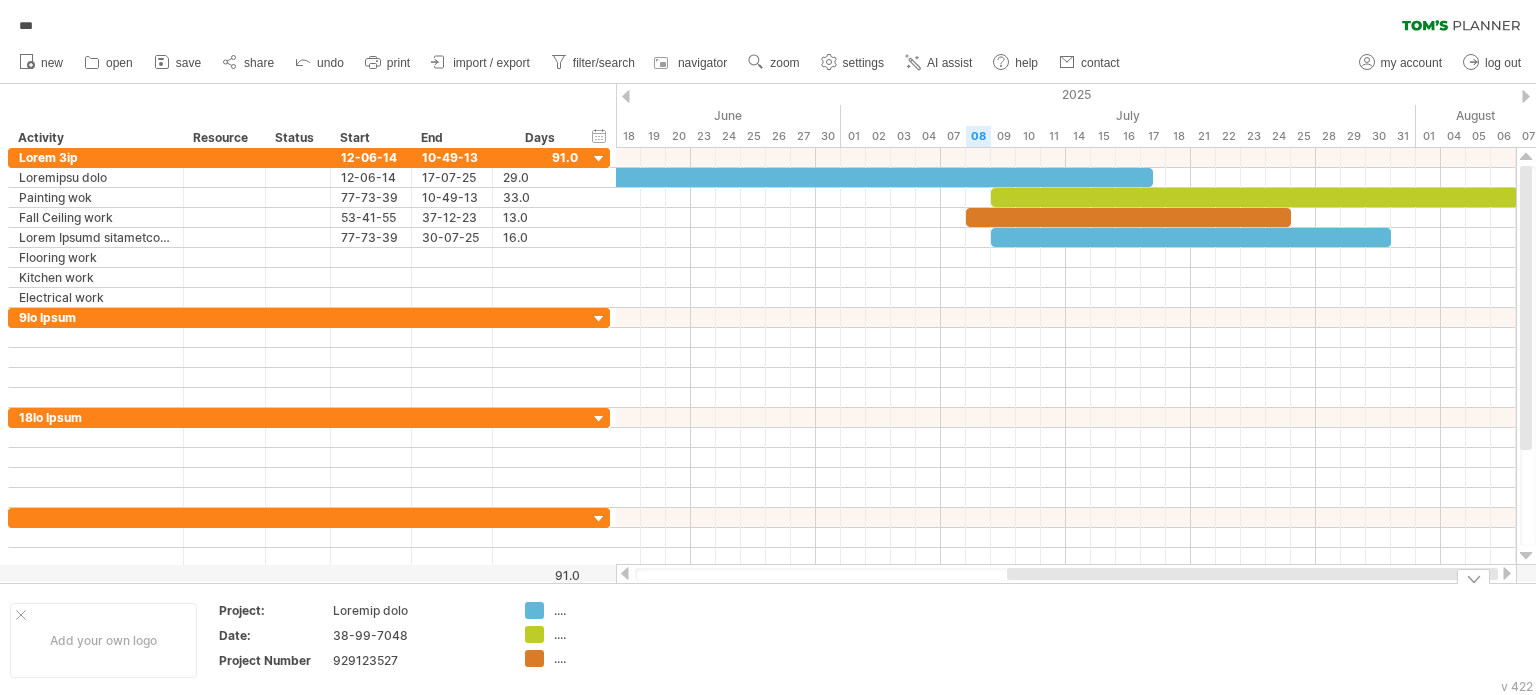 drag, startPoint x: 1151, startPoint y: 574, endPoint x: 1427, endPoint y: 583, distance: 276.1467 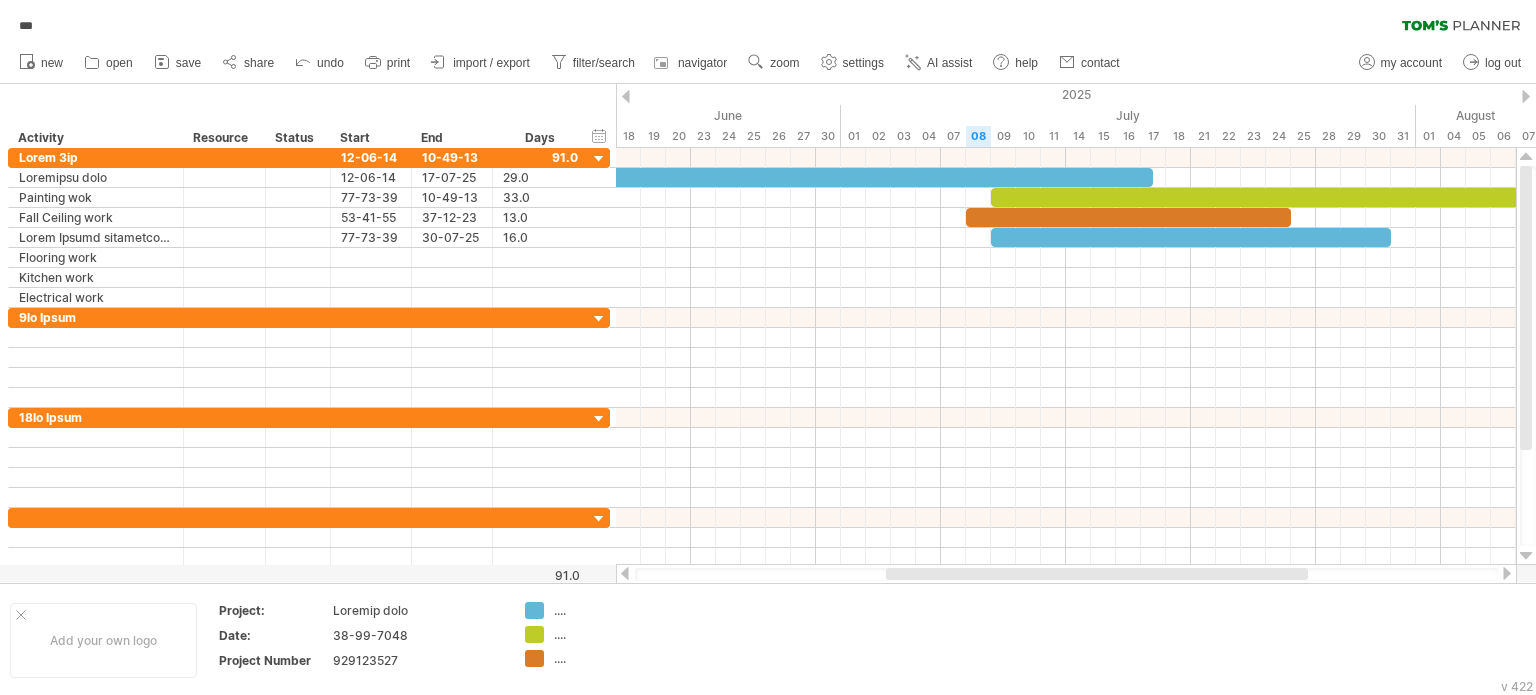 click at bounding box center [1507, 573] 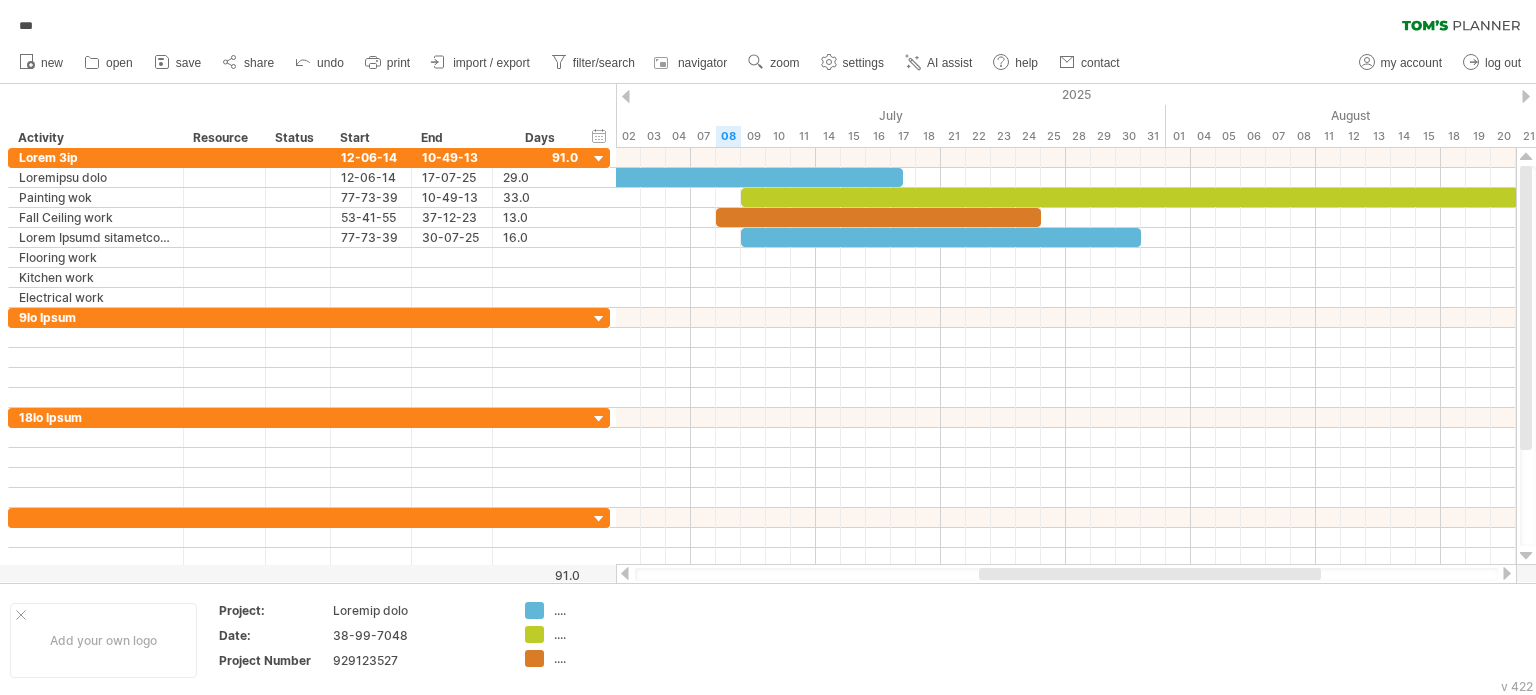 click at bounding box center [1507, 573] 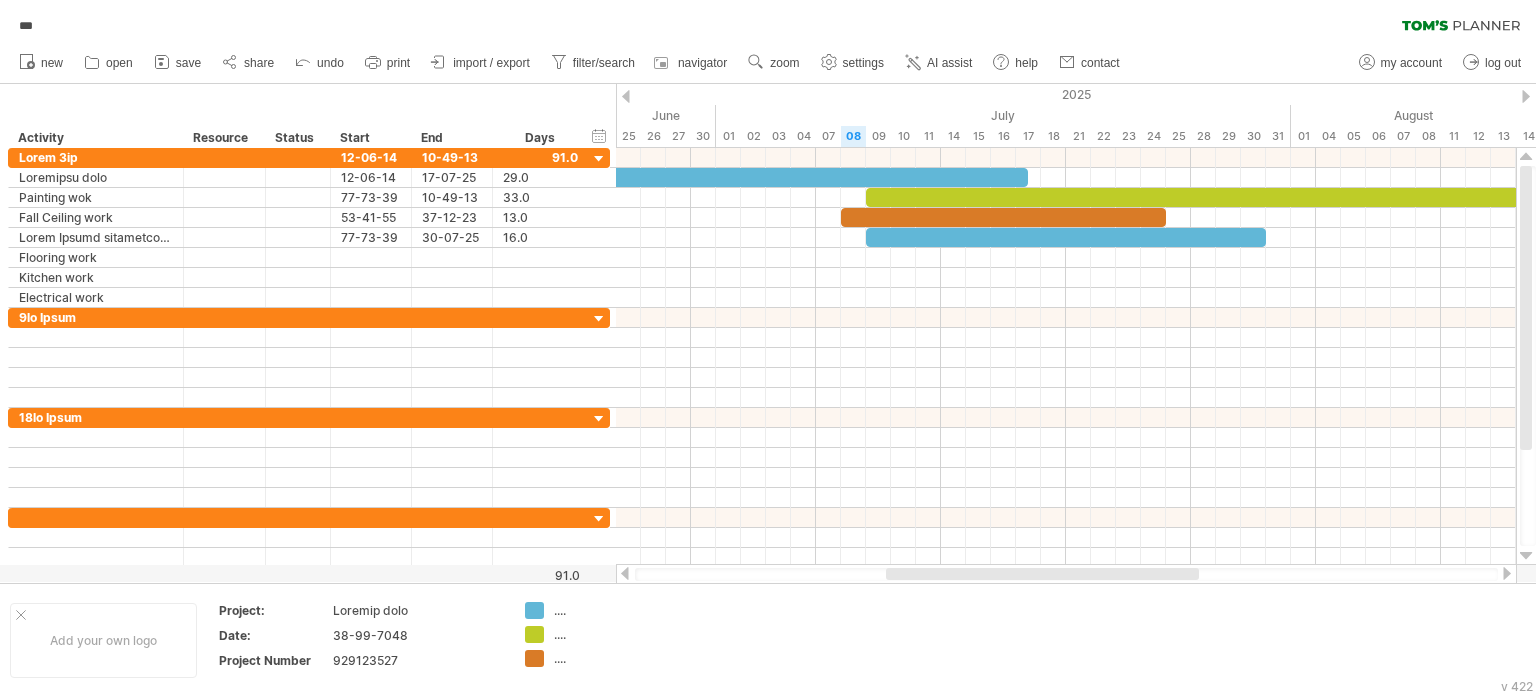 drag, startPoint x: 1283, startPoint y: 575, endPoint x: 1092, endPoint y: 577, distance: 191.01047 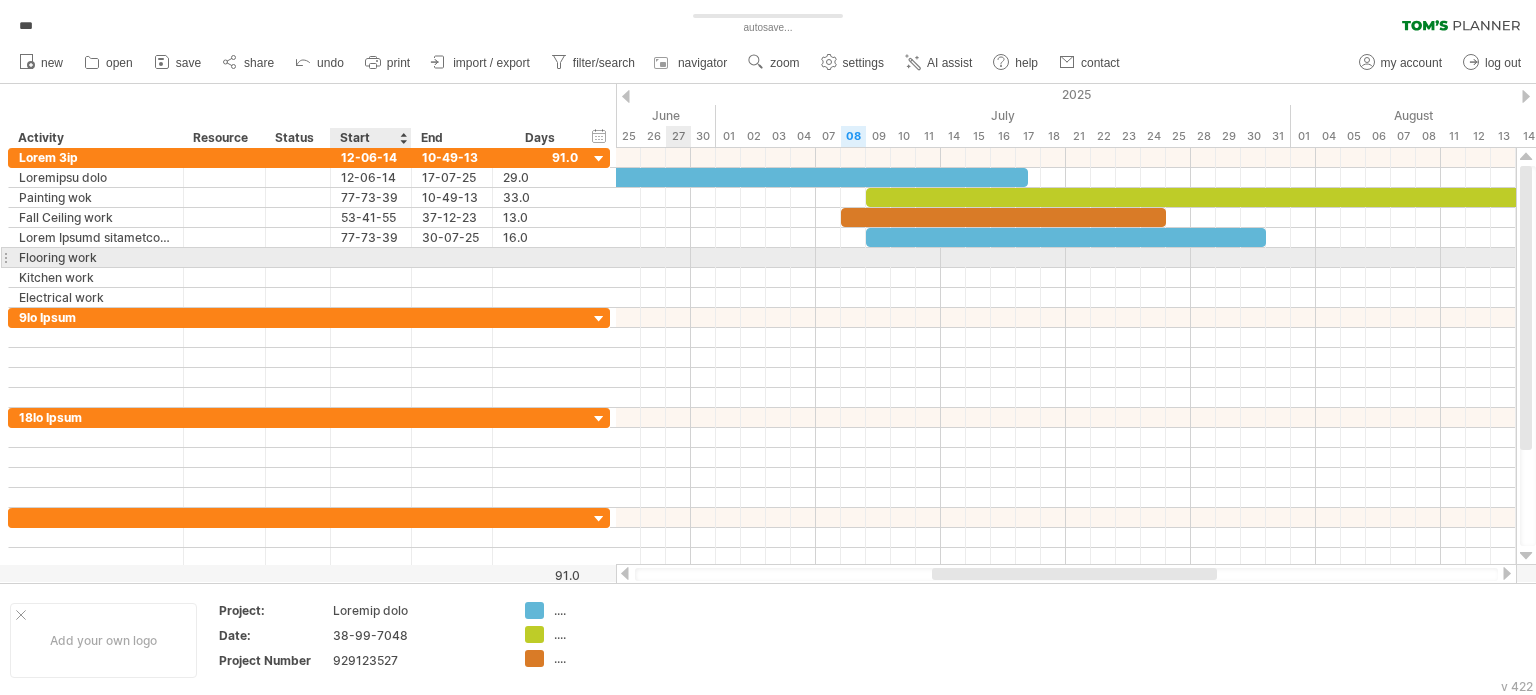click at bounding box center (371, 257) 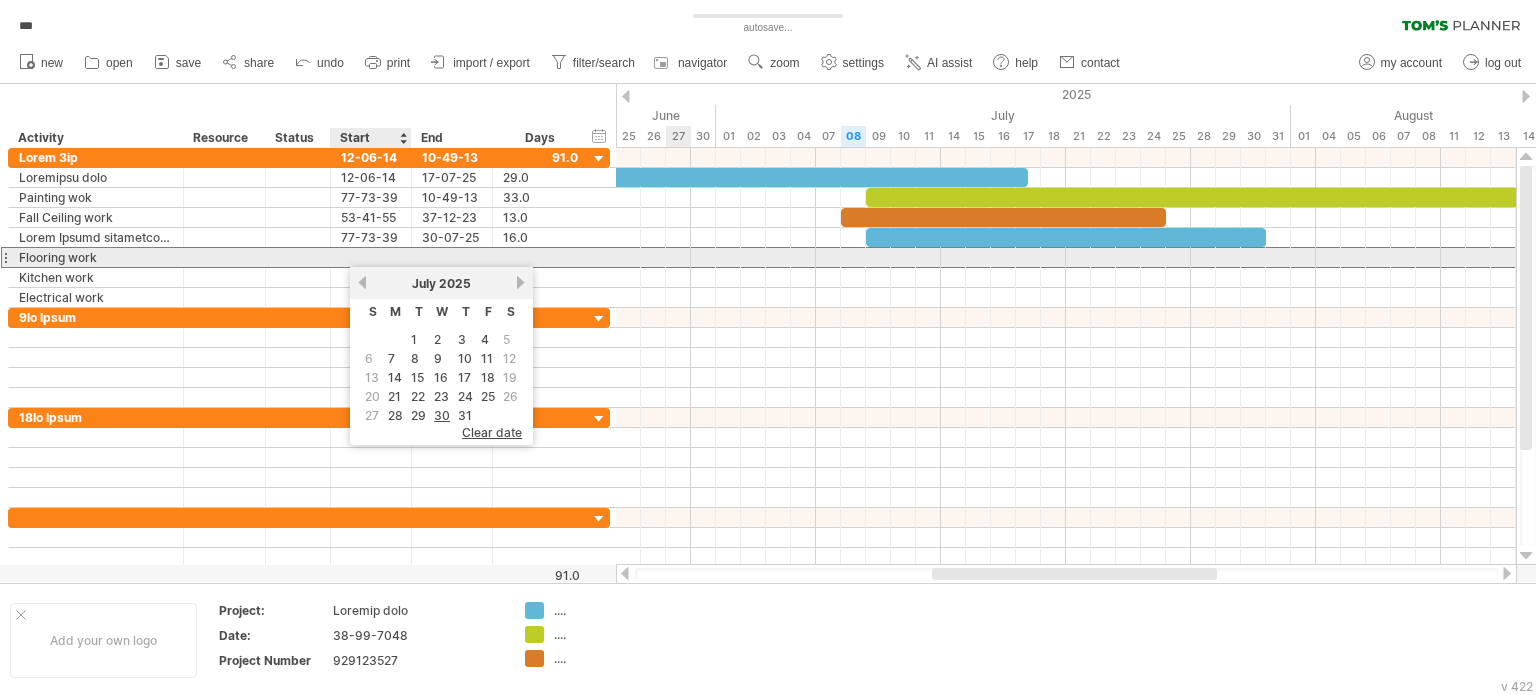 click at bounding box center [371, 257] 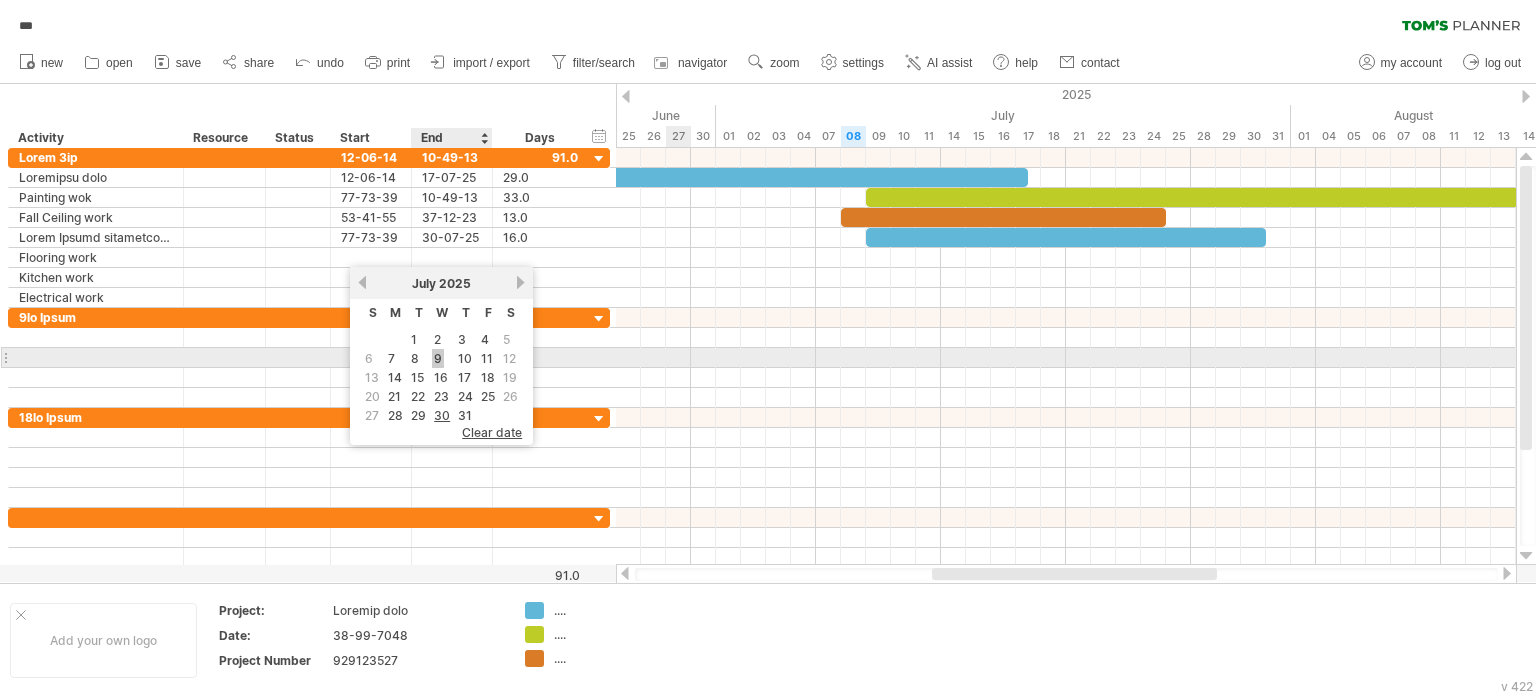 click on "9" at bounding box center (438, 358) 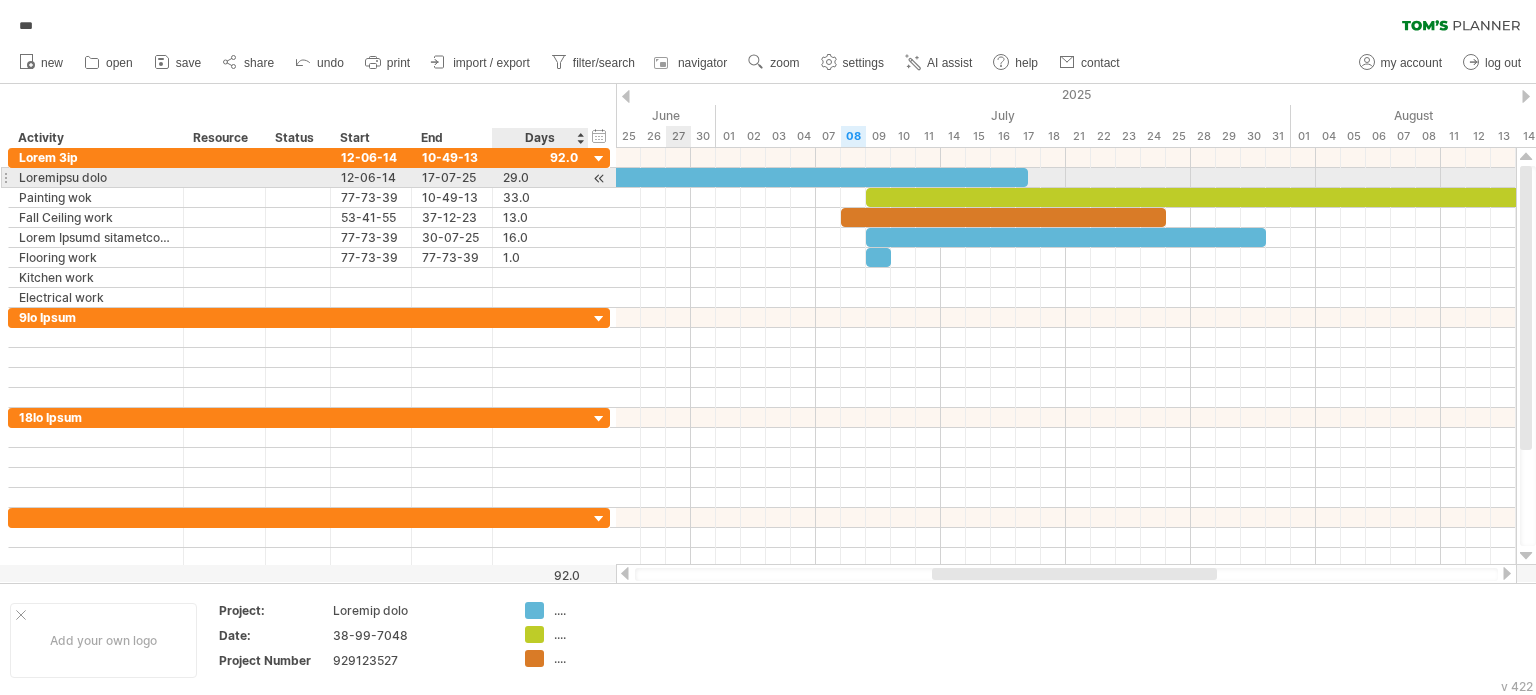 click on "29.0" at bounding box center (540, 177) 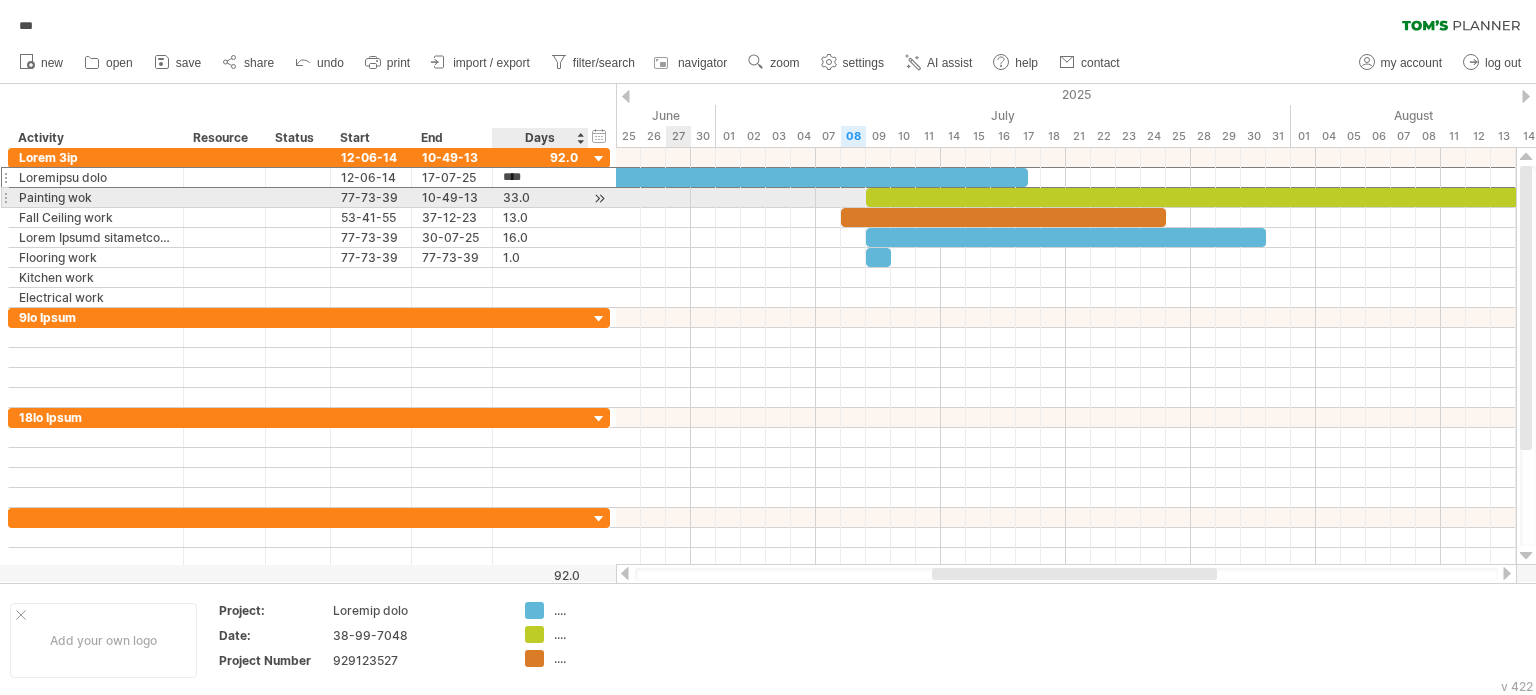 scroll, scrollTop: 0, scrollLeft: 0, axis: both 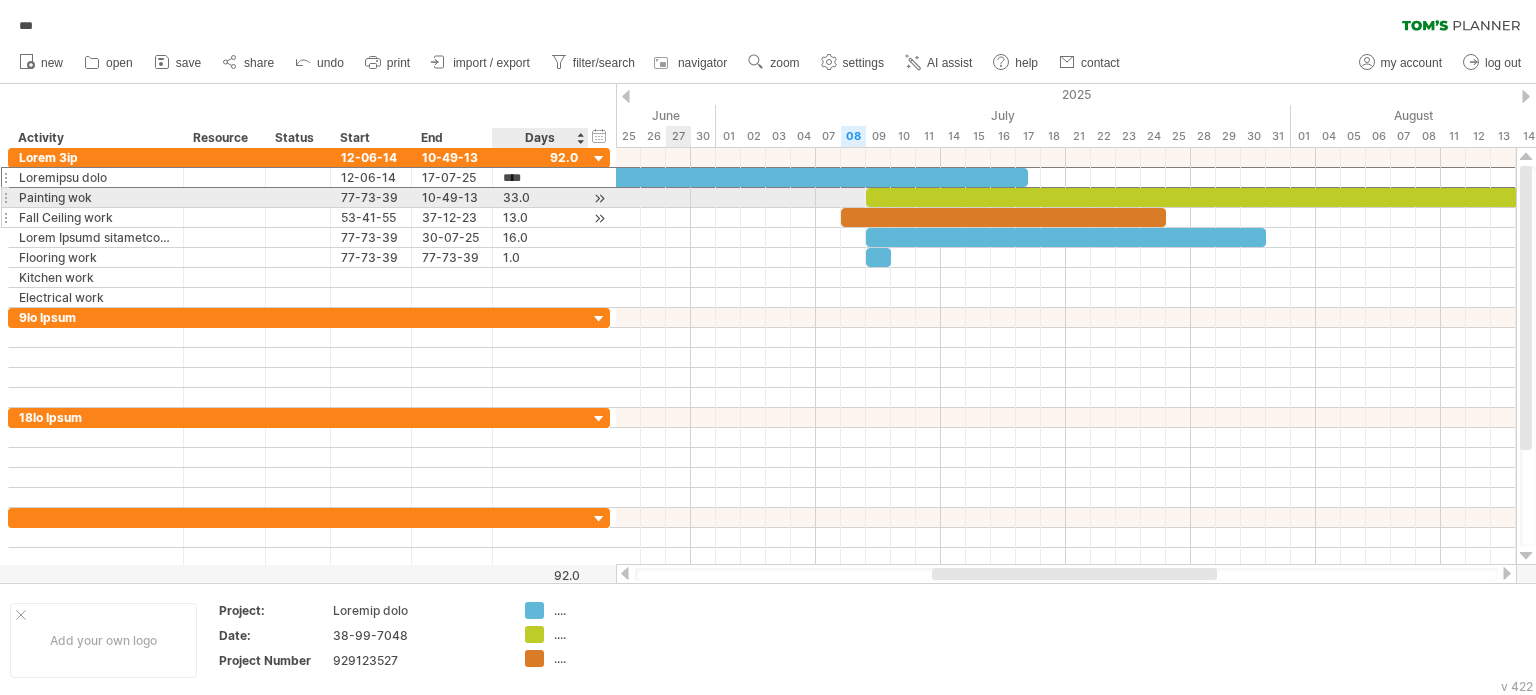 click on "33.0" at bounding box center (540, 197) 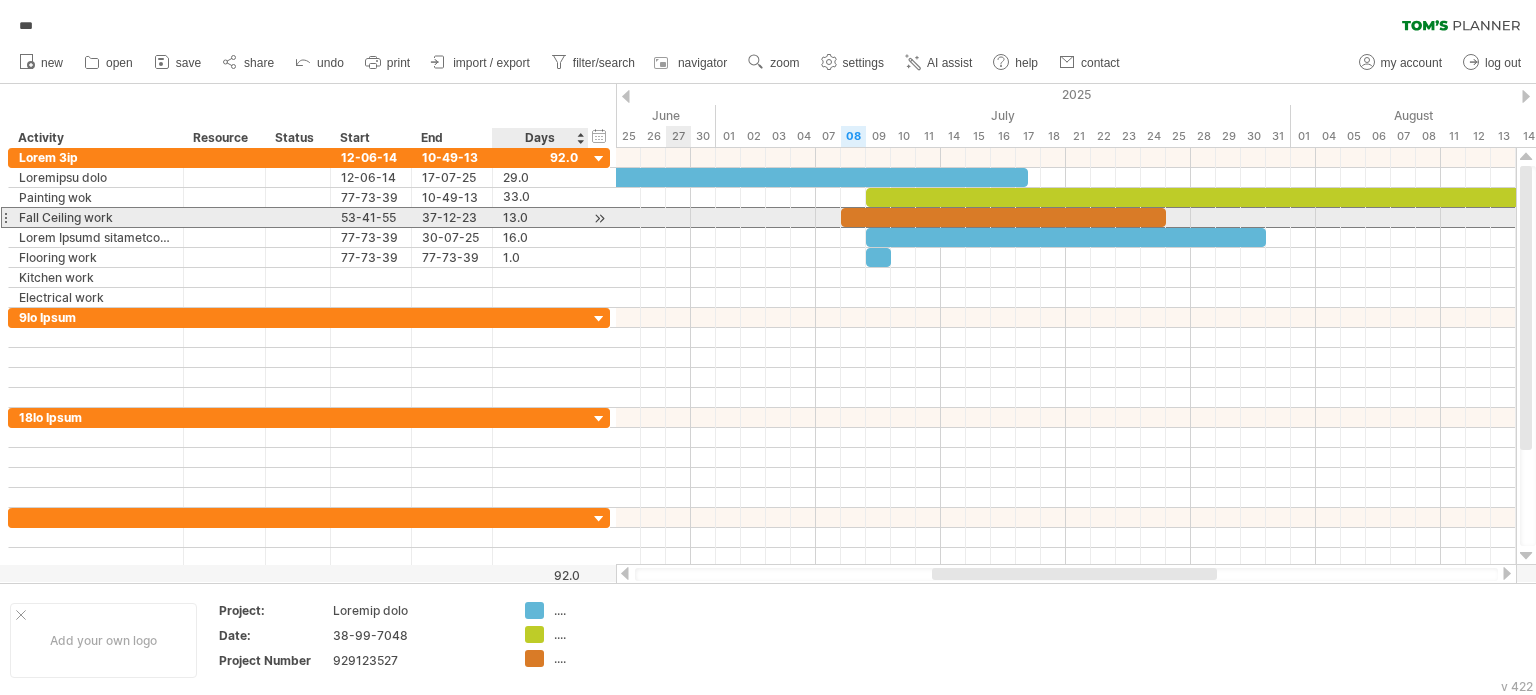 scroll, scrollTop: 0, scrollLeft: 0, axis: both 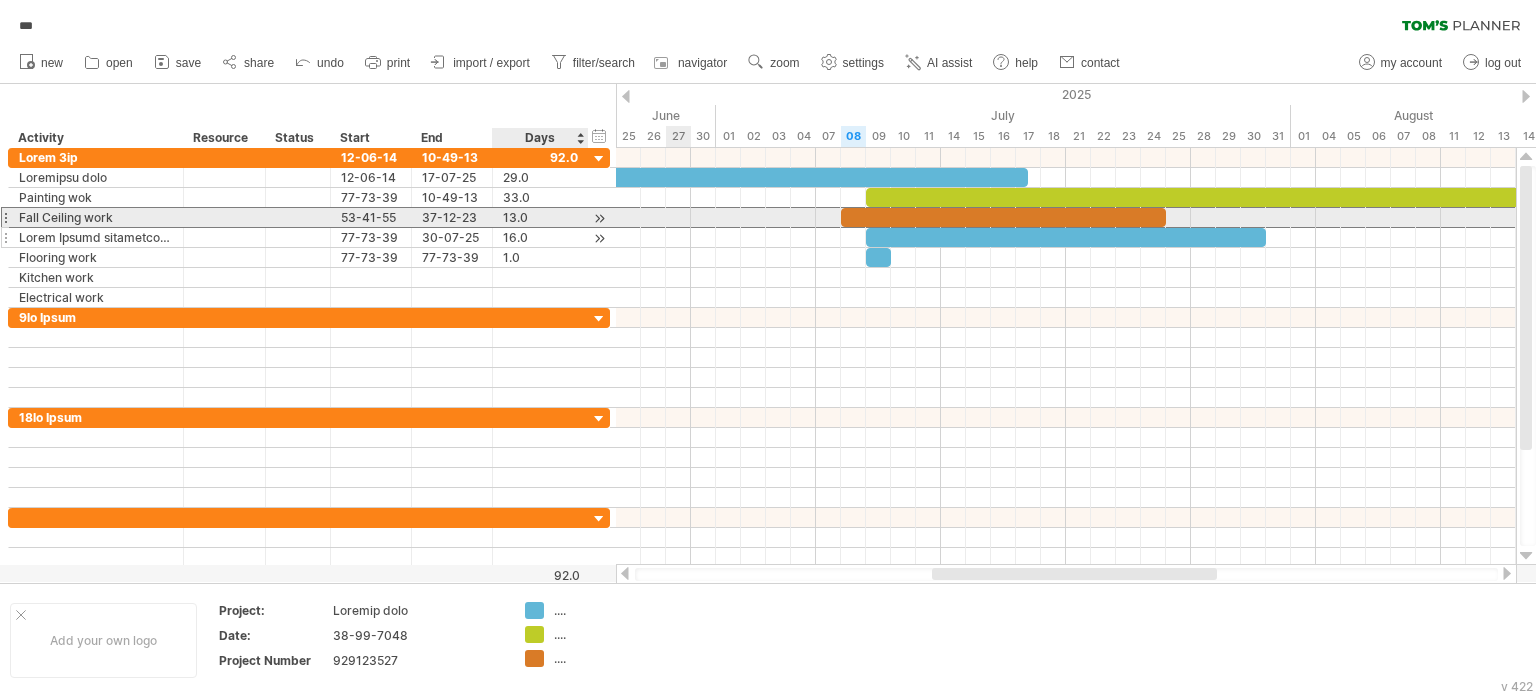 drag, startPoint x: 512, startPoint y: 221, endPoint x: 513, endPoint y: 232, distance: 11.045361 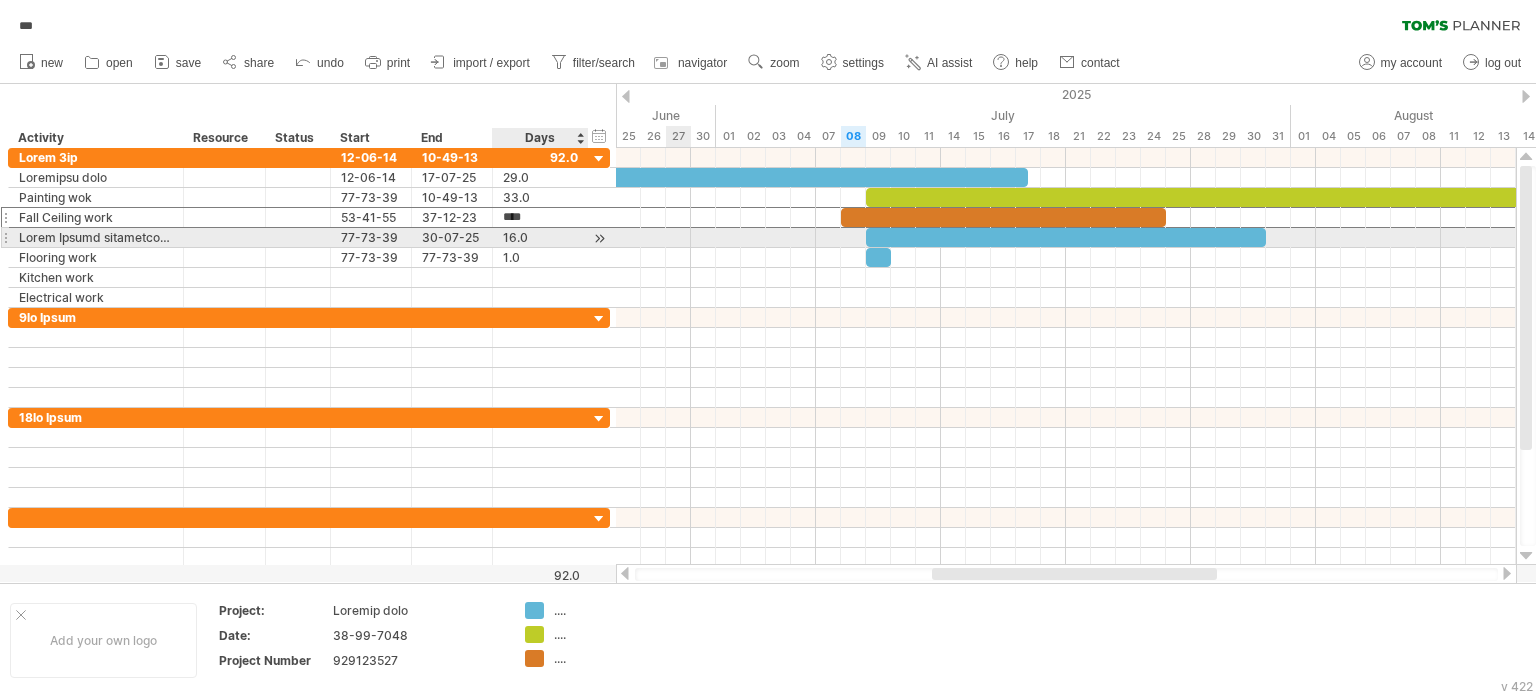 scroll, scrollTop: 0, scrollLeft: 0, axis: both 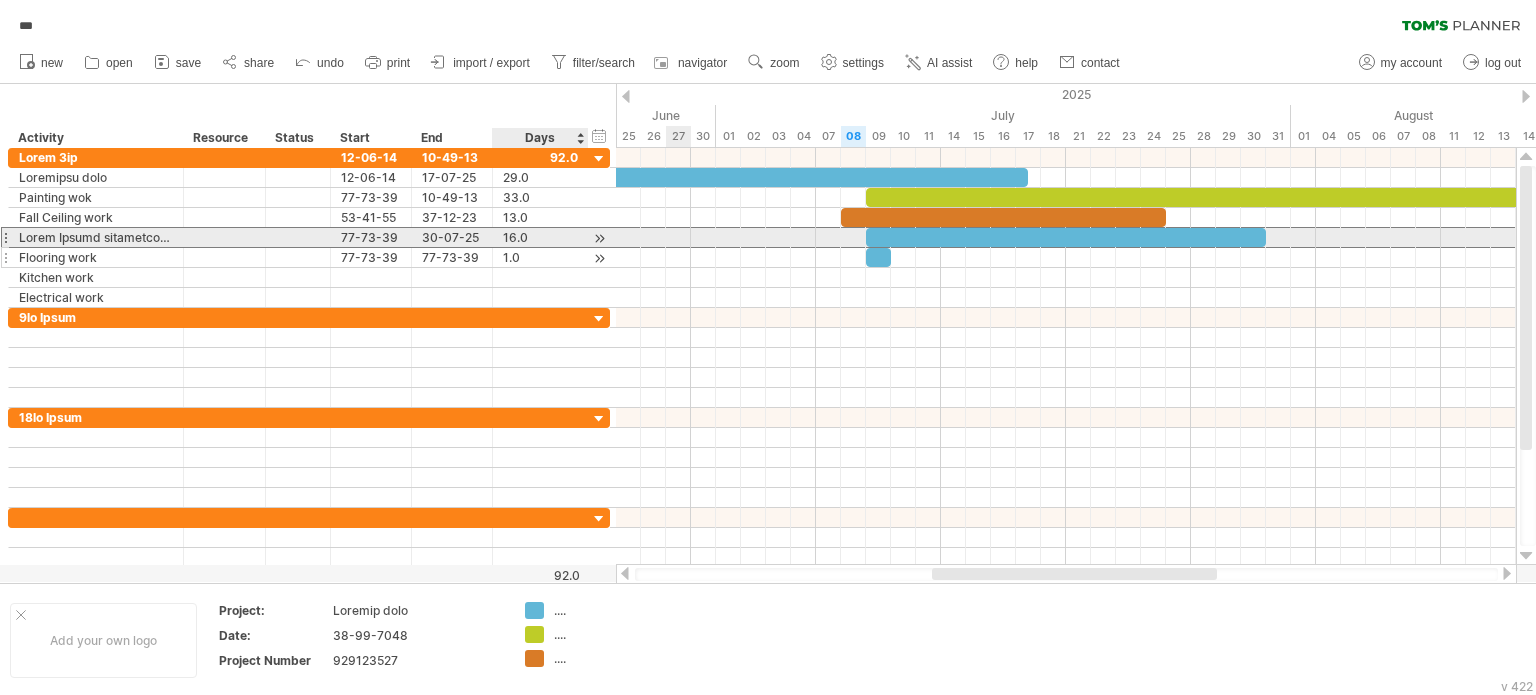 click on "**********" at bounding box center [309, 228] 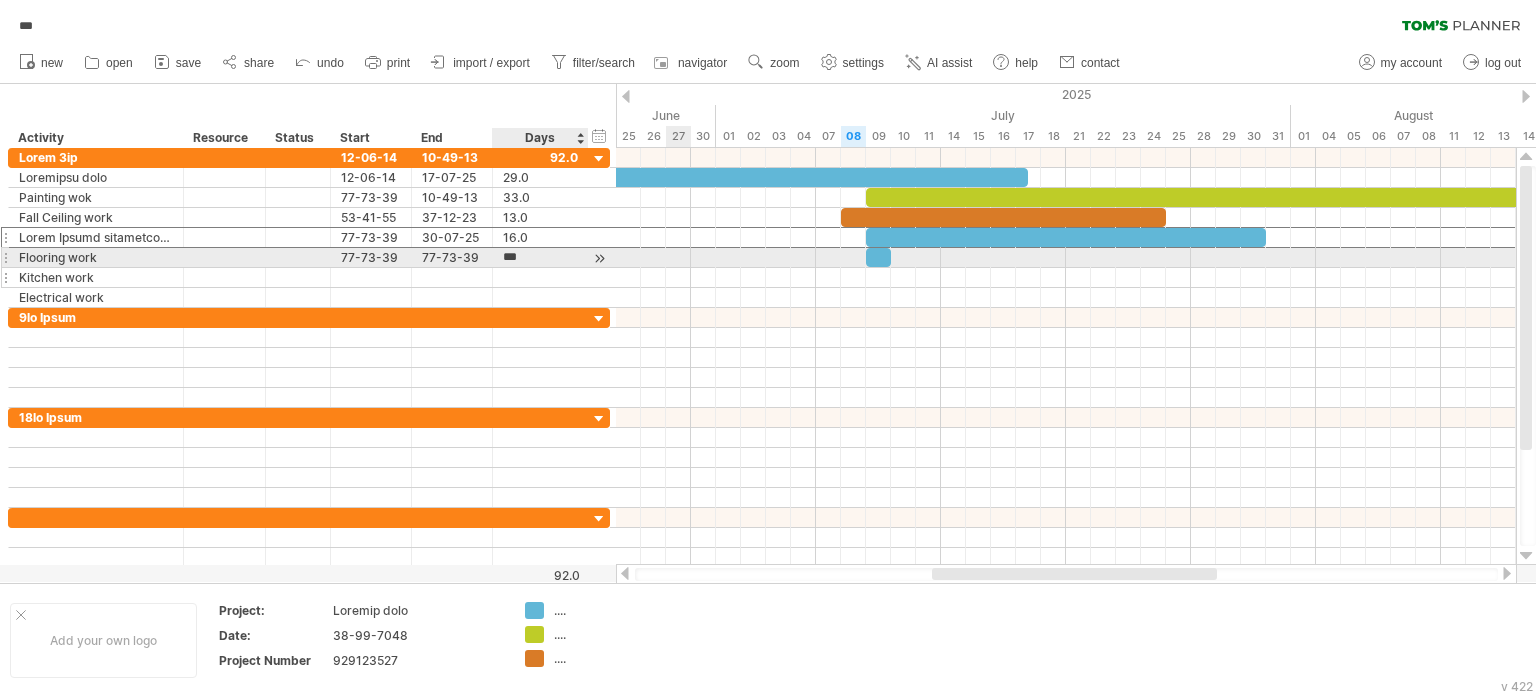 drag, startPoint x: 514, startPoint y: 250, endPoint x: 512, endPoint y: 275, distance: 25.079872 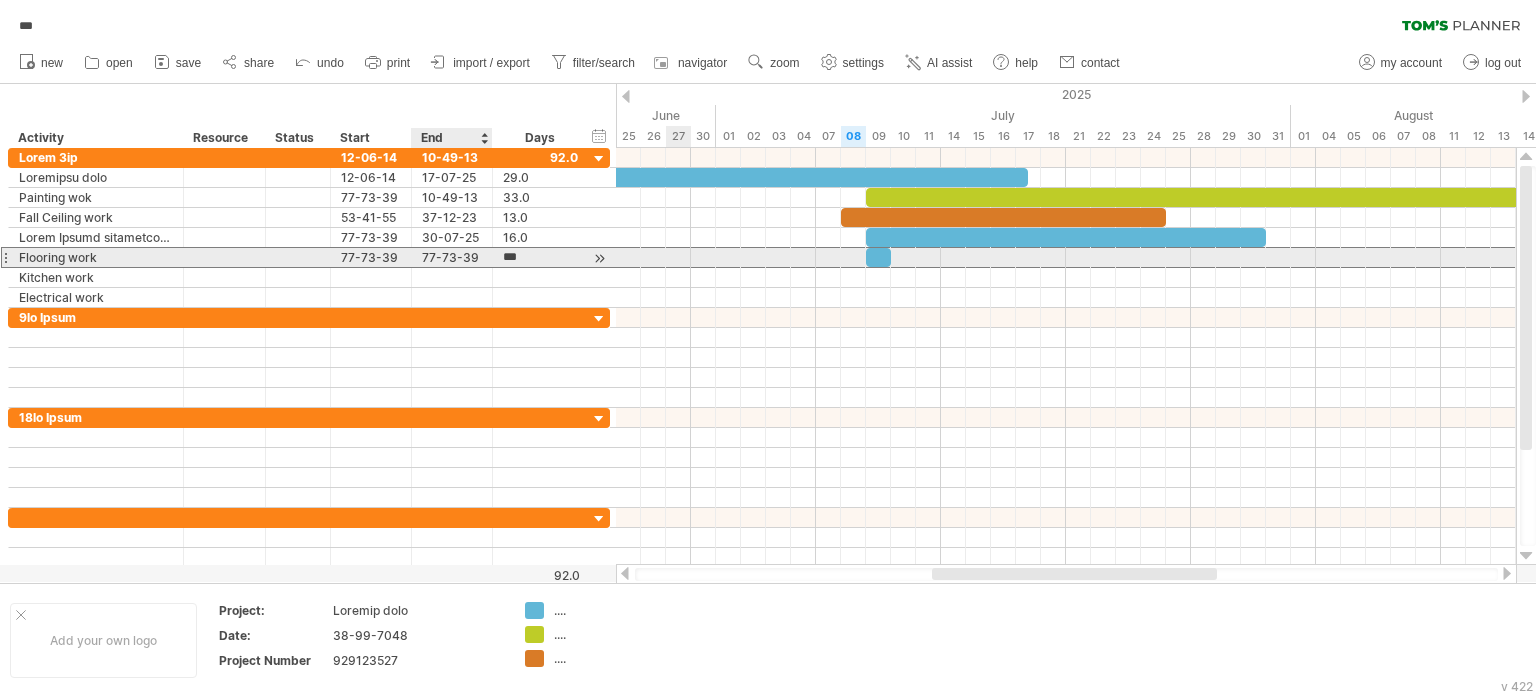 scroll, scrollTop: 0, scrollLeft: 0, axis: both 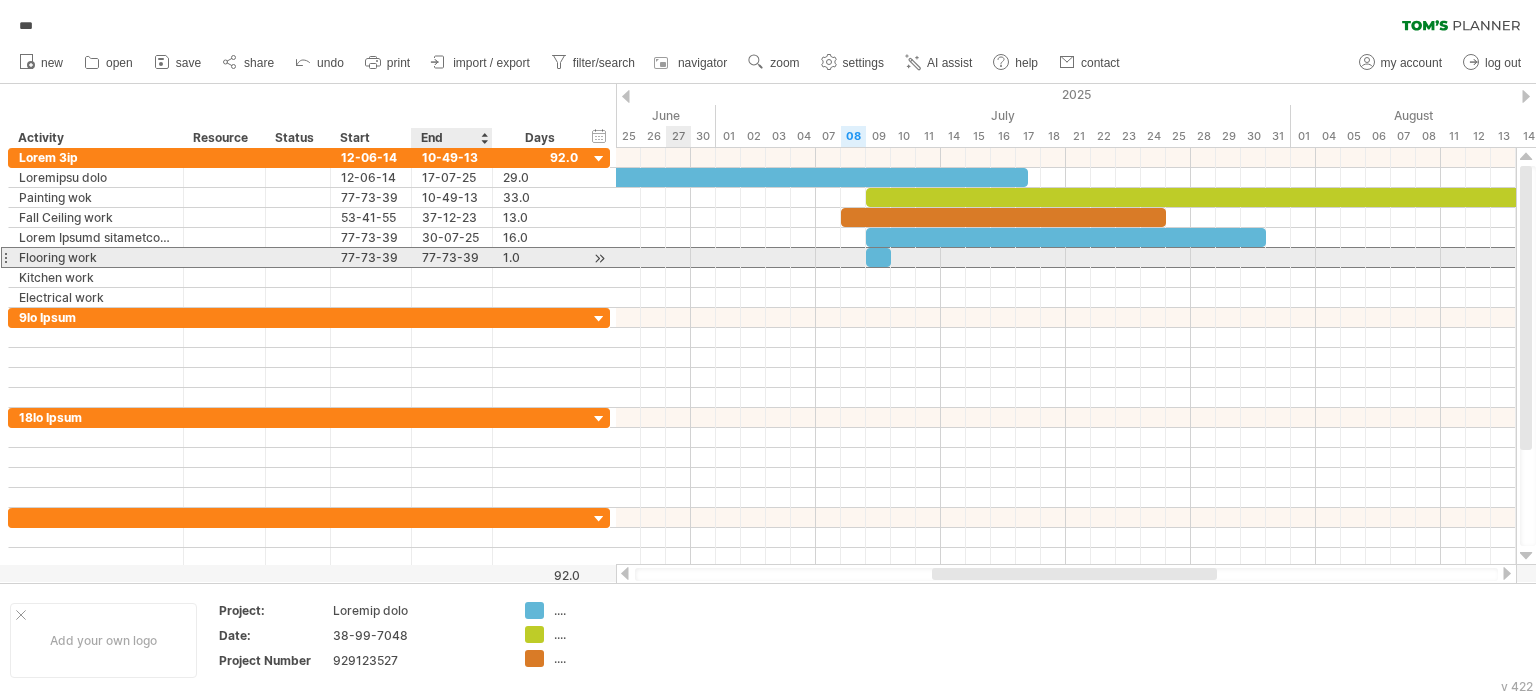 click on "77-73-39" at bounding box center (452, 257) 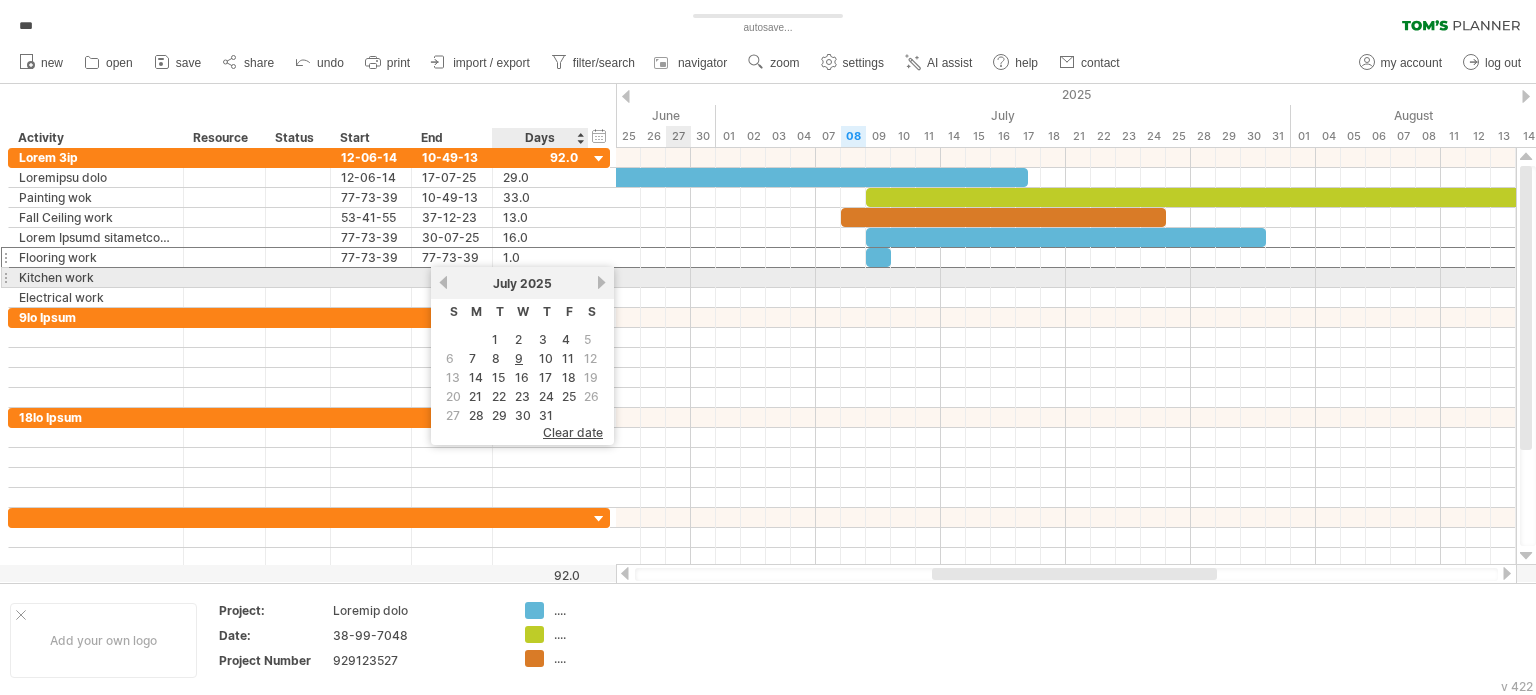 click on "next" at bounding box center [601, 282] 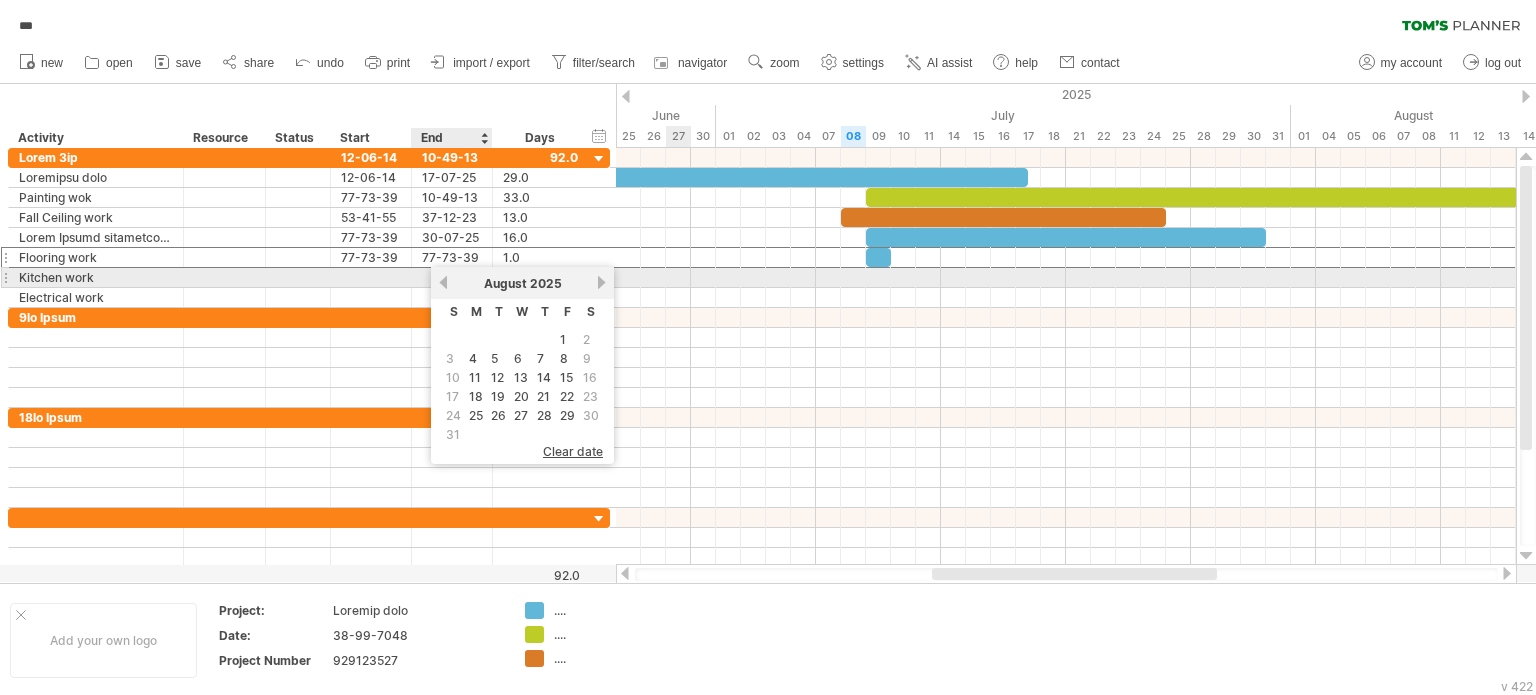 click on "previous" at bounding box center (443, 282) 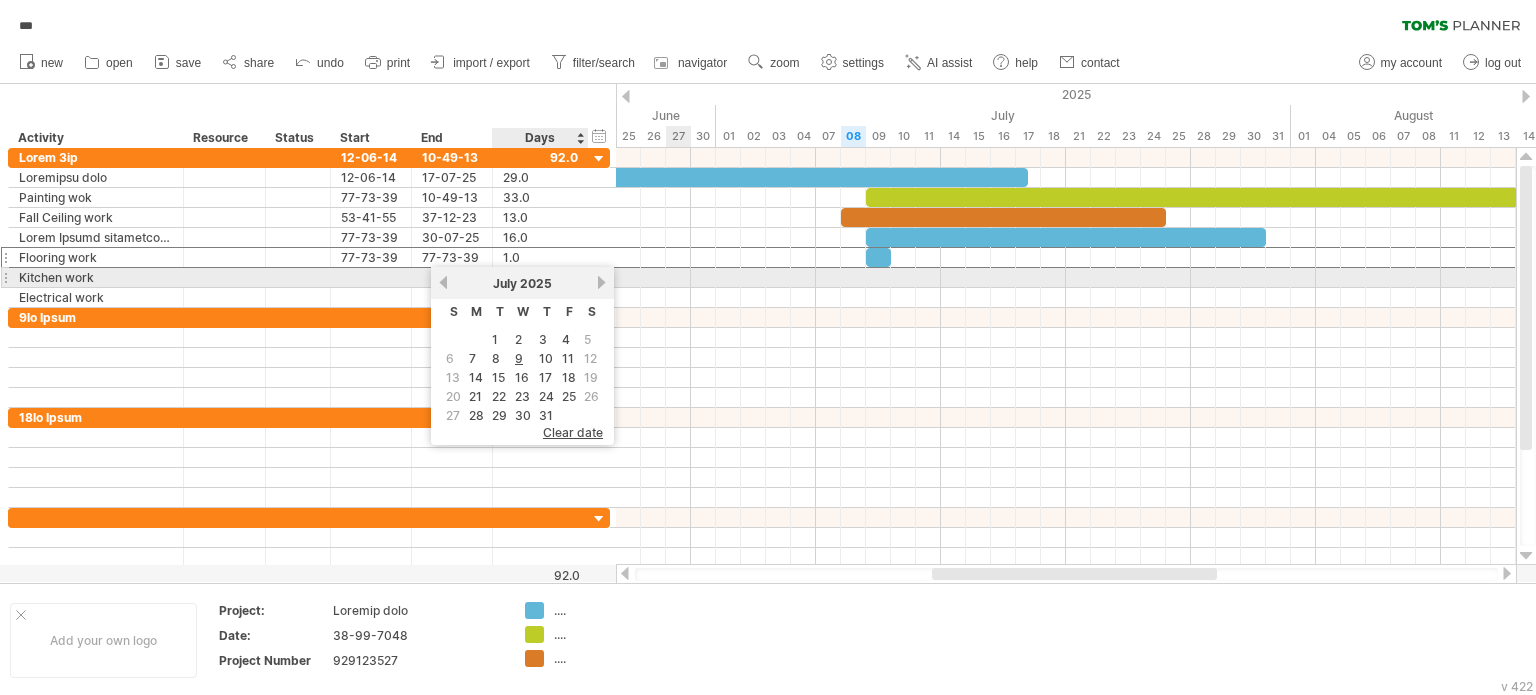click on "next" at bounding box center [601, 282] 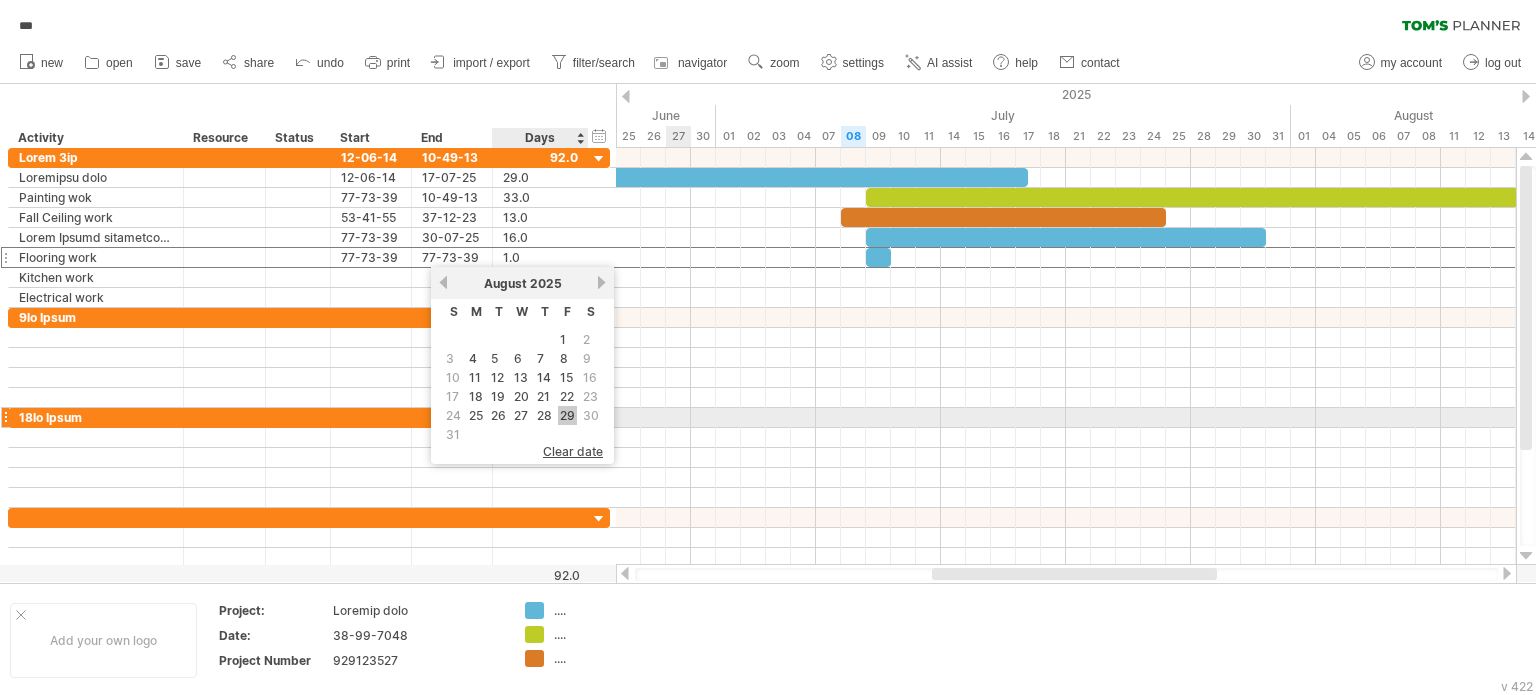 click on "29" at bounding box center (567, 415) 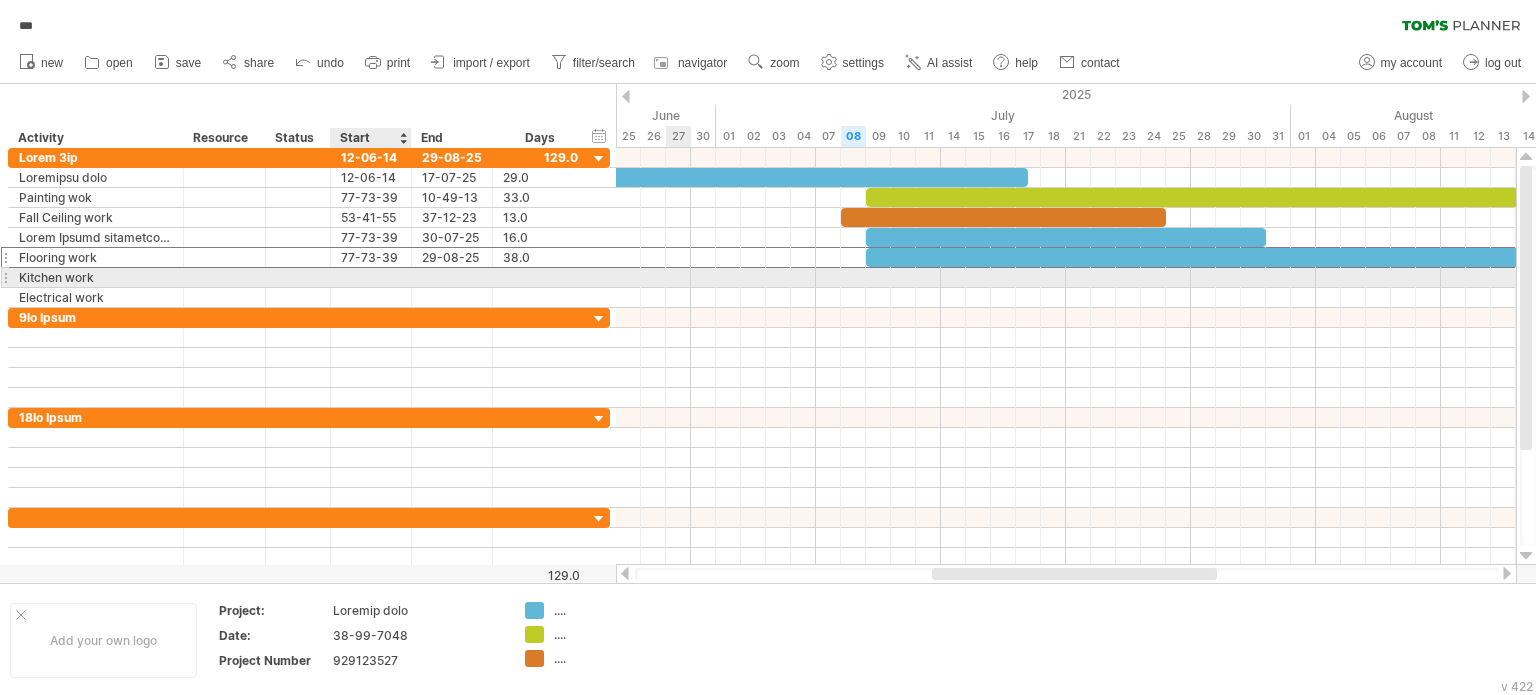 click at bounding box center [371, 277] 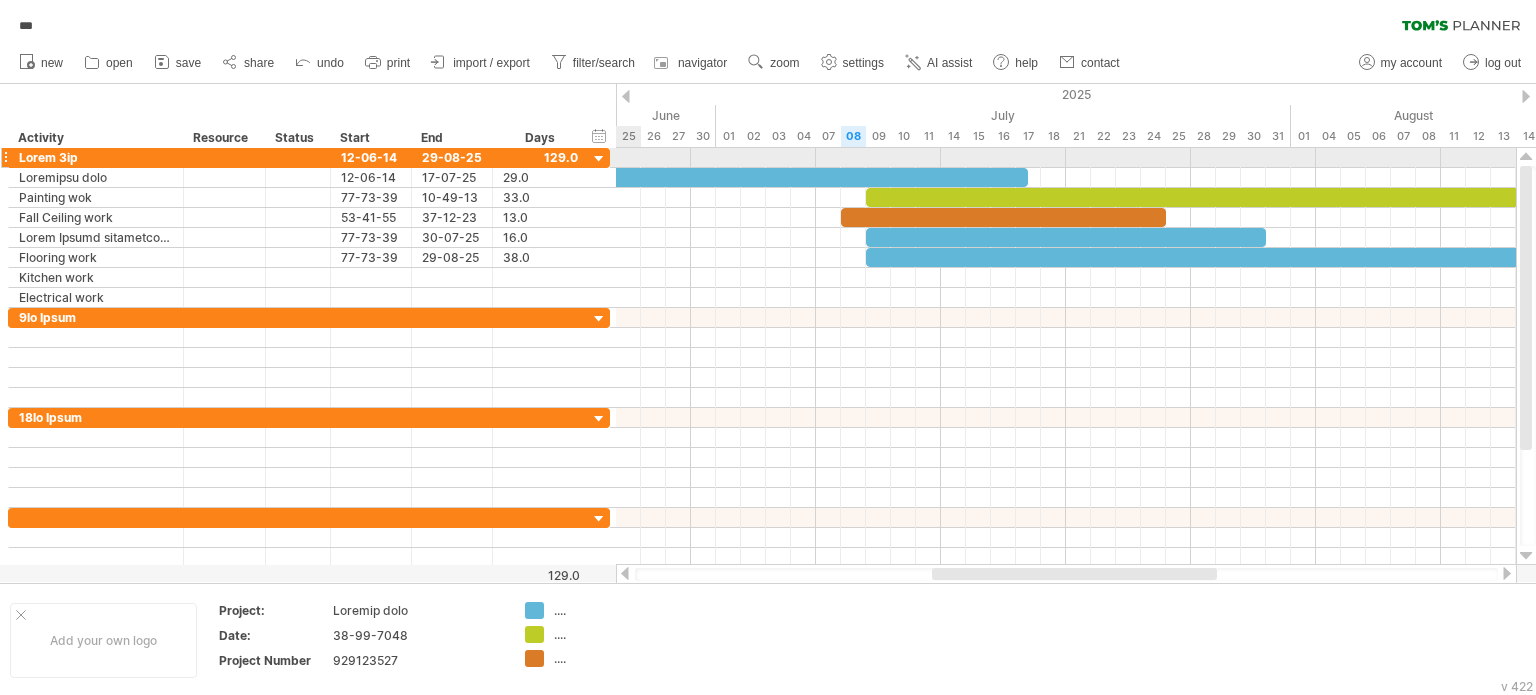 click at bounding box center (599, 159) 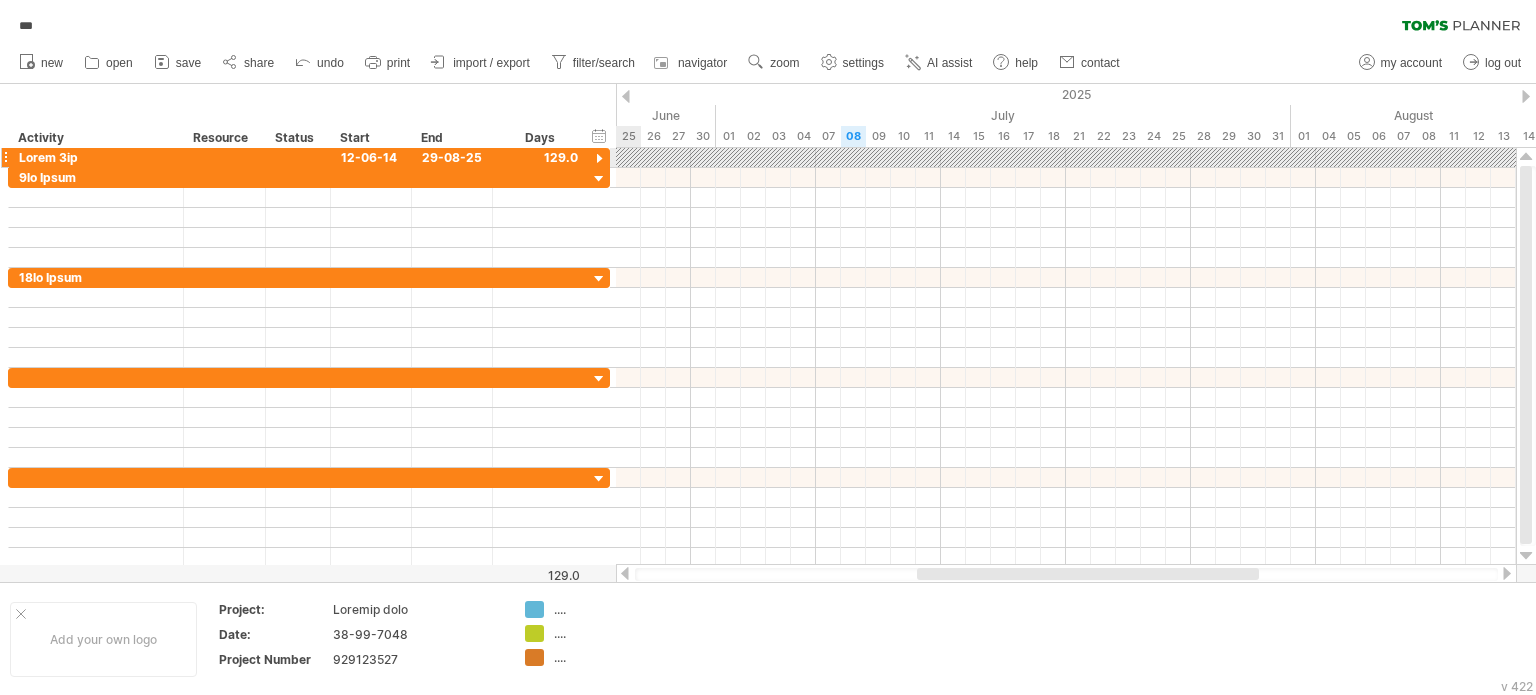 click at bounding box center (599, 159) 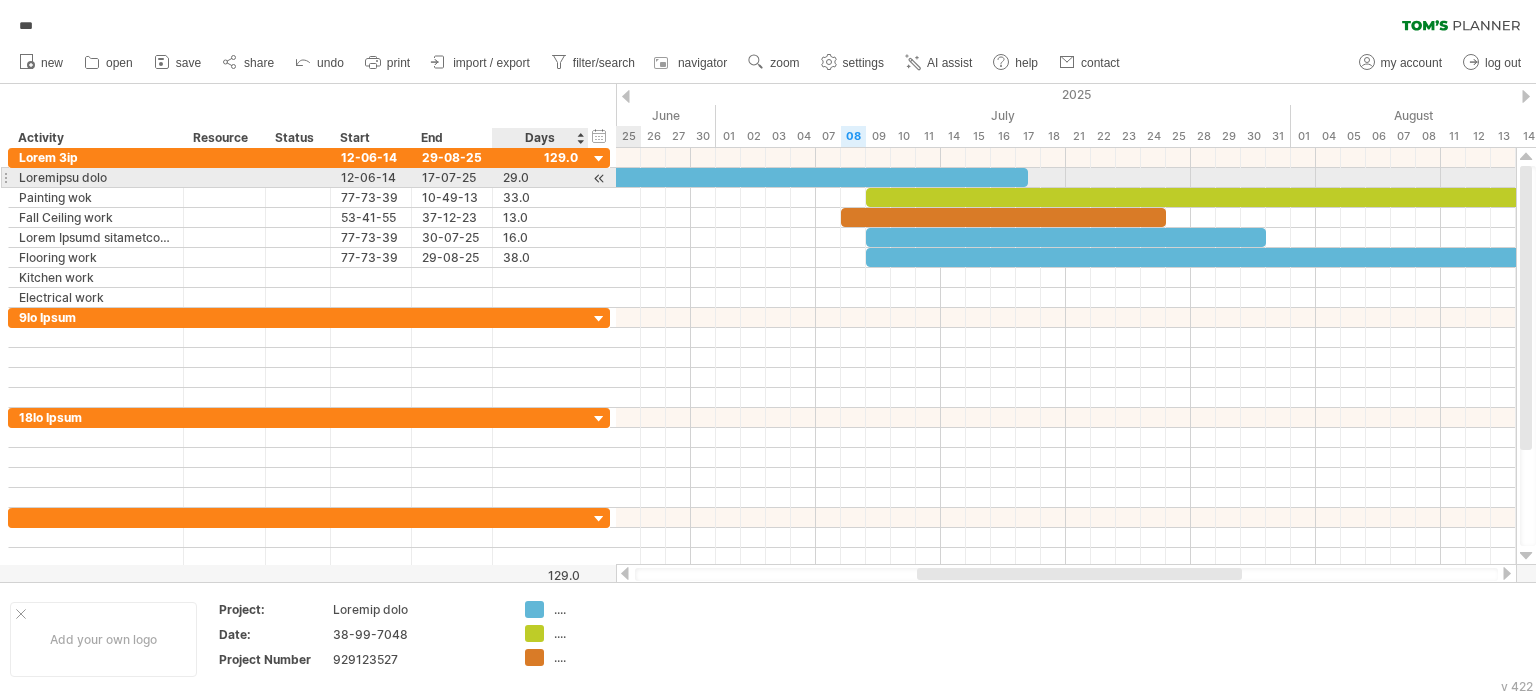 click at bounding box center [599, 178] 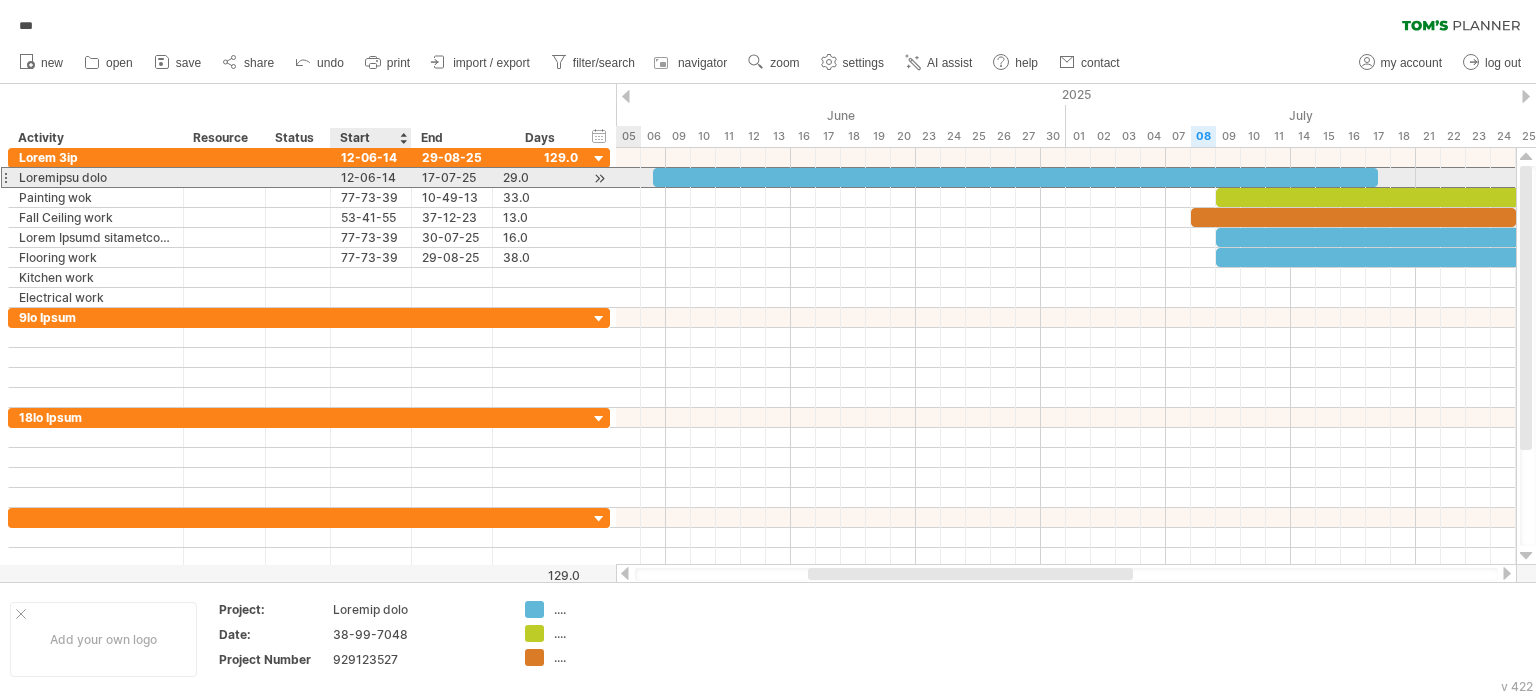 click on "12-06-14" at bounding box center (371, 177) 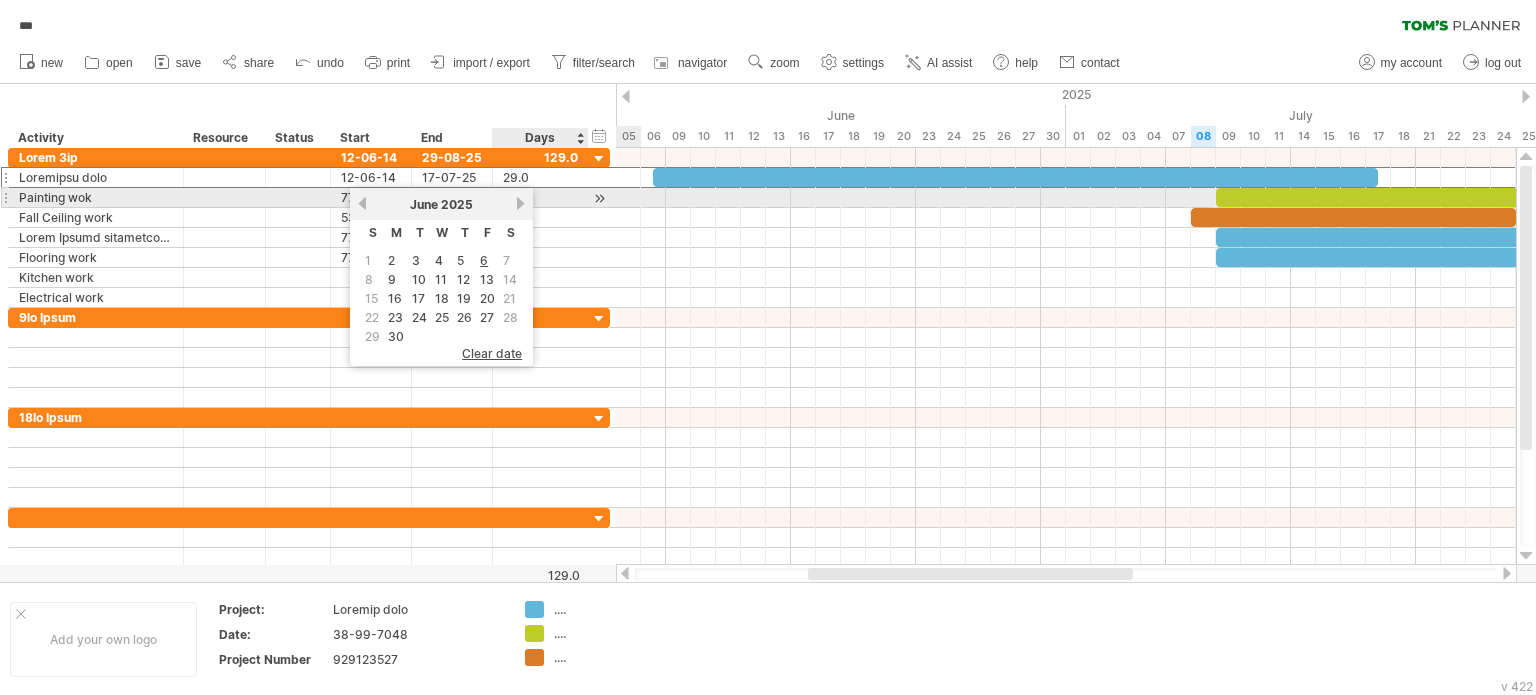 click on "next" at bounding box center (520, 203) 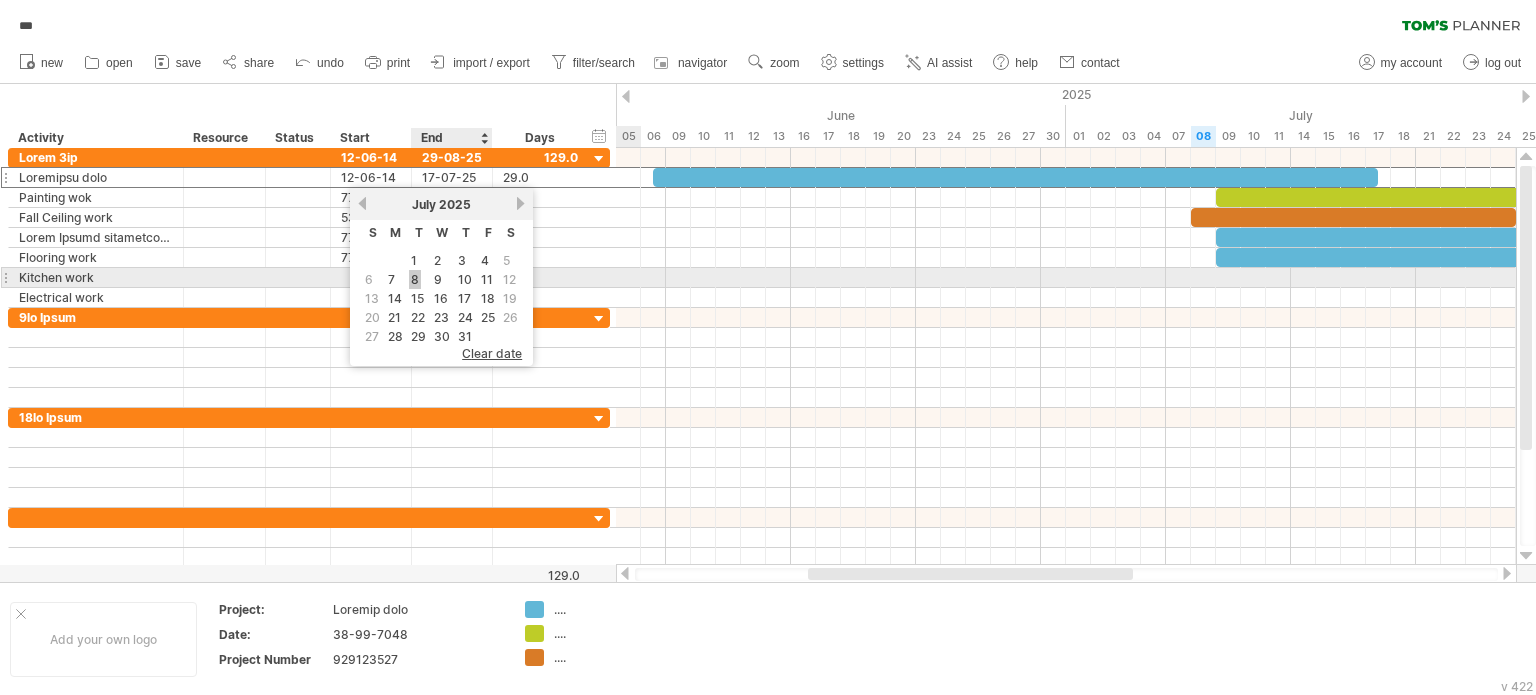 click on "8" at bounding box center (415, 279) 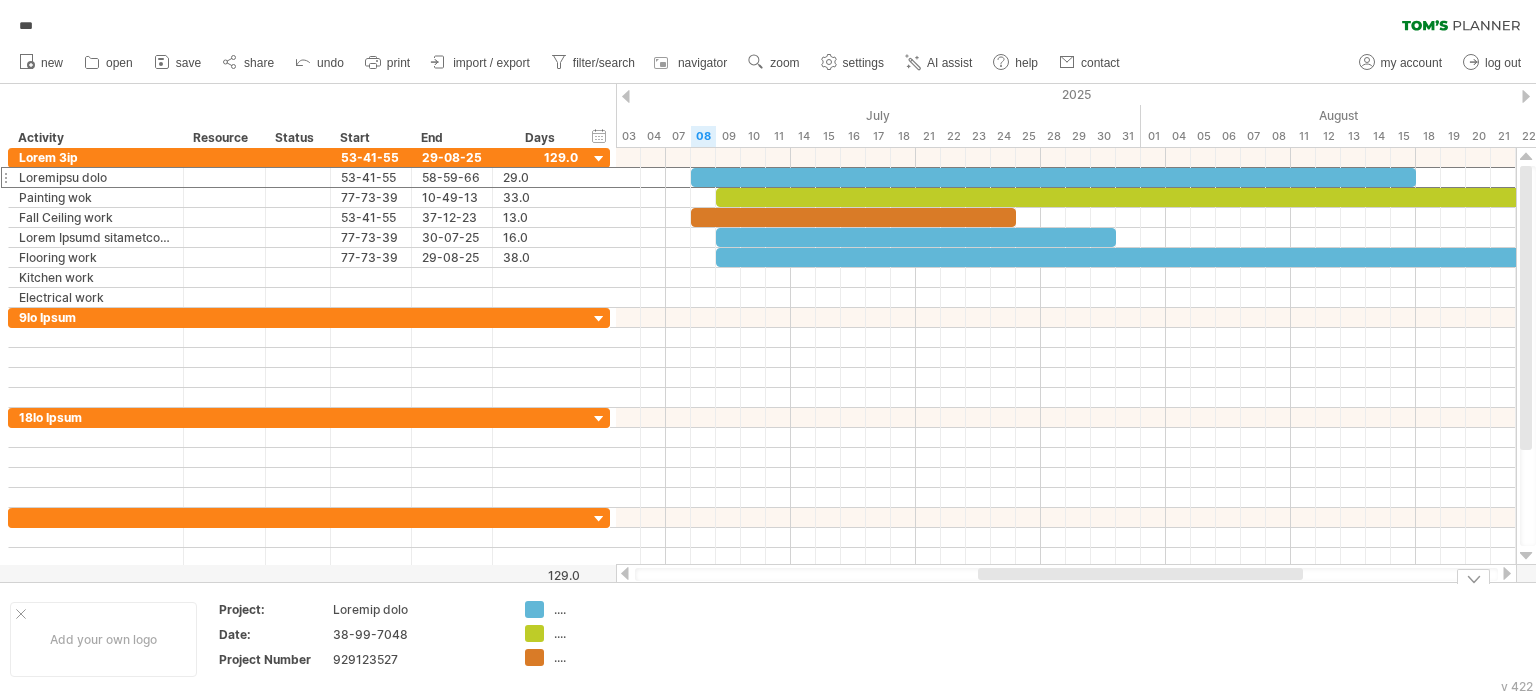 drag, startPoint x: 930, startPoint y: 575, endPoint x: 1100, endPoint y: 590, distance: 170.66048 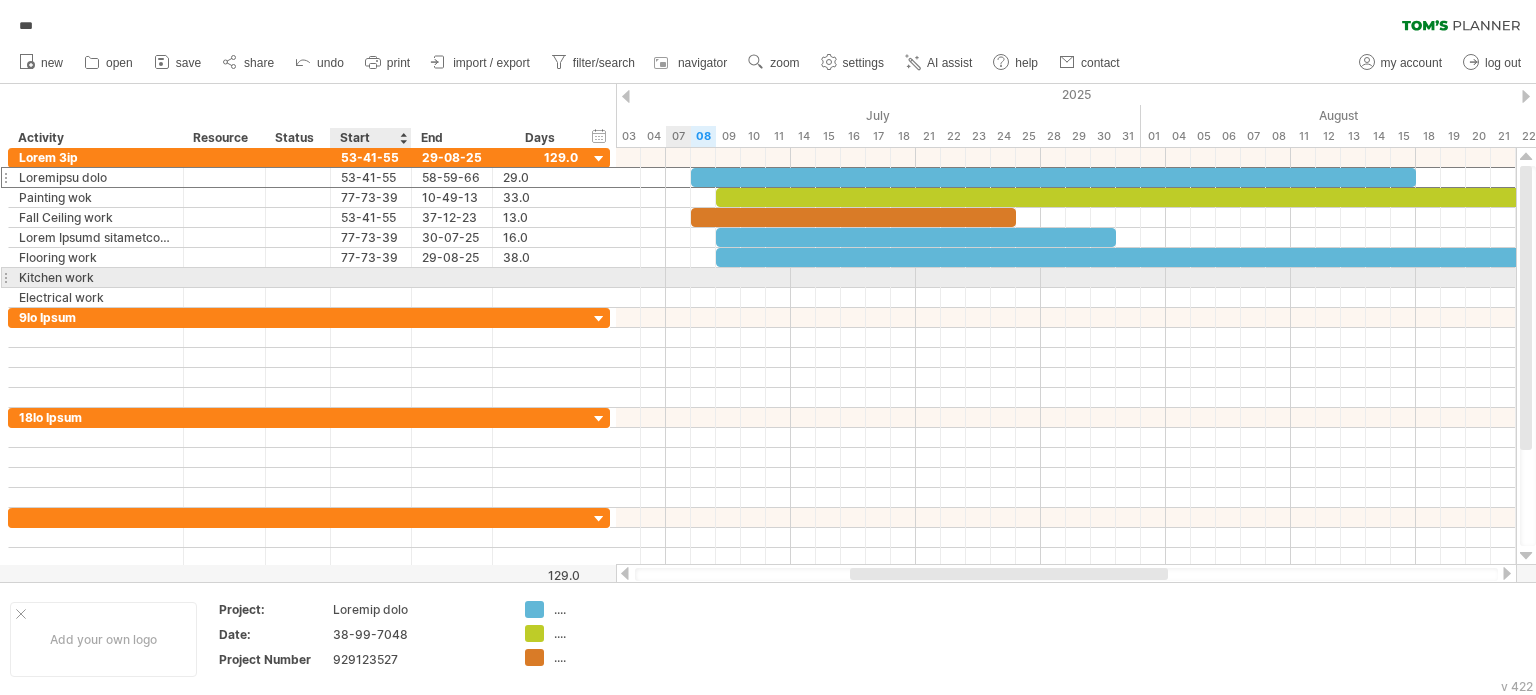 click at bounding box center [371, 277] 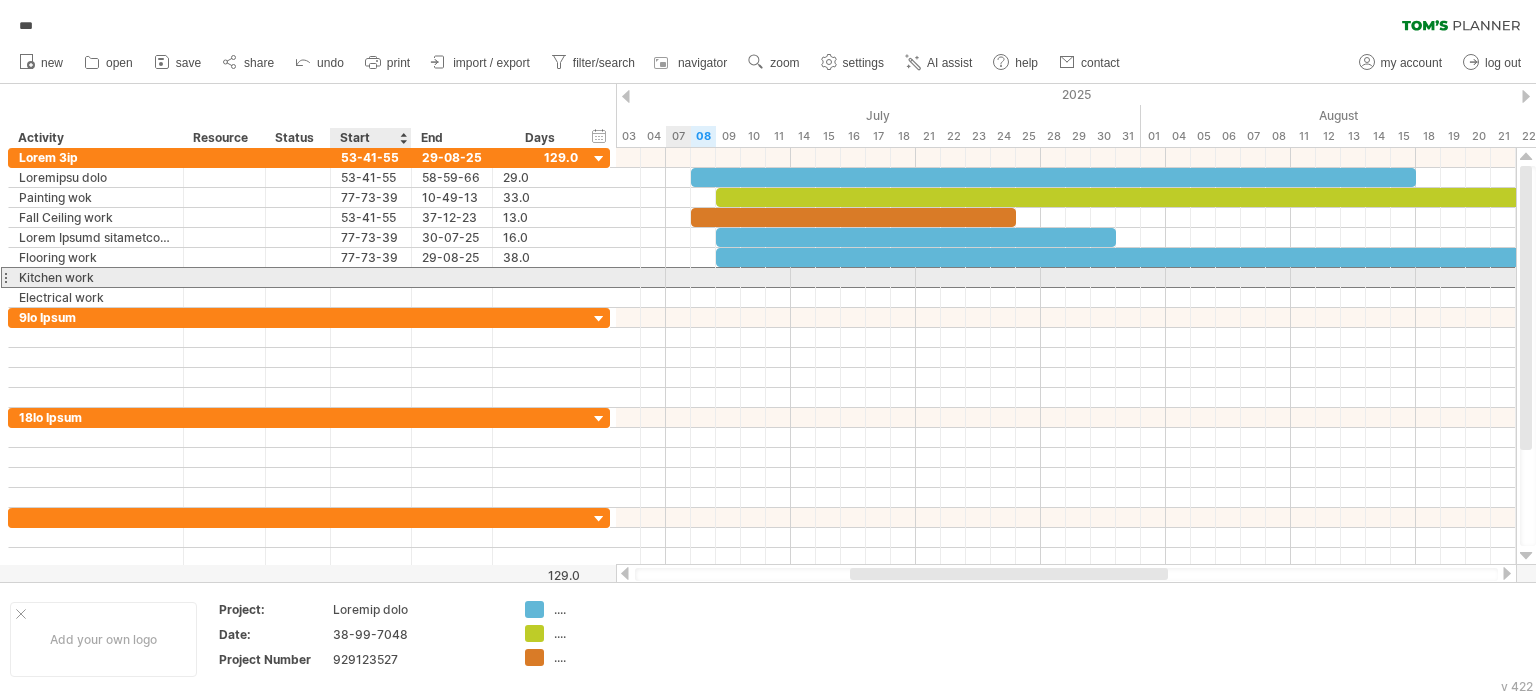 click at bounding box center (371, 277) 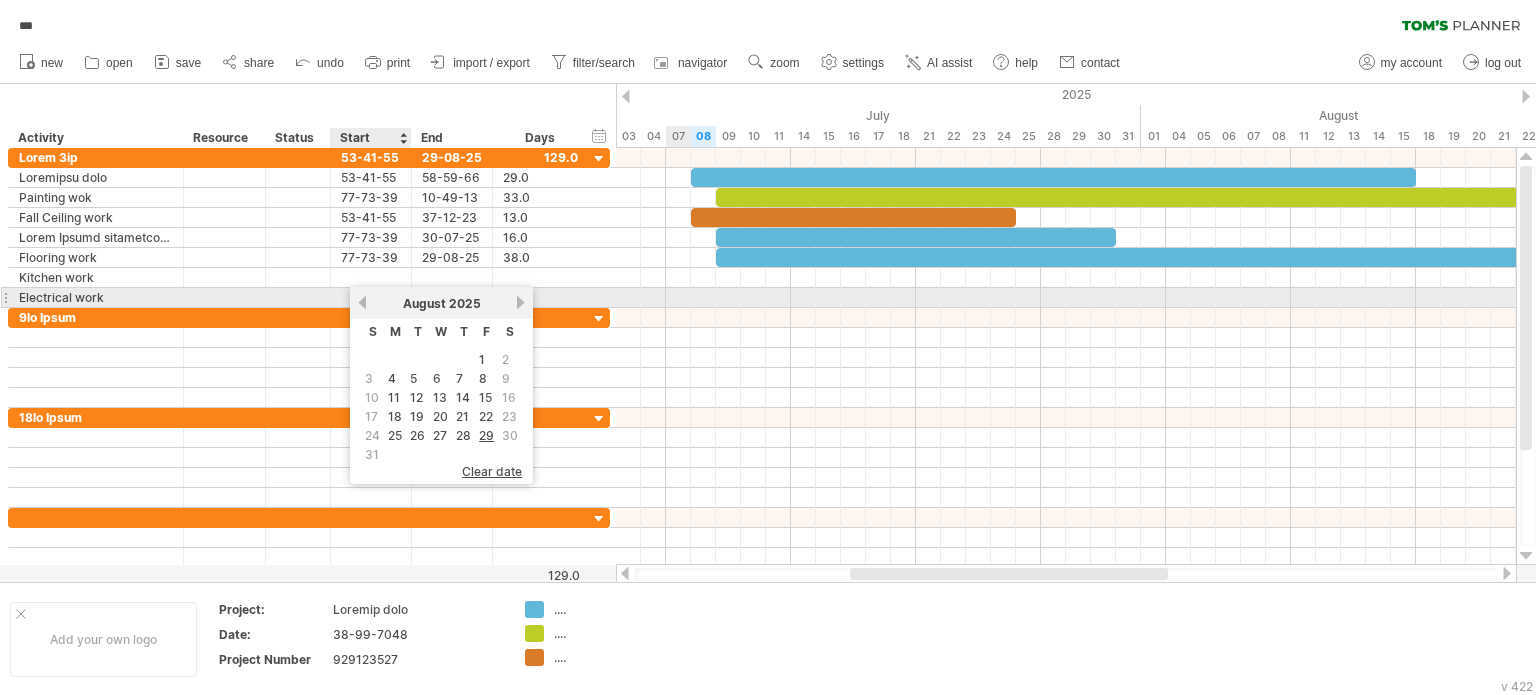 click on "previous" at bounding box center [362, 302] 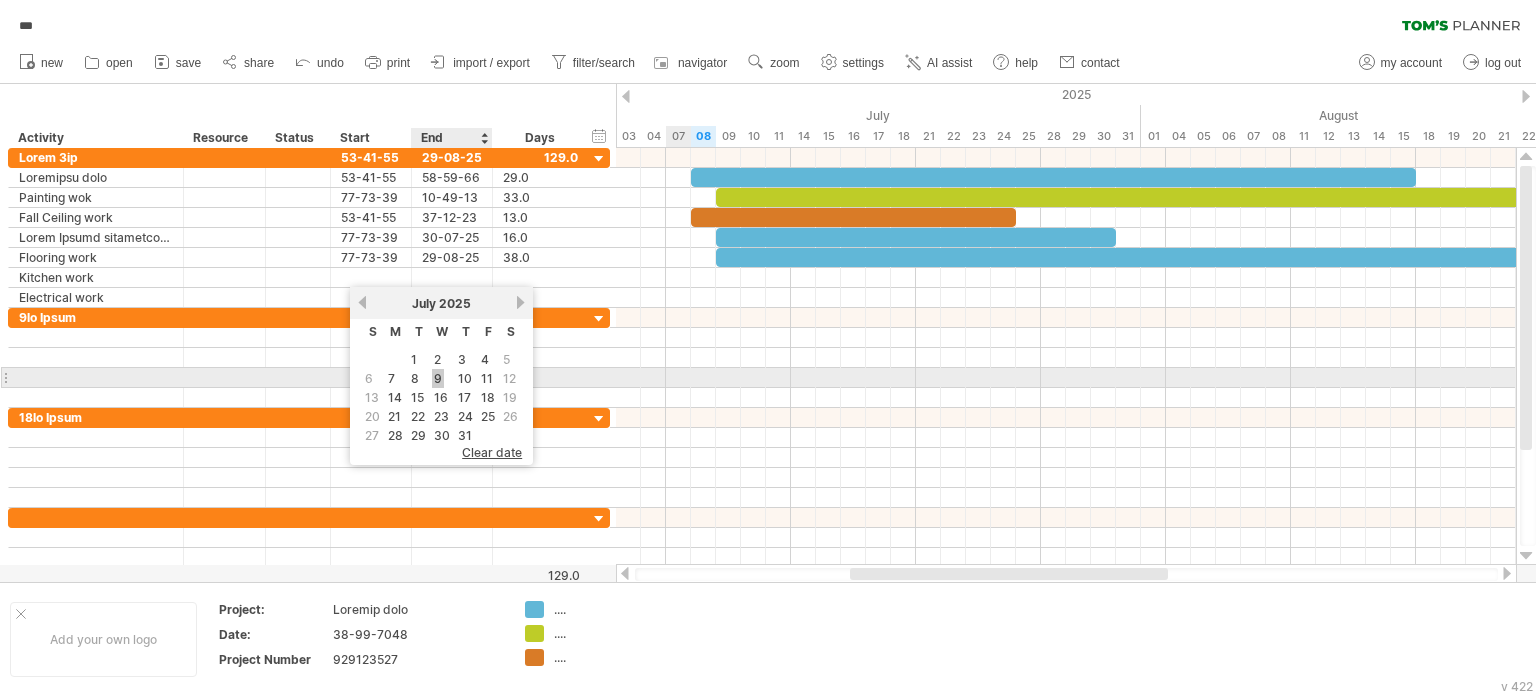 click on "9" at bounding box center [438, 378] 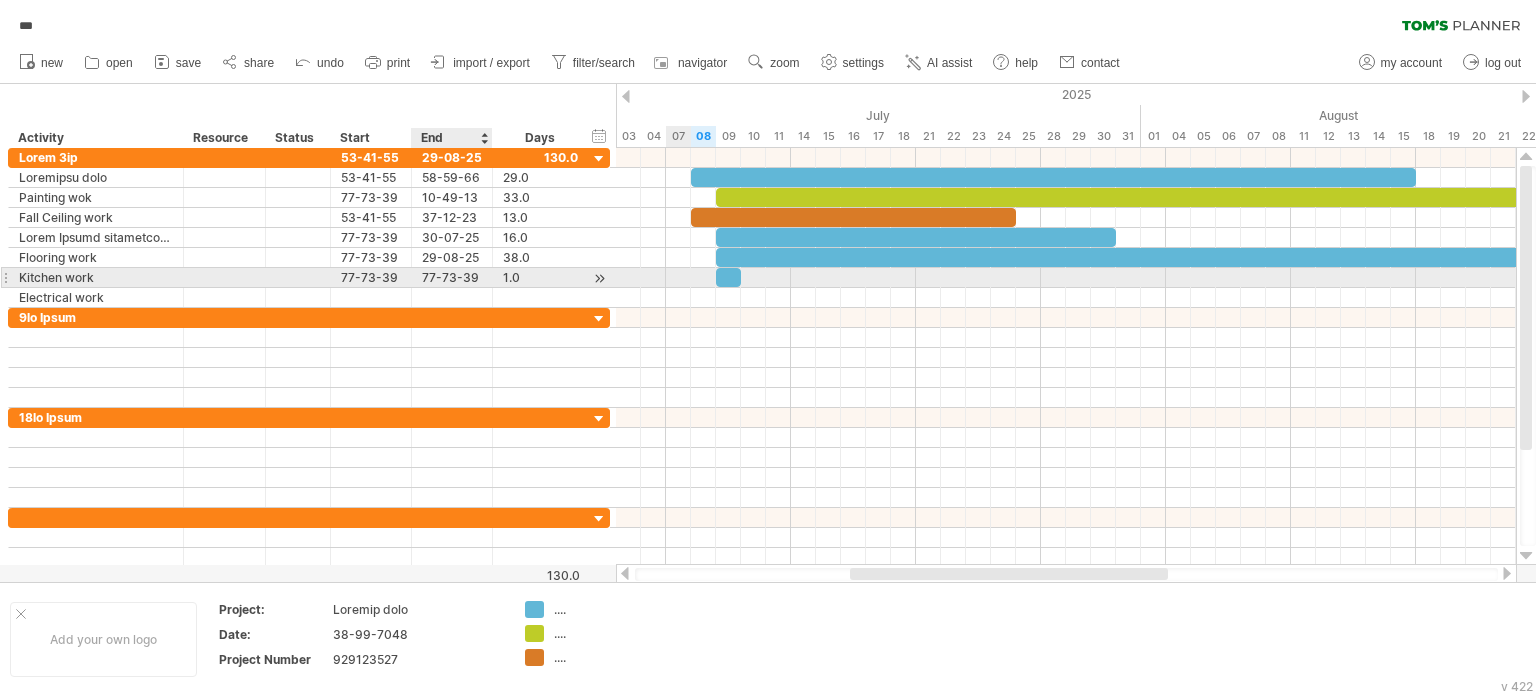 click on "77-73-39" at bounding box center (452, 277) 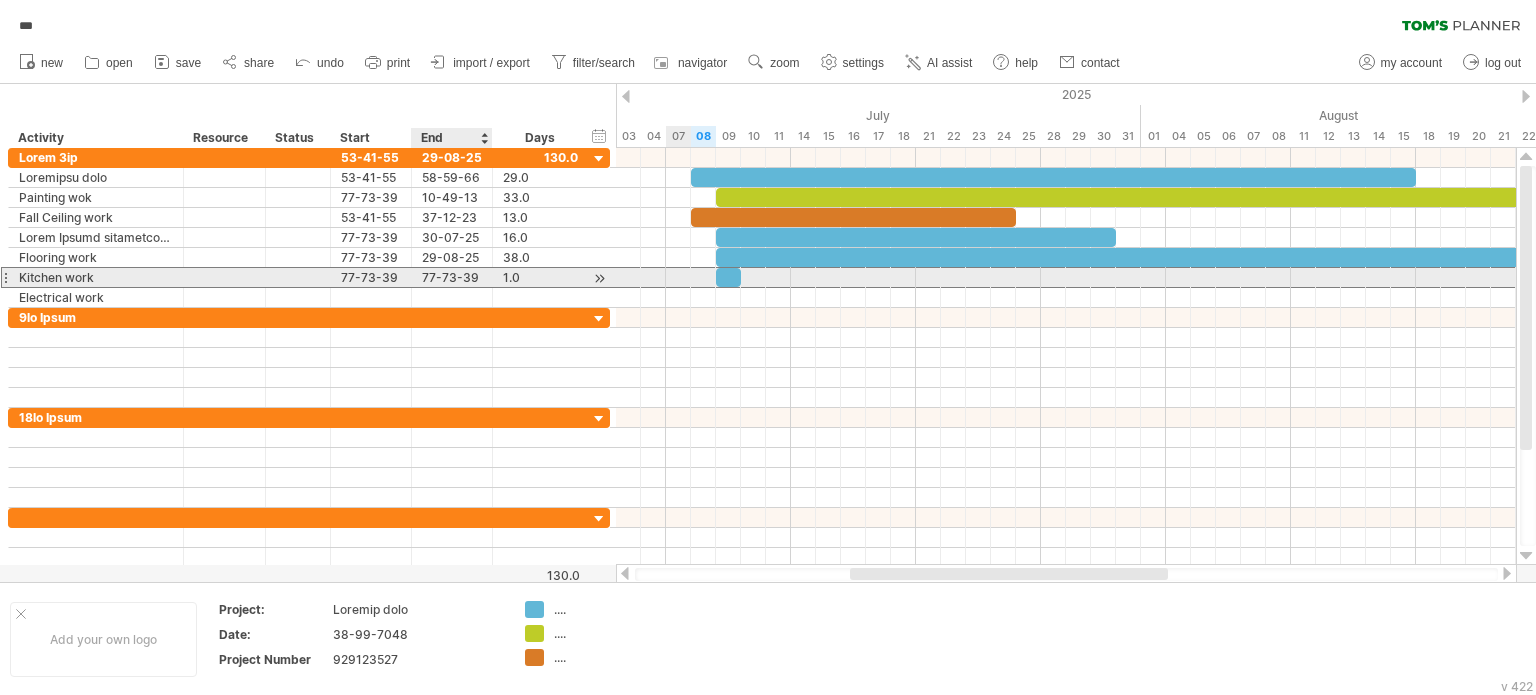 click on "77-73-39" at bounding box center (452, 277) 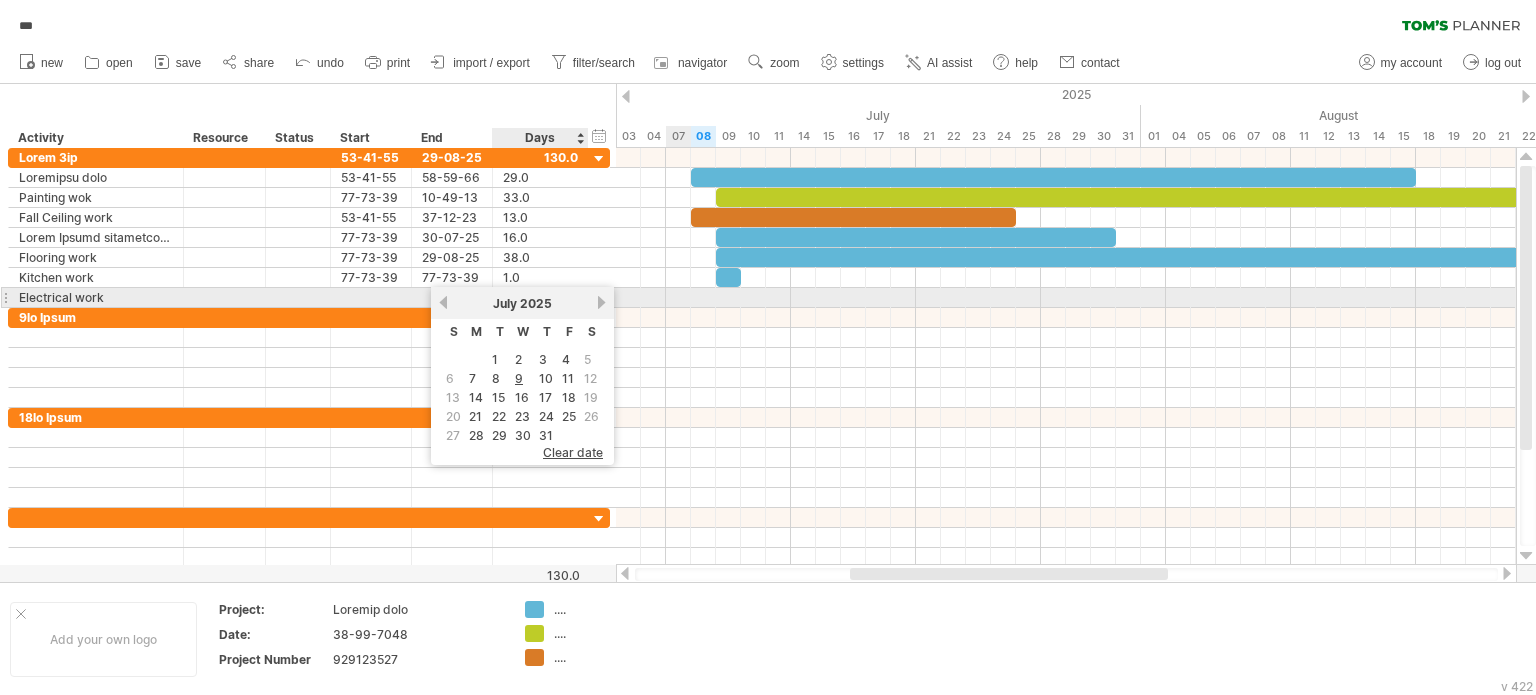 click on "next" at bounding box center (601, 302) 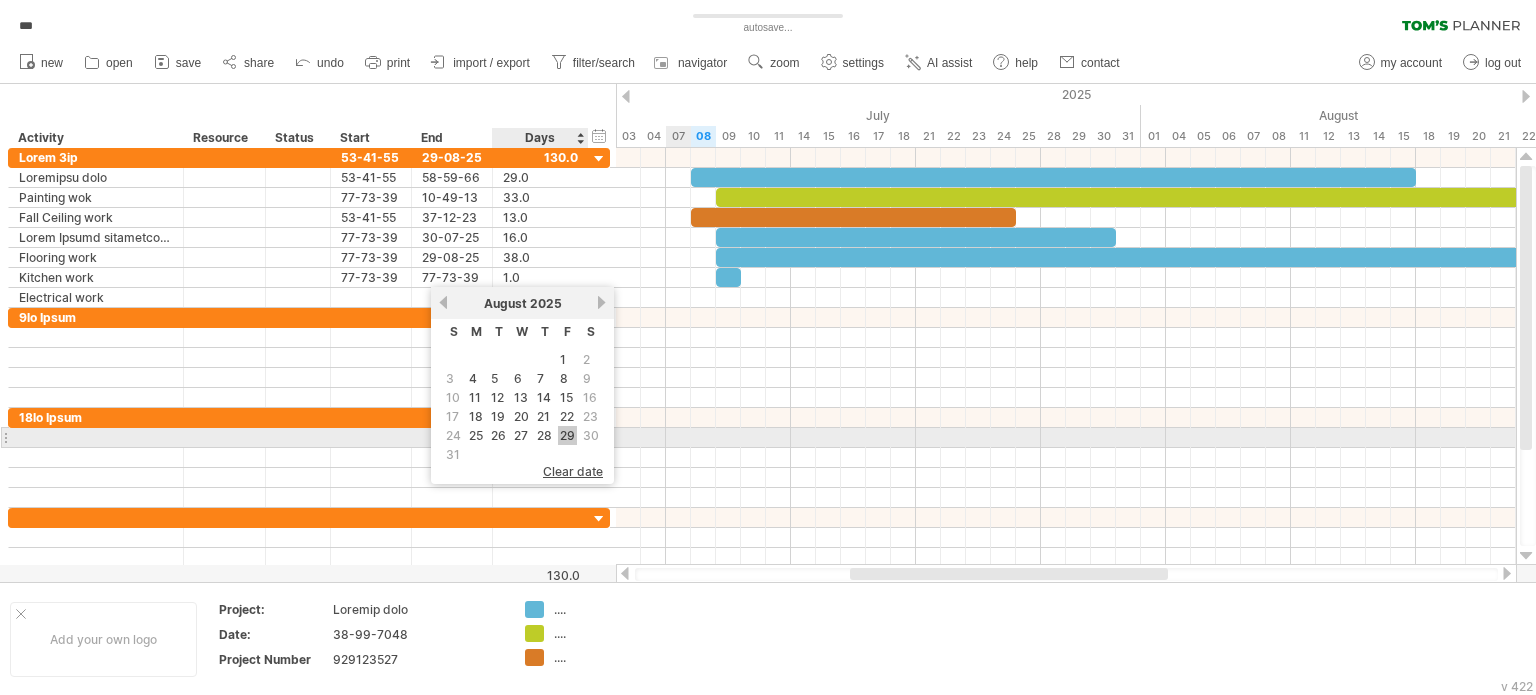click on "29" at bounding box center (567, 435) 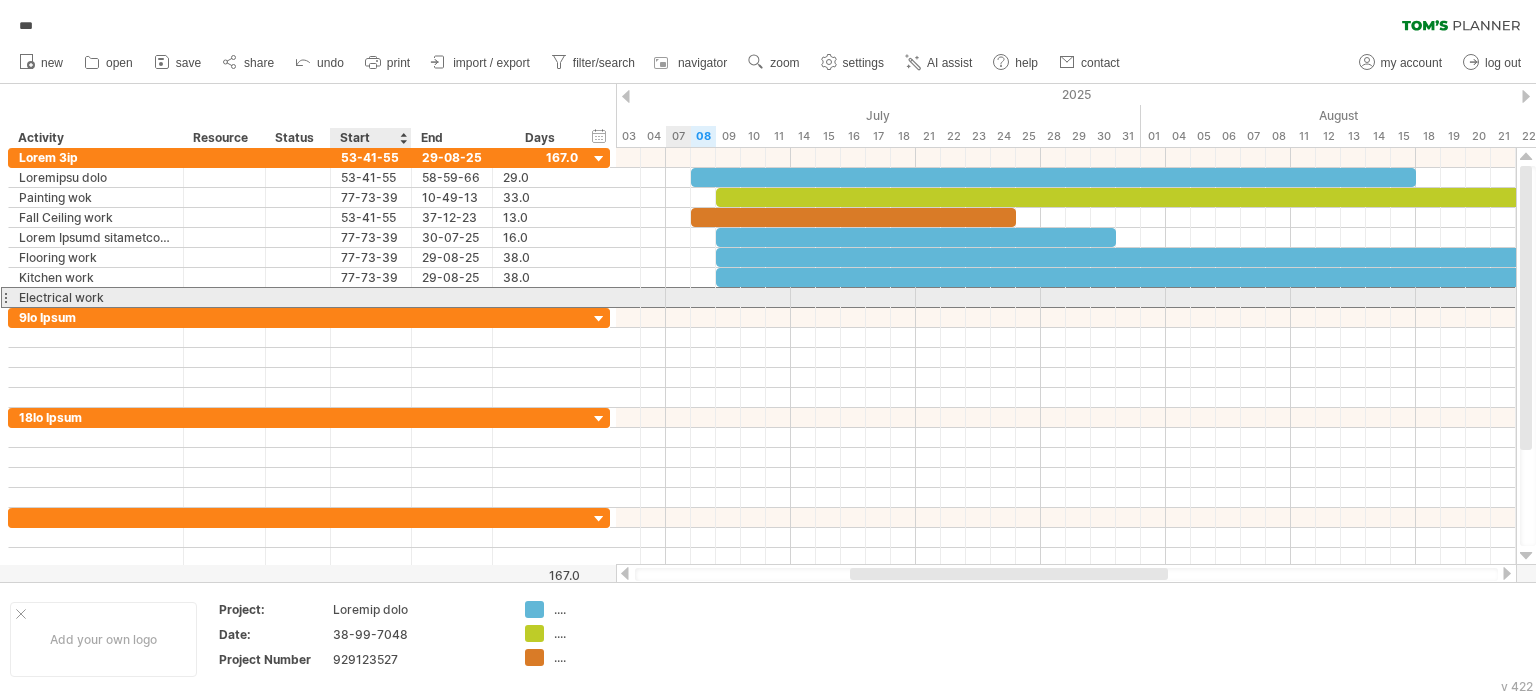 click at bounding box center (371, 297) 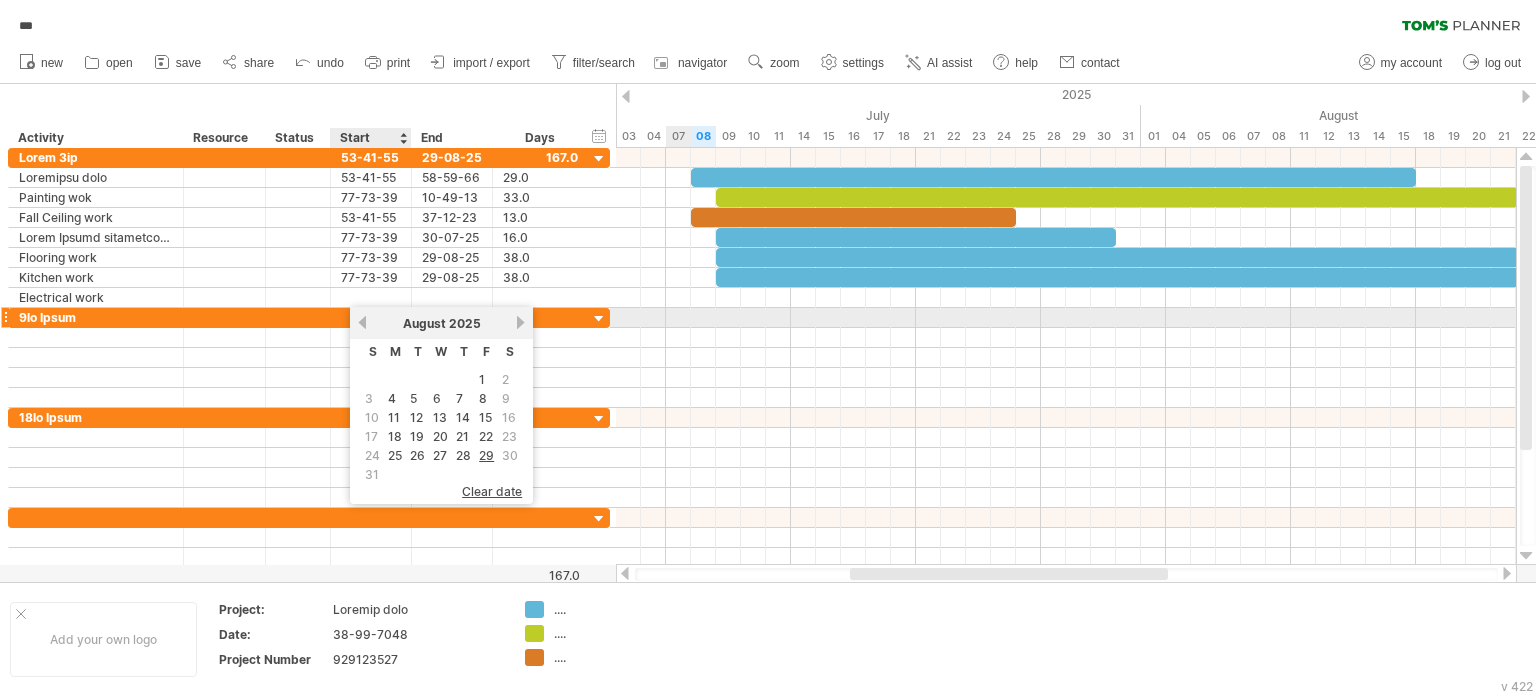 click on "previous" at bounding box center [362, 322] 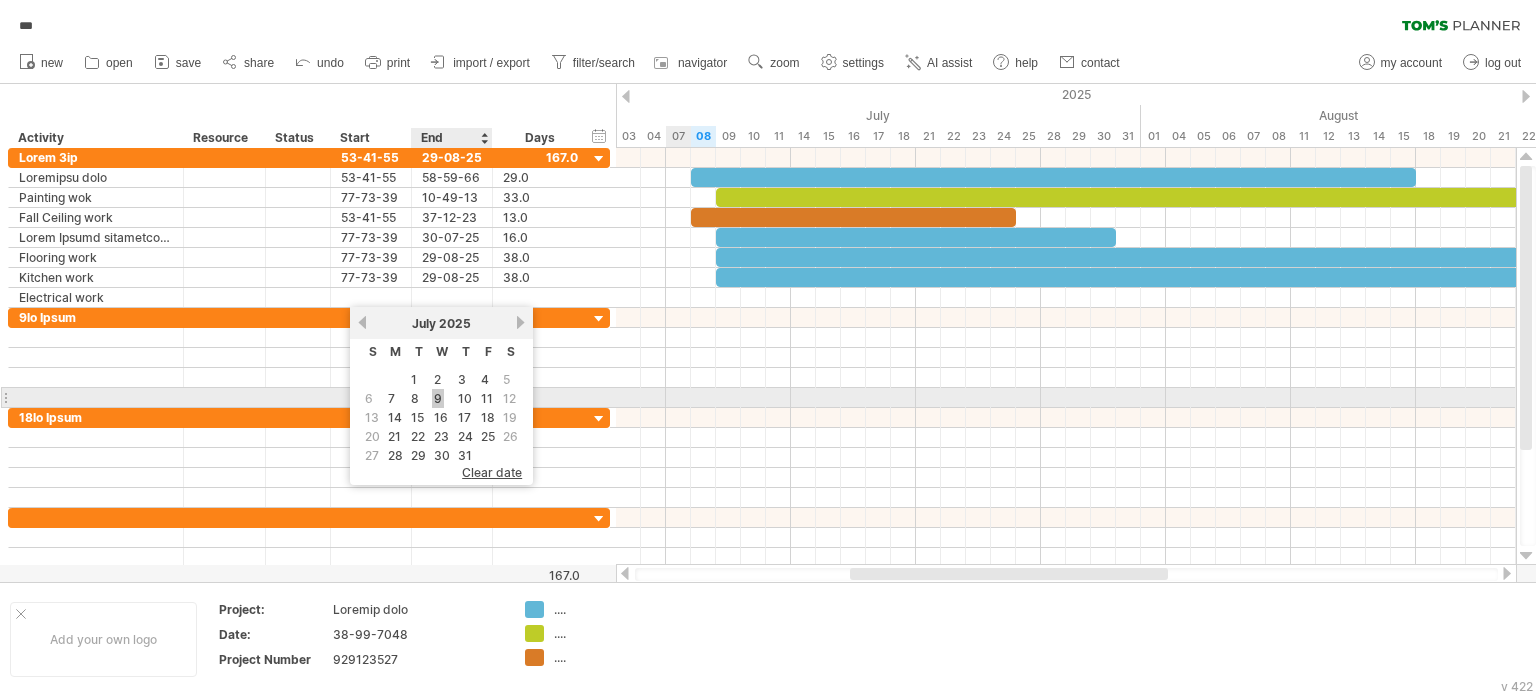 click on "9" at bounding box center [438, 398] 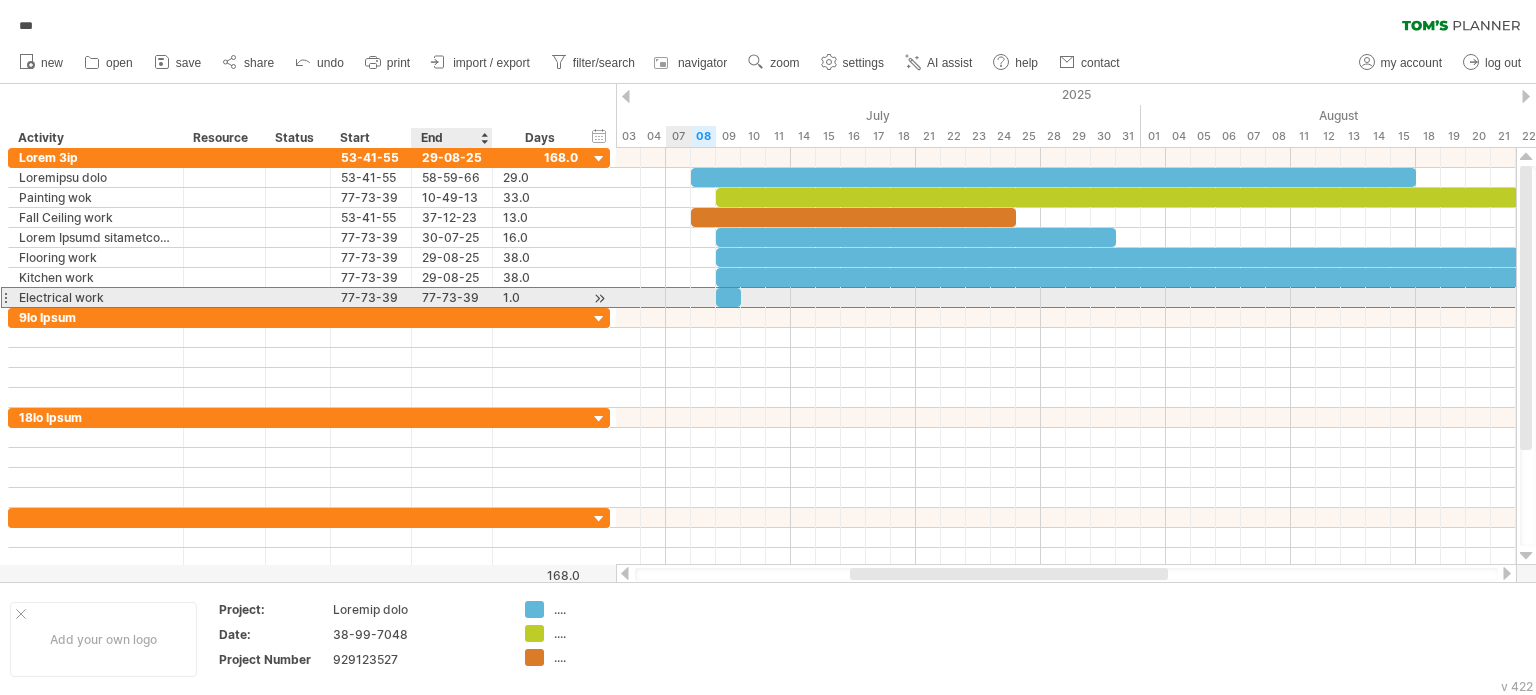 click on "77-73-39" at bounding box center [452, 297] 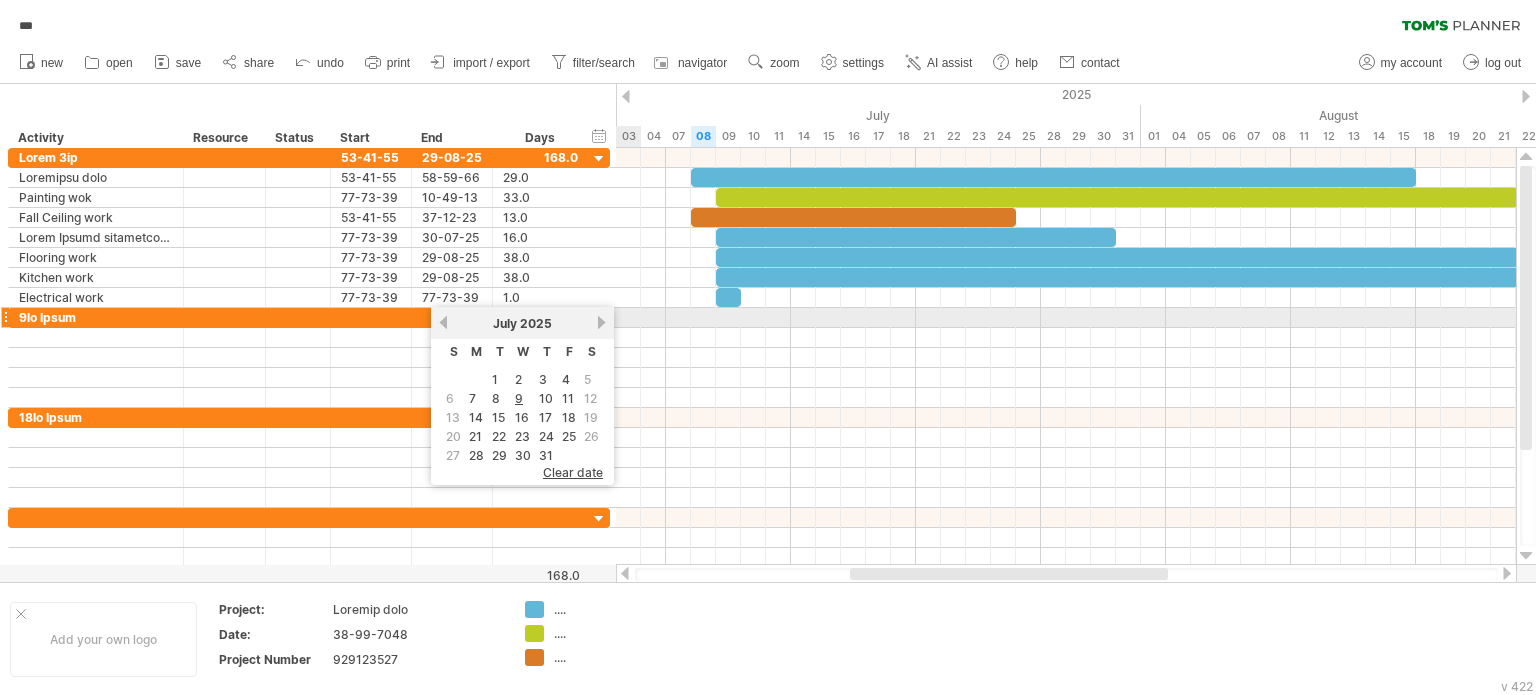 click on "next" at bounding box center (601, 322) 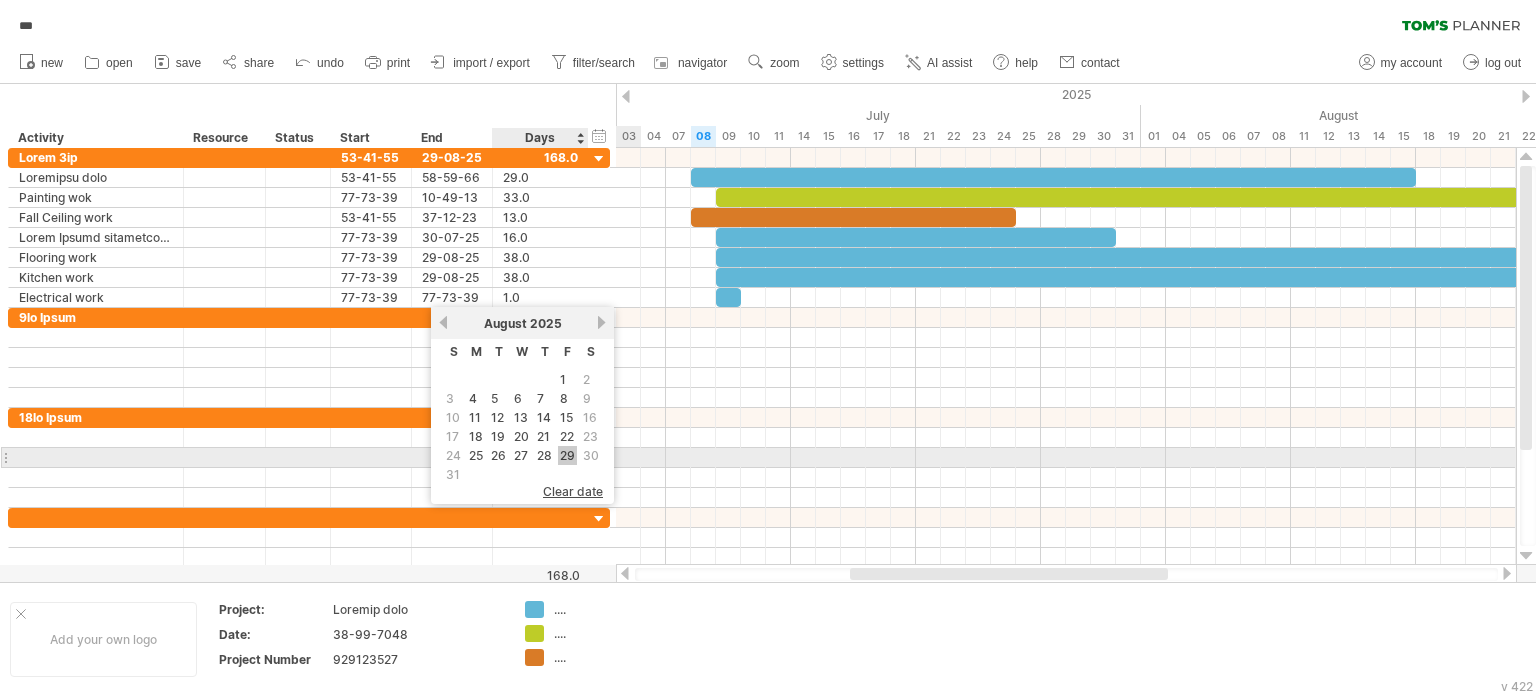 click on "29" at bounding box center [567, 455] 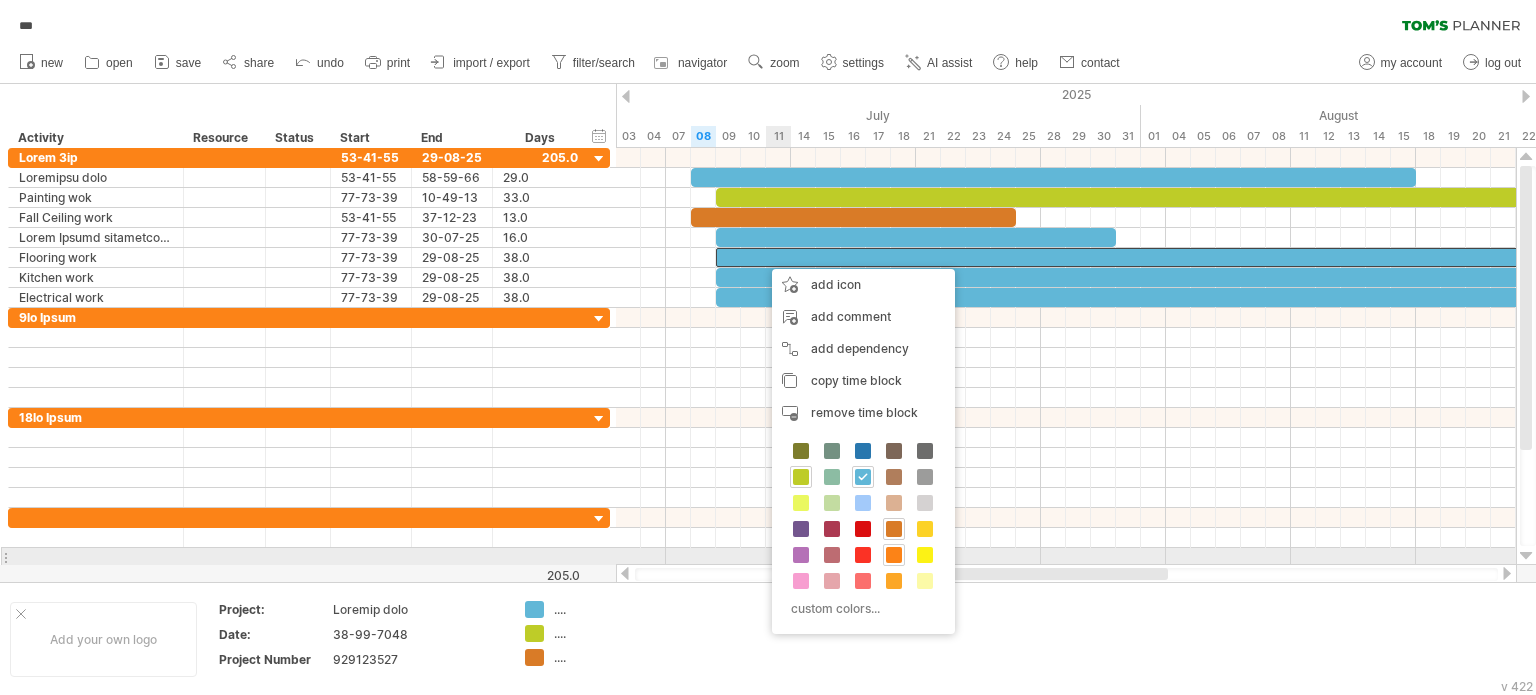 click at bounding box center [894, 555] 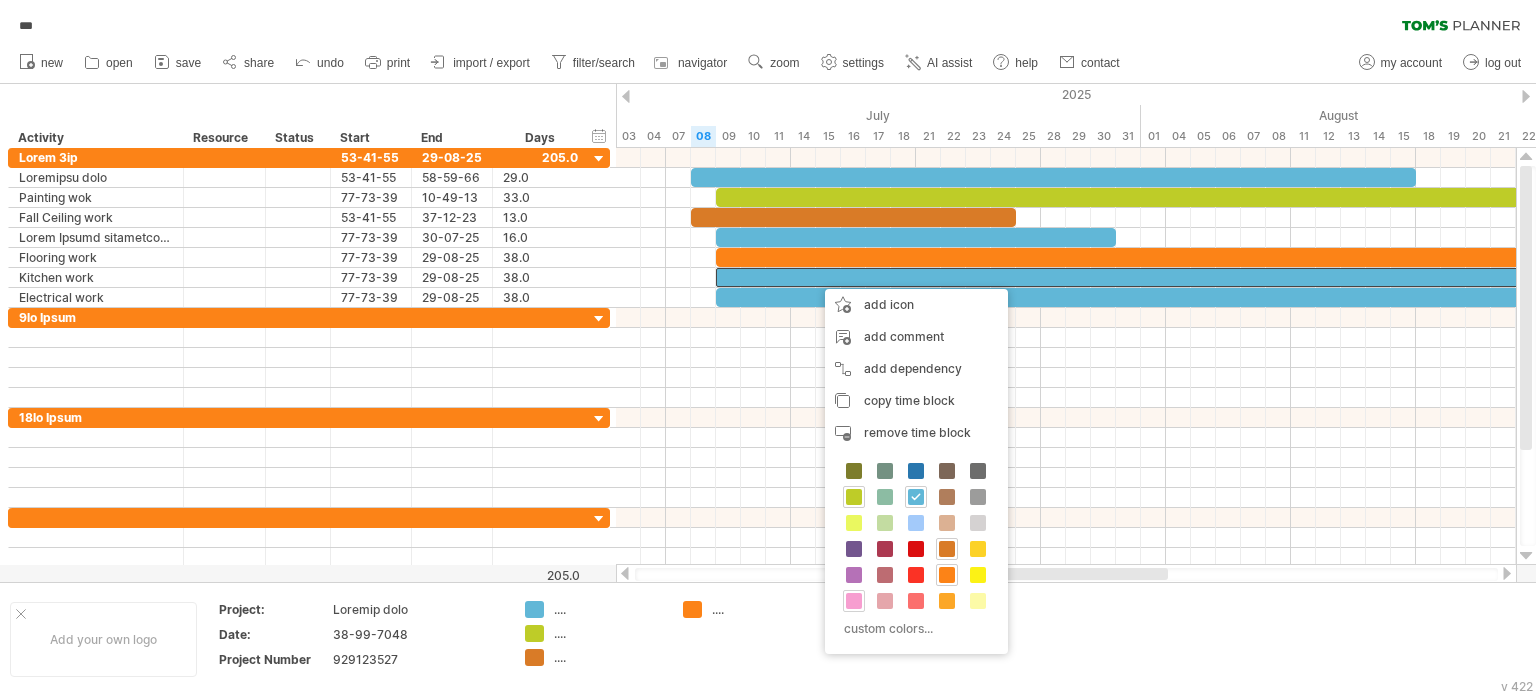 click at bounding box center (854, 601) 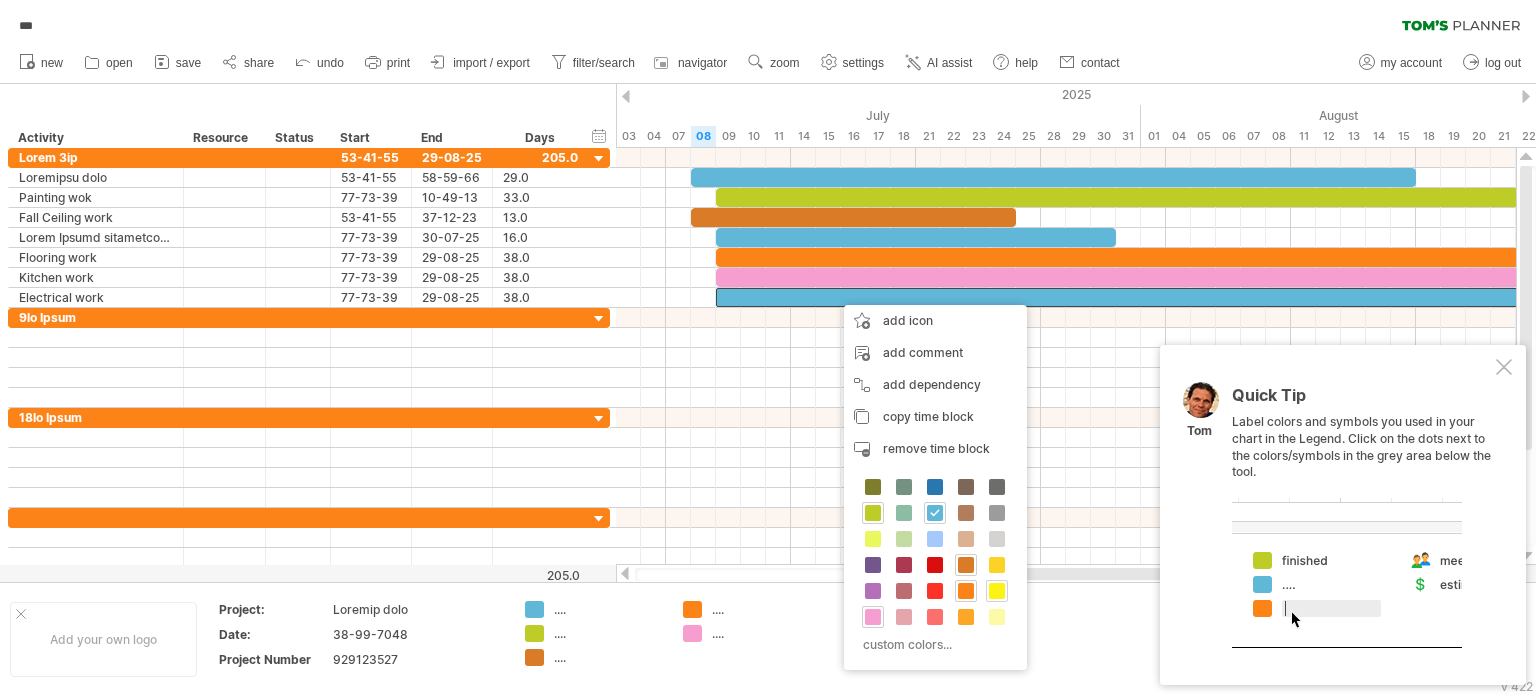 click at bounding box center [997, 591] 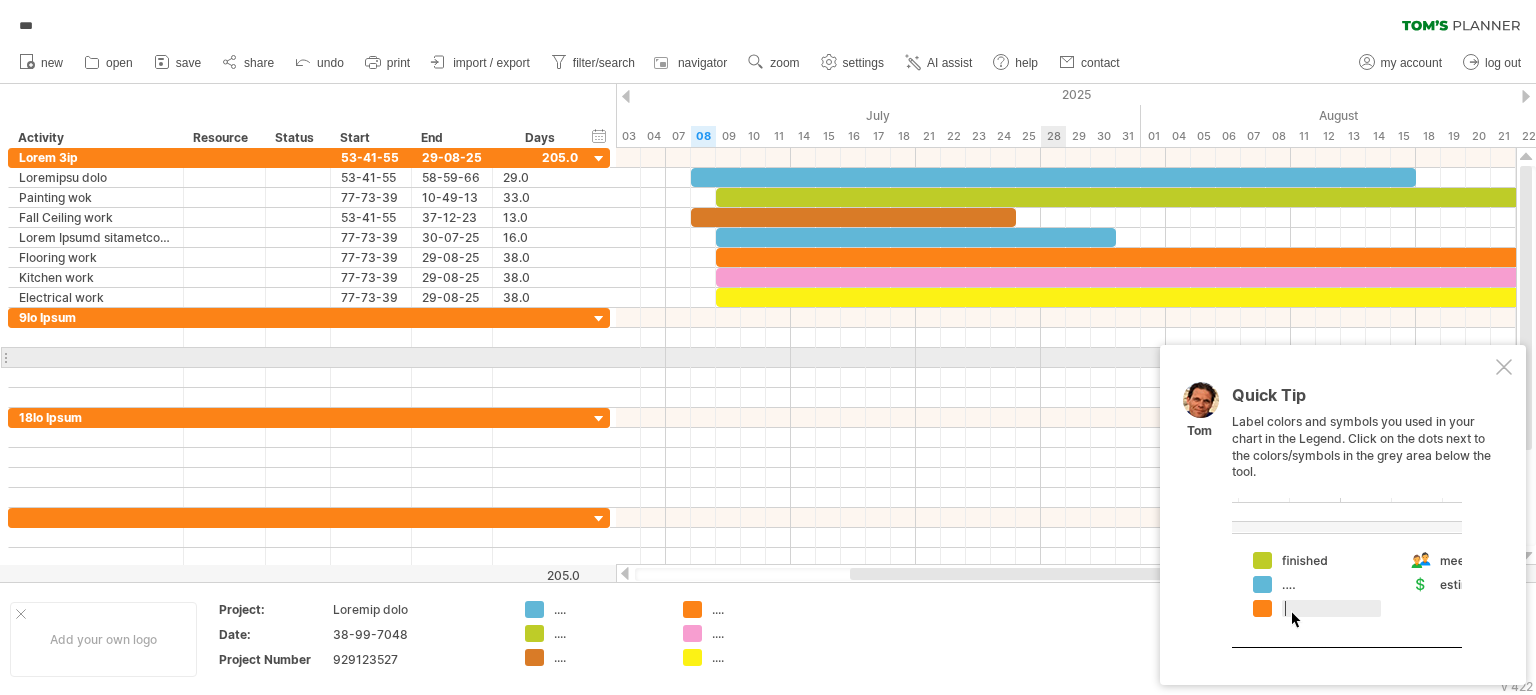 drag, startPoint x: 1506, startPoint y: 367, endPoint x: 1456, endPoint y: 380, distance: 51.662365 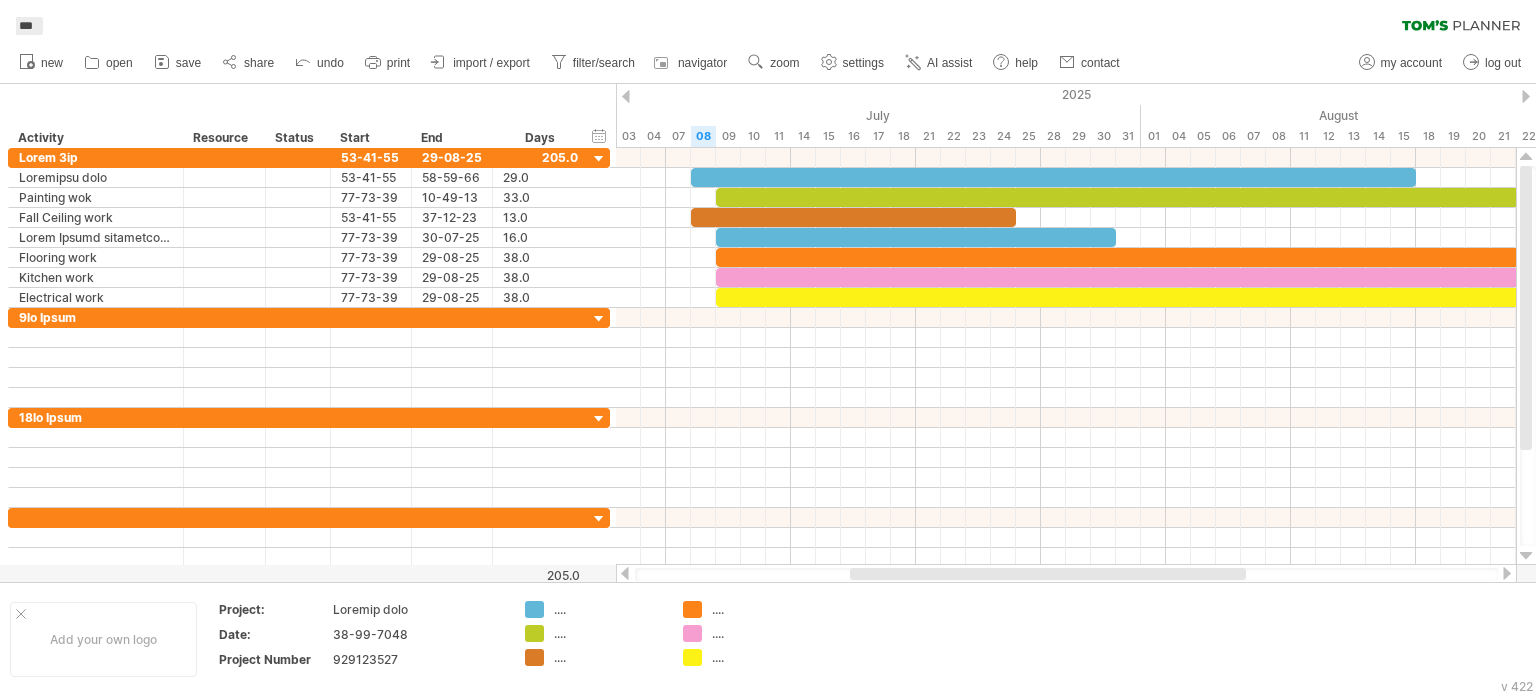click on "***" at bounding box center (26, 26) 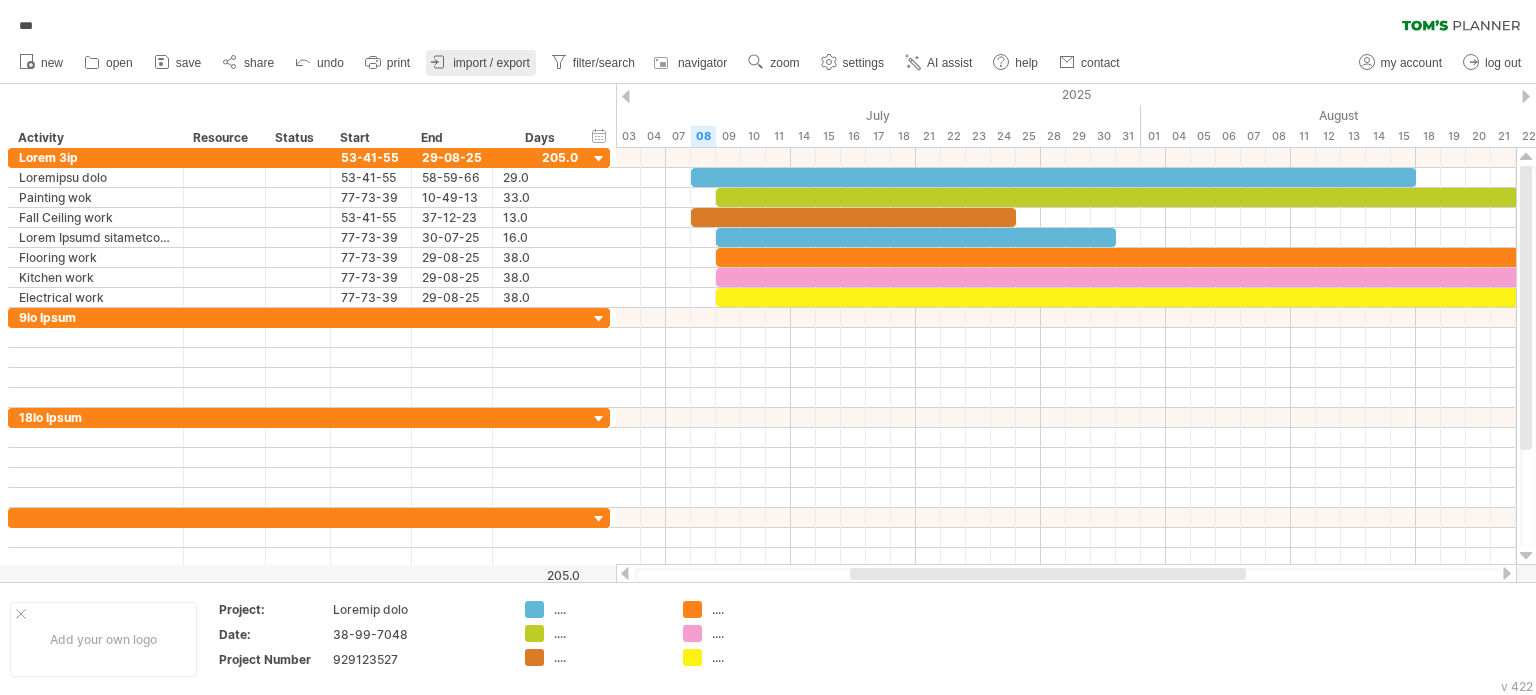 click on "import / export" at bounding box center (491, 63) 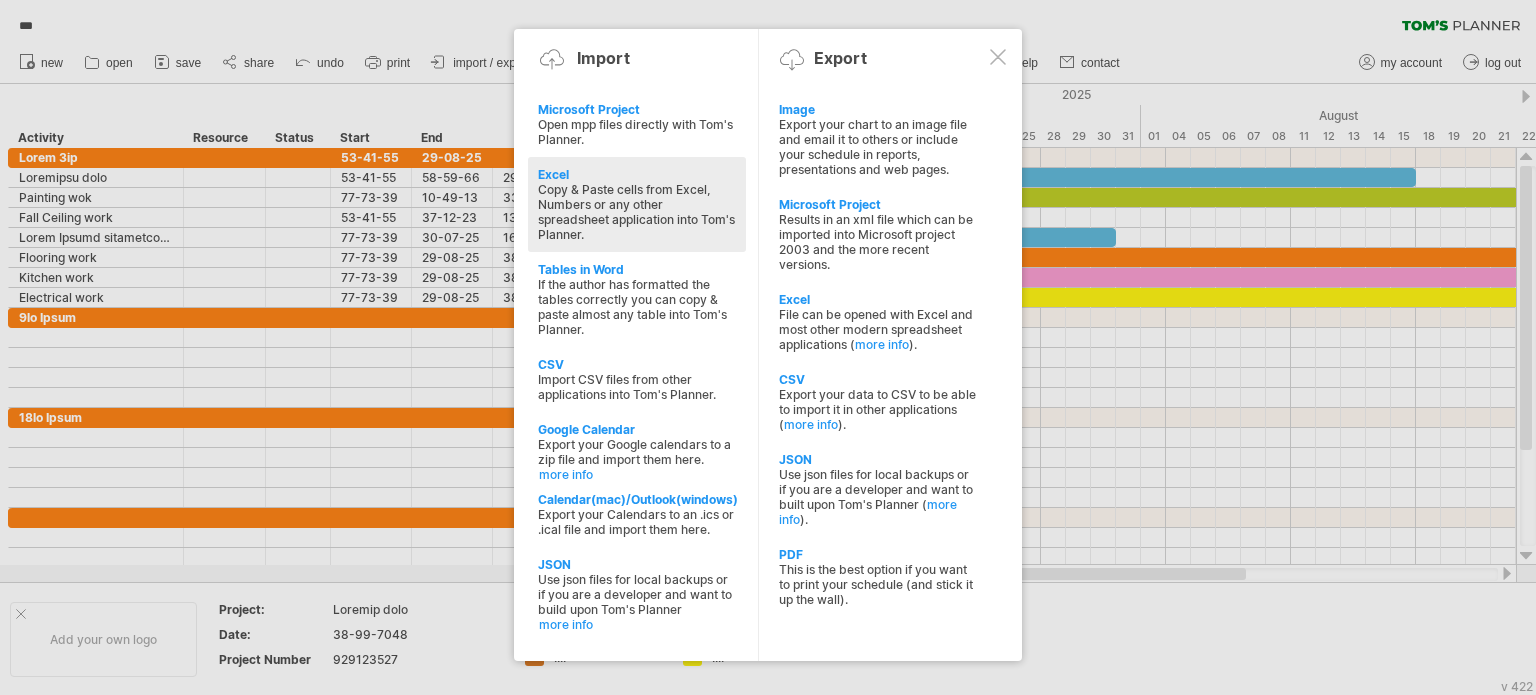 click on "Copy & Paste cells from Excel, Numbers or any other spreadsheet application into Tom's Planner." at bounding box center (637, 212) 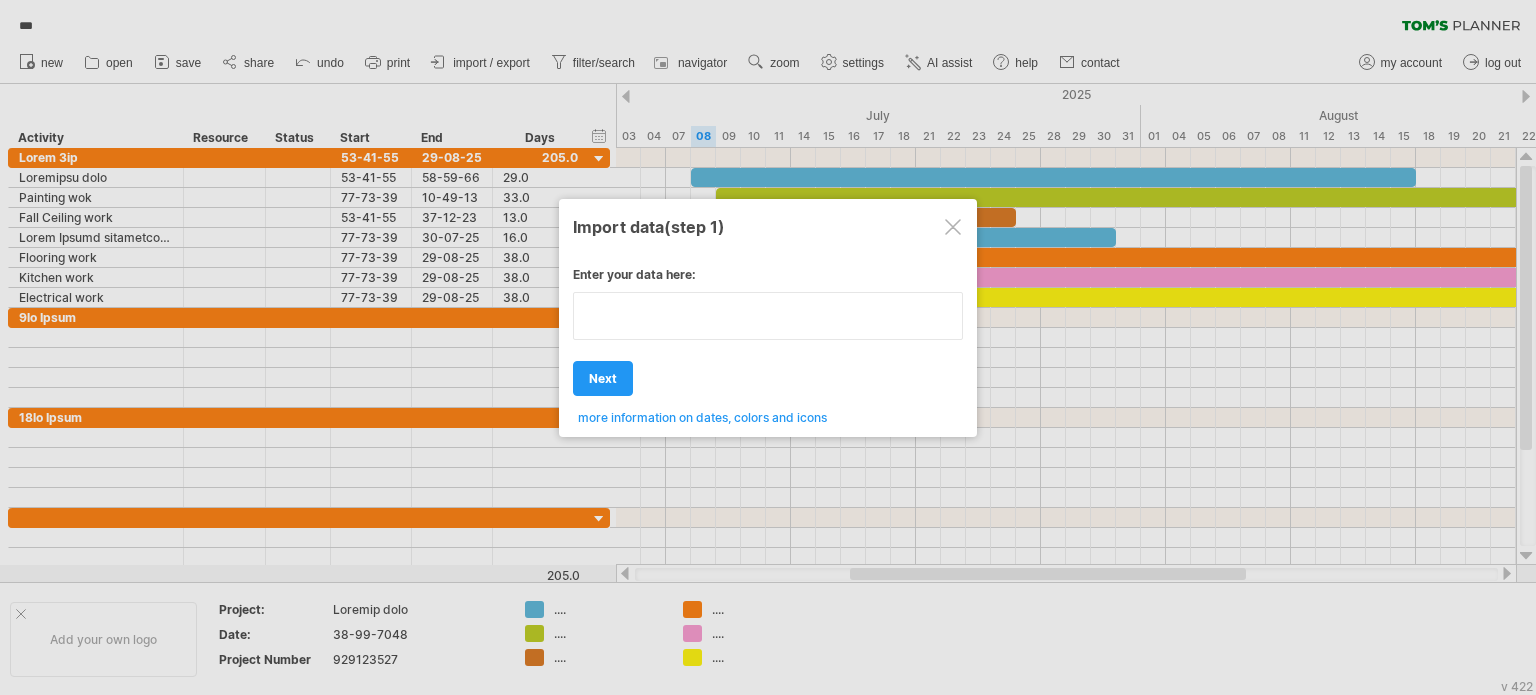 click on "Lorem ipsu dolo sita:
Cons adip:
68-54-1529
Elitsed doei
'
tem
inc
utla ." at bounding box center [768, 338] 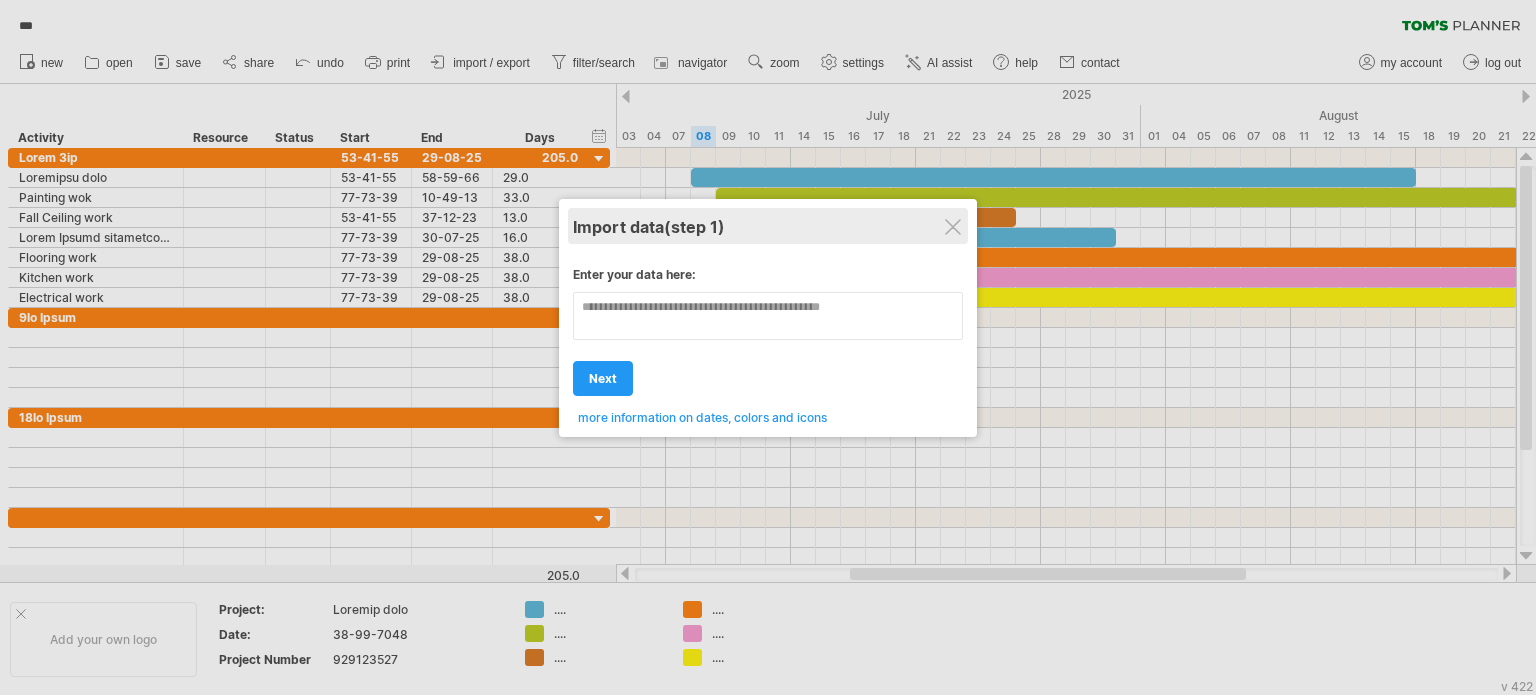 click on "Import data  (step 1)" at bounding box center (768, 226) 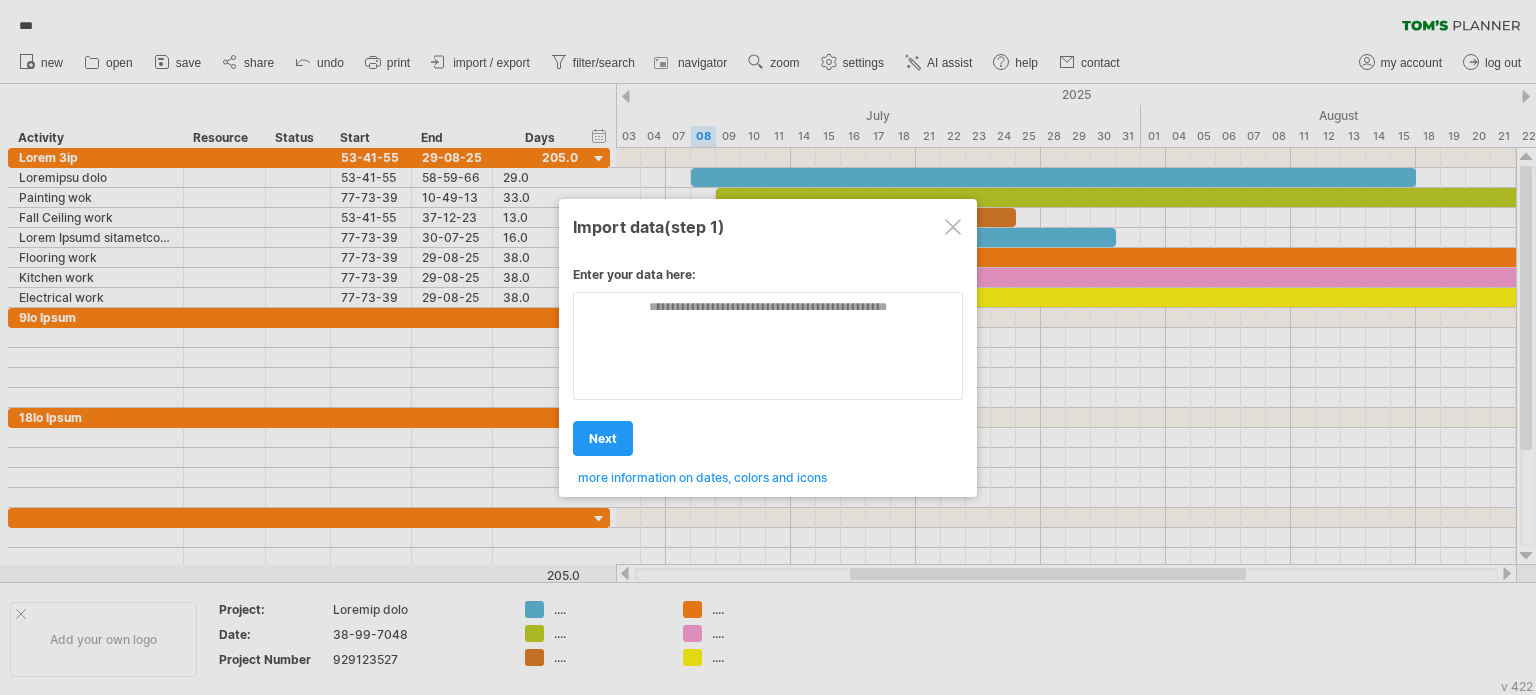 click at bounding box center [953, 227] 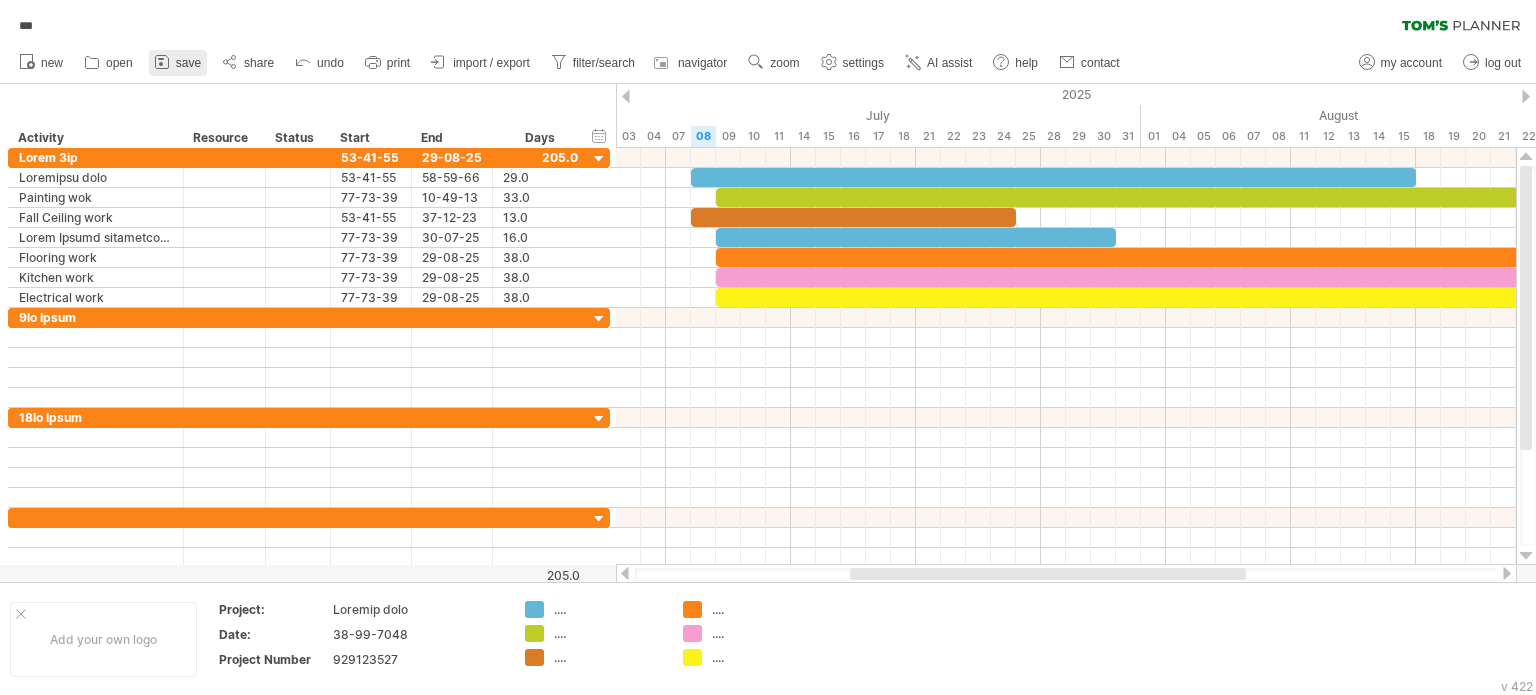 click on "save" at bounding box center [188, 63] 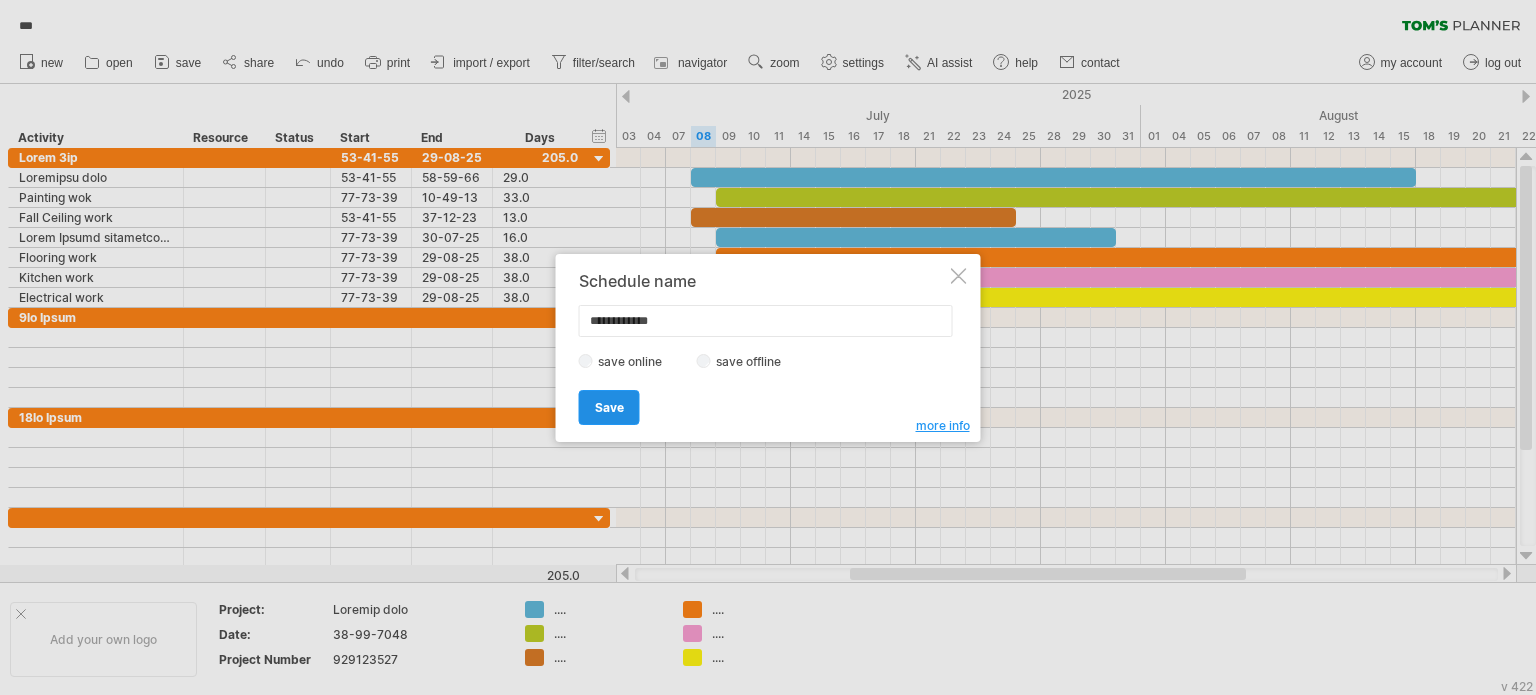 type on "**********" 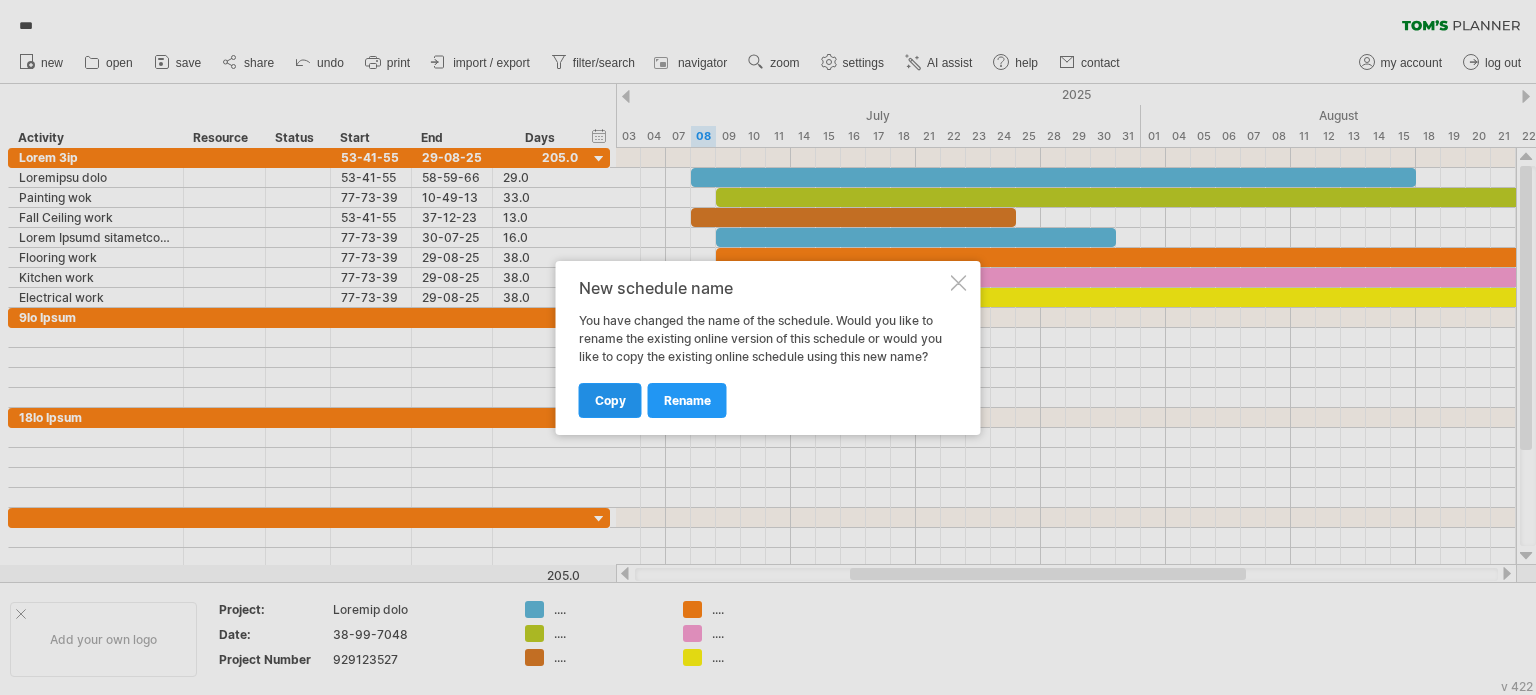 click on "copy" at bounding box center [610, 400] 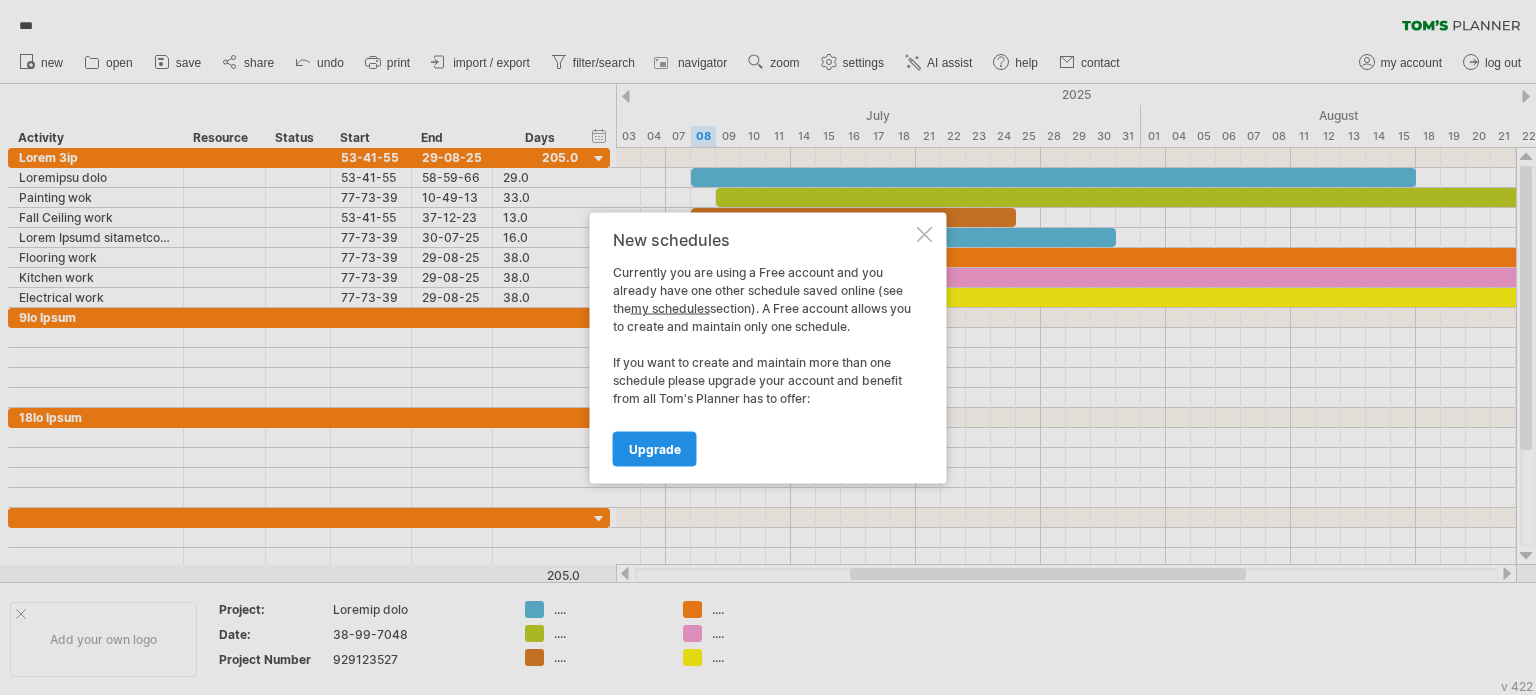 click on "Upgrade" at bounding box center (655, 448) 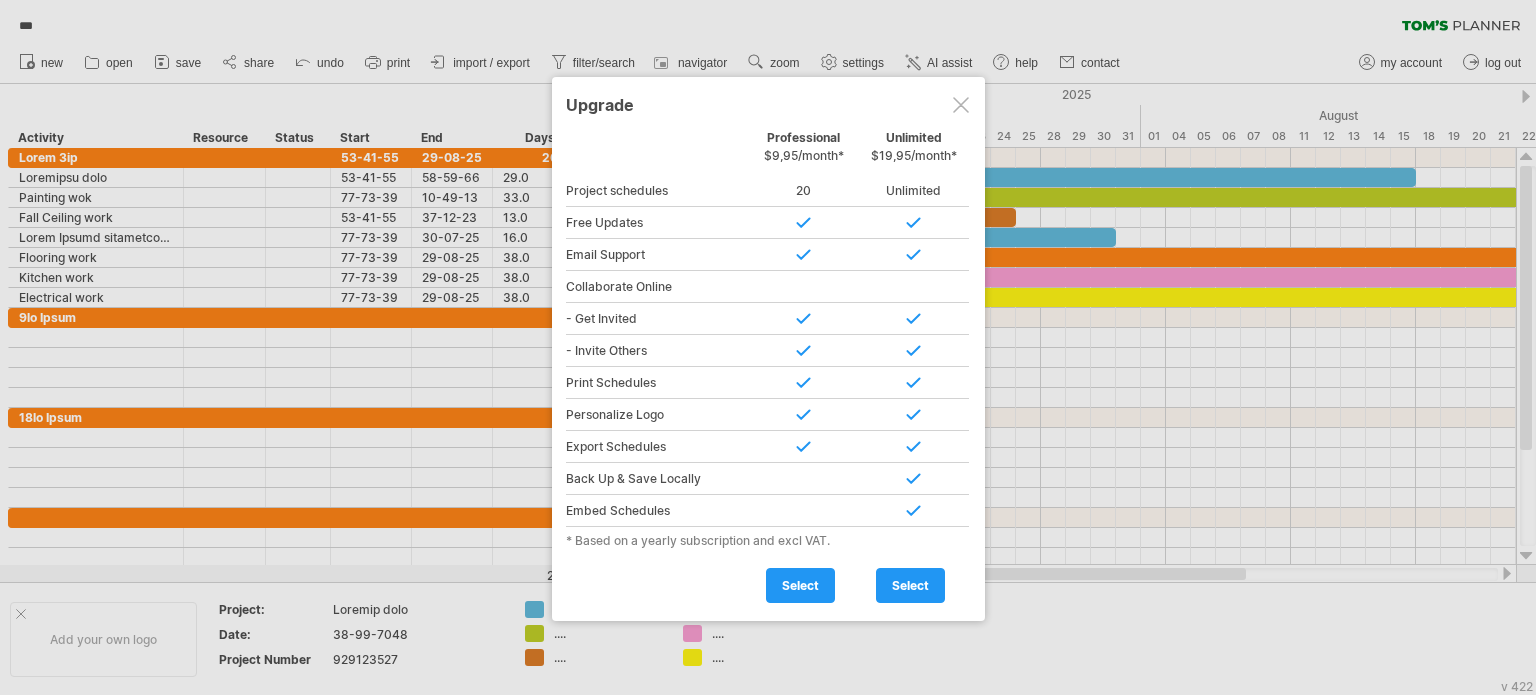 click at bounding box center (961, 105) 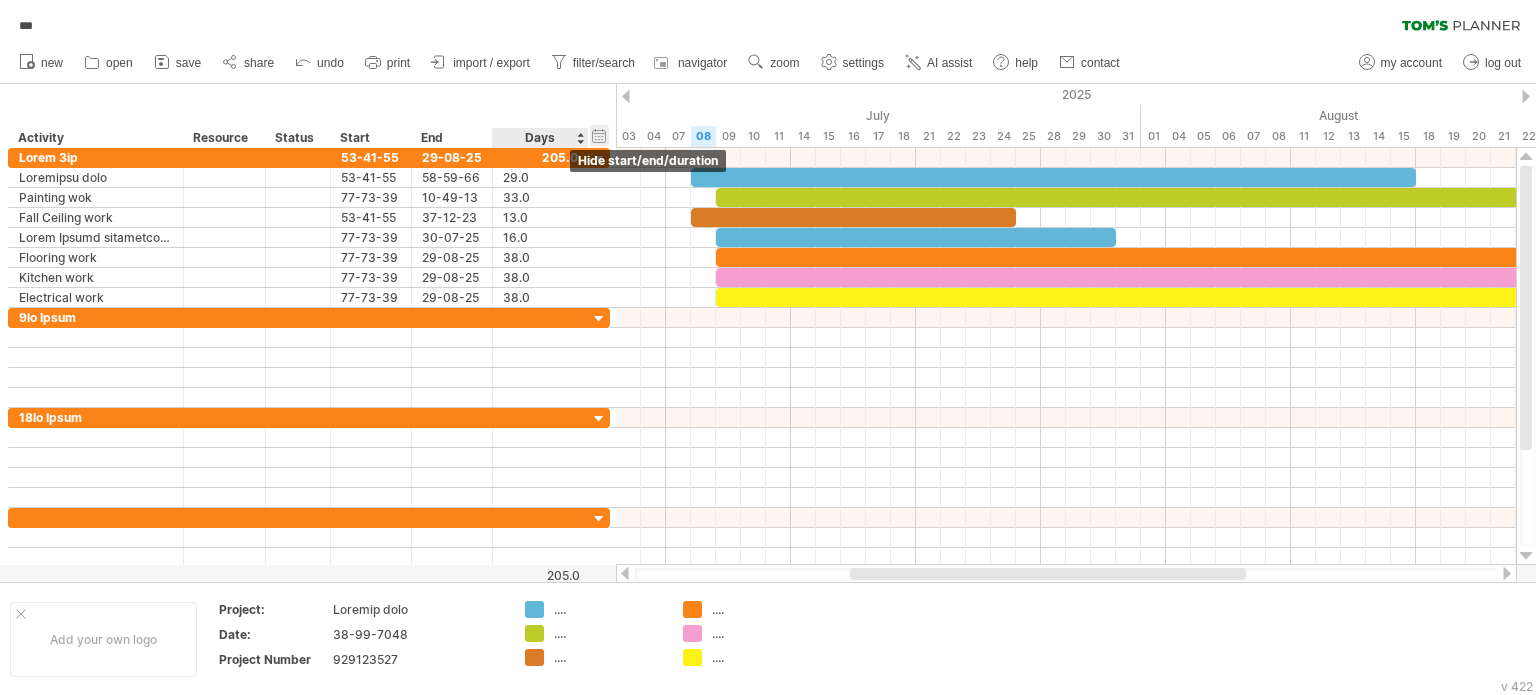 click on "hide start/end/duration show start/end/duration" at bounding box center [599, 135] 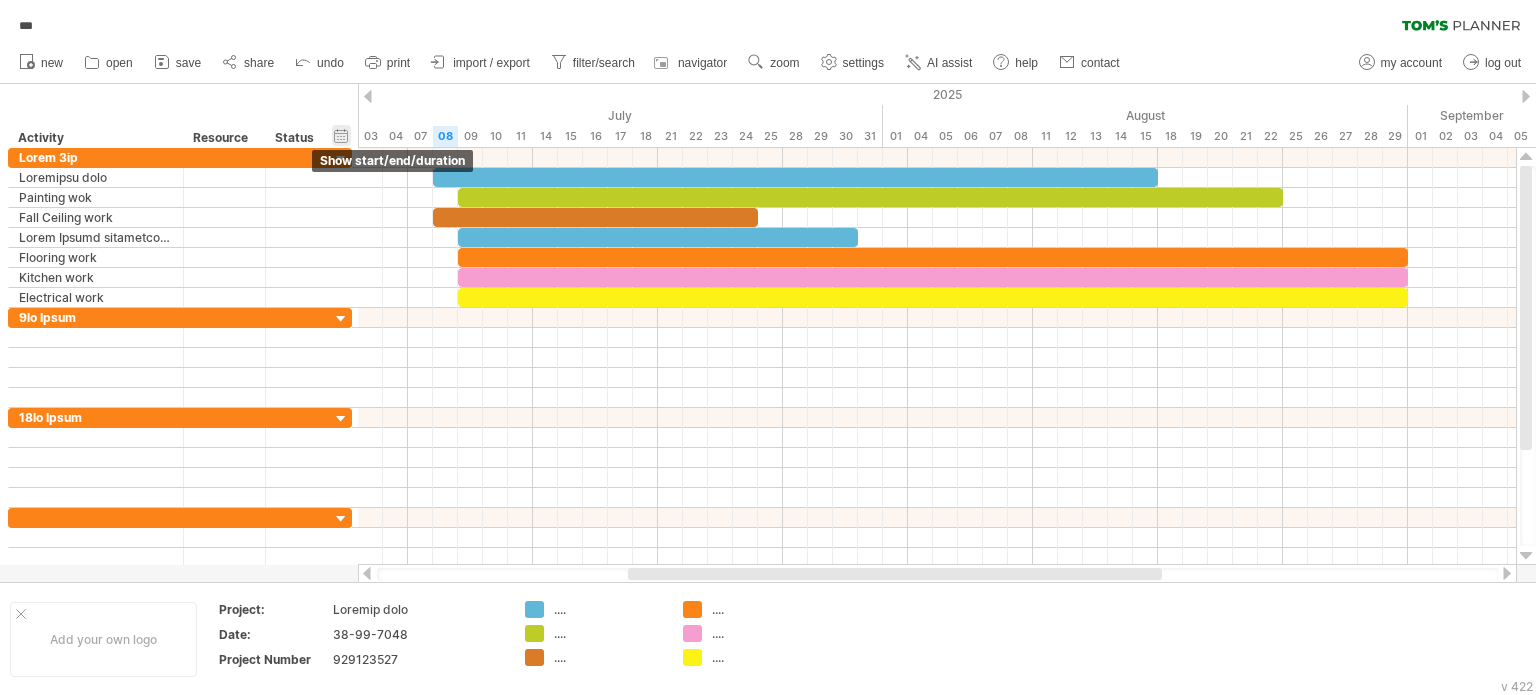 click on "hide start/end/duration show start/end/duration" at bounding box center (341, 135) 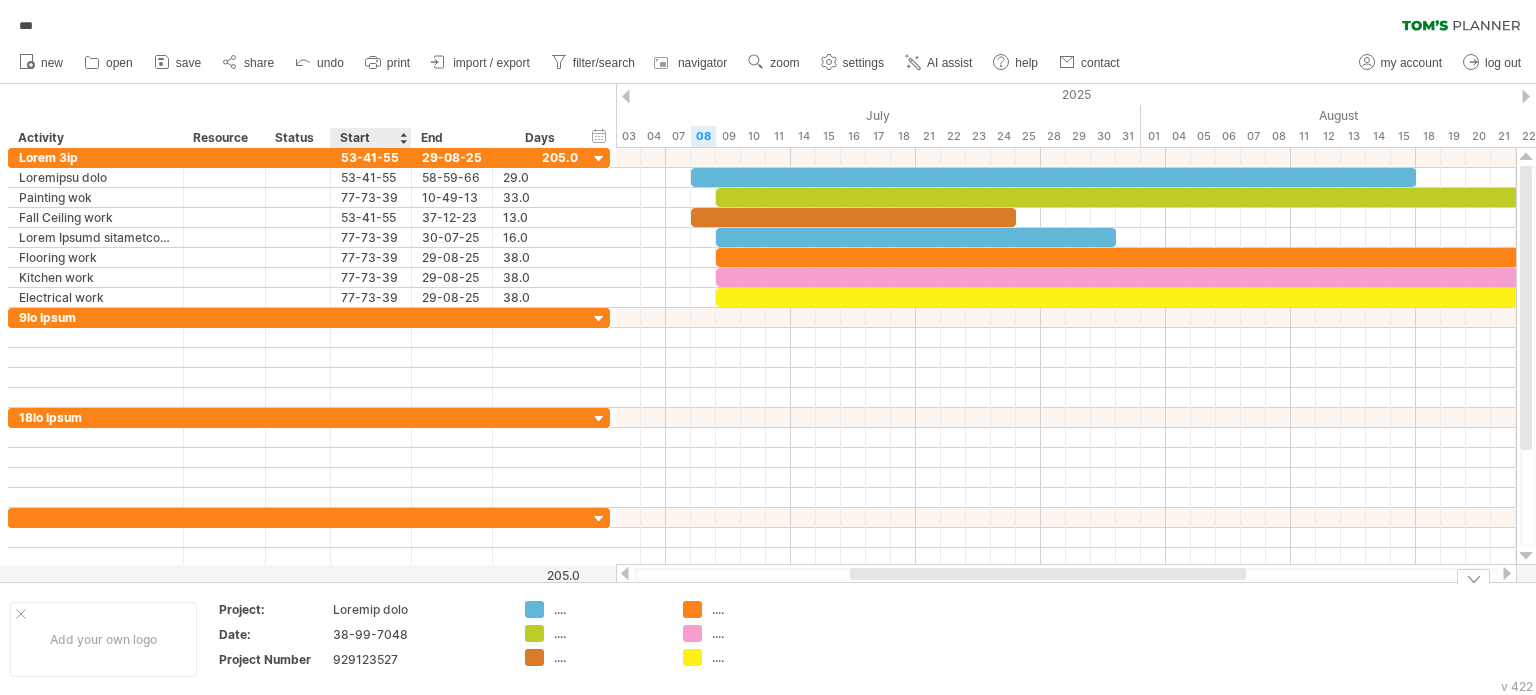 click on "Loremip dolo" at bounding box center [417, 609] 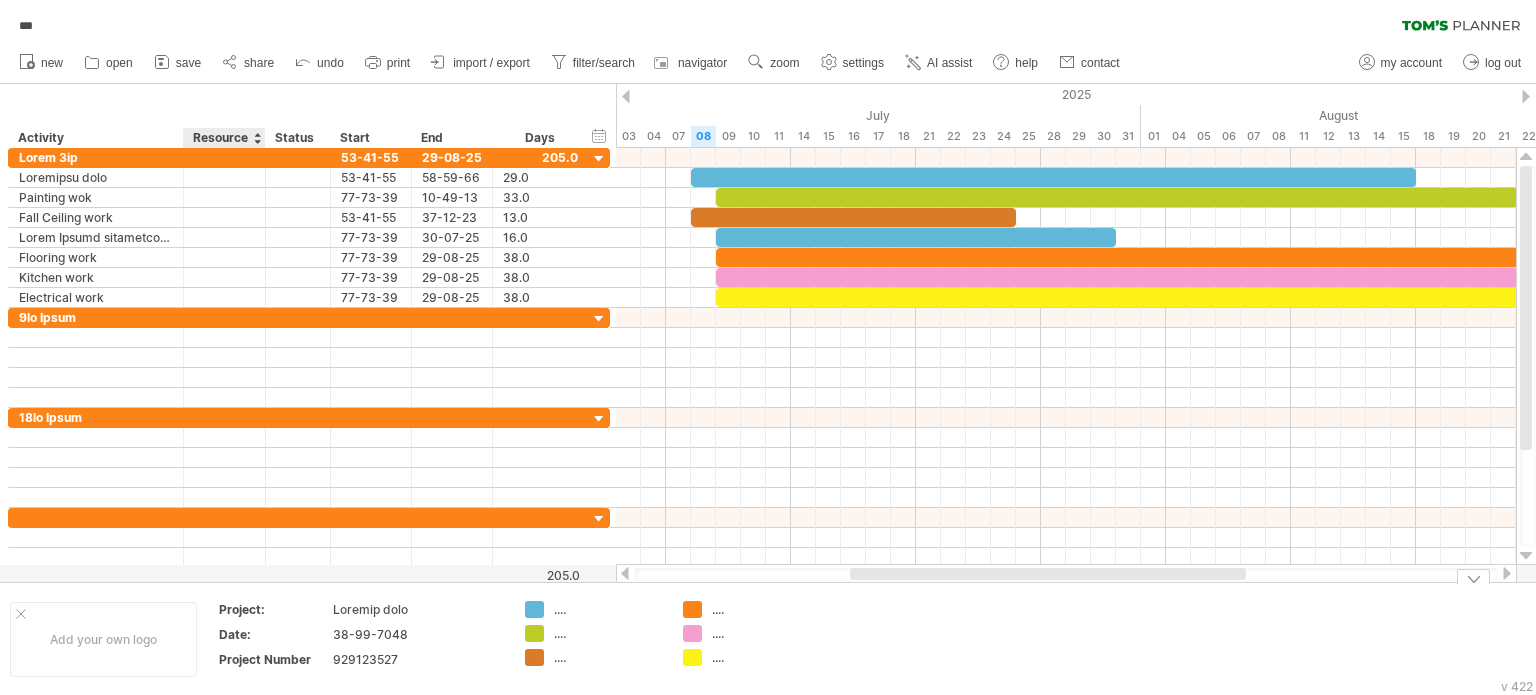 click on "Project:" at bounding box center [274, 609] 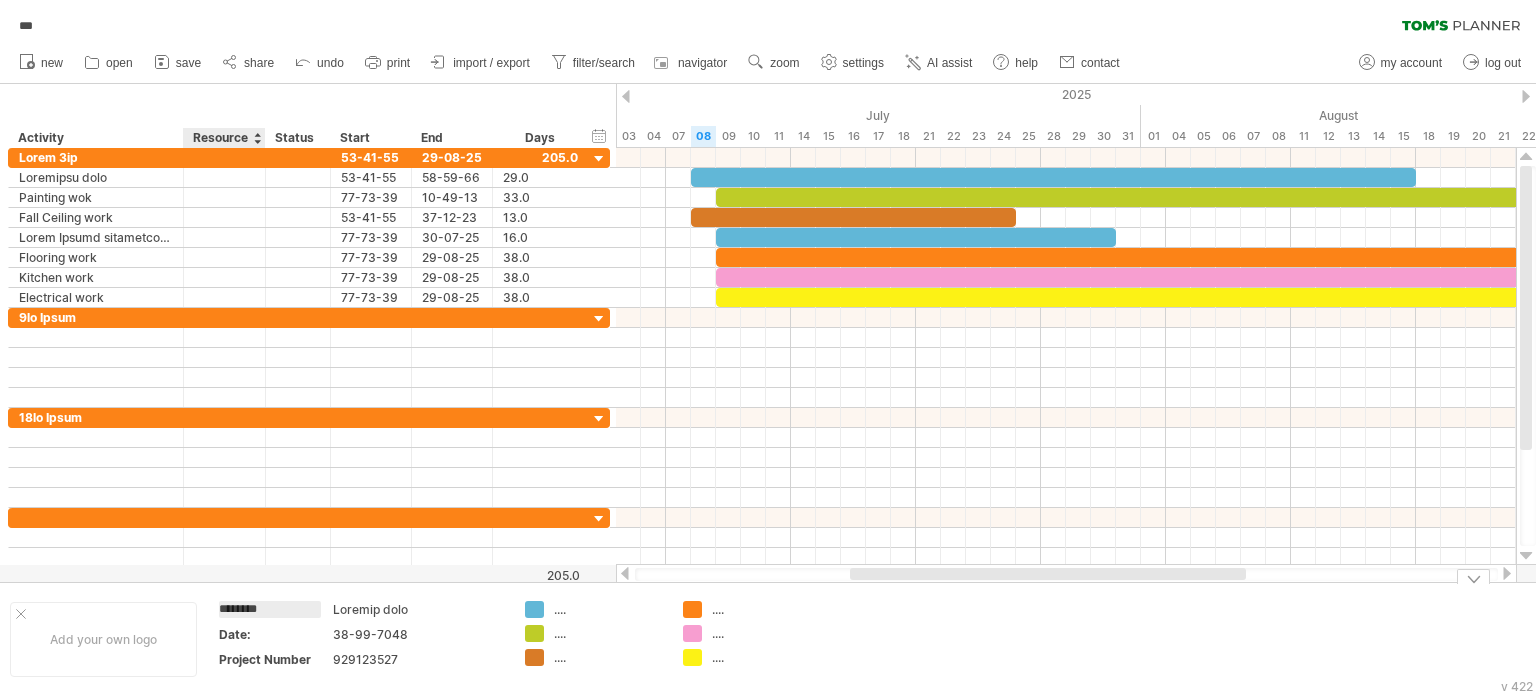 click on "Date:" at bounding box center (274, 634) 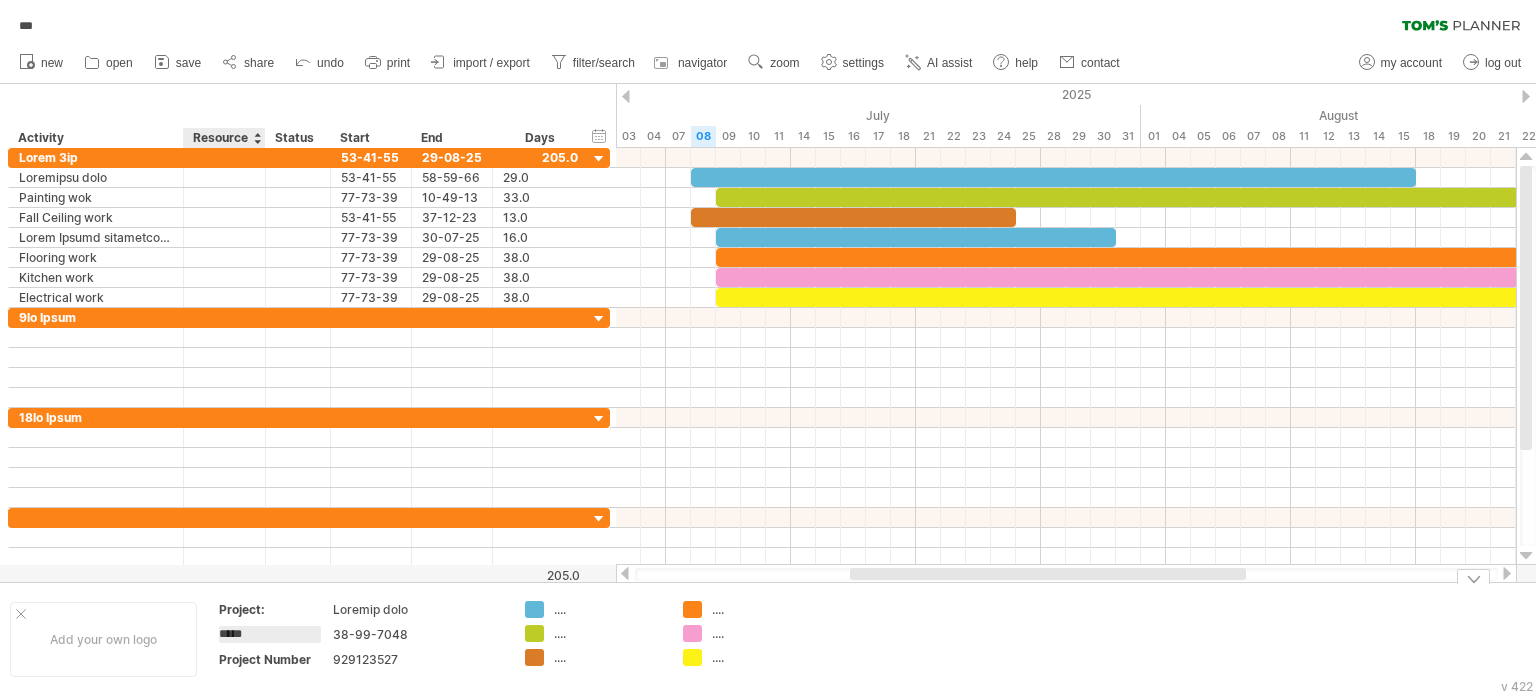 click on "Project Number" at bounding box center [274, 609] 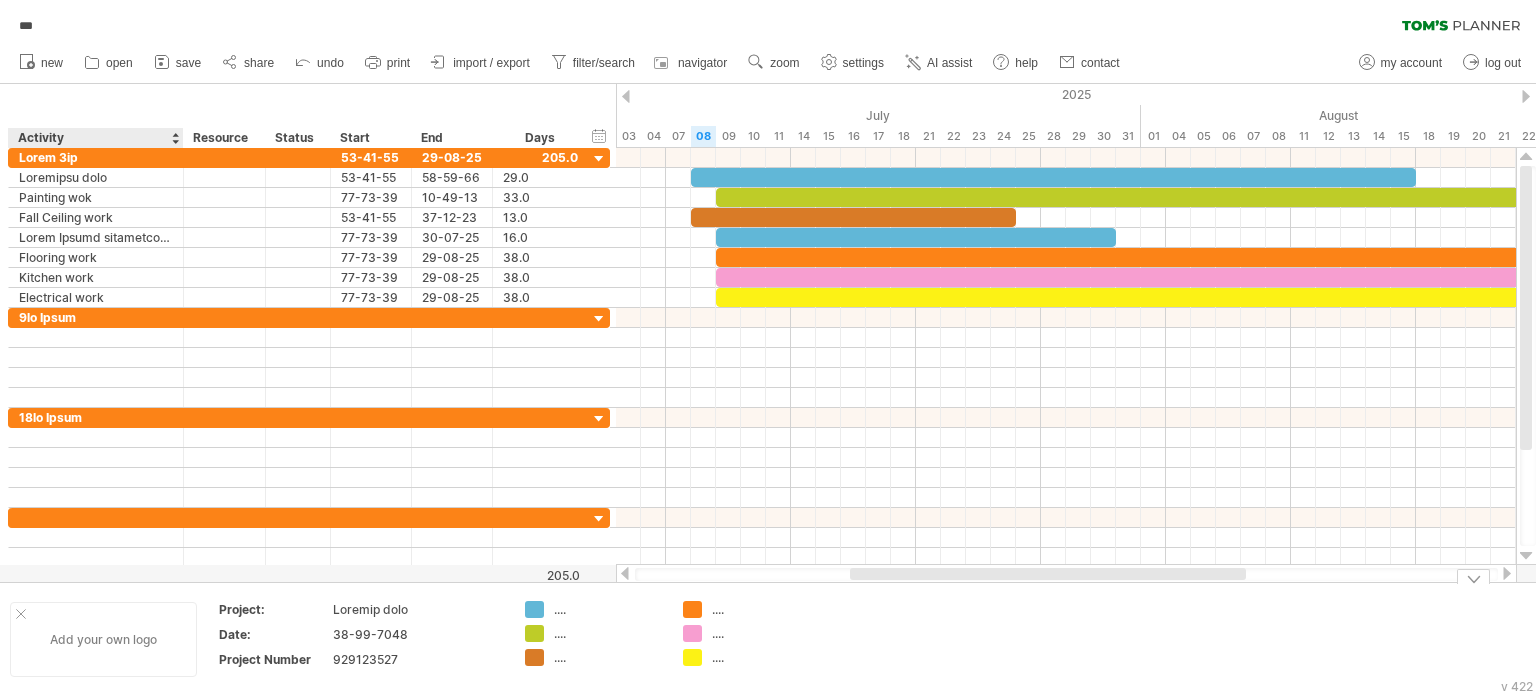click on "Add your own logo" at bounding box center (103, 639) 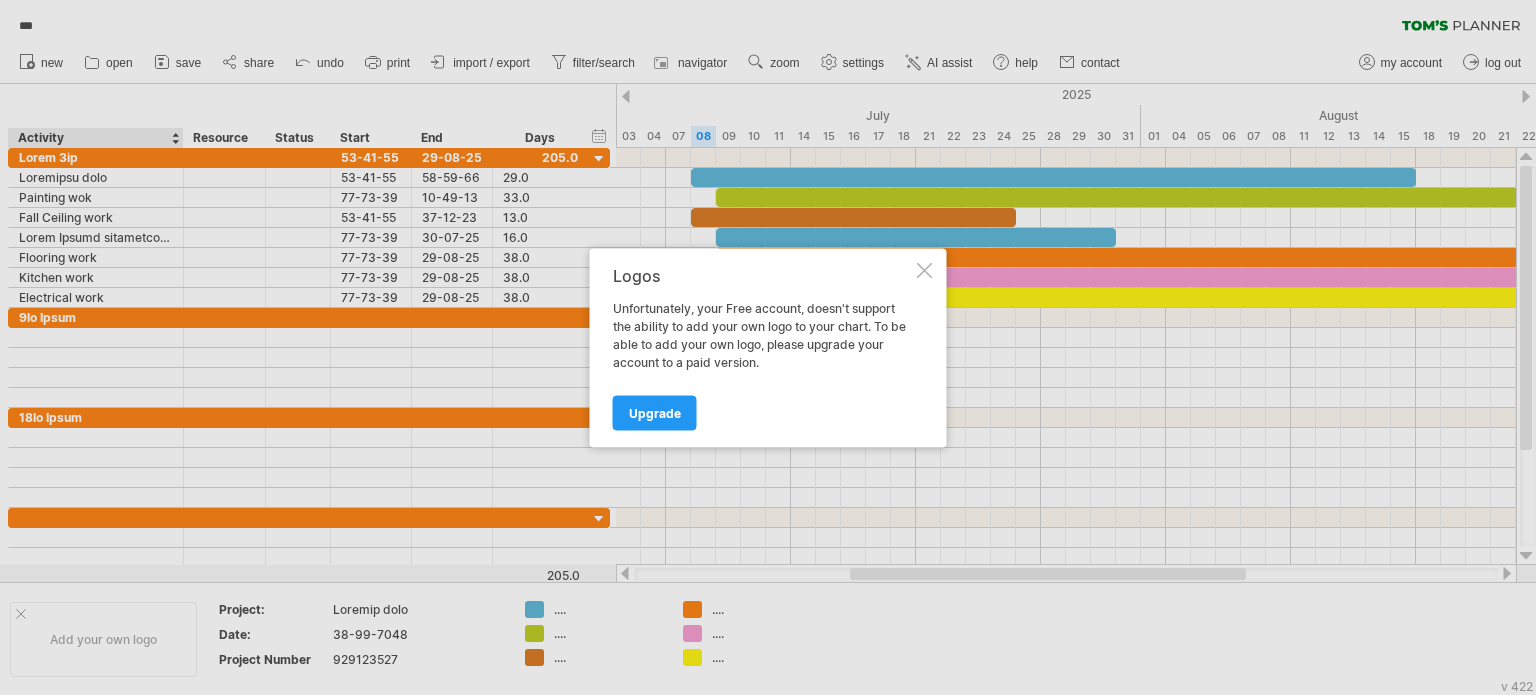 drag, startPoint x: 928, startPoint y: 269, endPoint x: 842, endPoint y: 374, distance: 135.72398 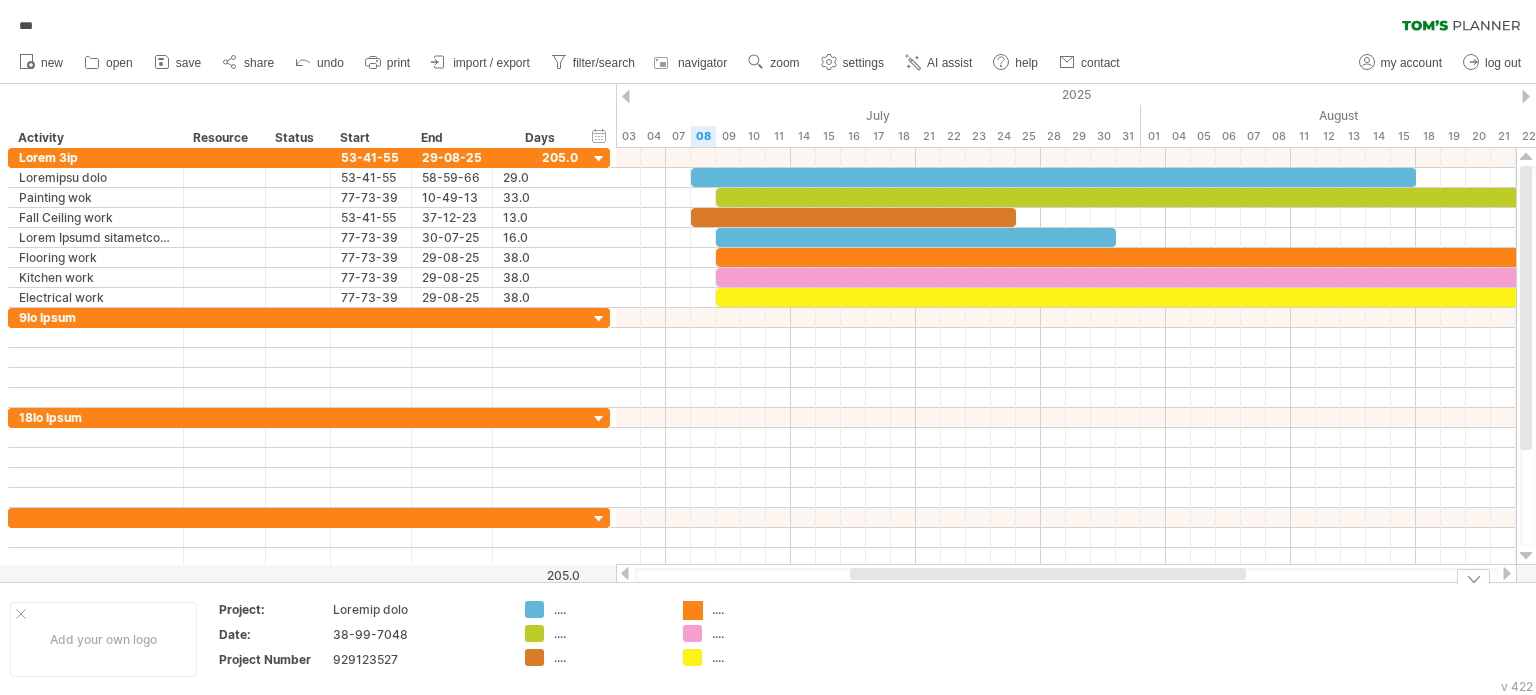 click on "Trying to reach plan.tomsplanner.com
Connected again...
0%
autosave...
***
filter:  [ car ]
clear filter
reapply filter" at bounding box center [768, 347] 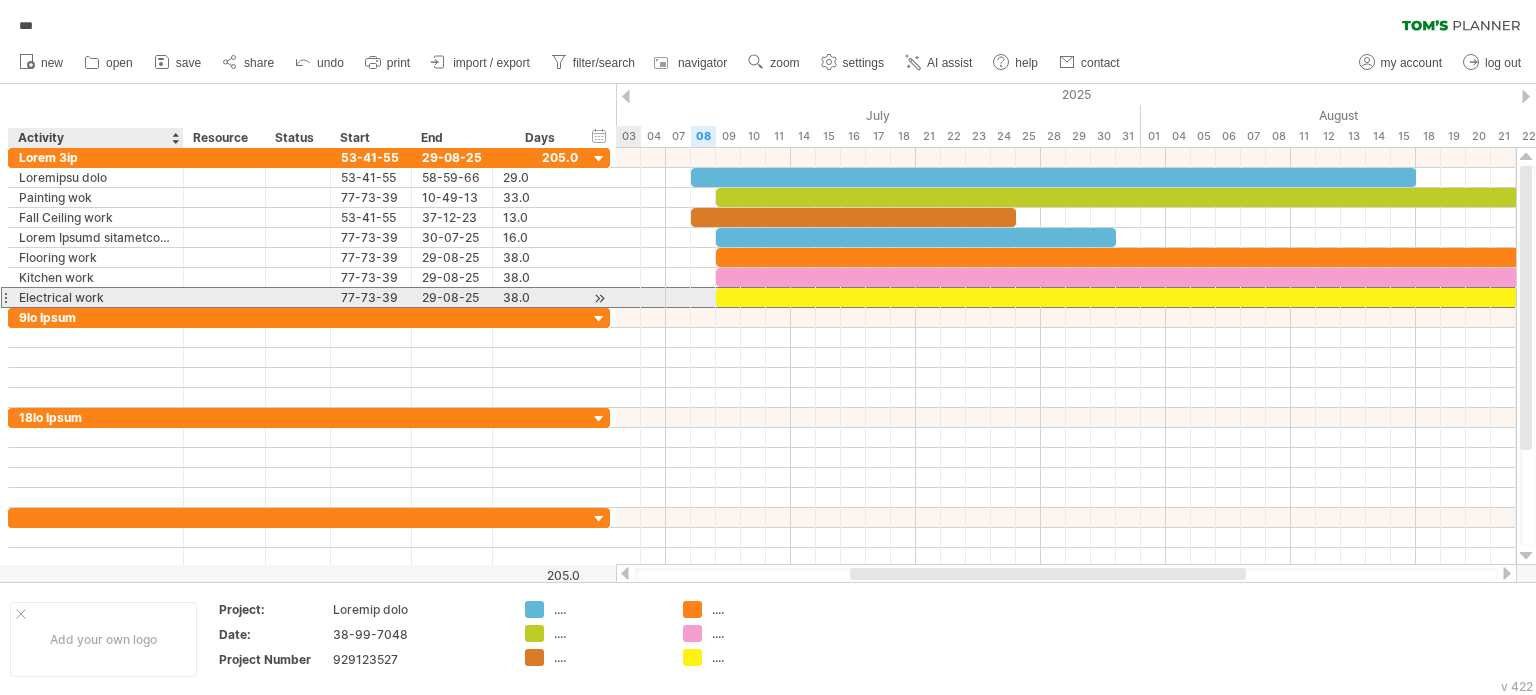 click on "Electrical work" at bounding box center (96, 297) 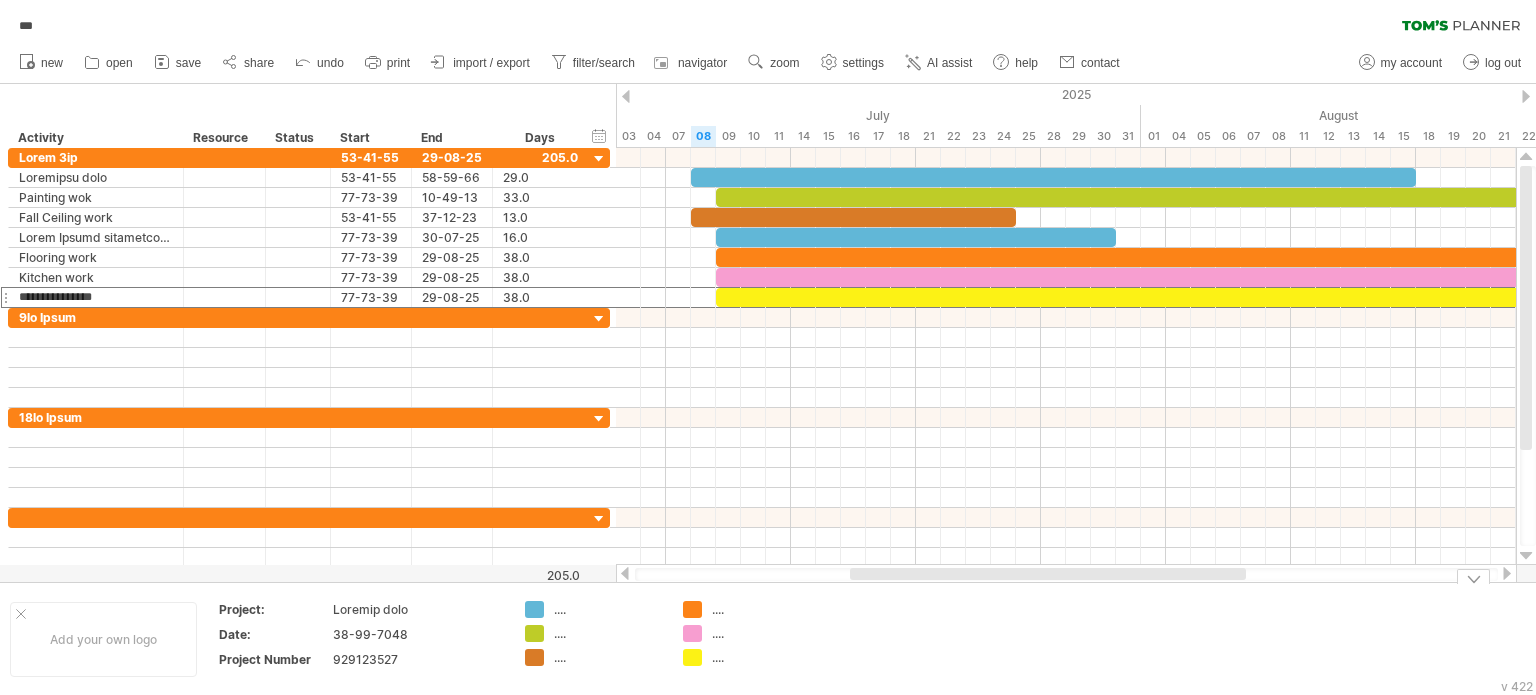 click on "Trying to reach plan.tomsplanner.com
Connected again...
0%
autosave...
***
filter:  [ car ]
clear filter
reapply filter" at bounding box center (768, 347) 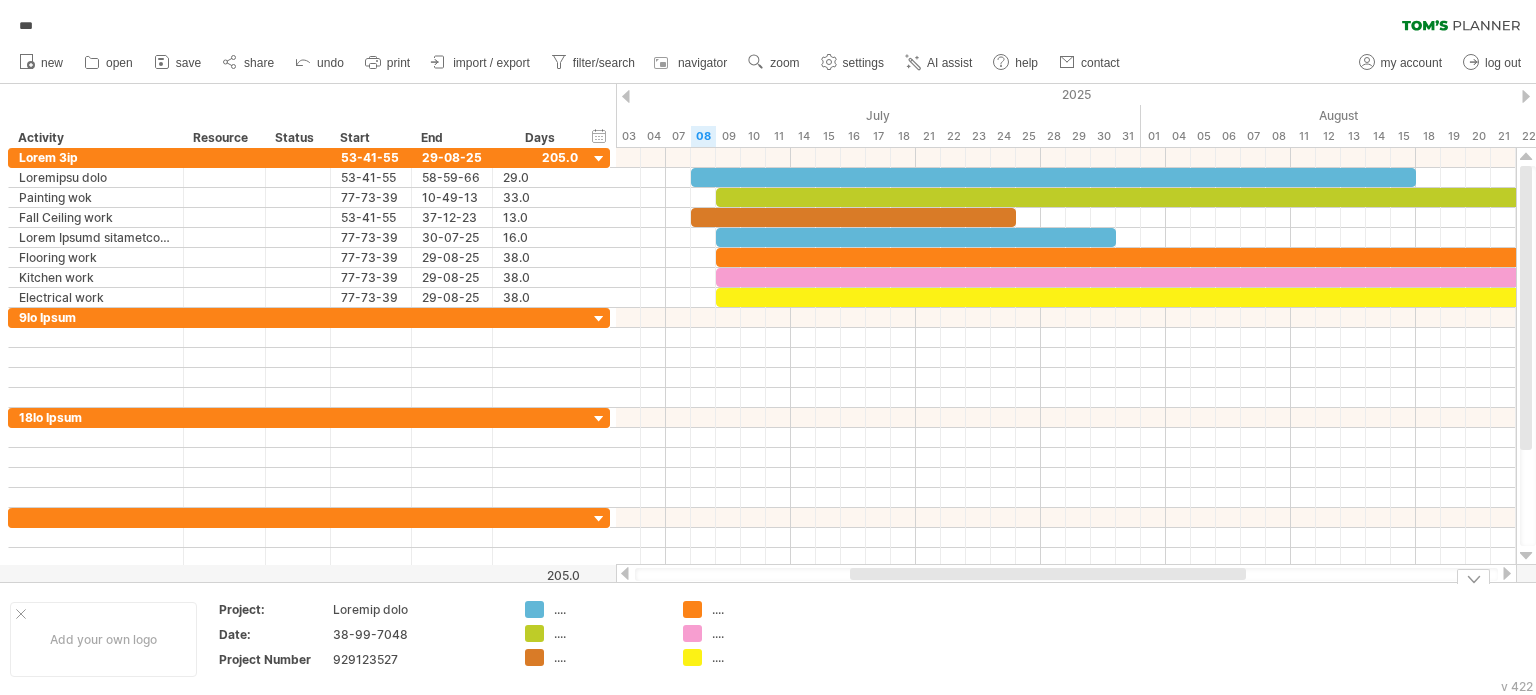 click on "...." at bounding box center [608, 609] 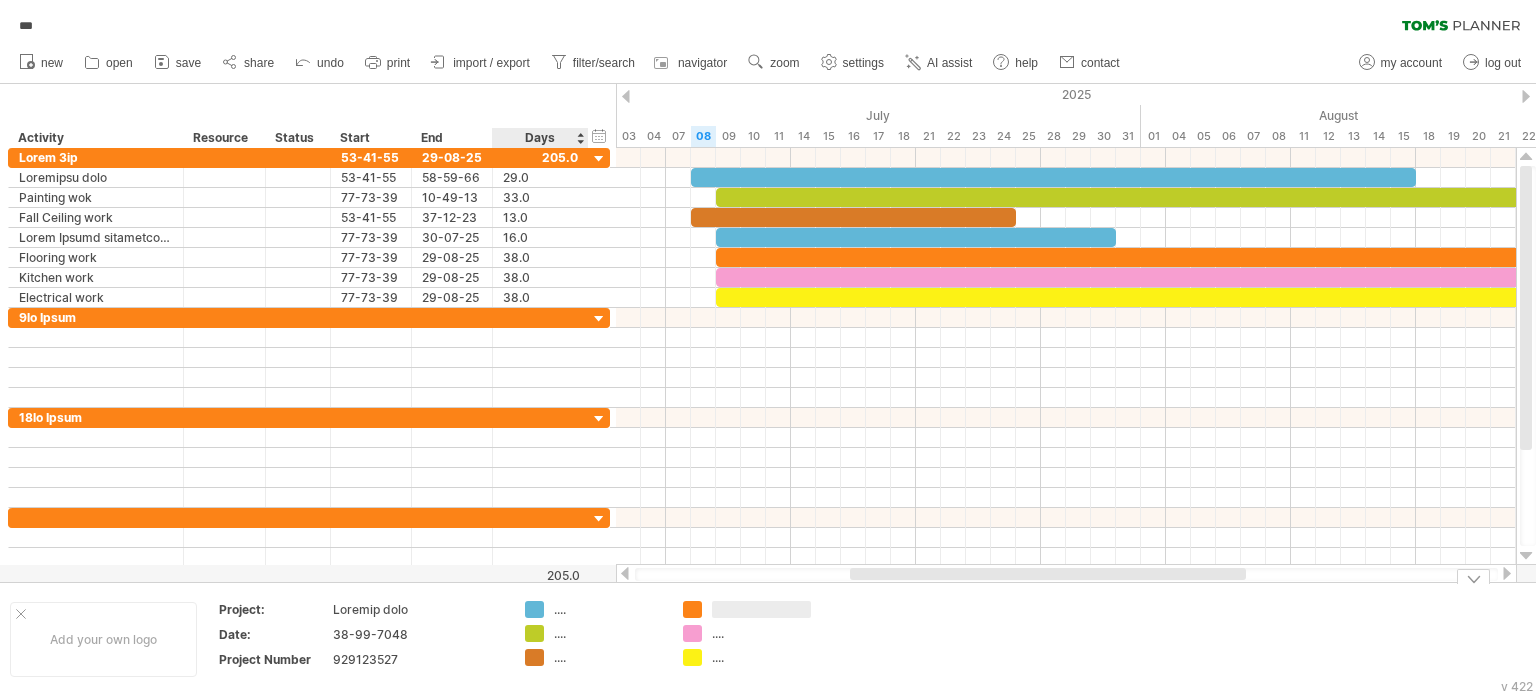 click on "...." at bounding box center (608, 609) 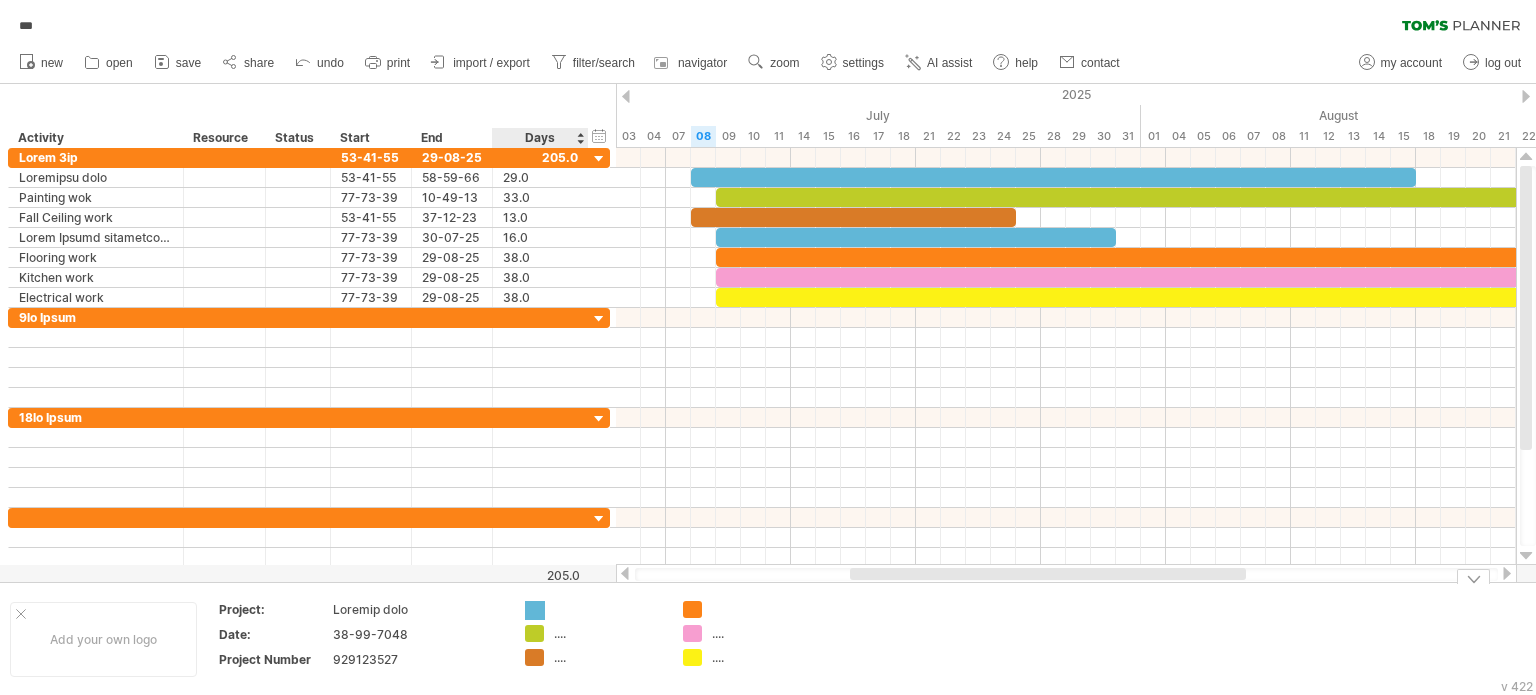 click on "Trying to reach plan.tomsplanner.com
Connected again...
0%
autosave...
***
filter:  [ car ]
clear filter
reapply filter" at bounding box center (768, 347) 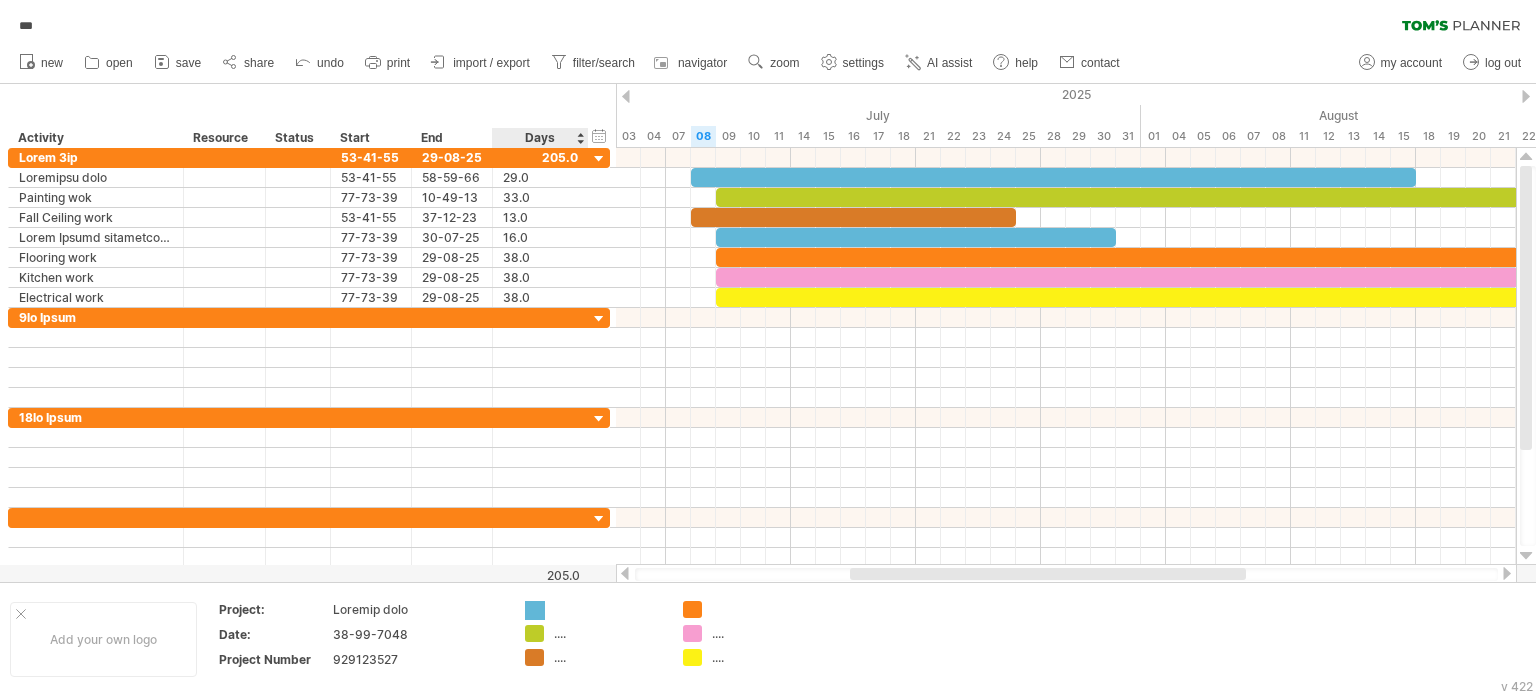 click at bounding box center [535, 610] 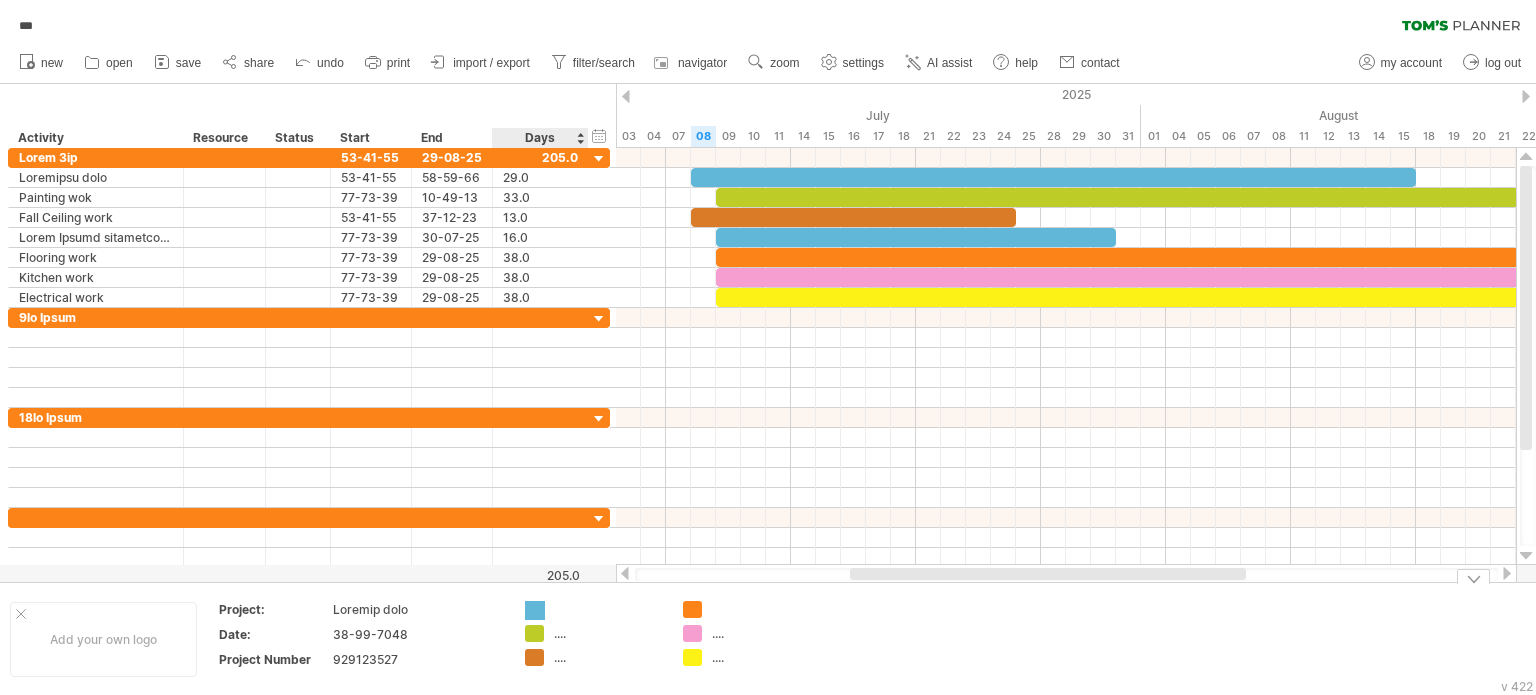 click on "Trying to reach plan.tomsplanner.com
Connected again...
0%
autosave...
***
filter:  [ car ]
clear filter
reapply filter" at bounding box center [768, 347] 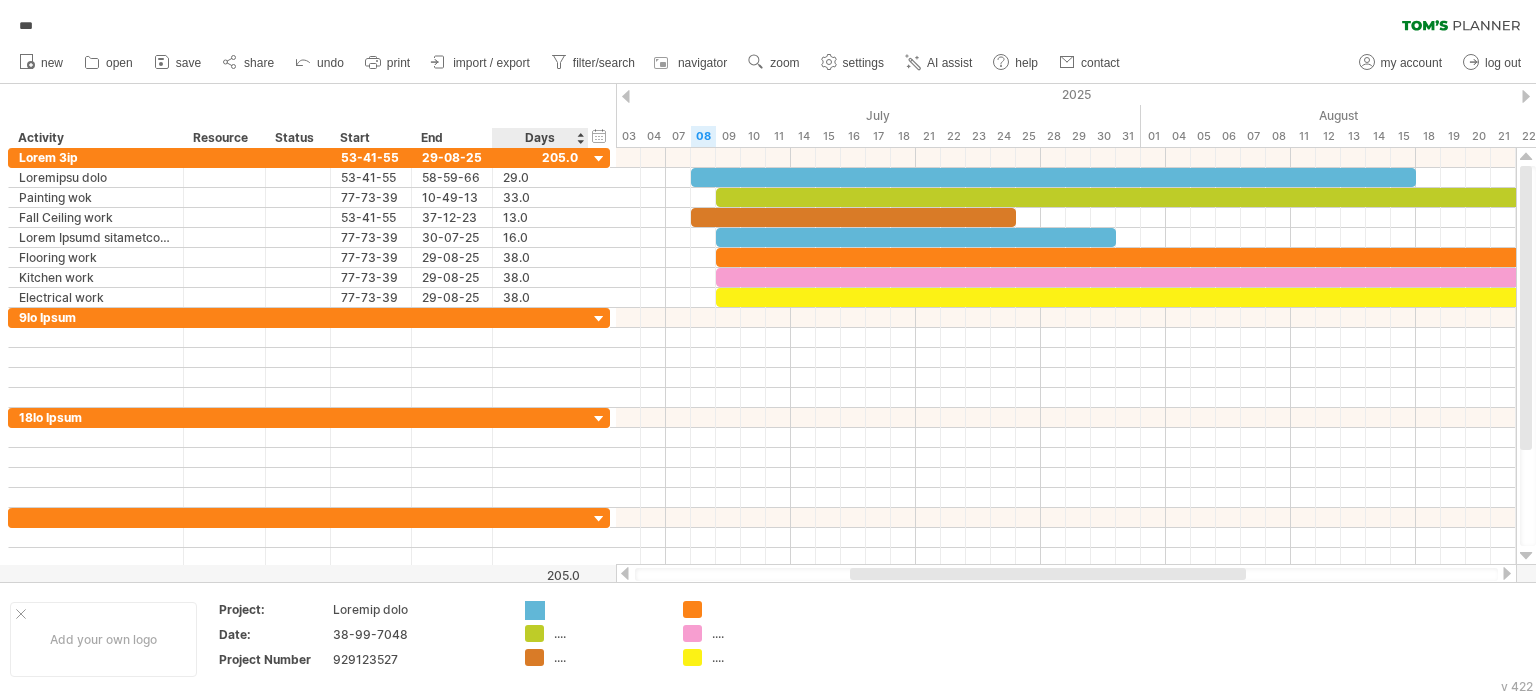 click at bounding box center (535, 610) 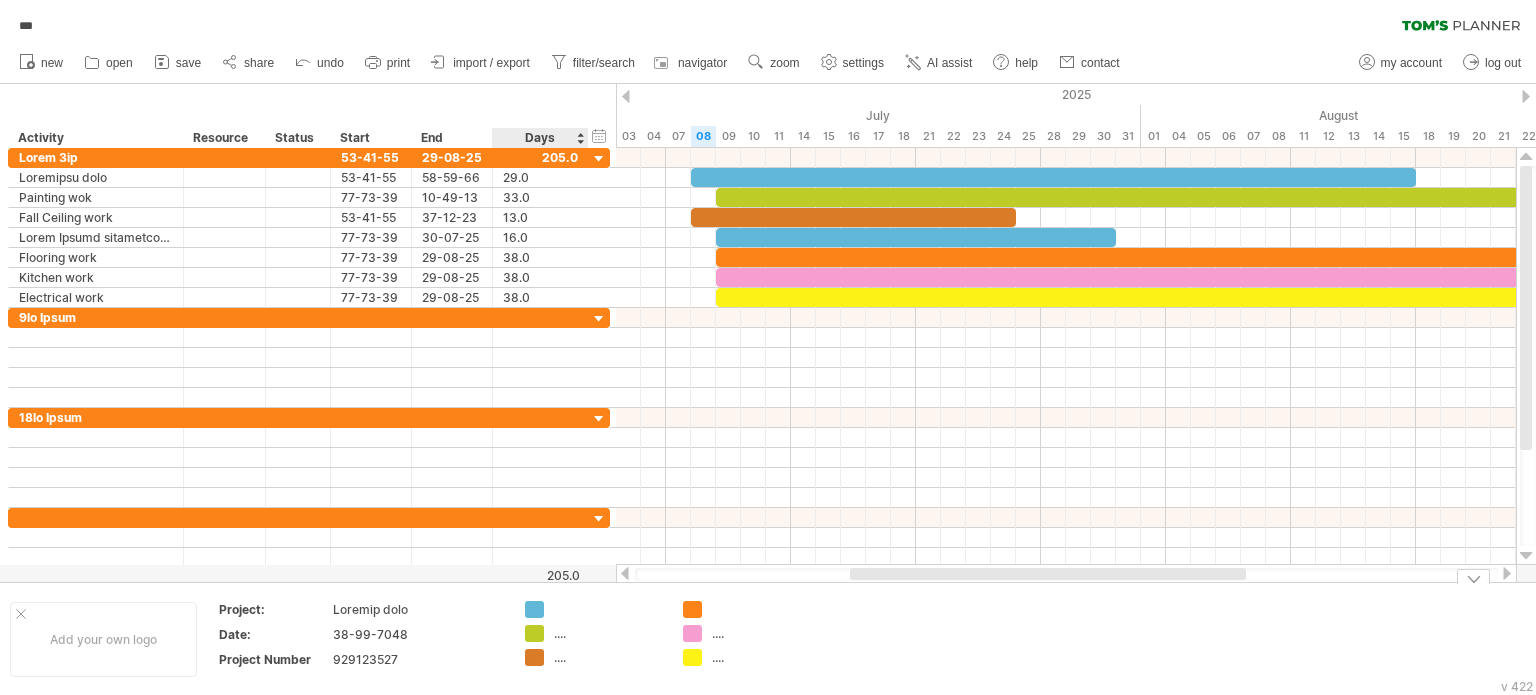 click on "Trying to reach plan.tomsplanner.com
Connected again...
0%
autosave...
***
filter:  [ car ]
clear filter
reapply filter" at bounding box center [768, 347] 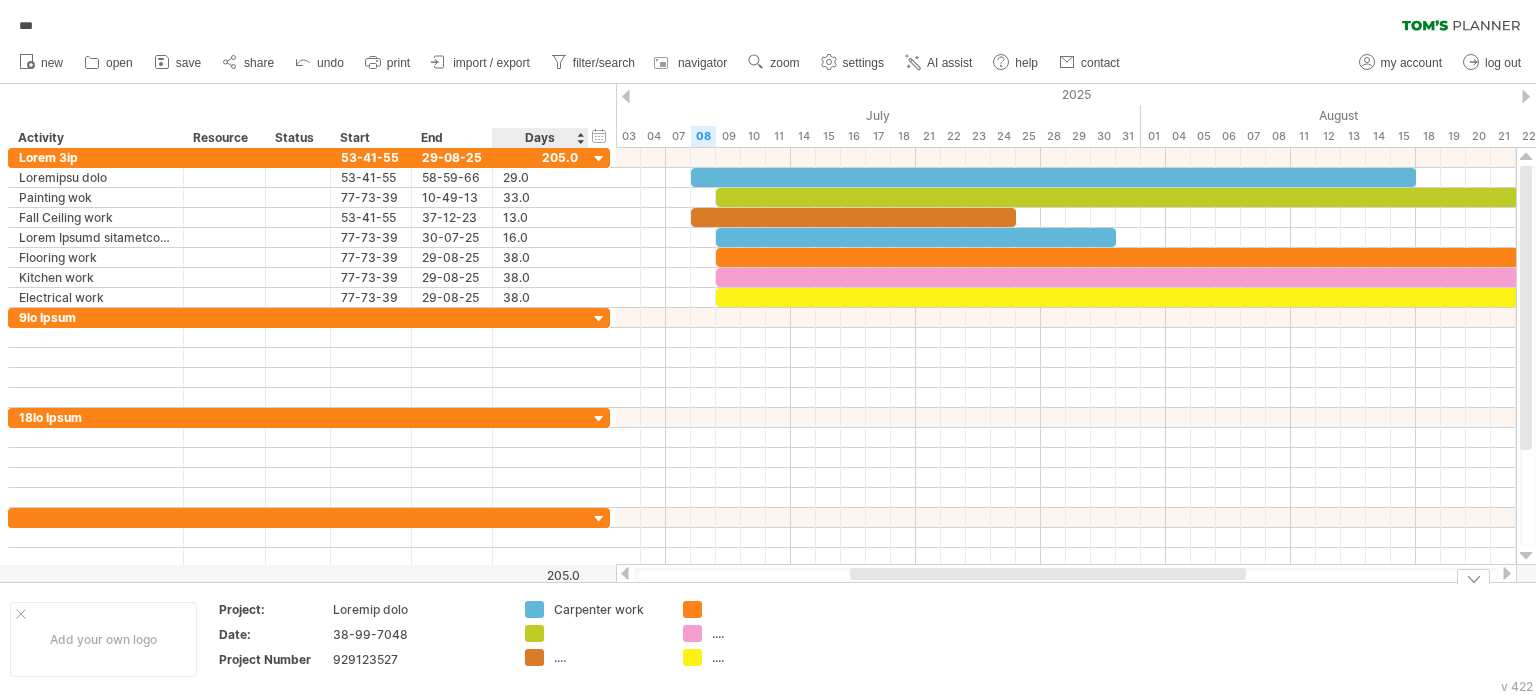click on "Loremipsu dolo   ...." at bounding box center [594, 639] 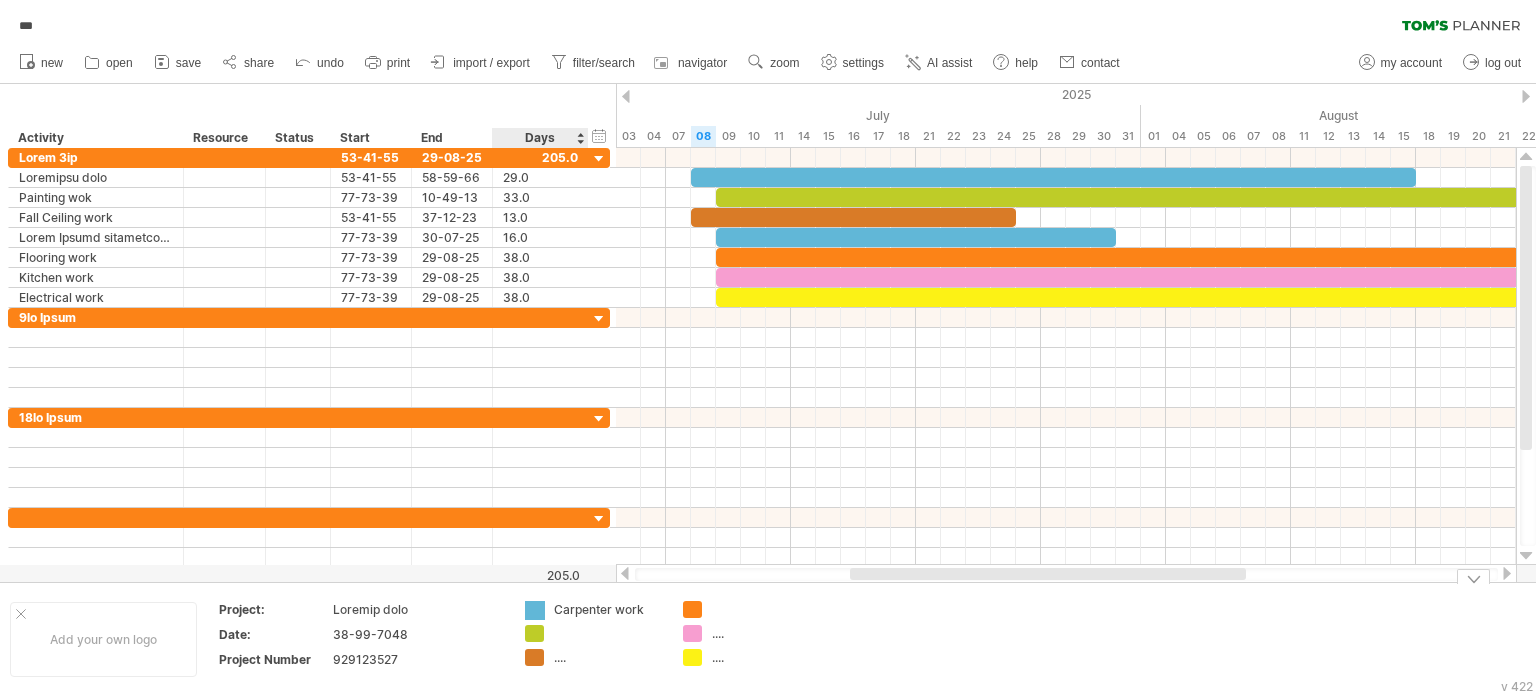click on "Trying to reach plan.tomsplanner.com
Connected again...
0%
autosave...
***
filter:  [ car ]
clear filter
reapply filter" at bounding box center [768, 347] 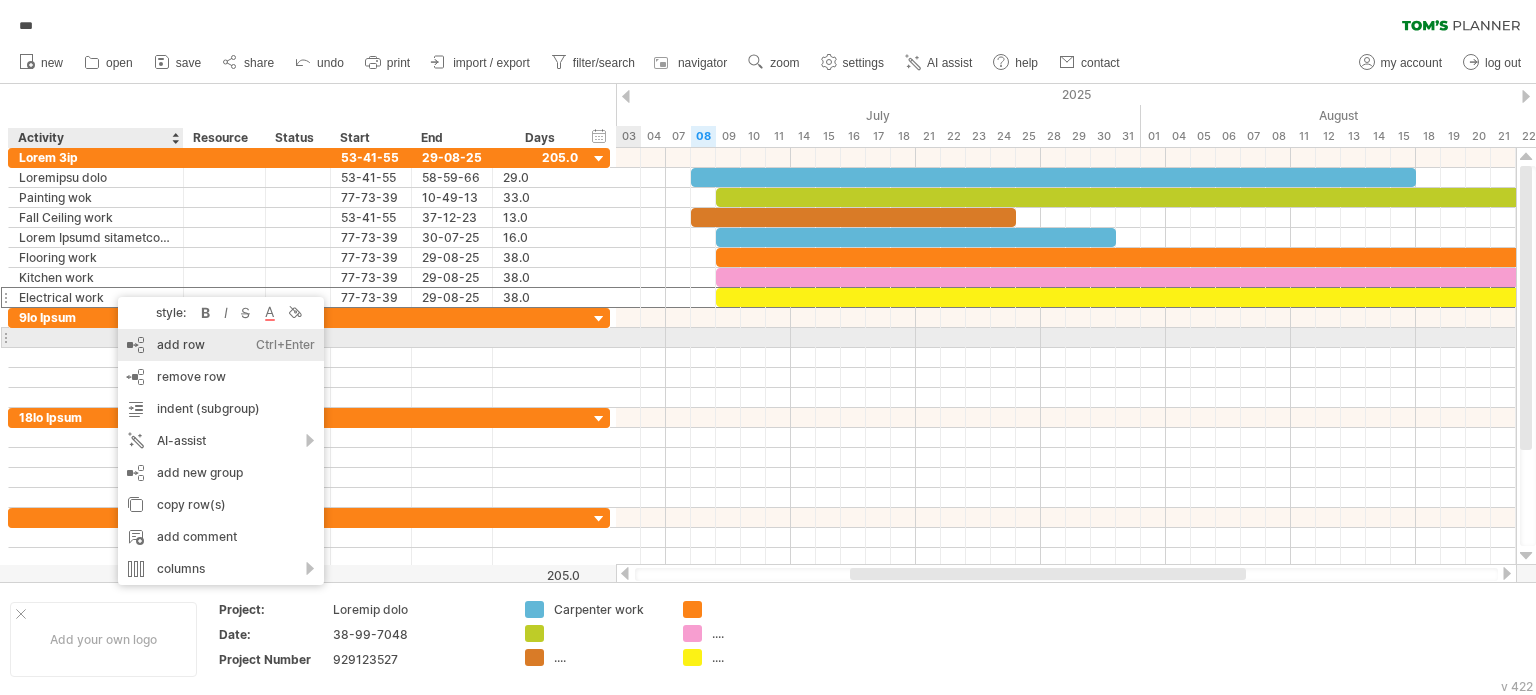 click on "add row Ctrl+Enter Cmd+Enter" at bounding box center (221, 345) 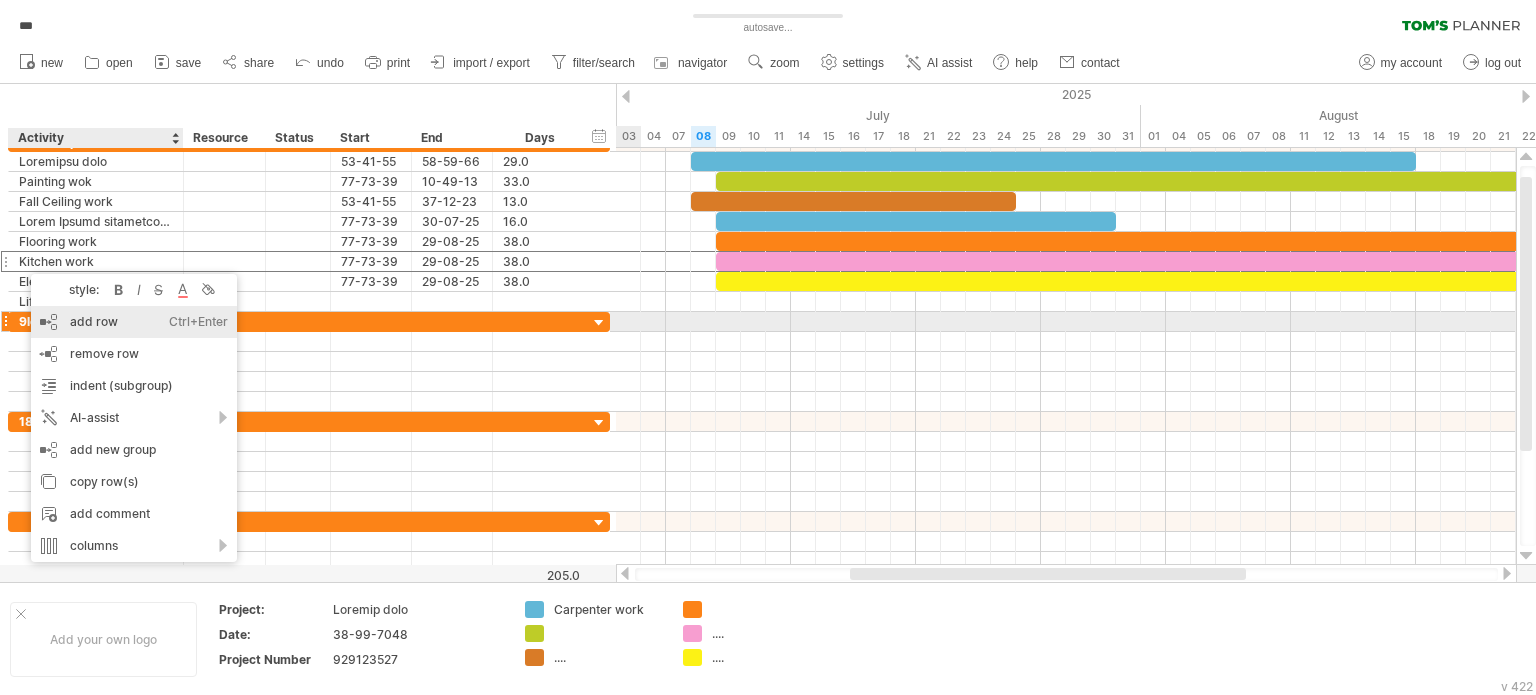 click on "add row Ctrl+Enter Cmd+Enter" at bounding box center (134, 322) 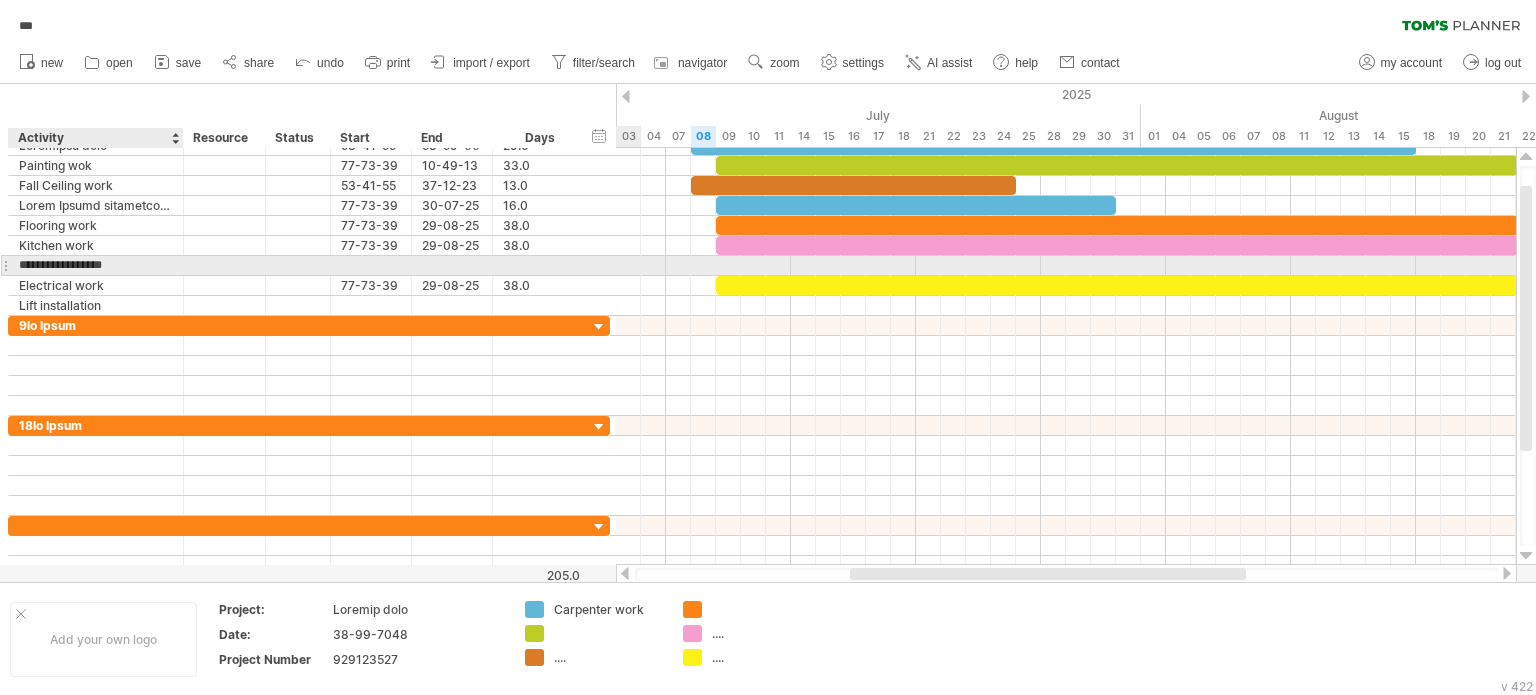 type on "**********" 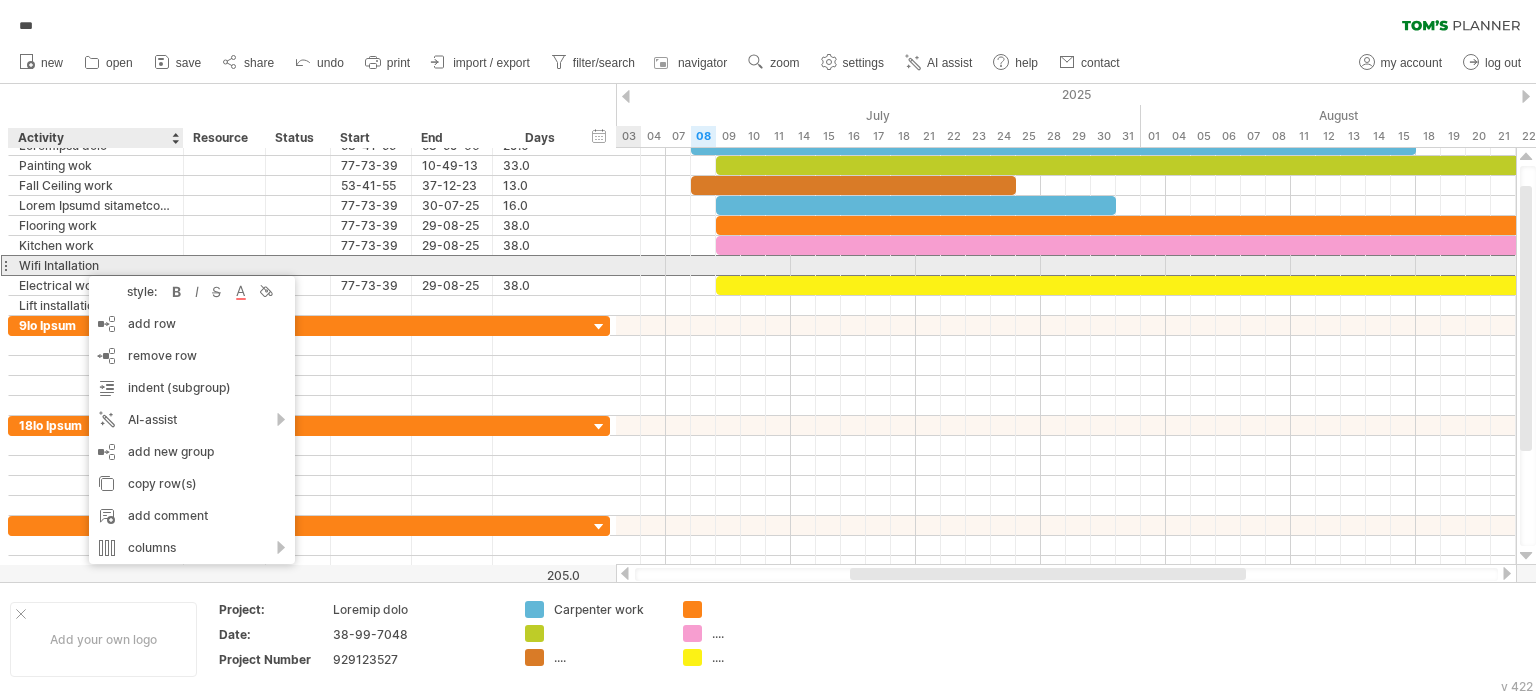 click on "Wifi Intallation" at bounding box center [96, 265] 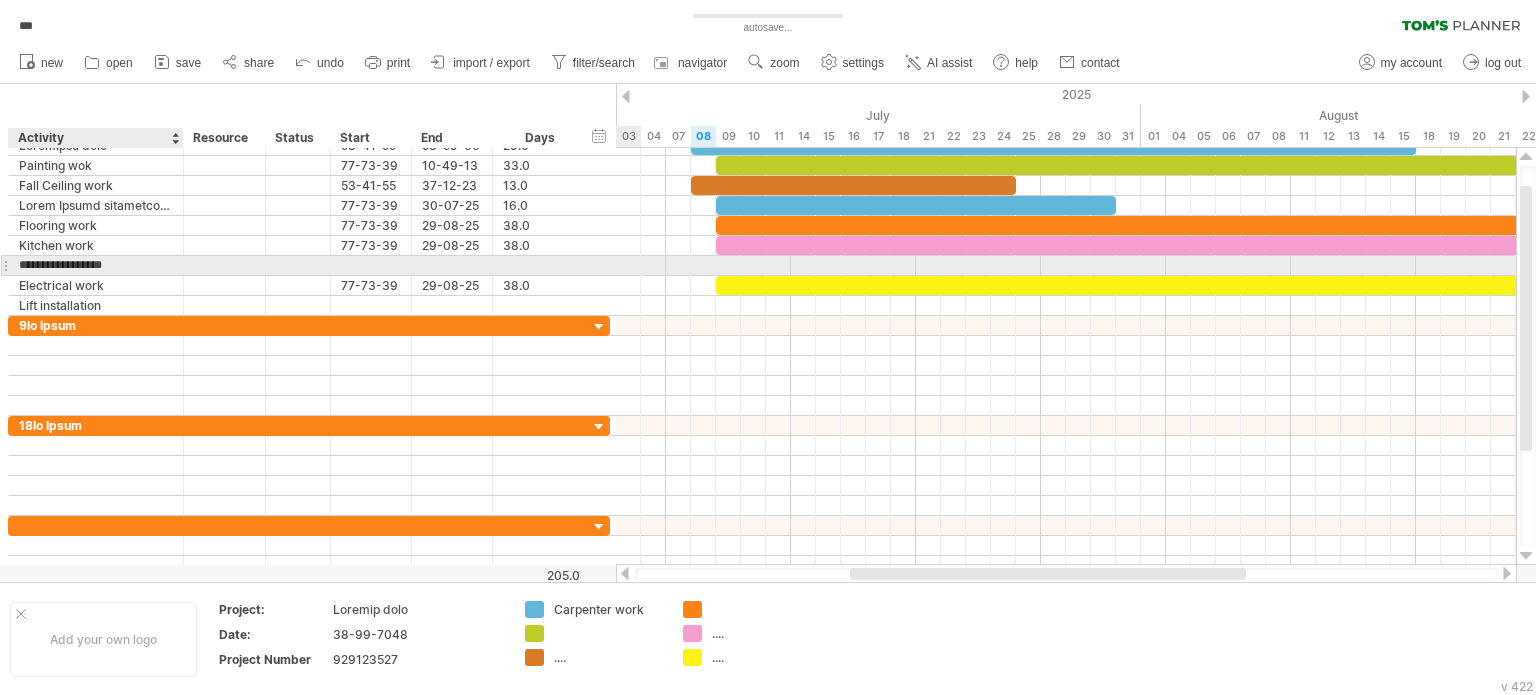 click on "**********" at bounding box center [96, 265] 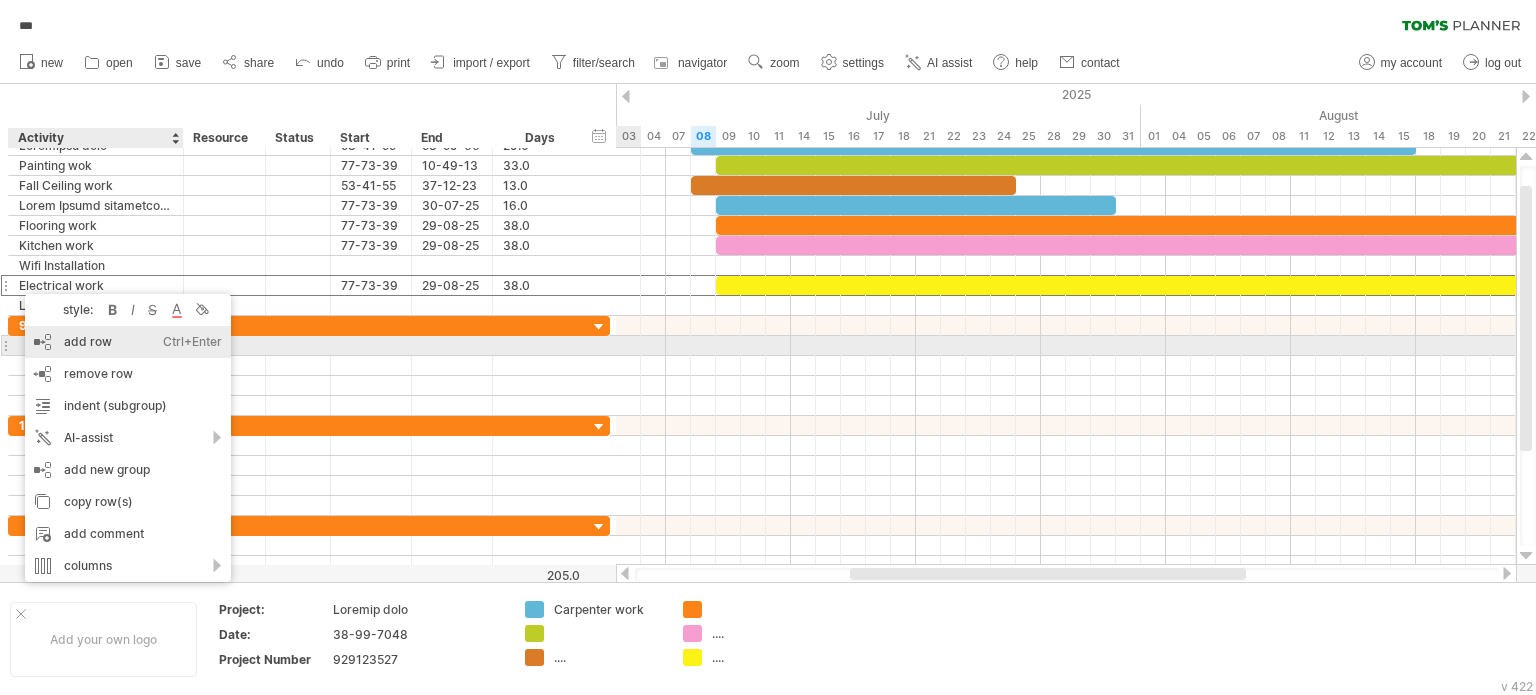 click on "add row Ctrl+Enter Cmd+Enter" at bounding box center (128, 342) 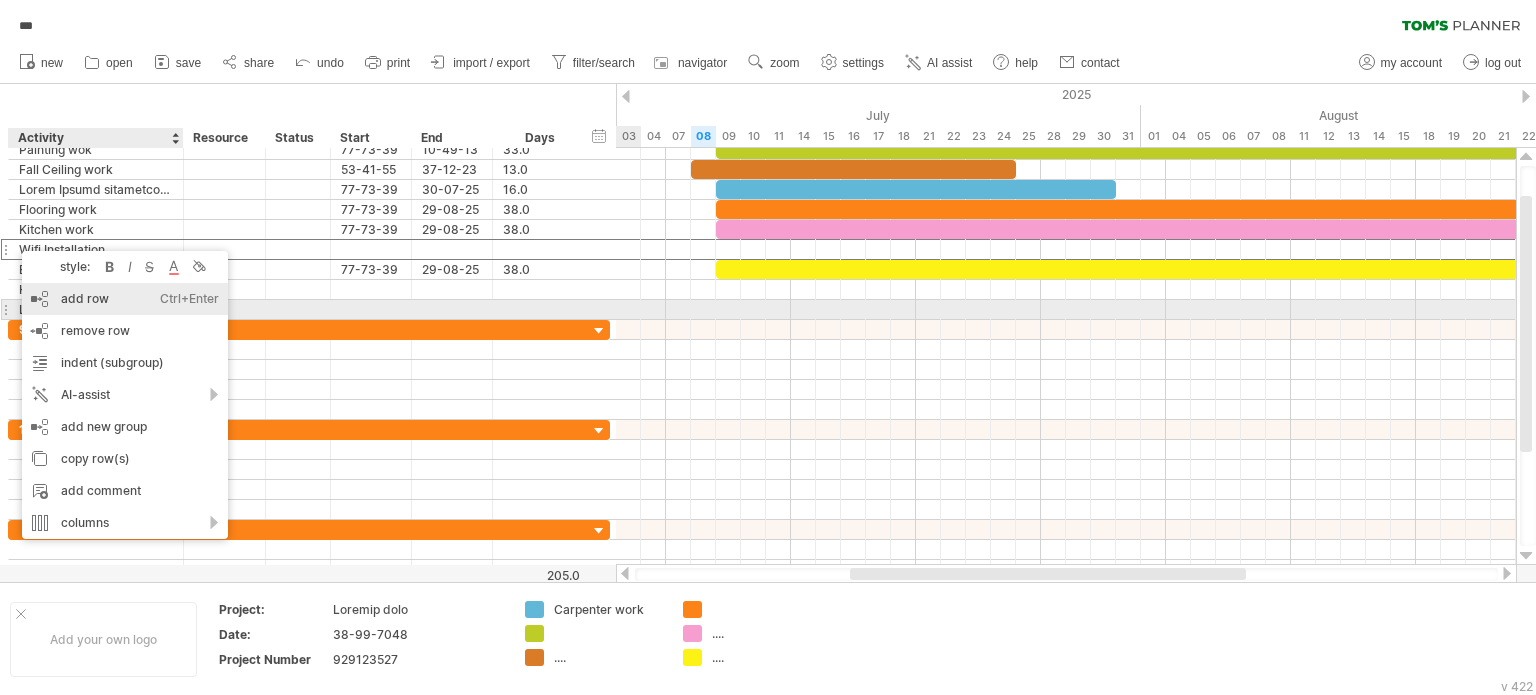 click on "add row Ctrl+Enter Cmd+Enter" at bounding box center (125, 299) 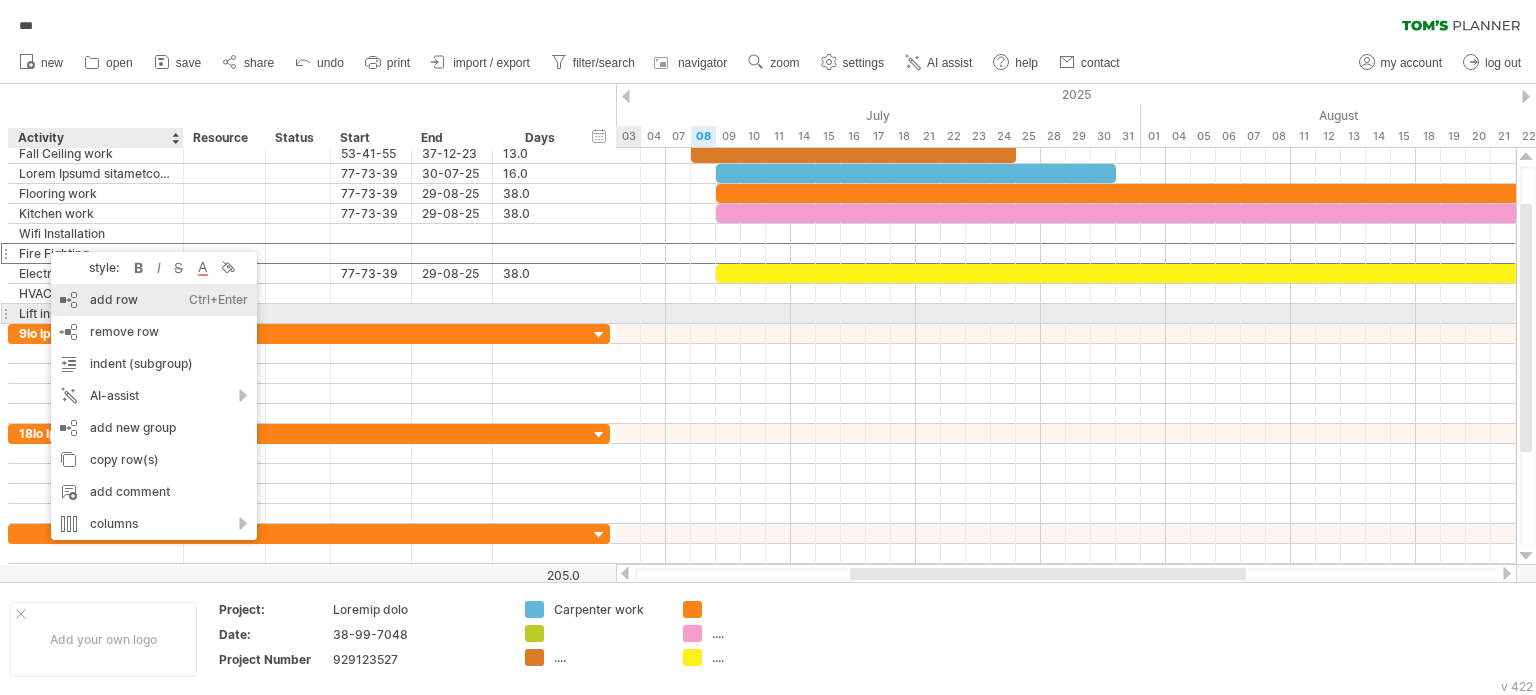 click on "add row Ctrl+Enter Cmd+Enter" at bounding box center [154, 300] 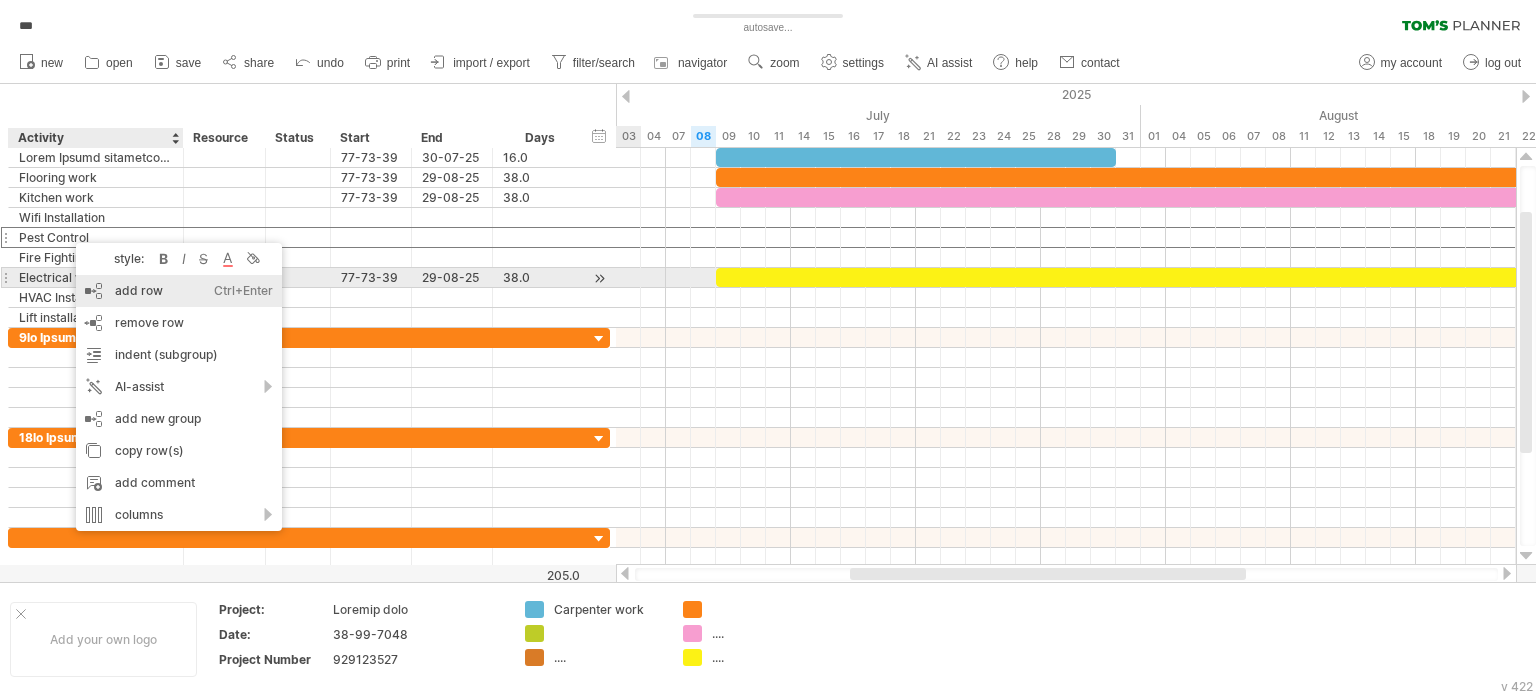 click on "add row Ctrl+Enter Cmd+Enter" at bounding box center (179, 291) 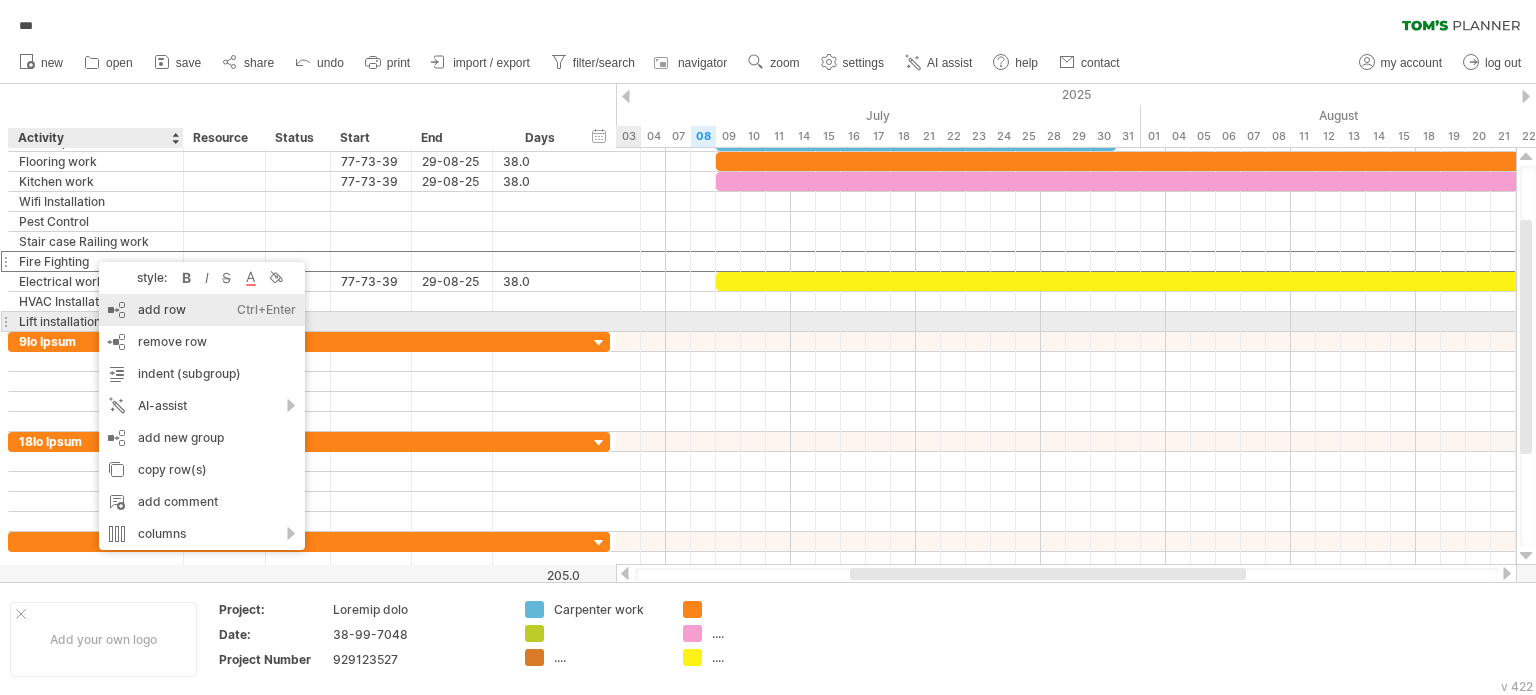 click on "add row Ctrl+Enter Cmd+Enter" at bounding box center [202, 310] 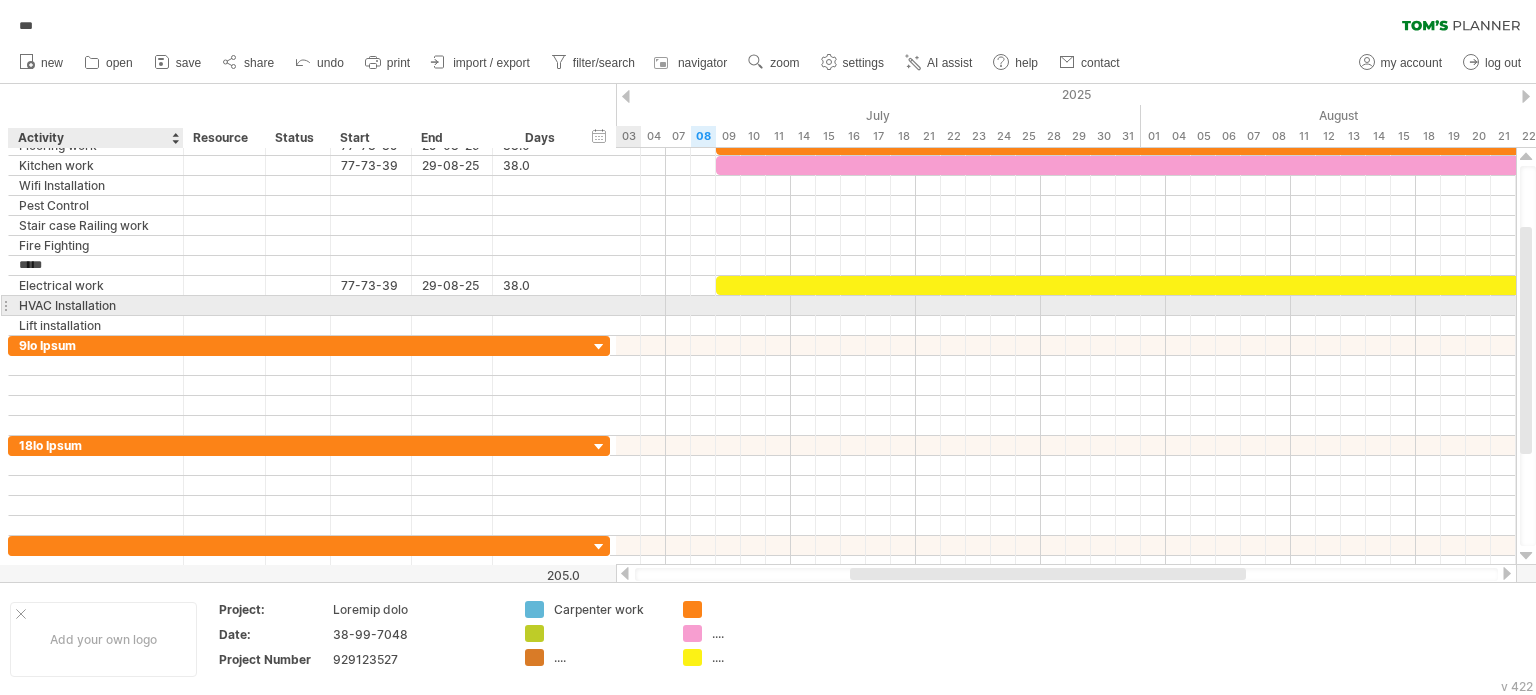 type on "******" 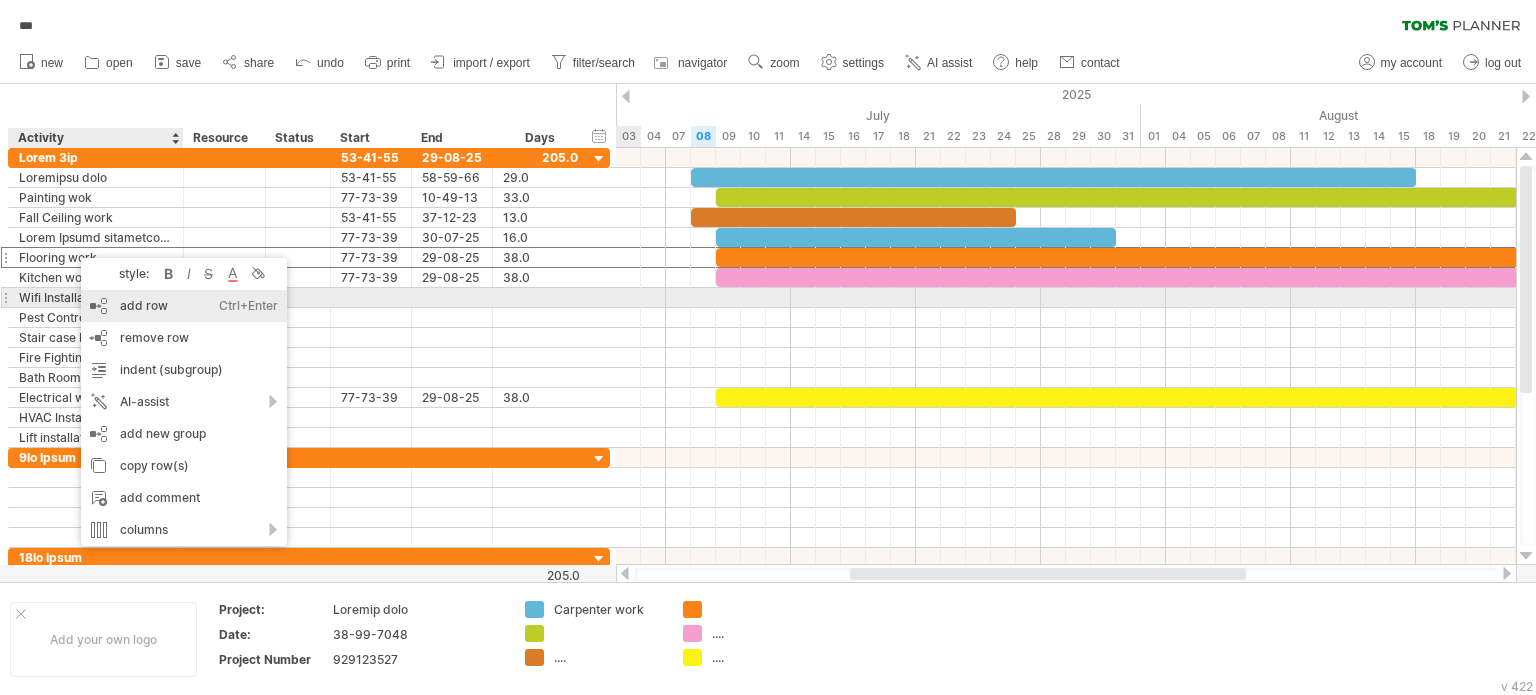 click on "add row Ctrl+Enter Cmd+Enter" at bounding box center [184, 306] 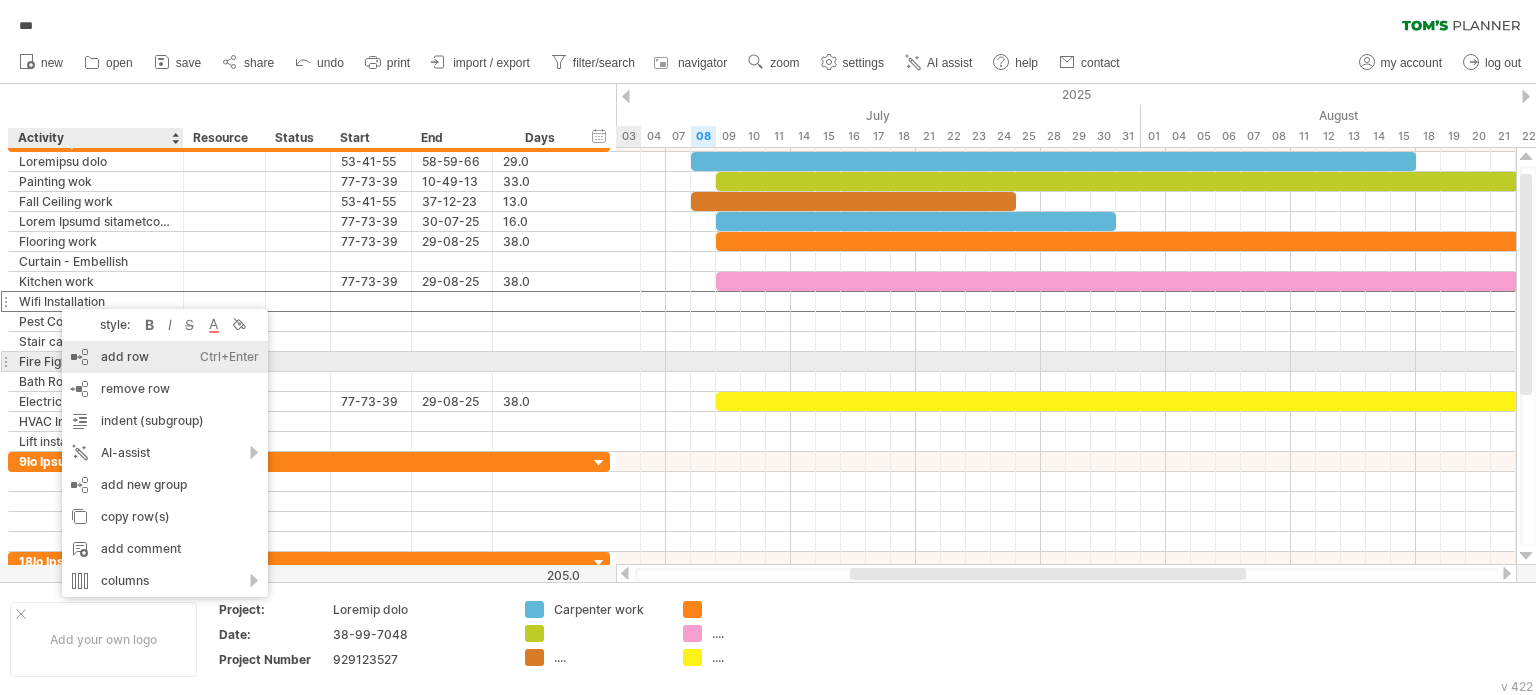 click on "add row Ctrl+Enter Cmd+Enter" at bounding box center (165, 357) 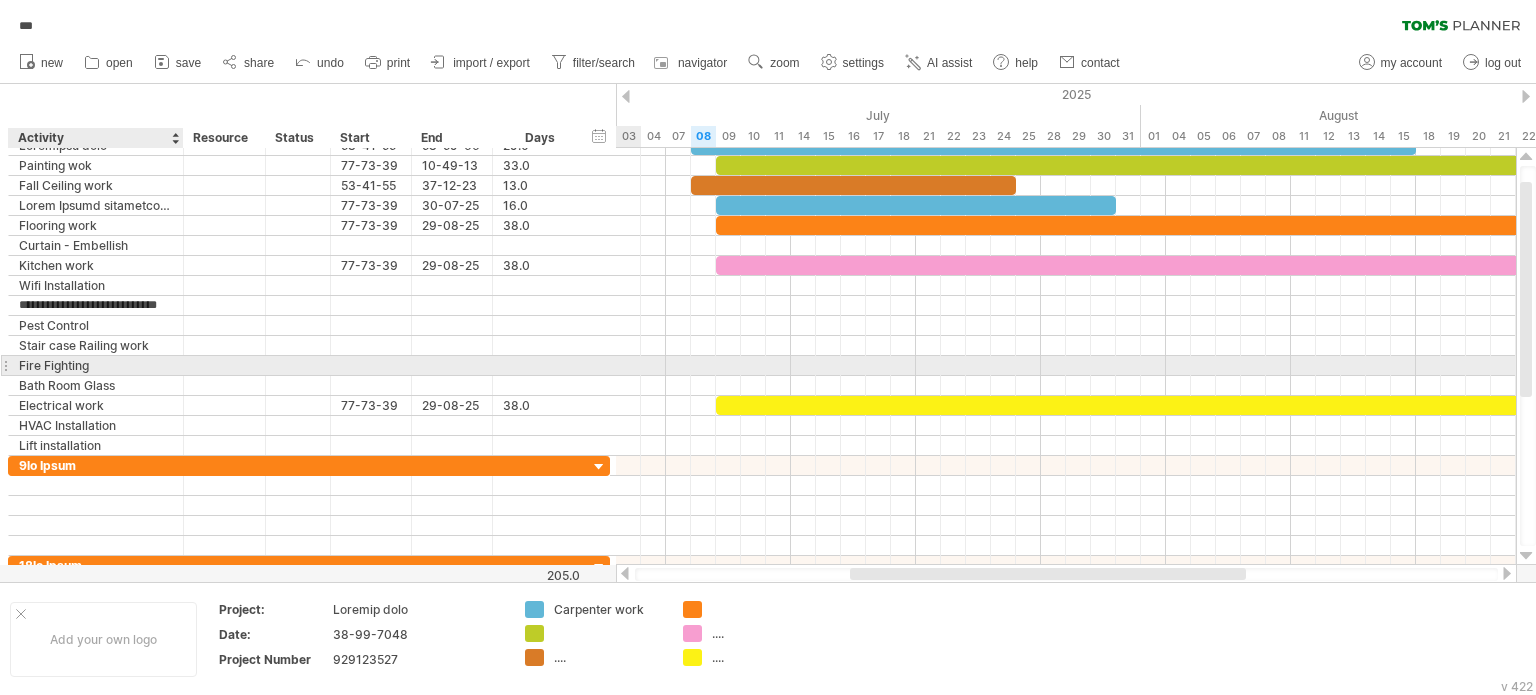 scroll, scrollTop: 0, scrollLeft: 15, axis: horizontal 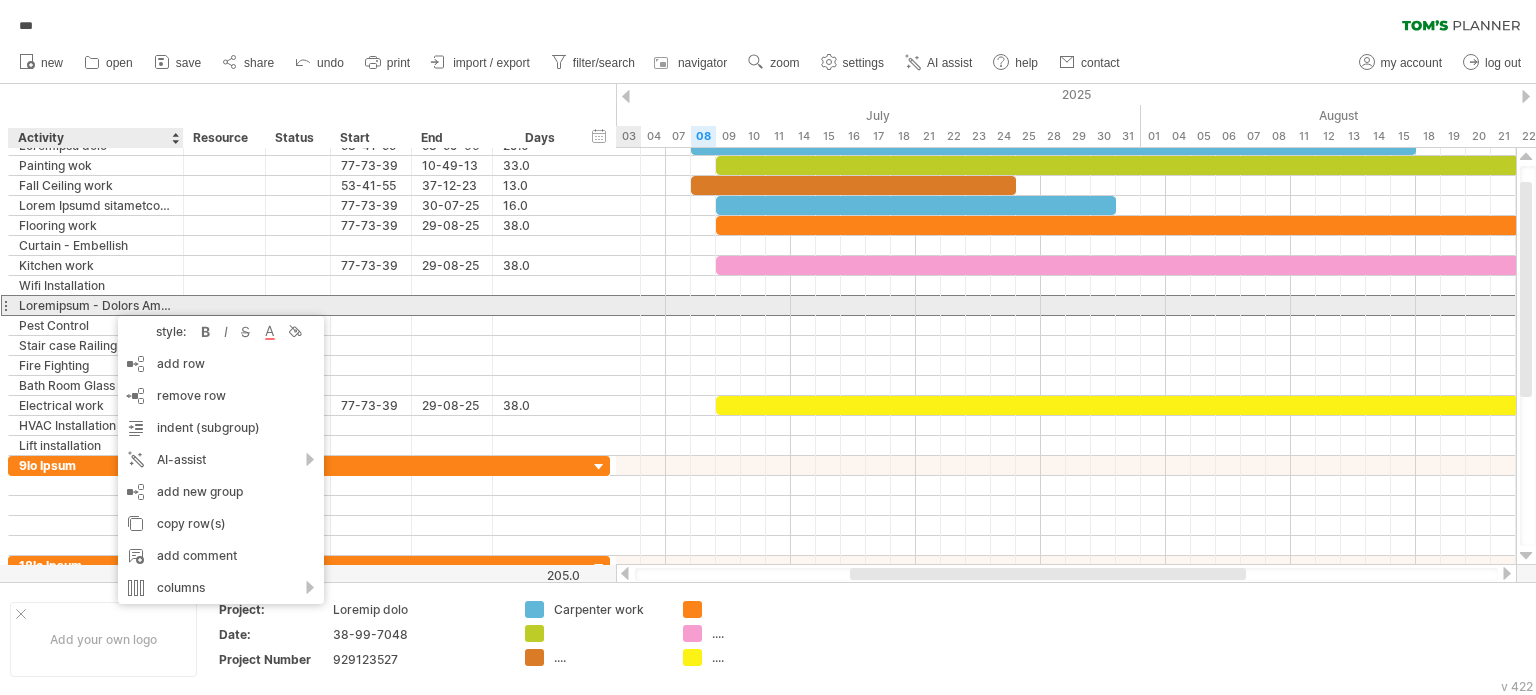 click on "**********" at bounding box center [96, 305] 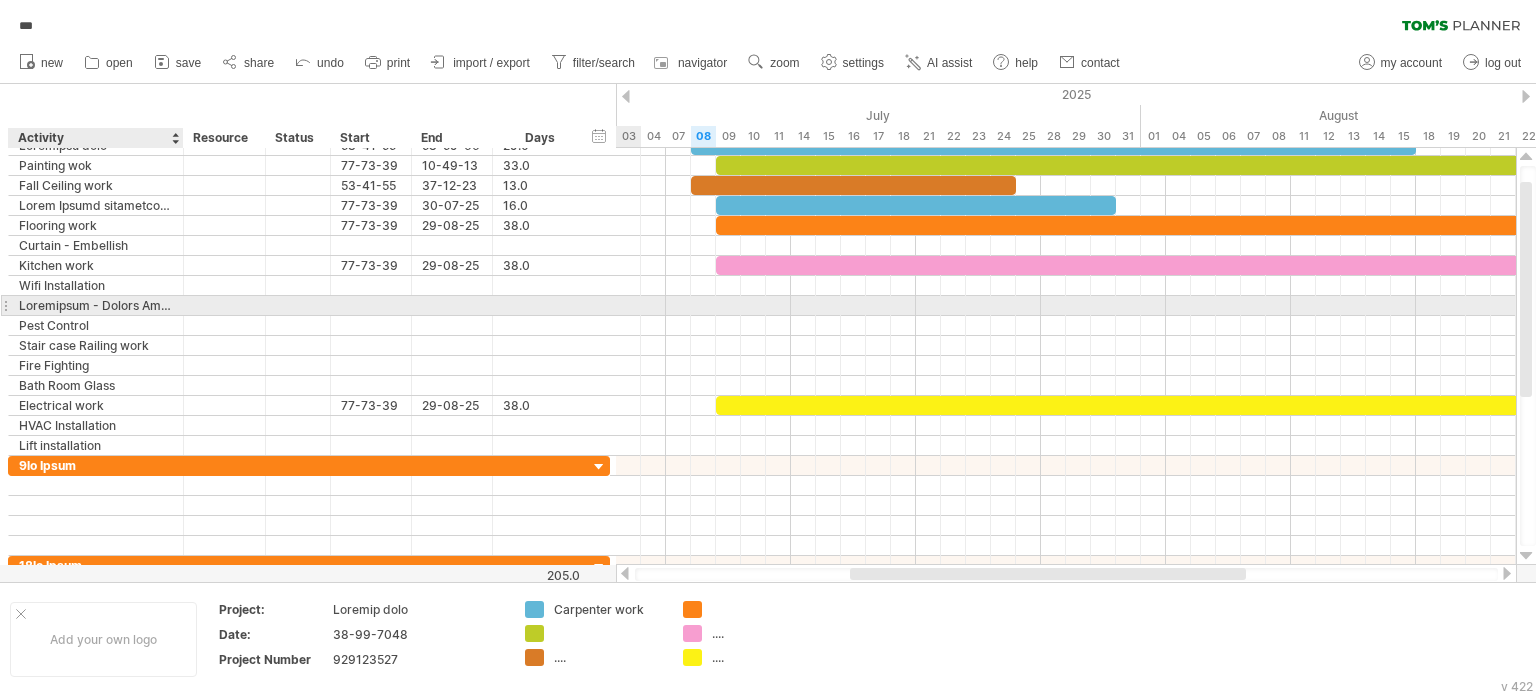 click at bounding box center [181, 306] 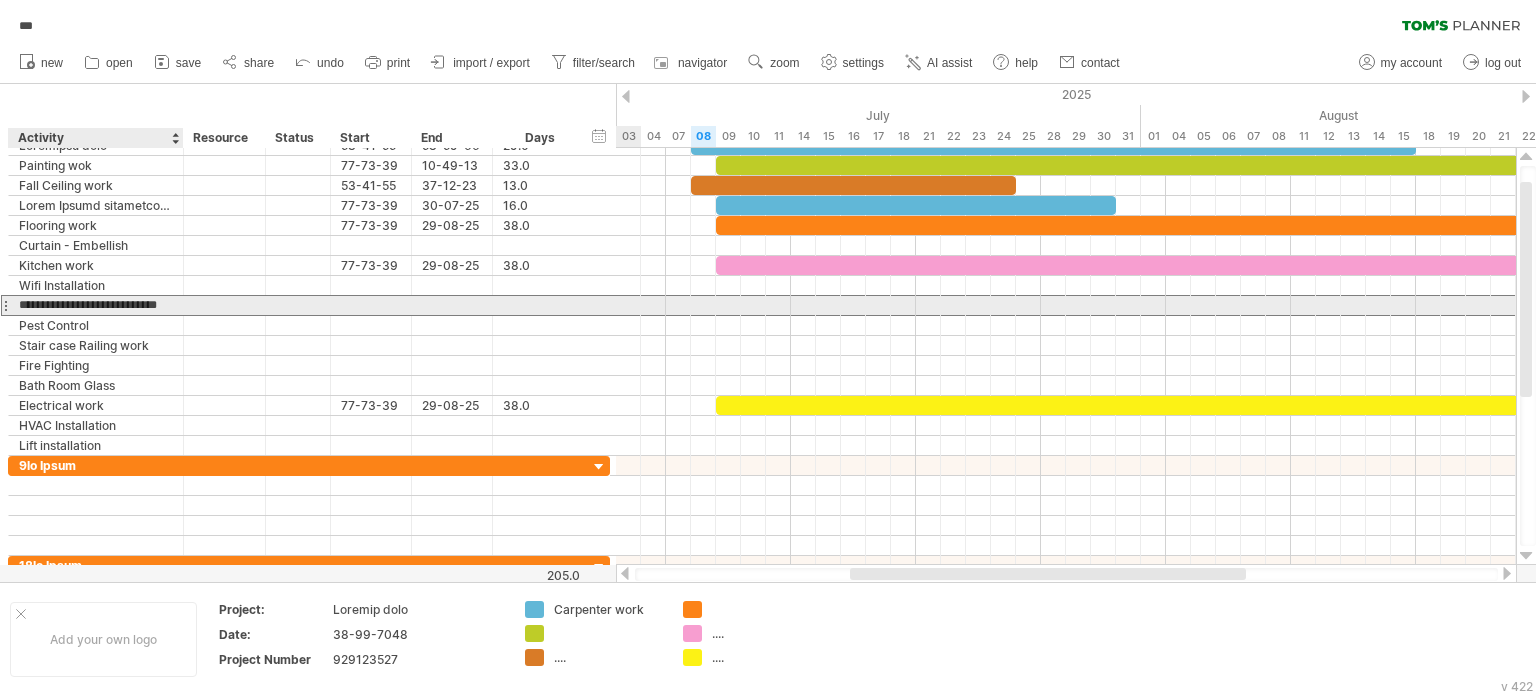scroll, scrollTop: 0, scrollLeft: 0, axis: both 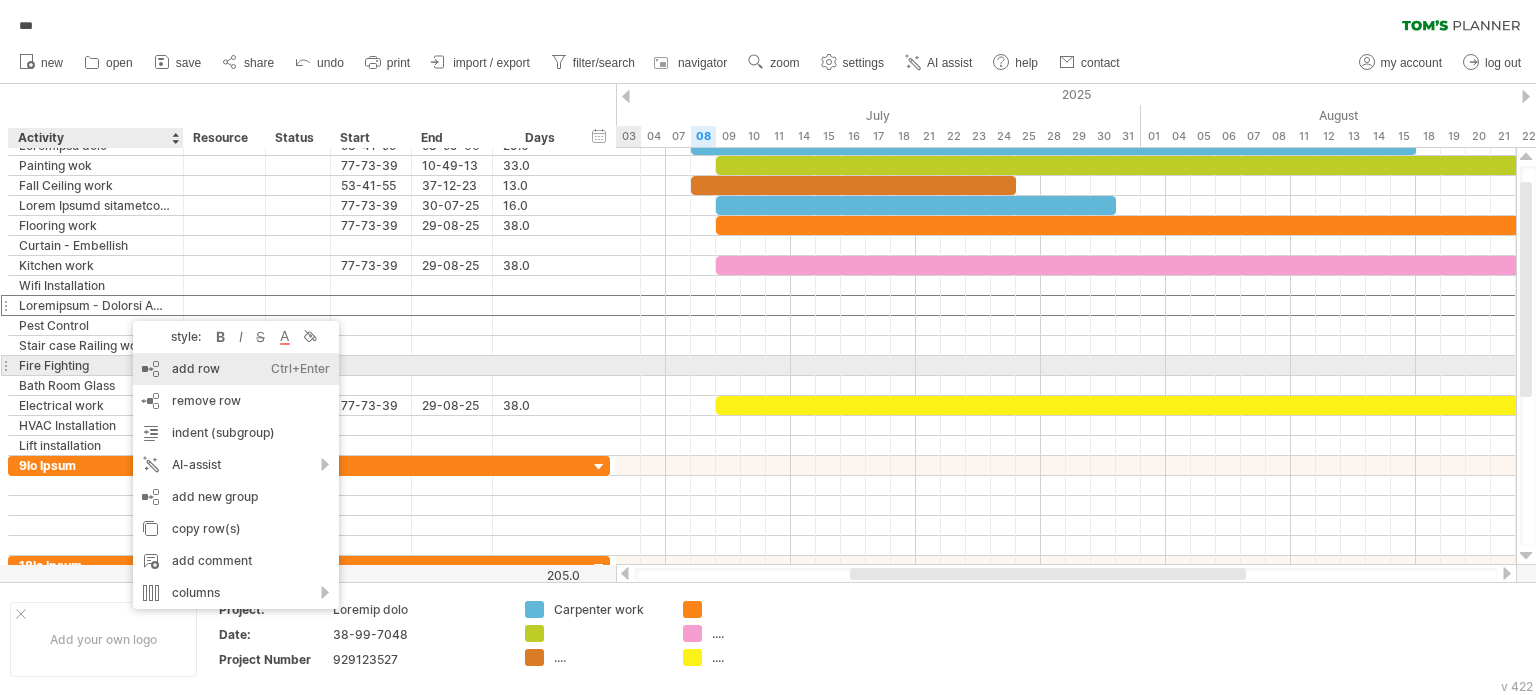 click on "add row Ctrl+Enter Cmd+Enter" at bounding box center (236, 369) 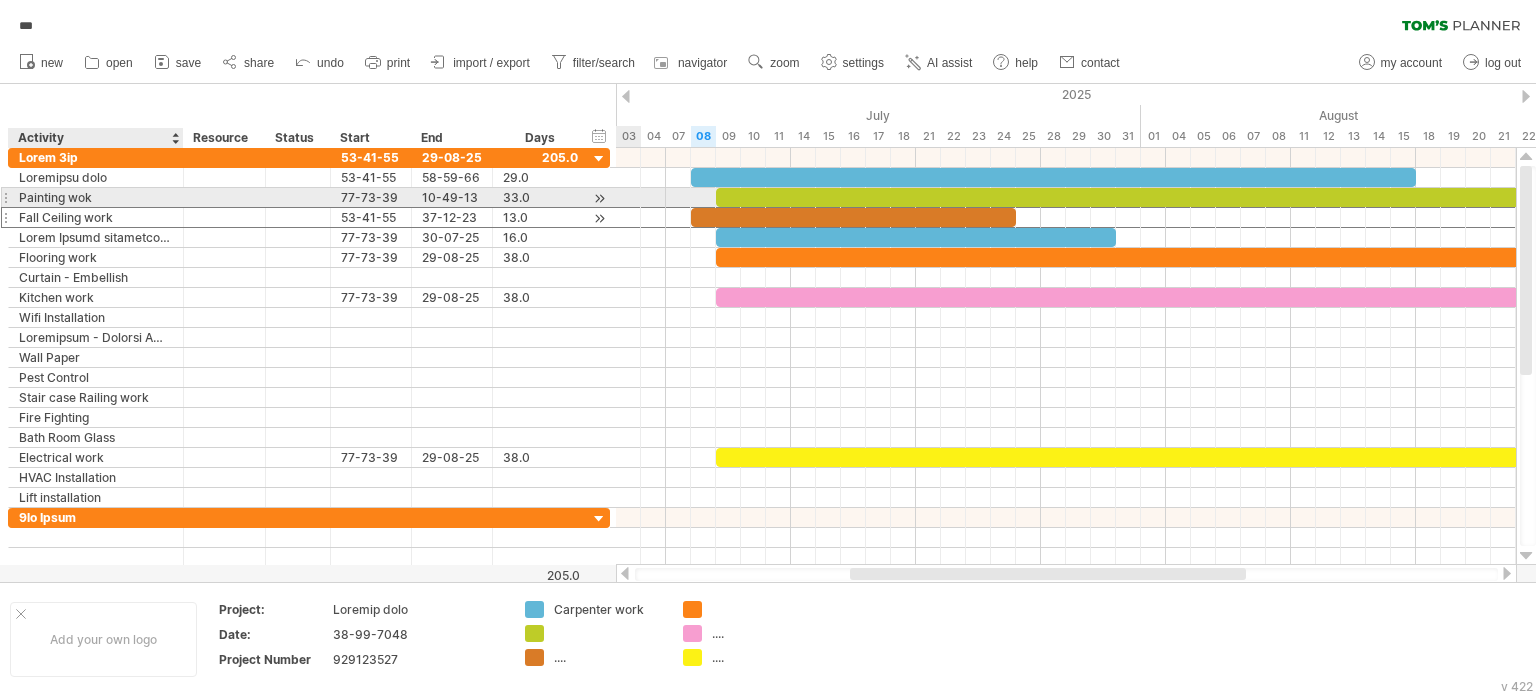 click on "Fall Ceiling work" at bounding box center [96, 217] 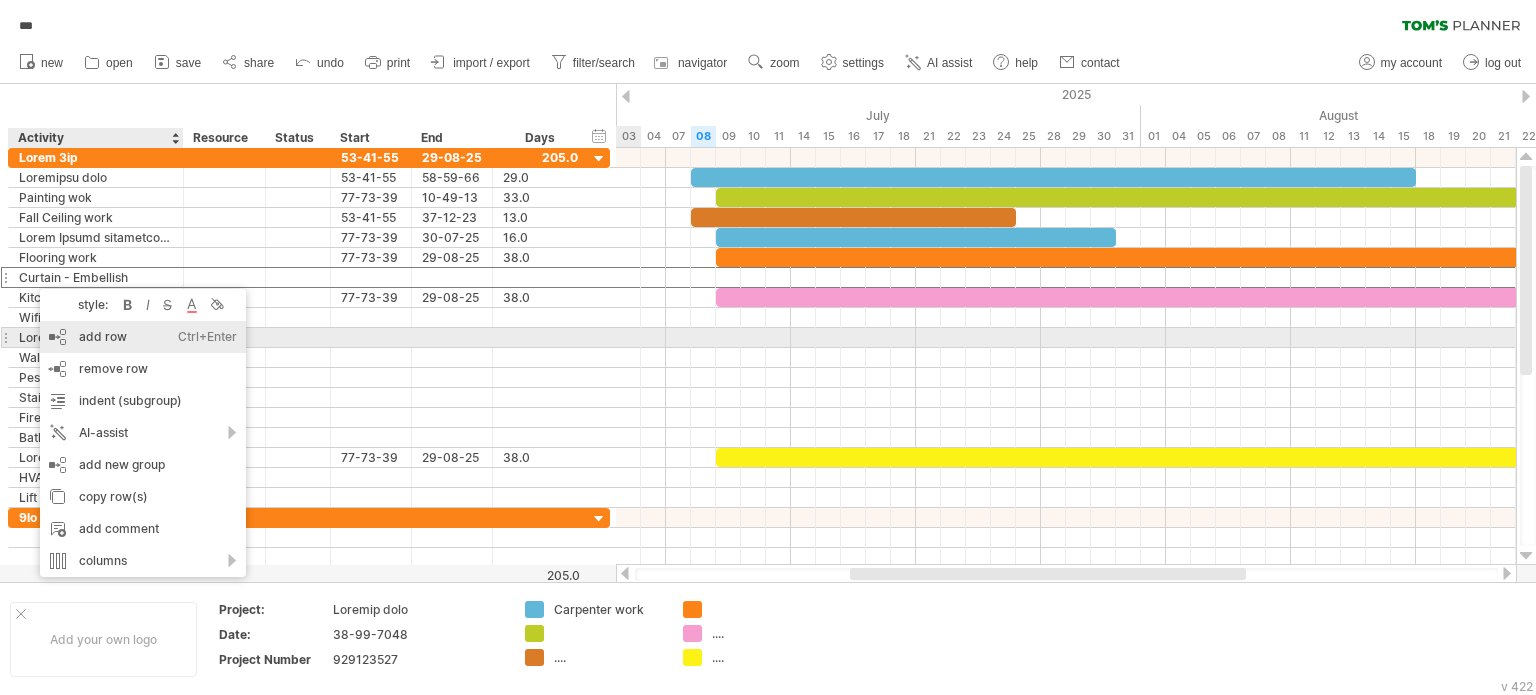 click on "add row Ctrl+Enter Cmd+Enter" at bounding box center (143, 337) 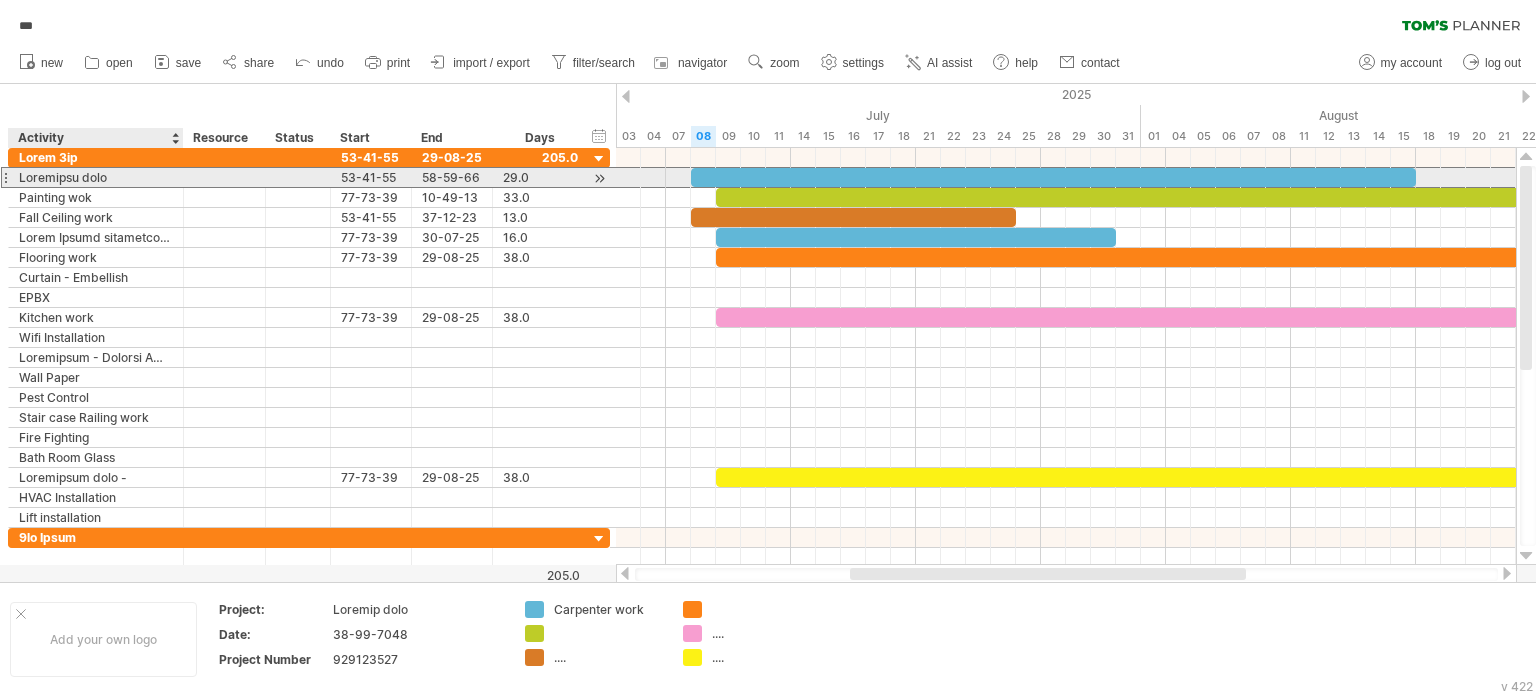 click on "Loremipsu dolo" at bounding box center [96, 177] 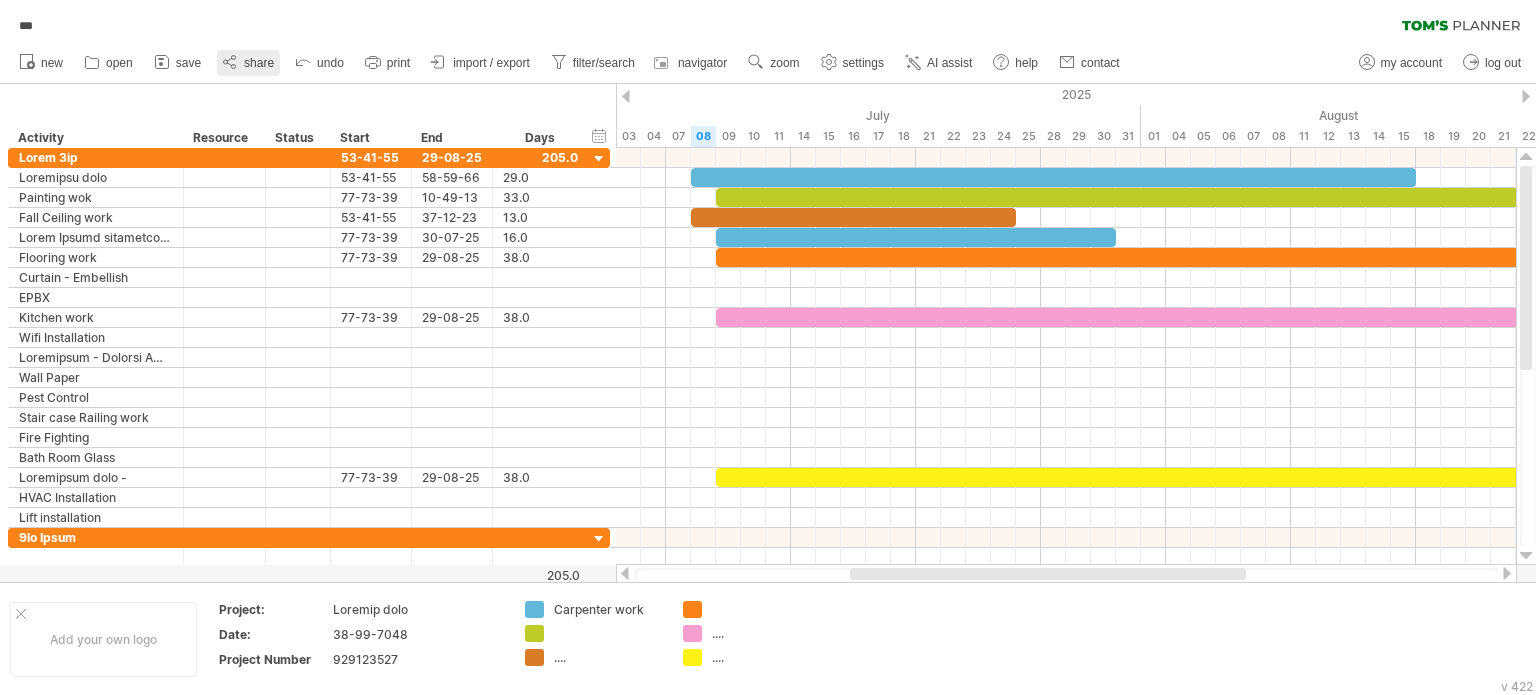 click on "share" at bounding box center (259, 63) 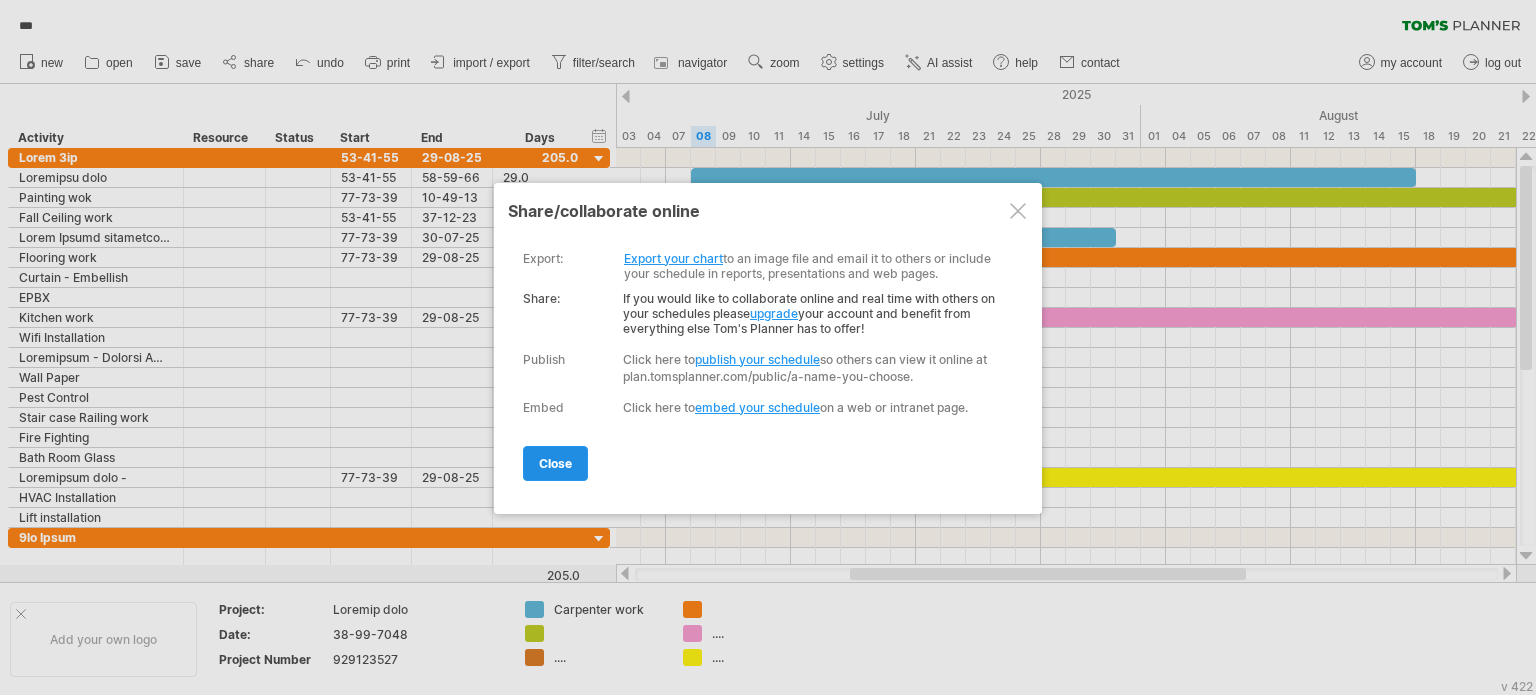 click on "close" at bounding box center [555, 463] 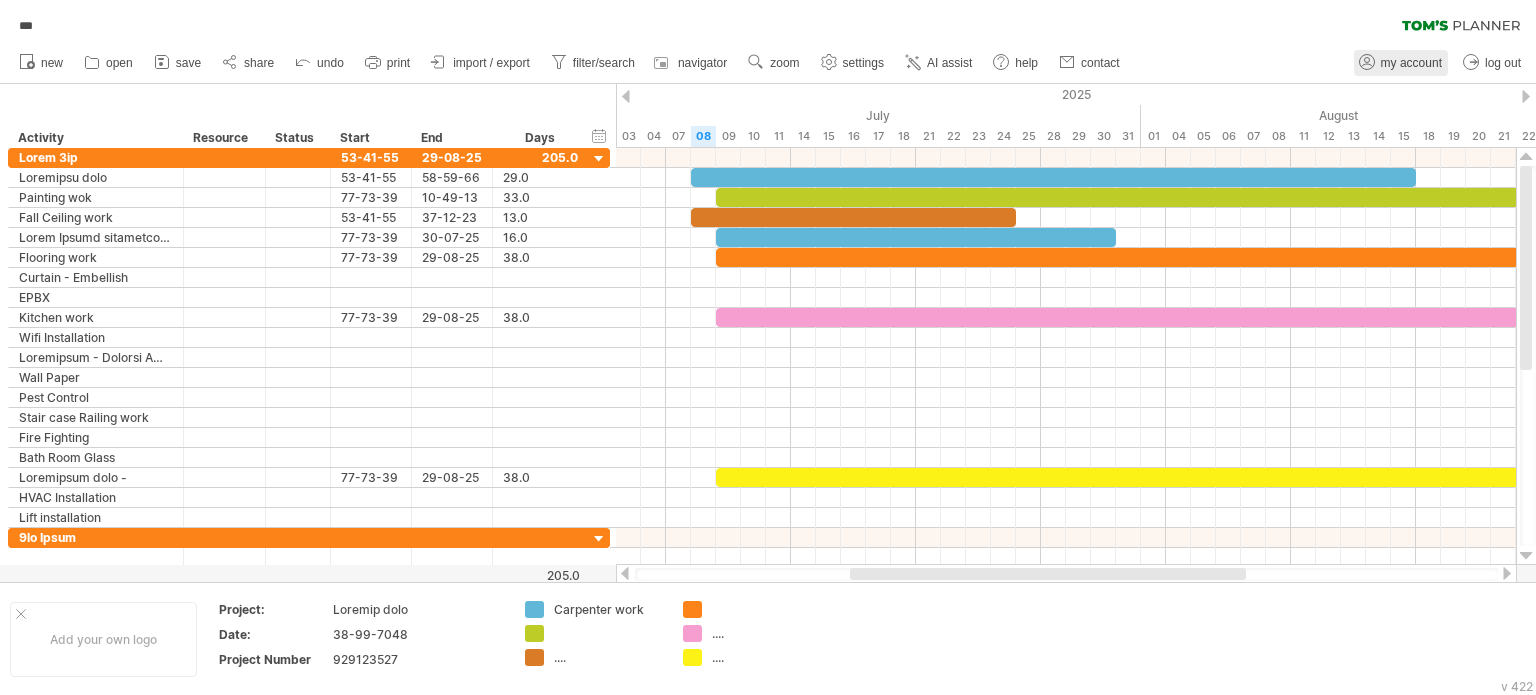 click on "my account" at bounding box center (1411, 63) 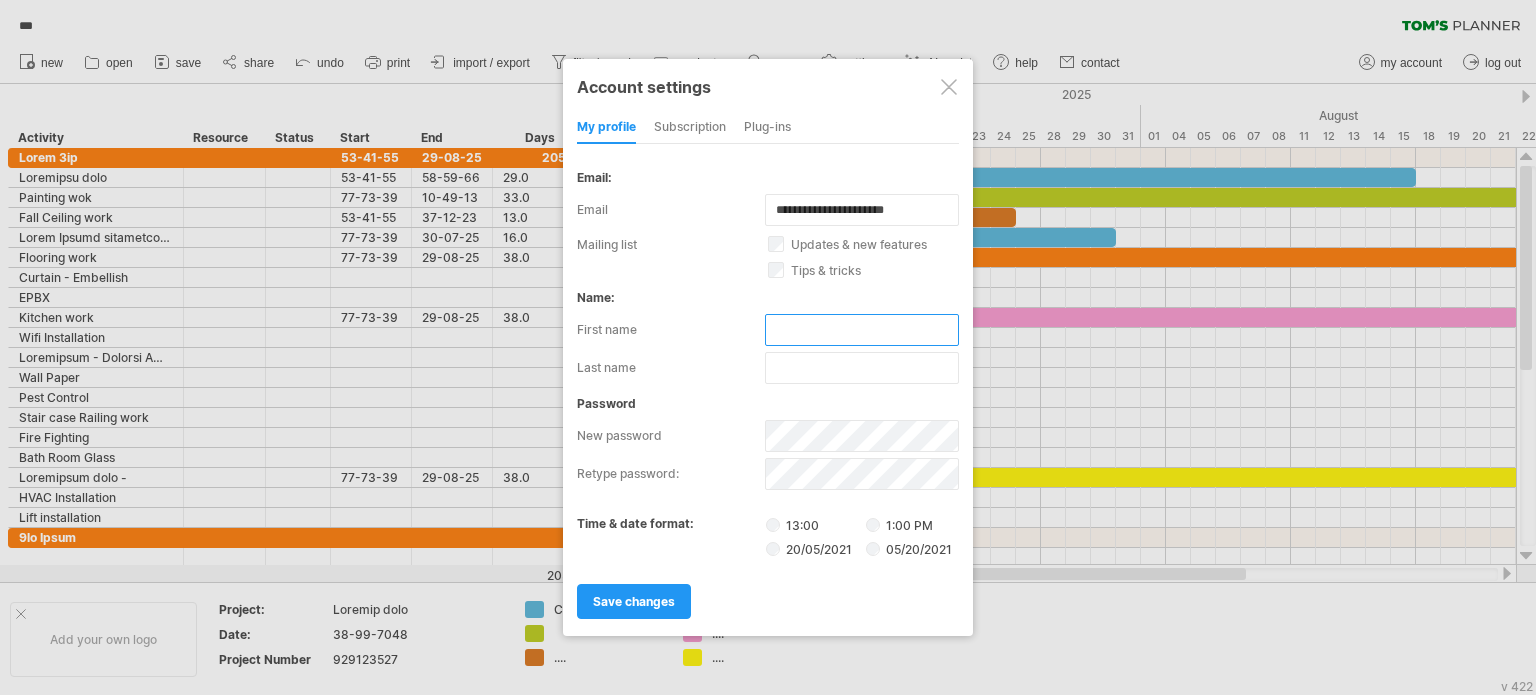click at bounding box center (862, 330) 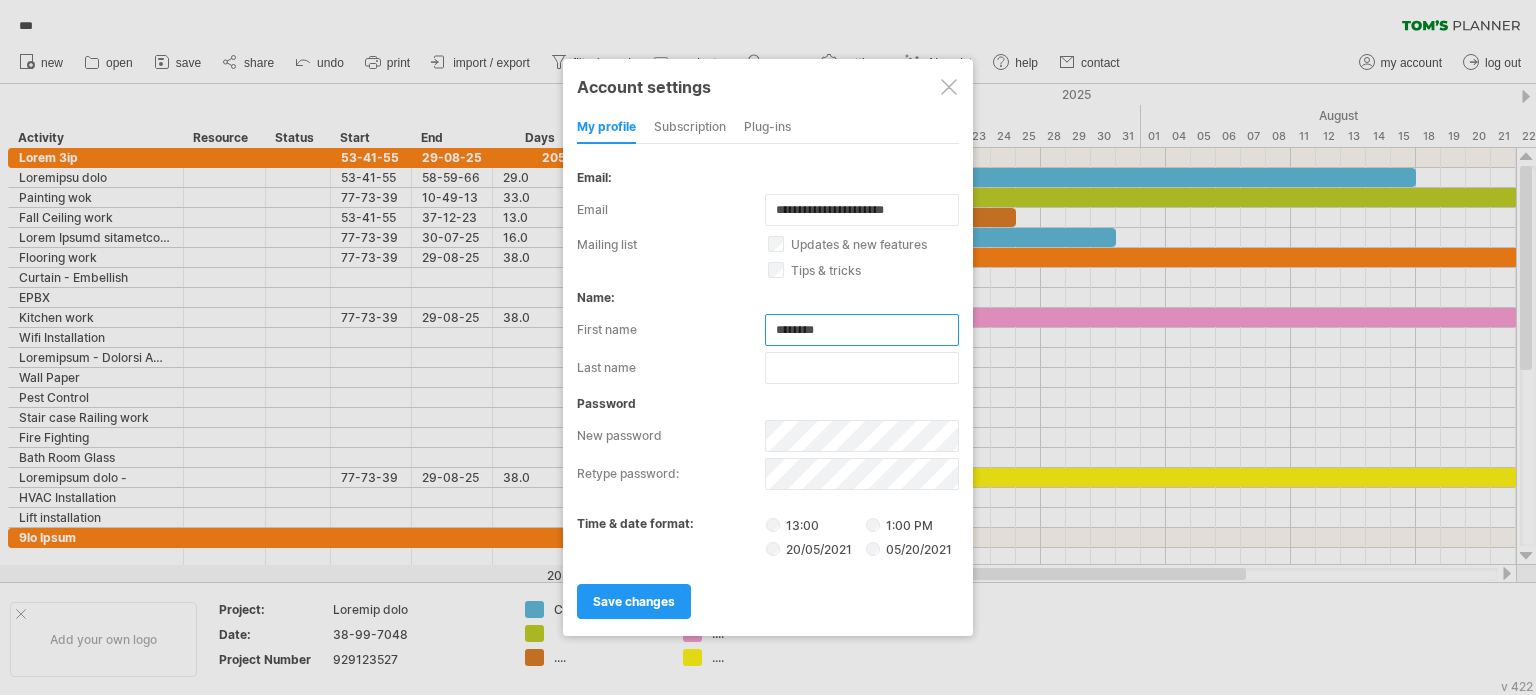 type on "********" 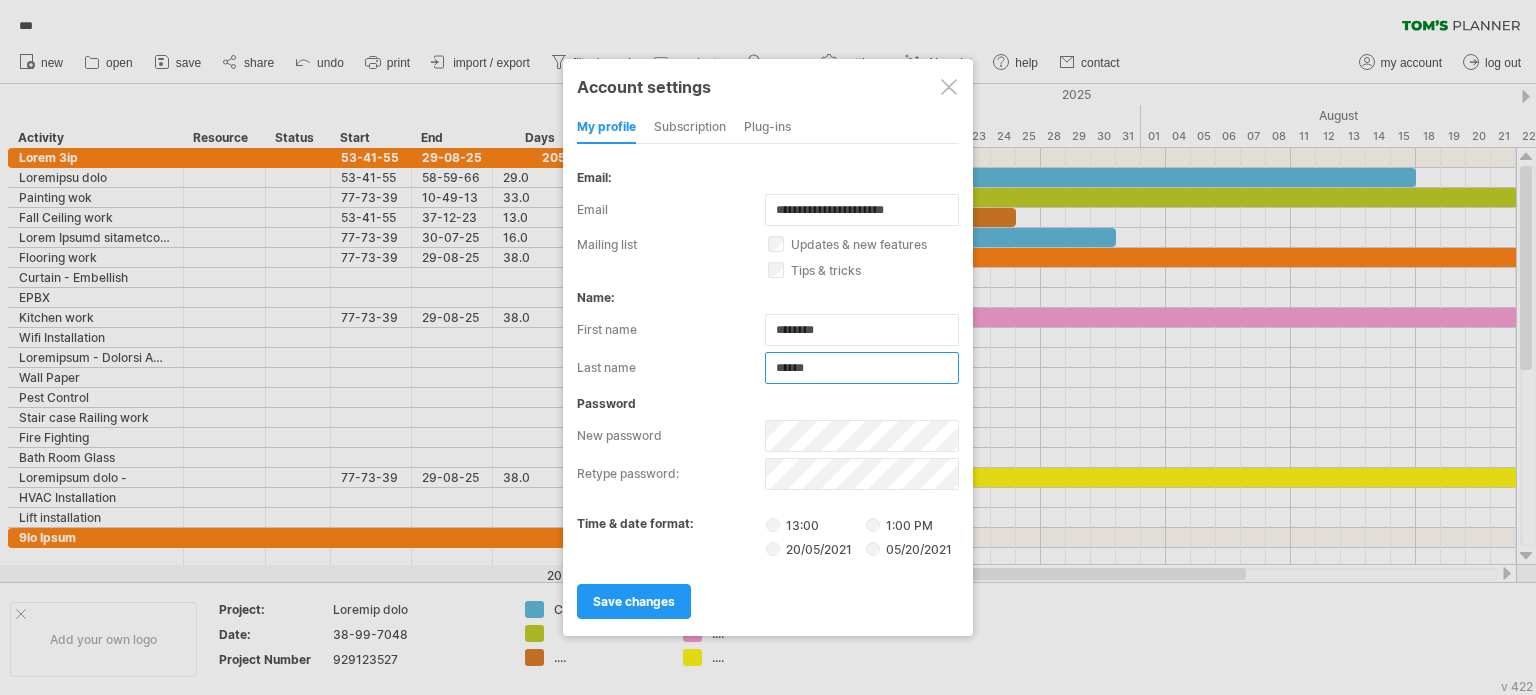 type on "******" 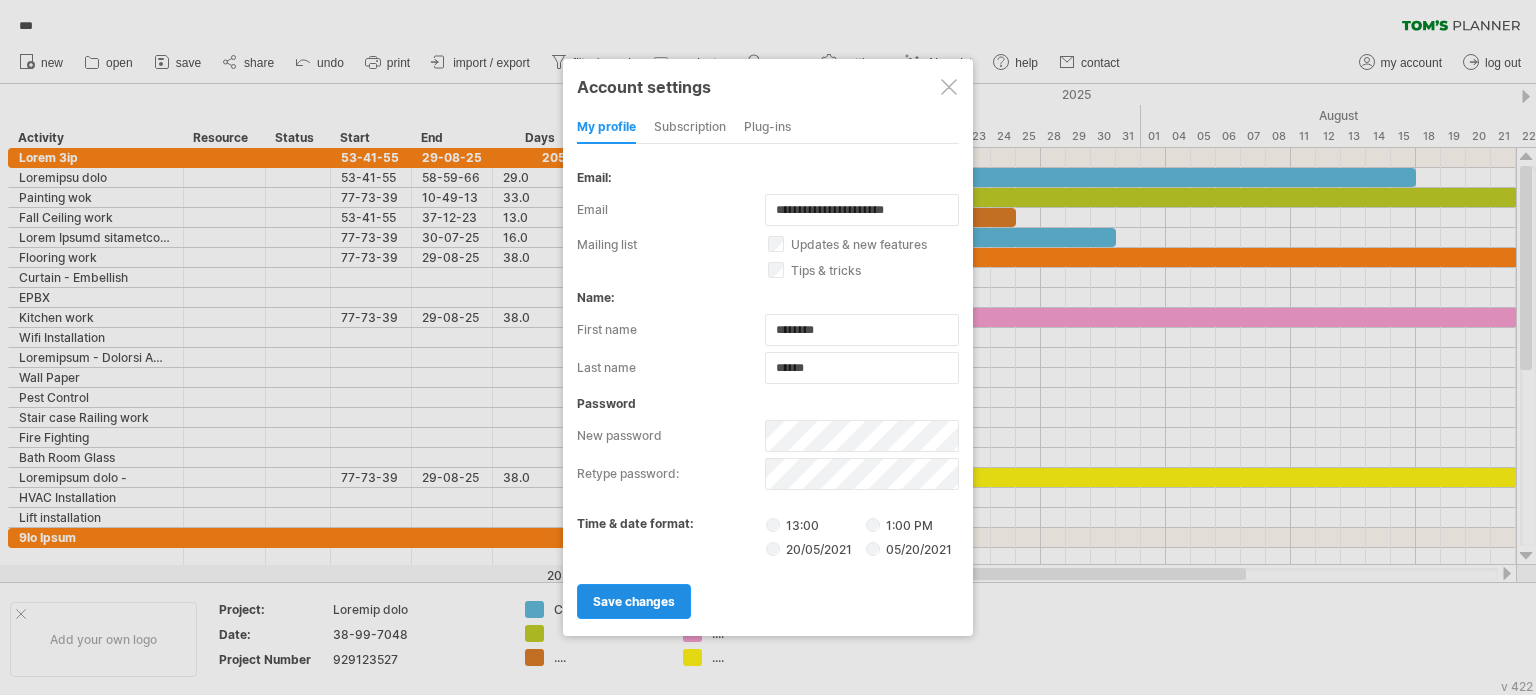 click on "save changes" at bounding box center (634, 601) 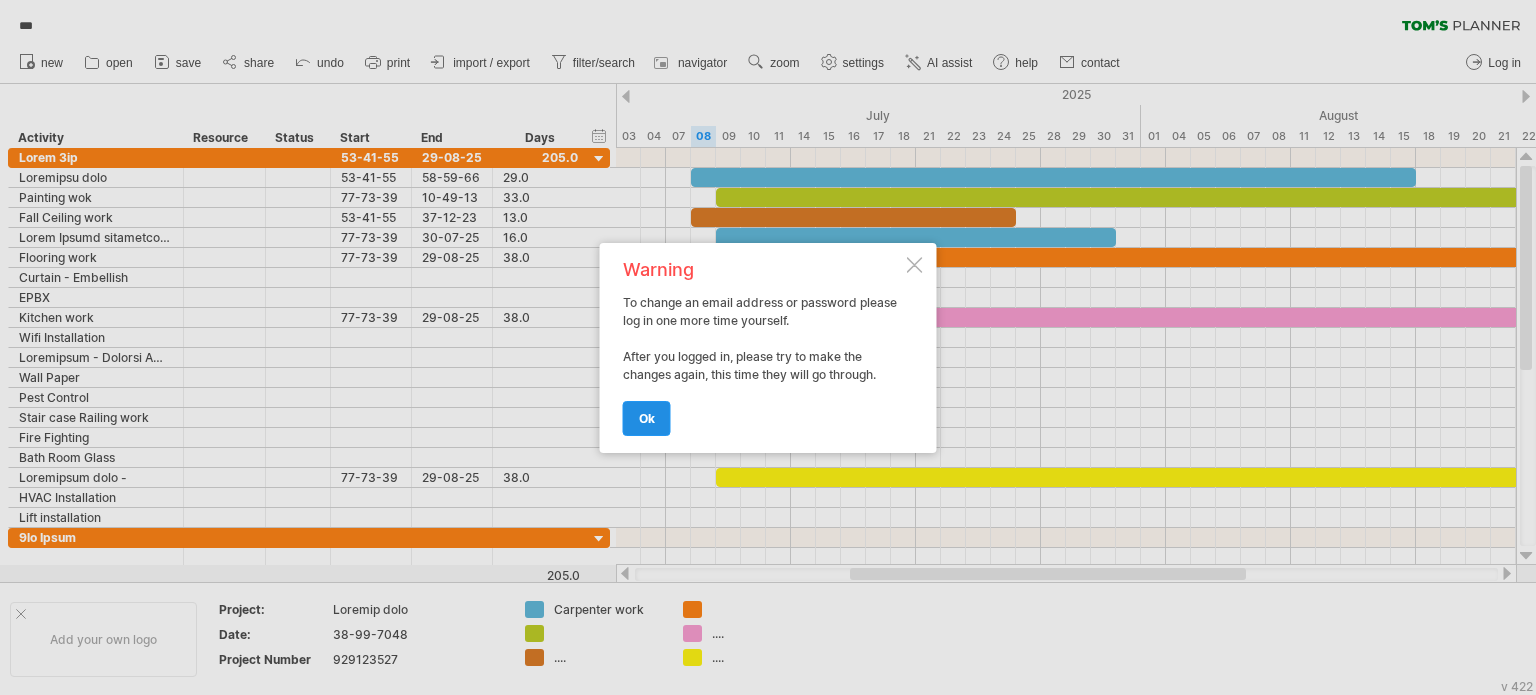 drag, startPoint x: 640, startPoint y: 413, endPoint x: 617, endPoint y: 412, distance: 23.021729 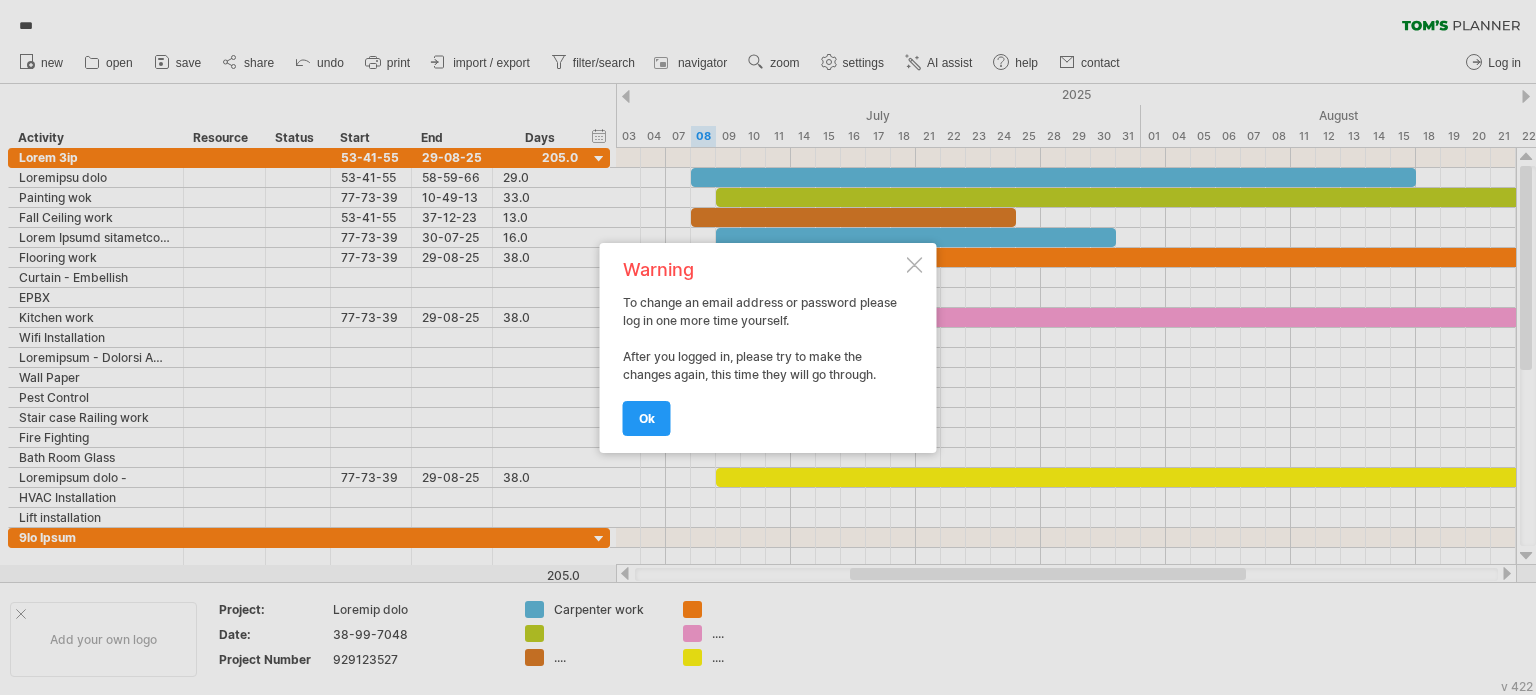click on "ok" at bounding box center [647, 418] 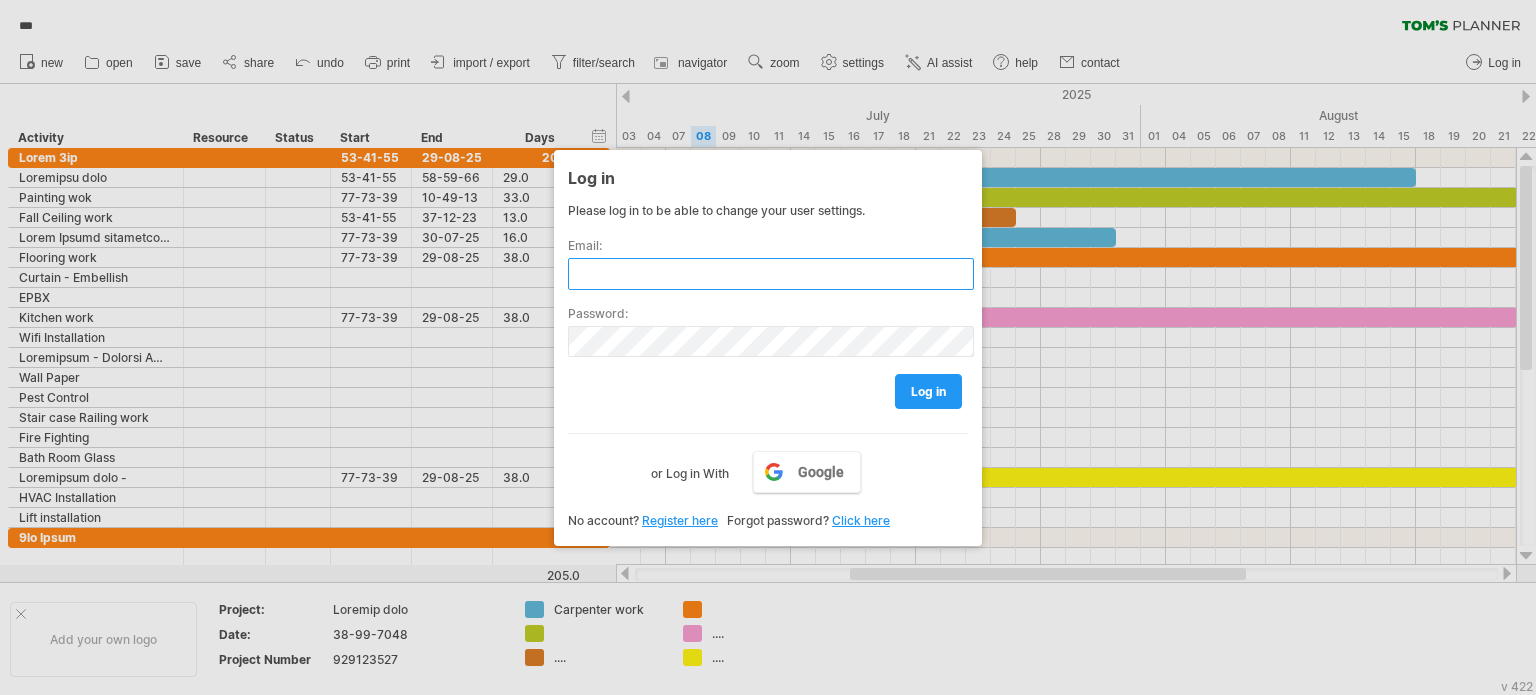 click at bounding box center [771, 274] 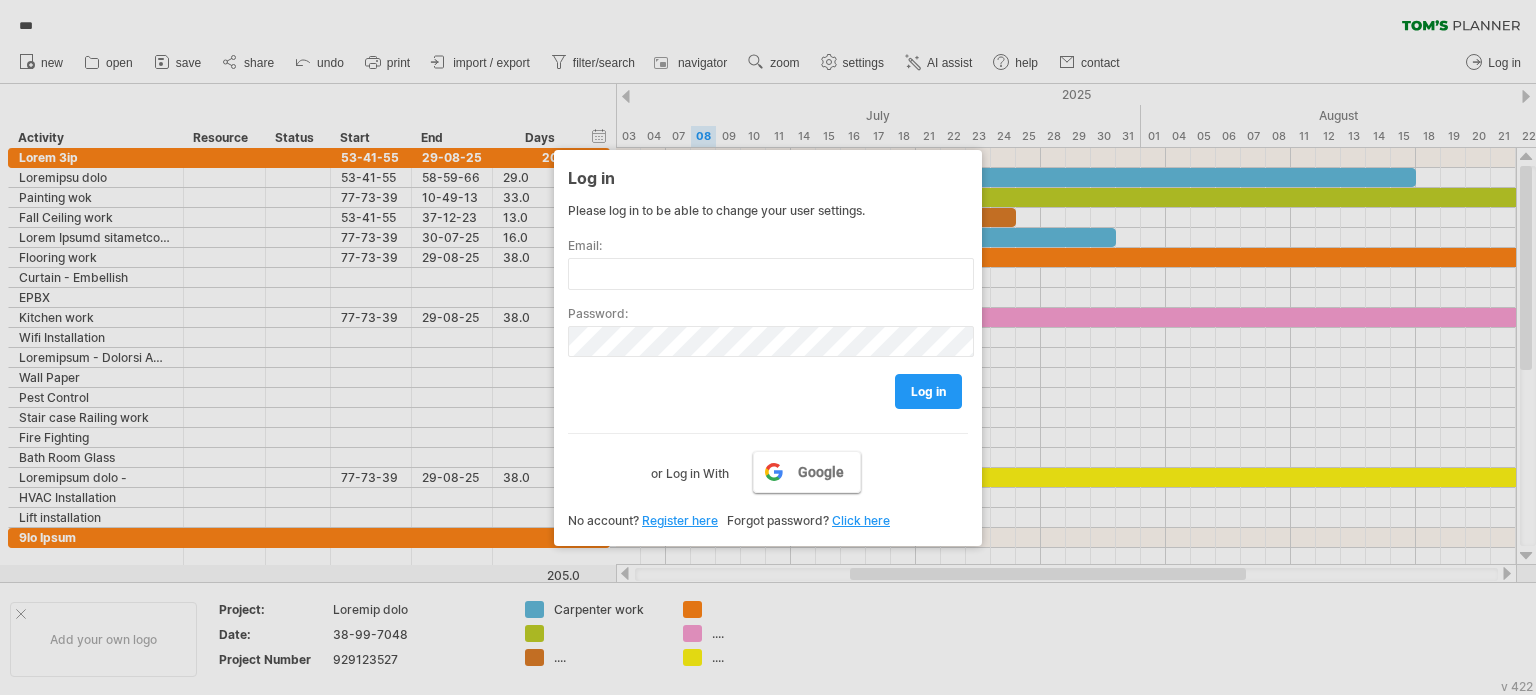 click on "Google" at bounding box center [807, 472] 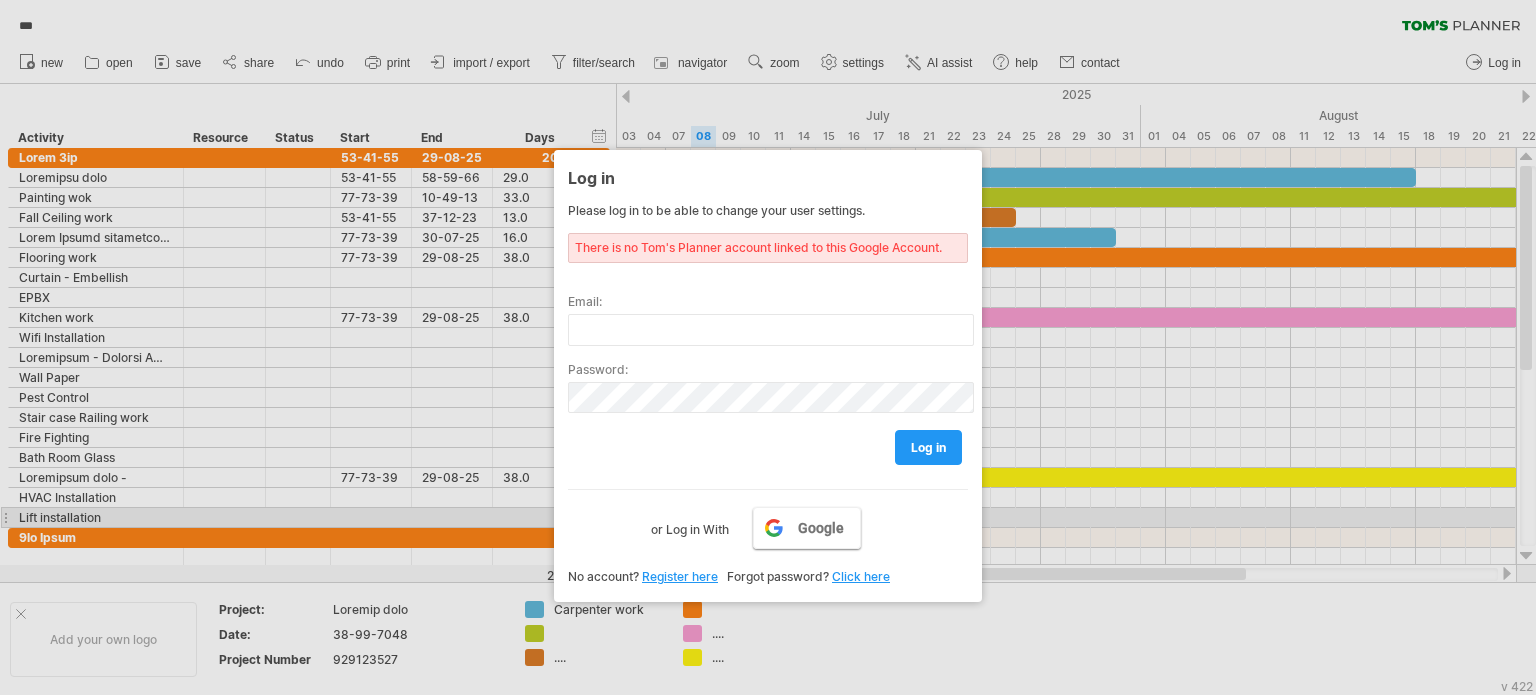 click on "Google" at bounding box center (821, 528) 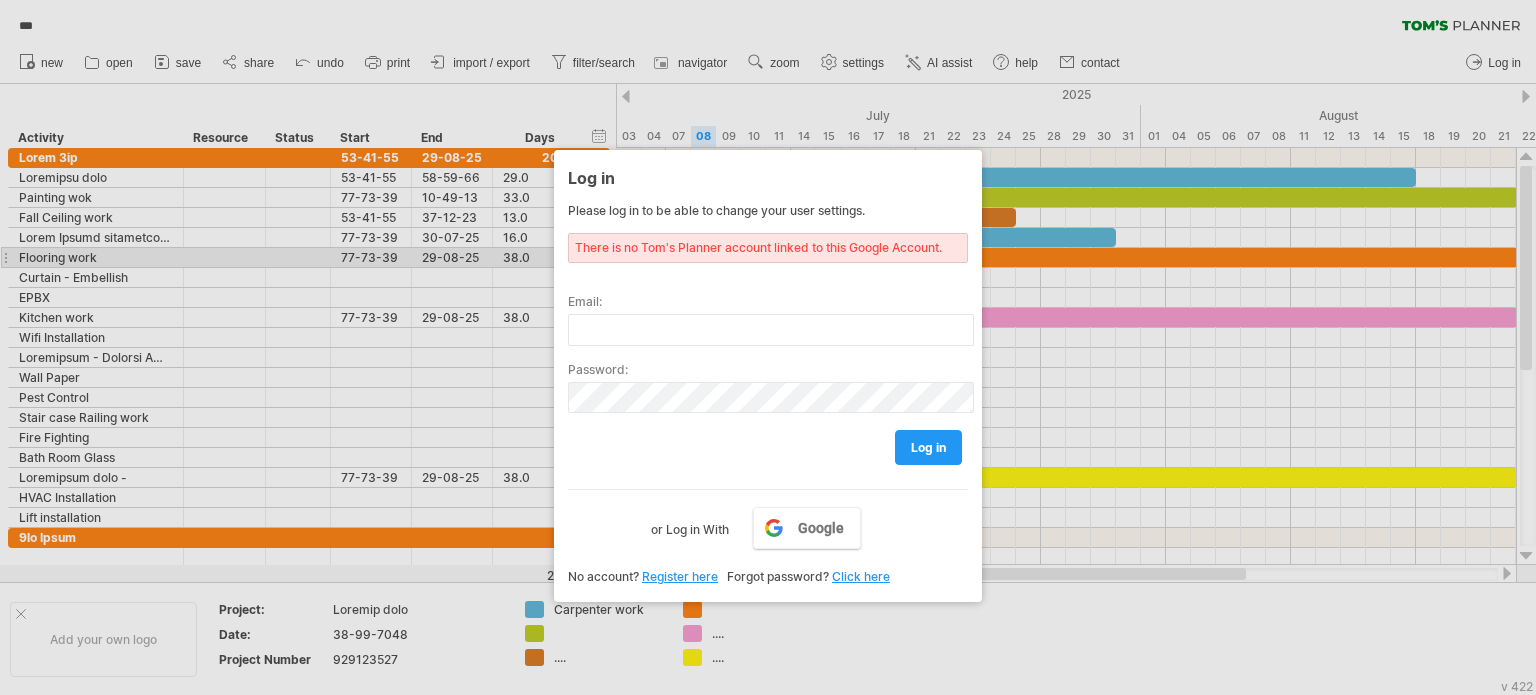 click on "There is no Tom's Planner account linked to this Google Account." at bounding box center (768, 248) 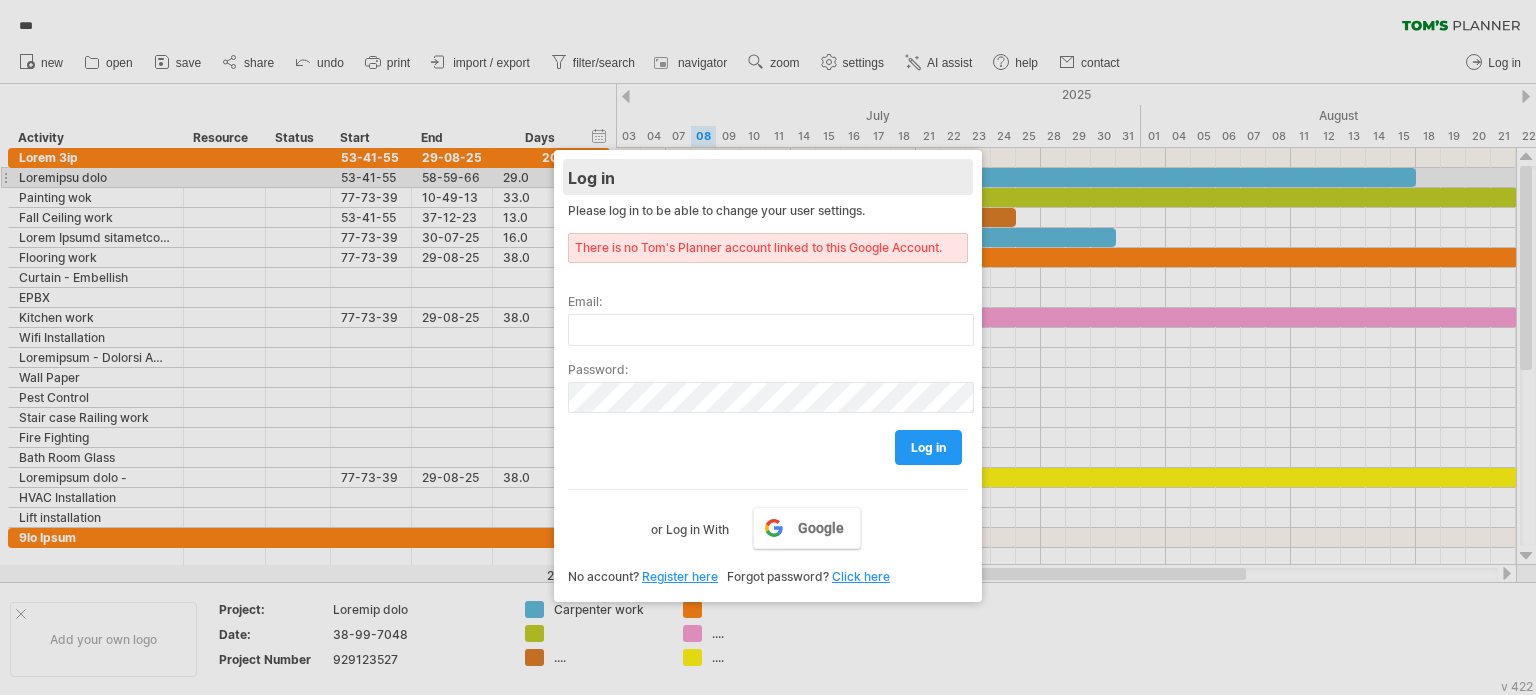 click on "Log in" at bounding box center [768, 177] 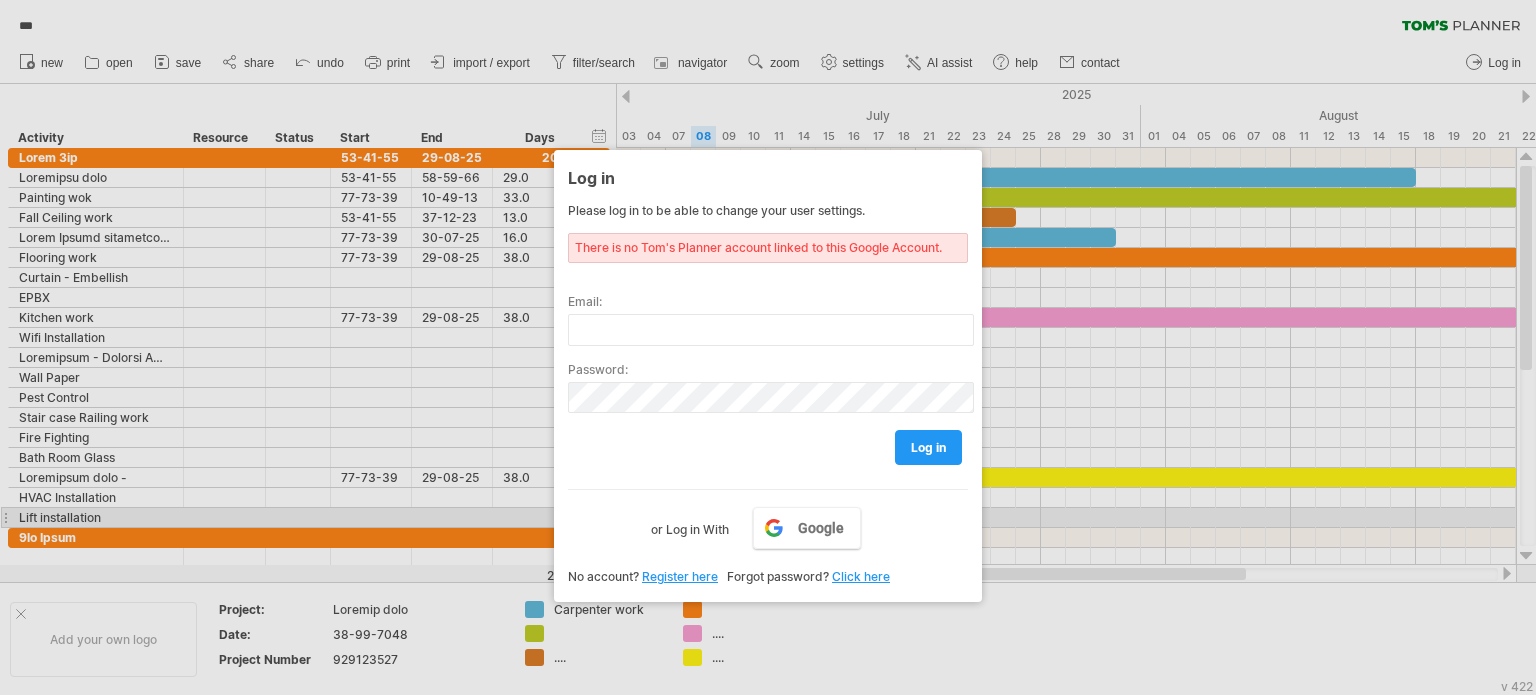 click on "or Log in With" at bounding box center (690, 524) 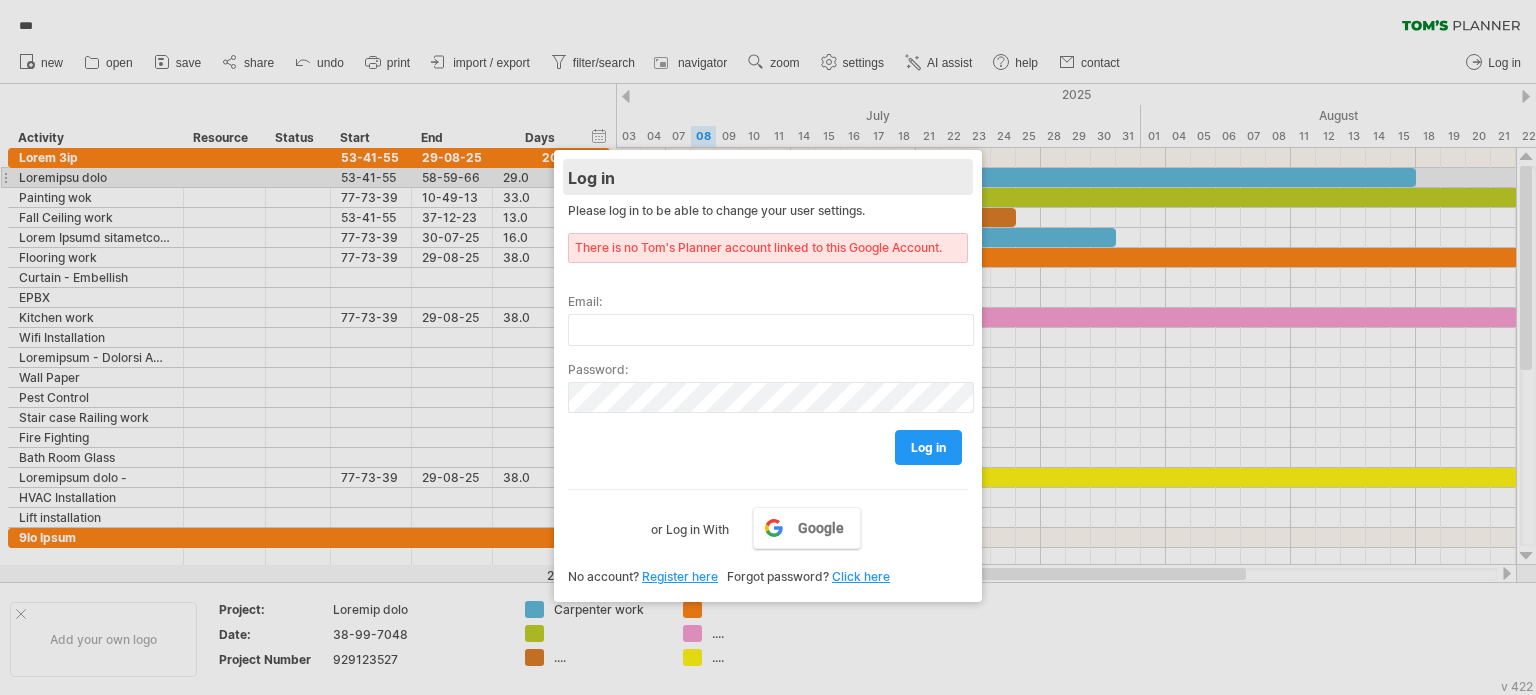 click on "Log in" at bounding box center [768, 177] 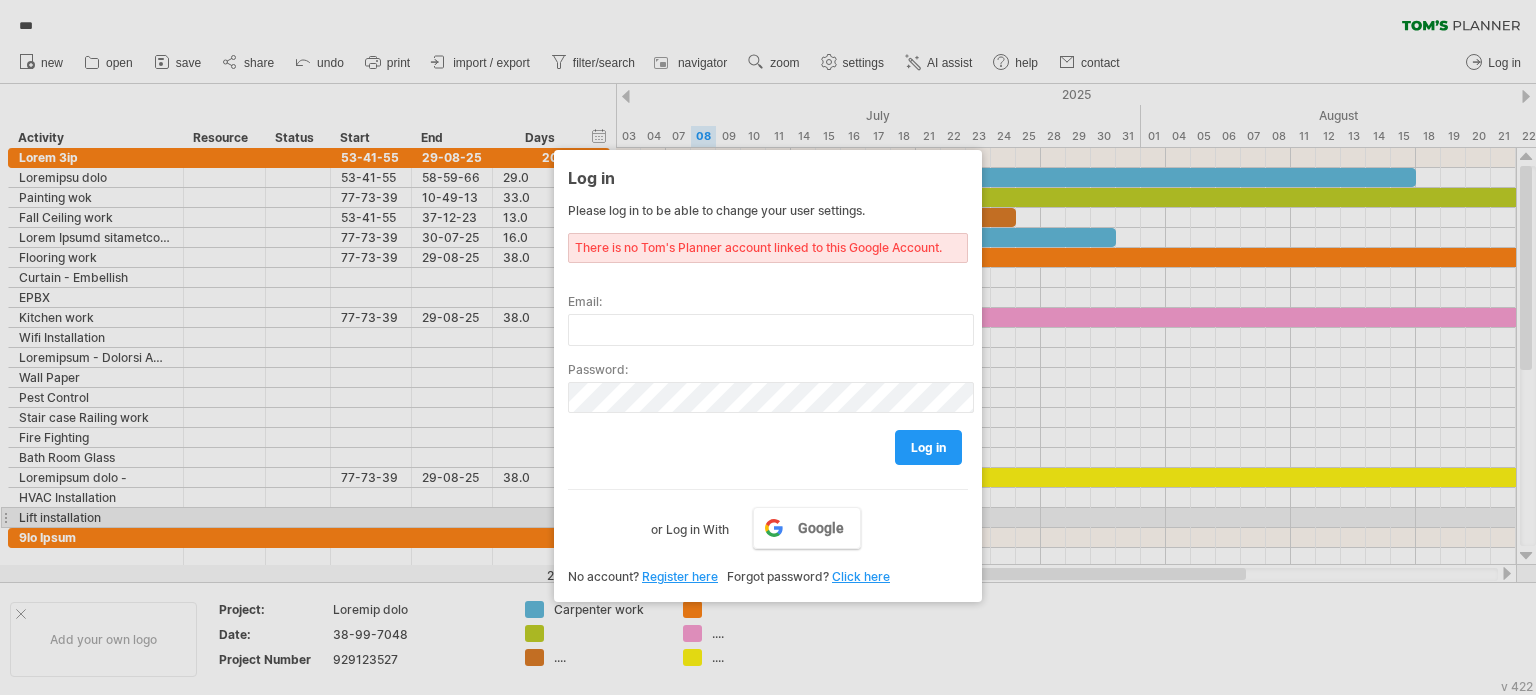 click on "or Log in With" at bounding box center [690, 524] 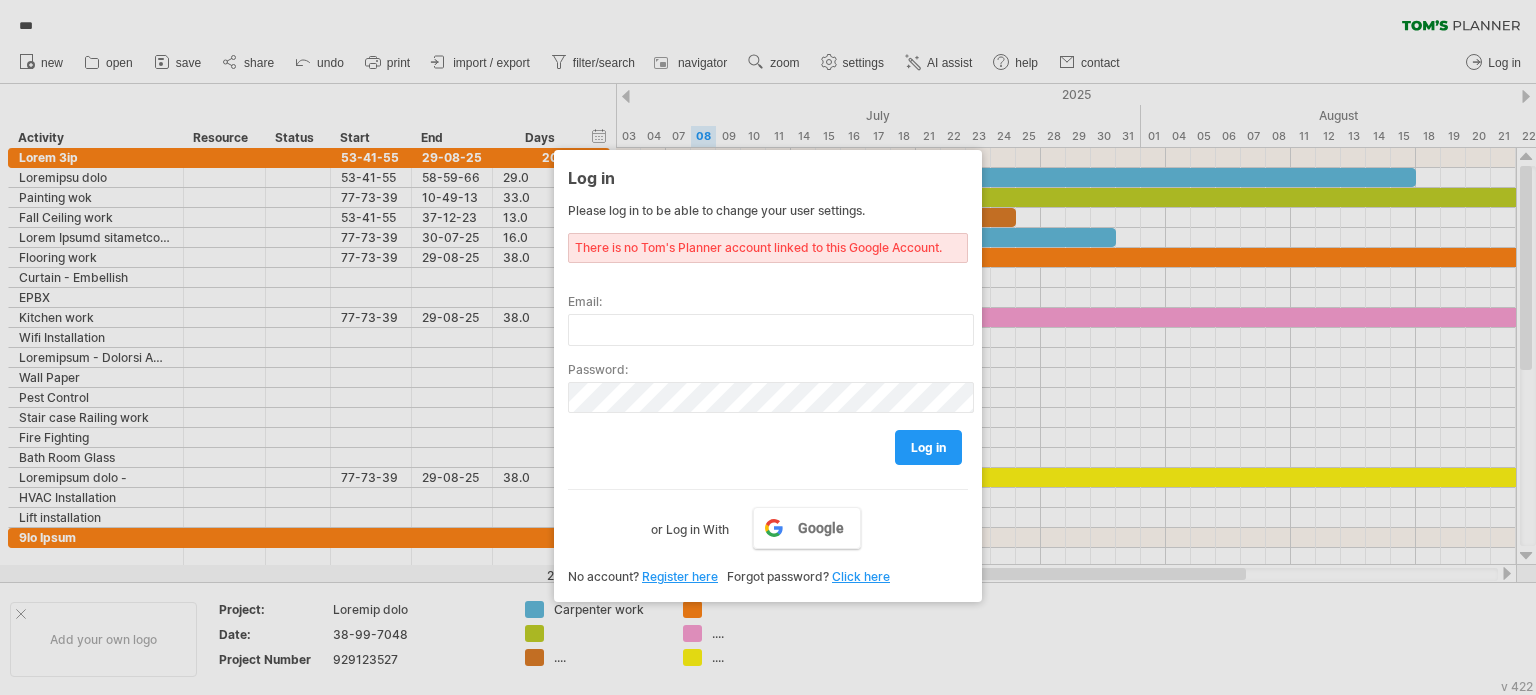 click on "Register here" at bounding box center (680, 576) 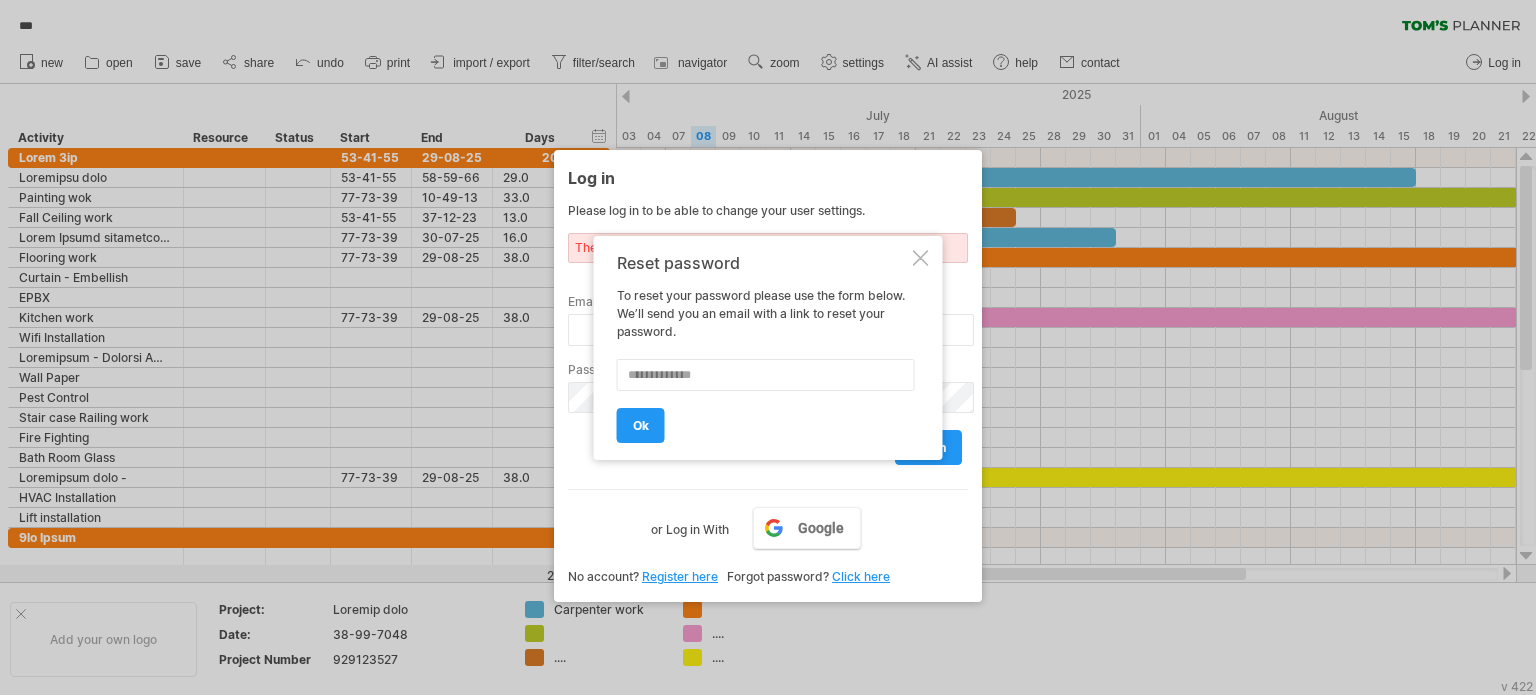 click at bounding box center [921, 258] 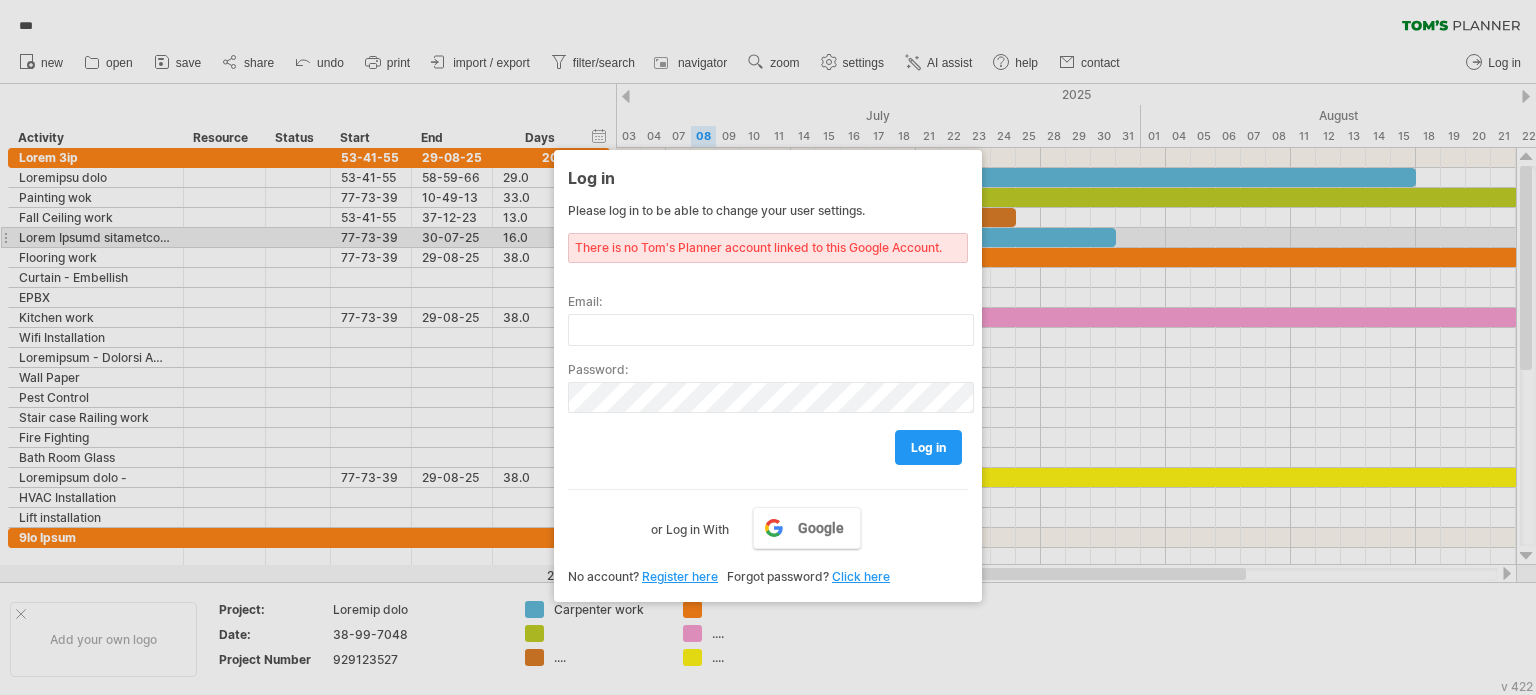 click on "There is no Tom's Planner account linked to this Google Account." at bounding box center [768, 248] 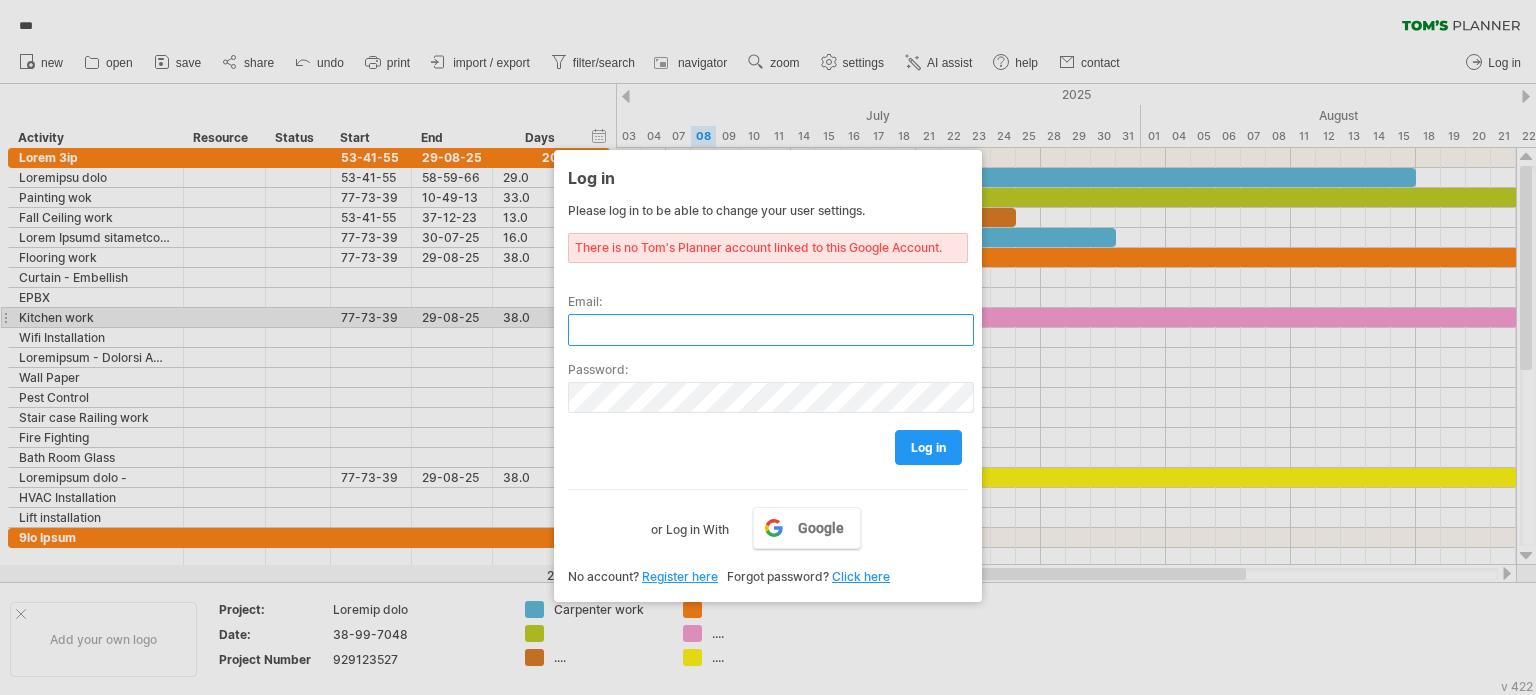 click at bounding box center [771, 330] 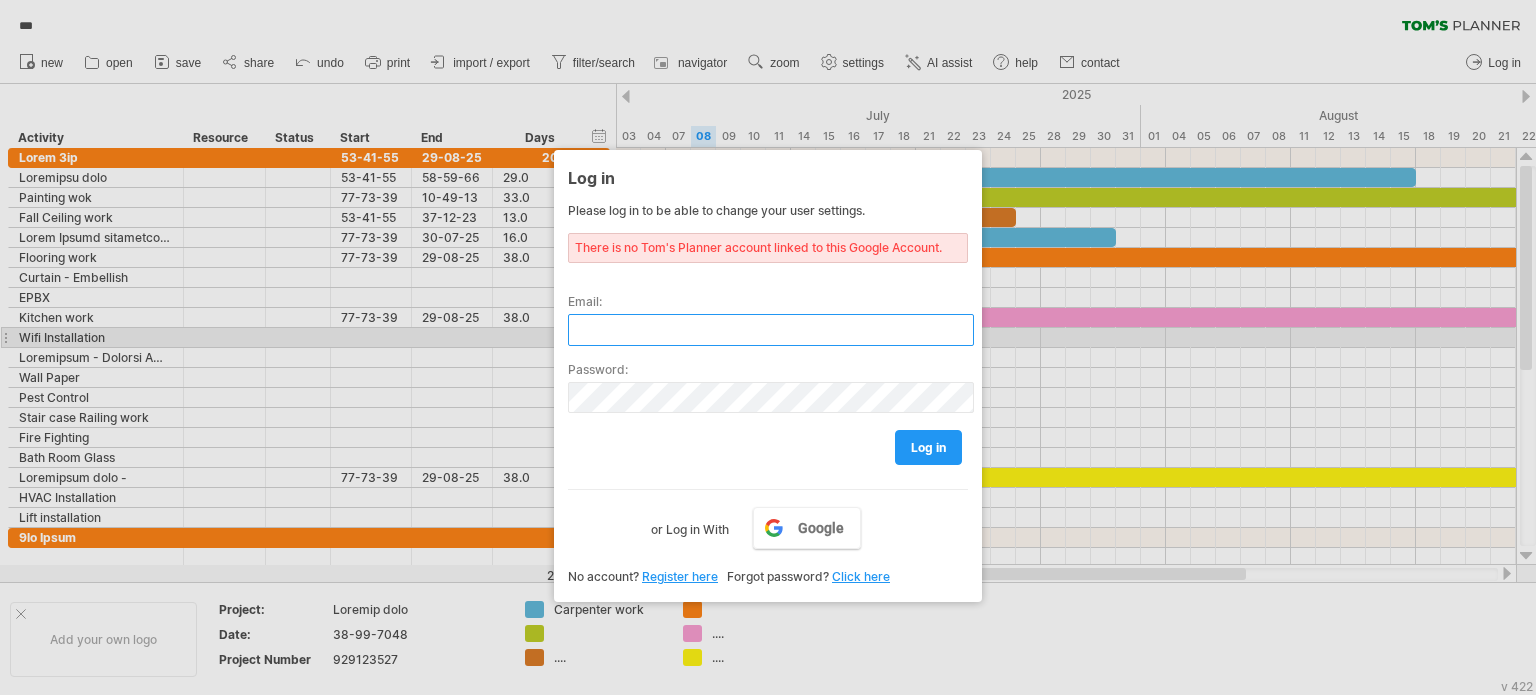 click at bounding box center [771, 330] 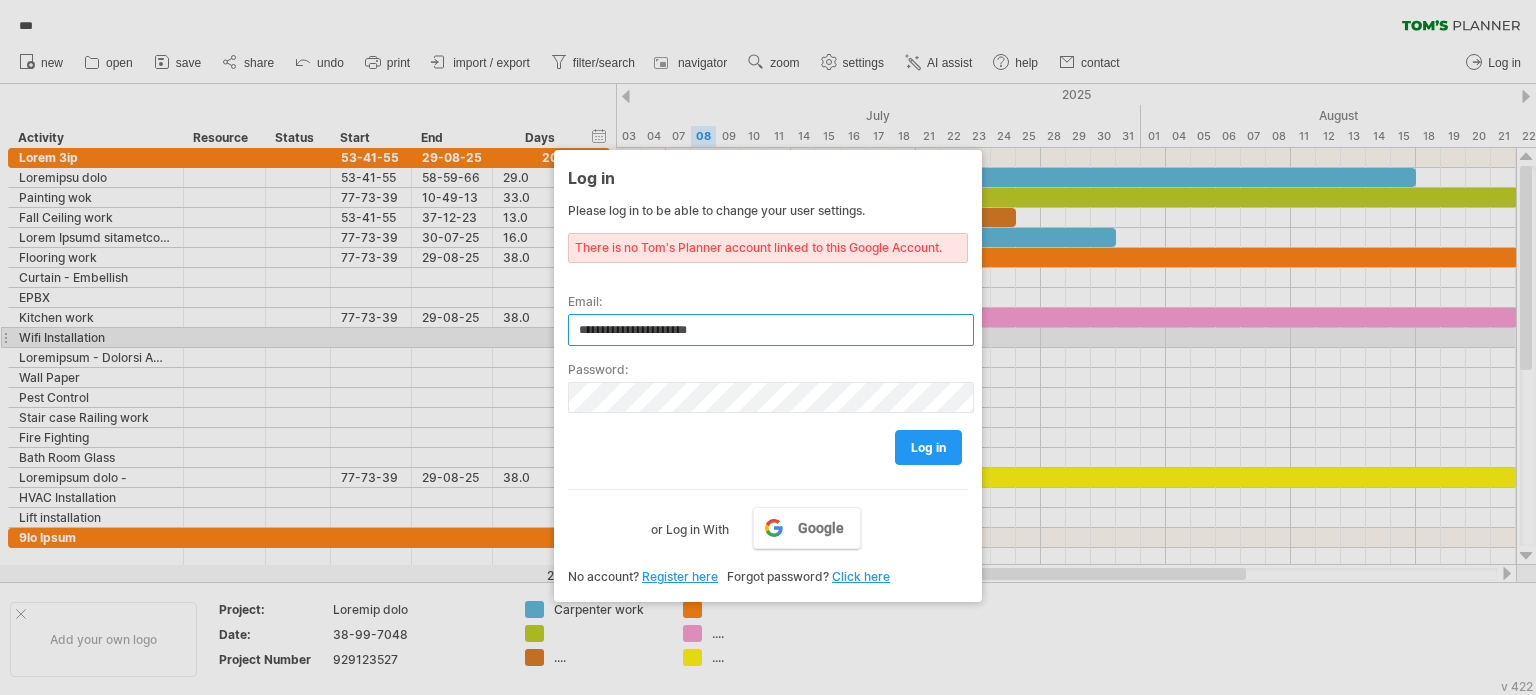type on "**********" 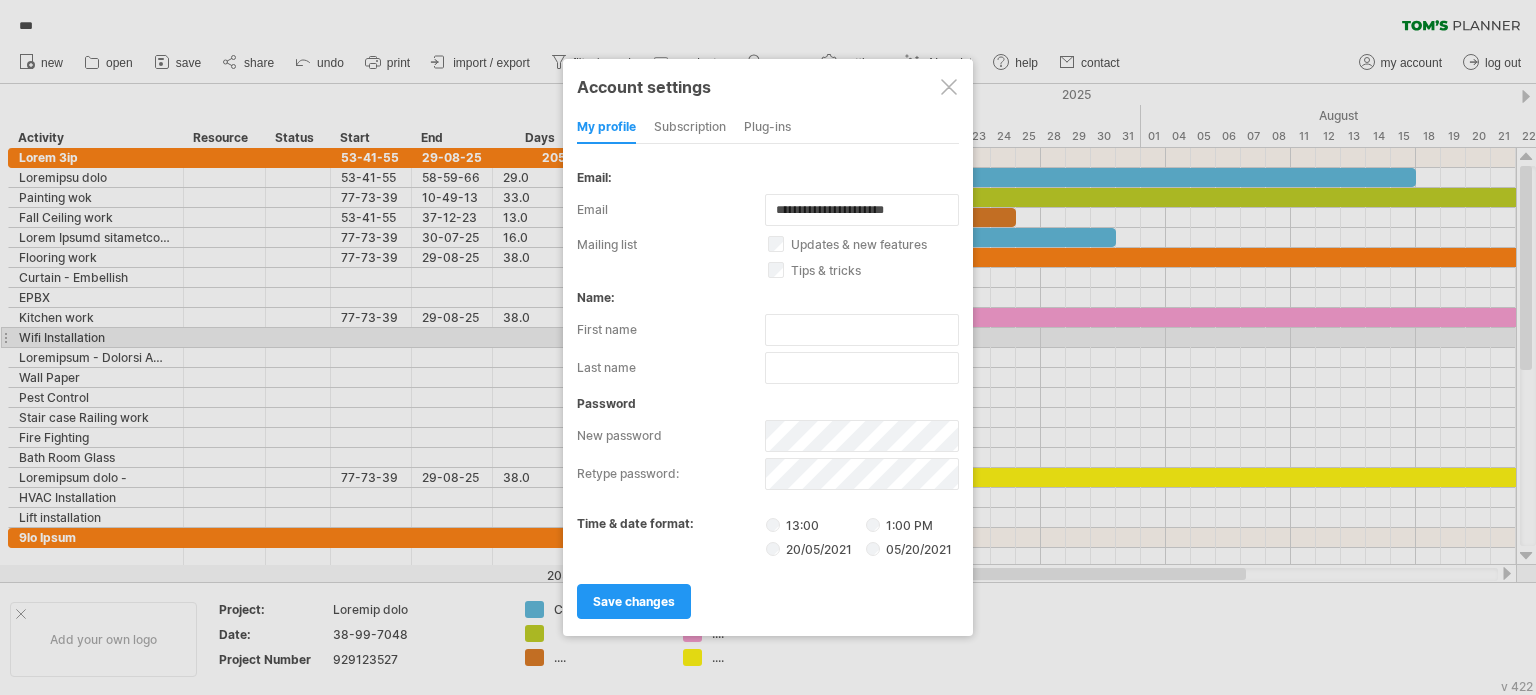 click at bounding box center (949, 87) 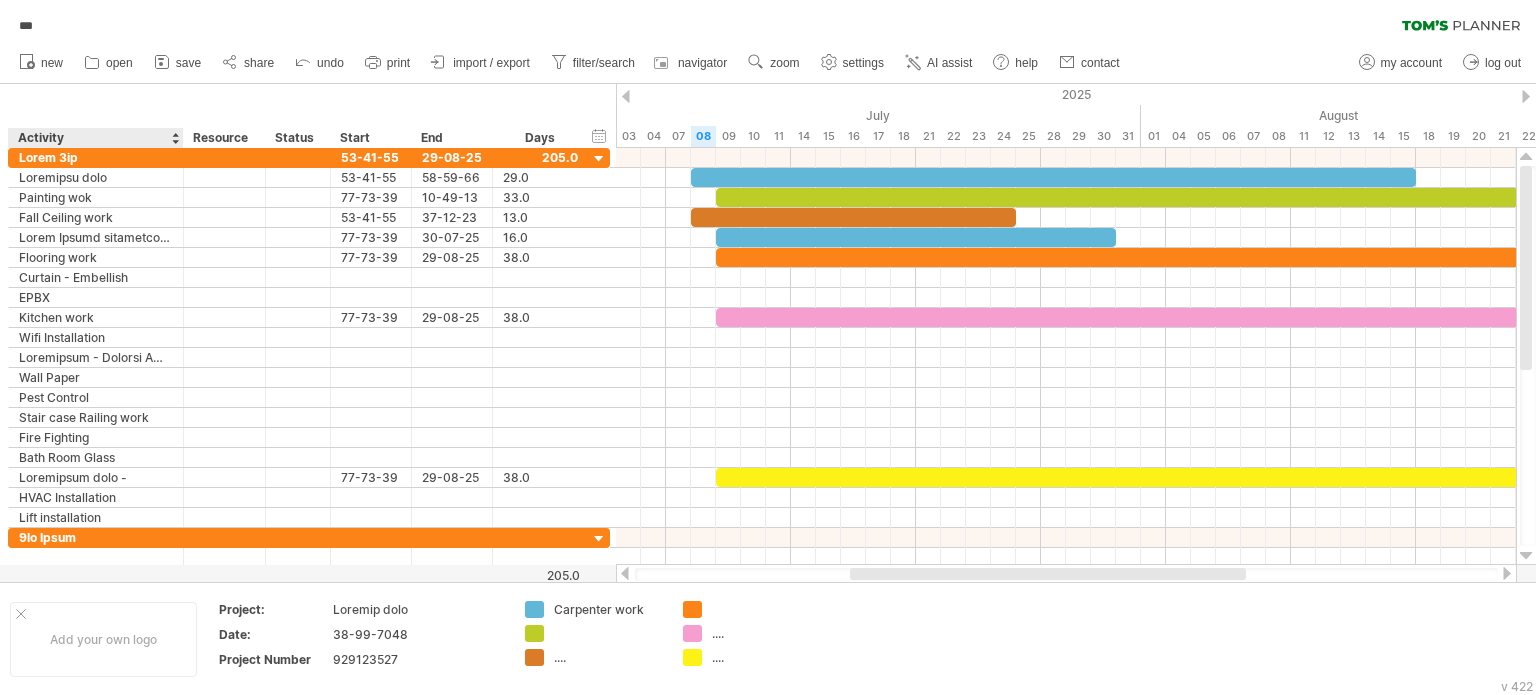 click at bounding box center [175, 138] 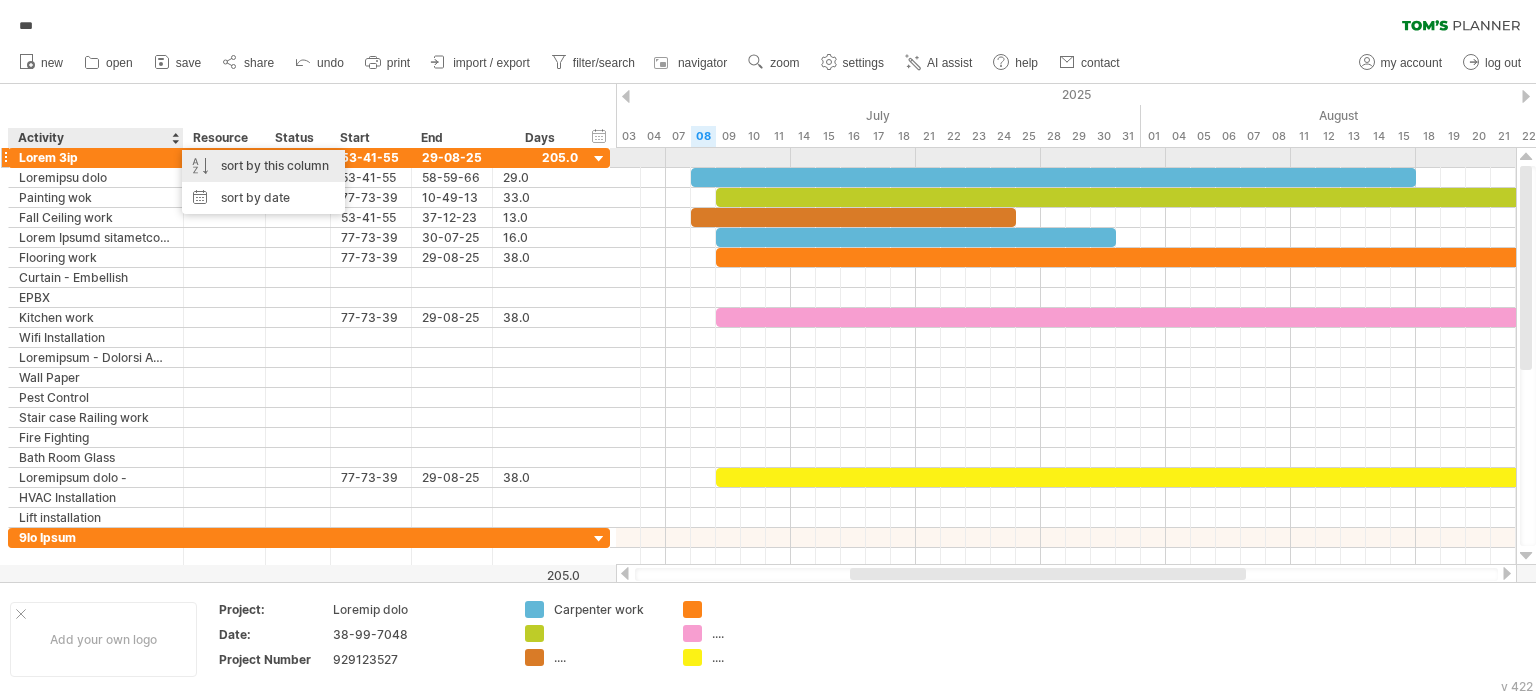 click on "sort by this column" at bounding box center [263, 166] 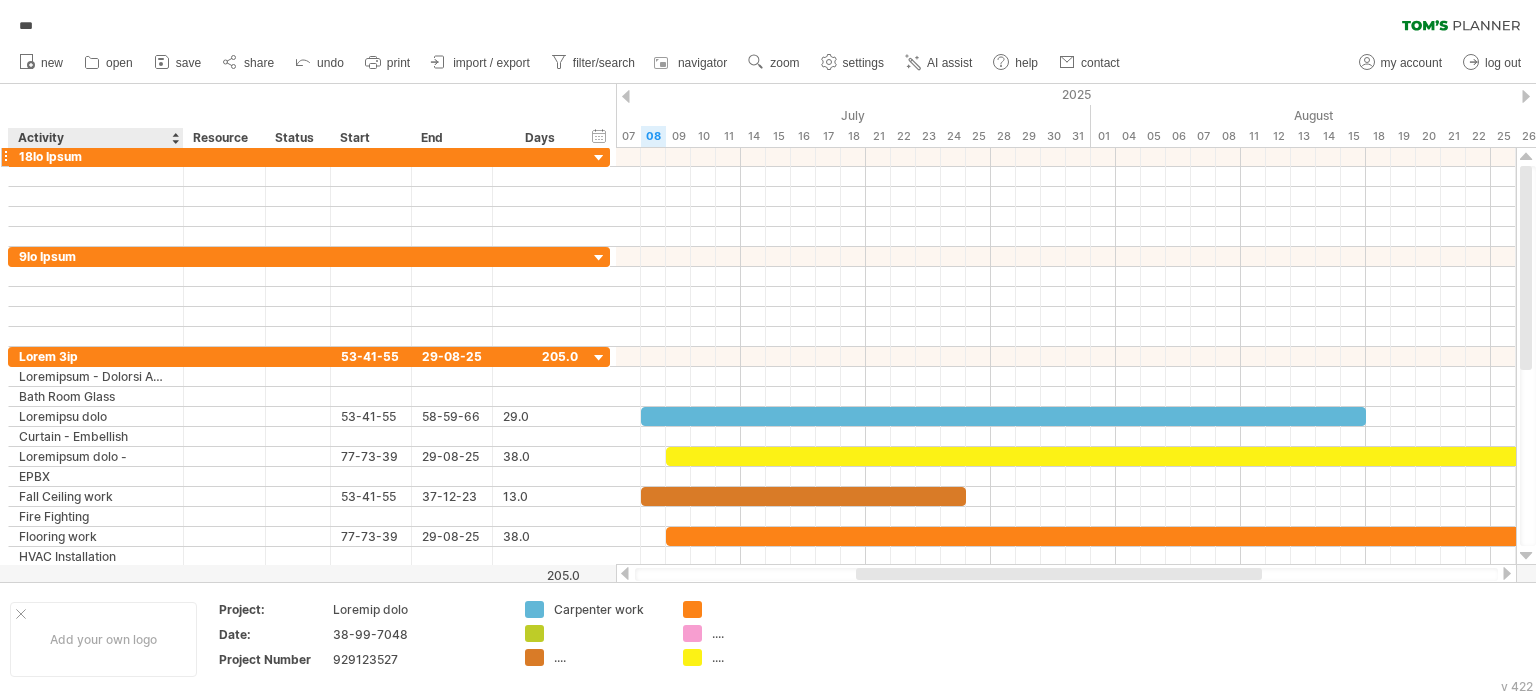 click on "Trying to reach plan.tomsplanner.com
Connected again...
0%
autosave...
***
filter:  [ car ]
clear filter
reapply filter" at bounding box center [768, 347] 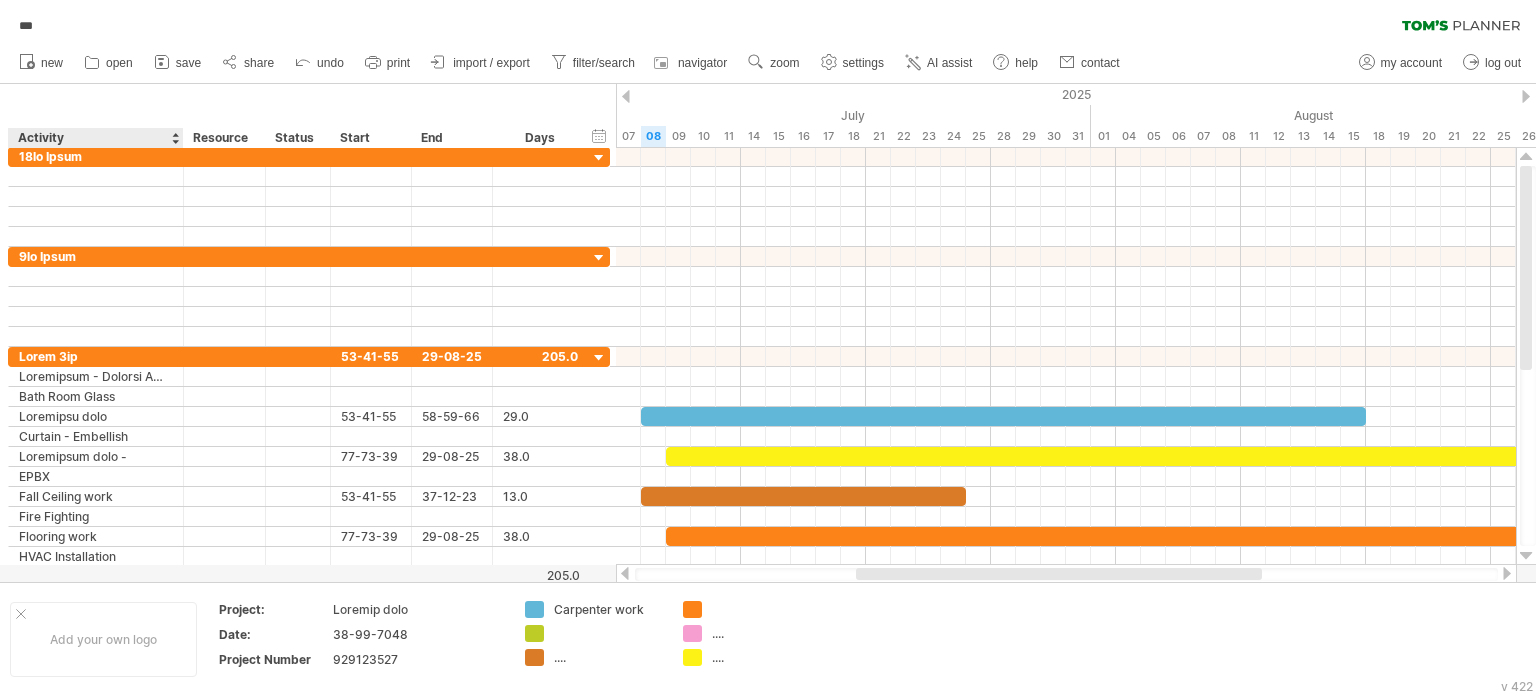 click at bounding box center [175, 138] 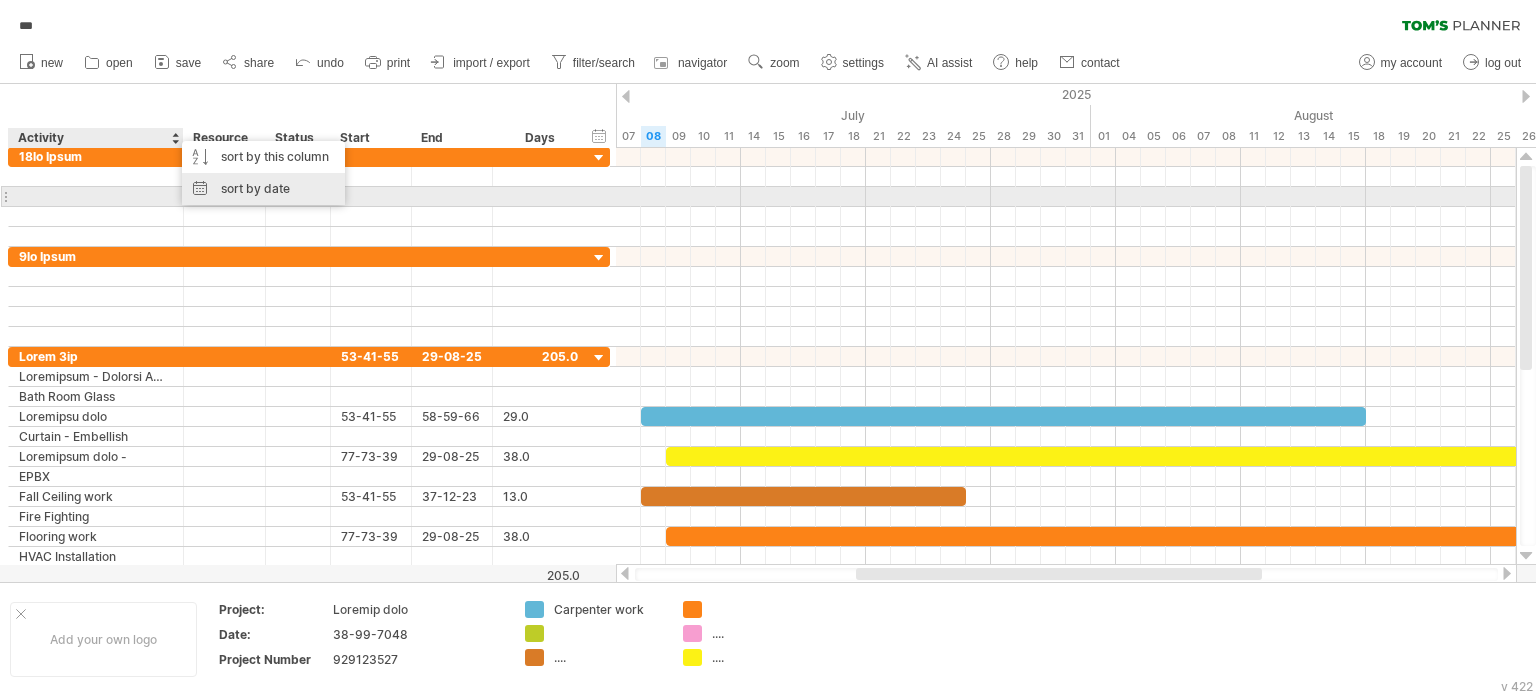 click on "sort by date" at bounding box center [263, 189] 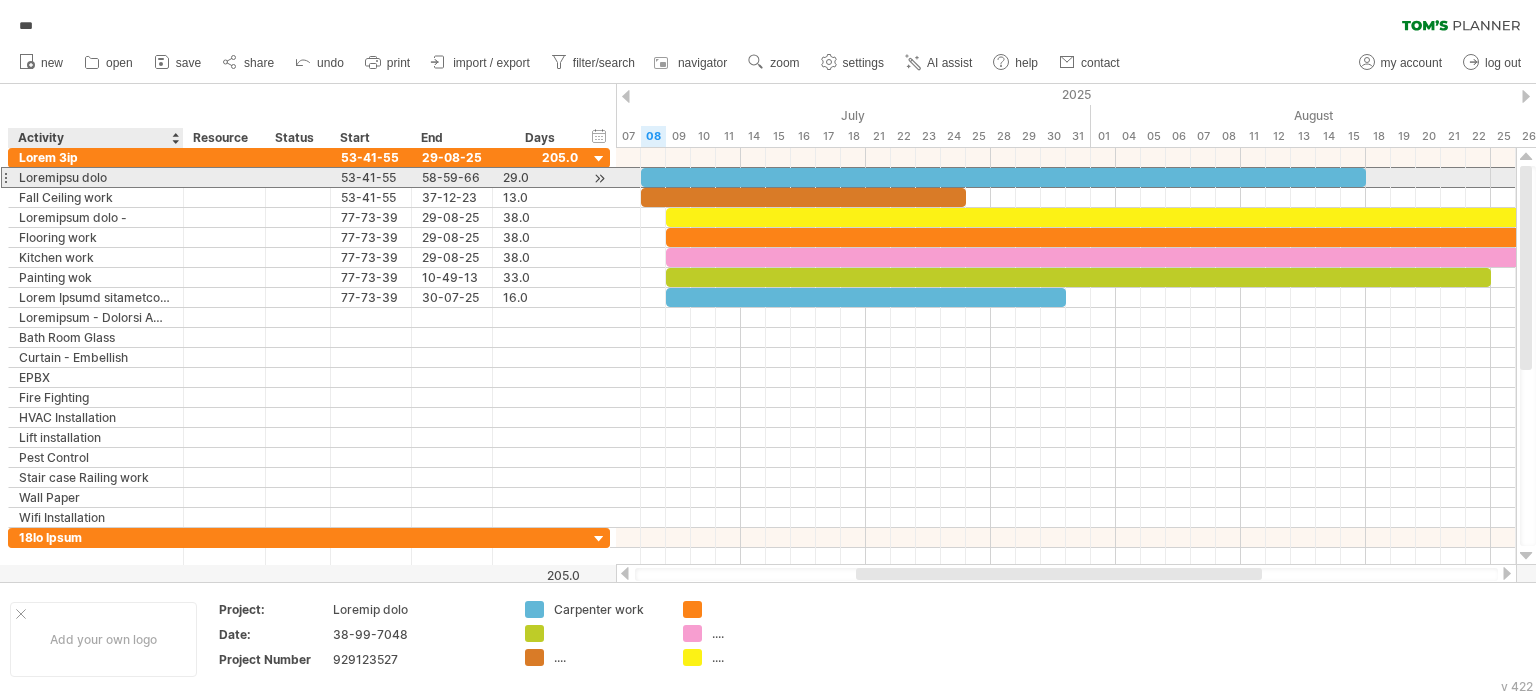 click on "Loremipsu dolo" at bounding box center [96, 177] 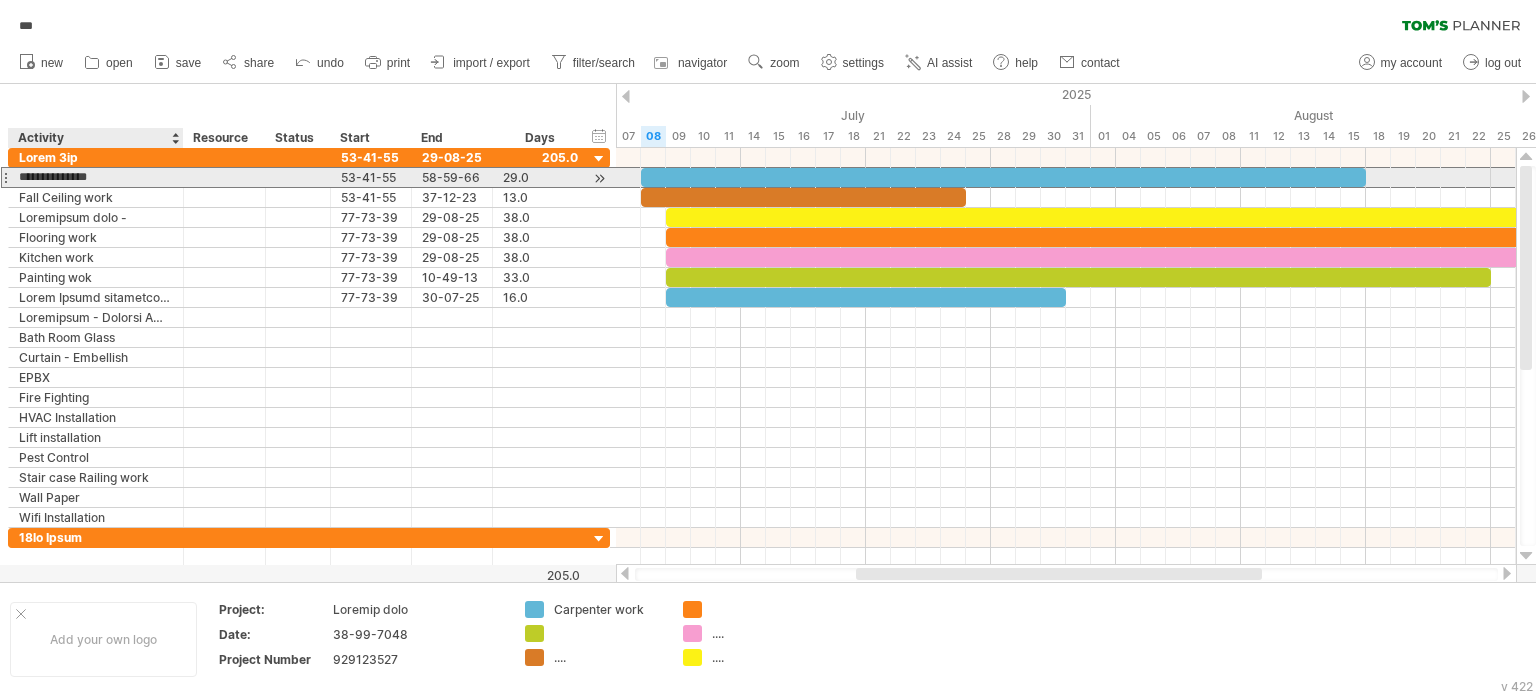 click on "**********" at bounding box center [96, 177] 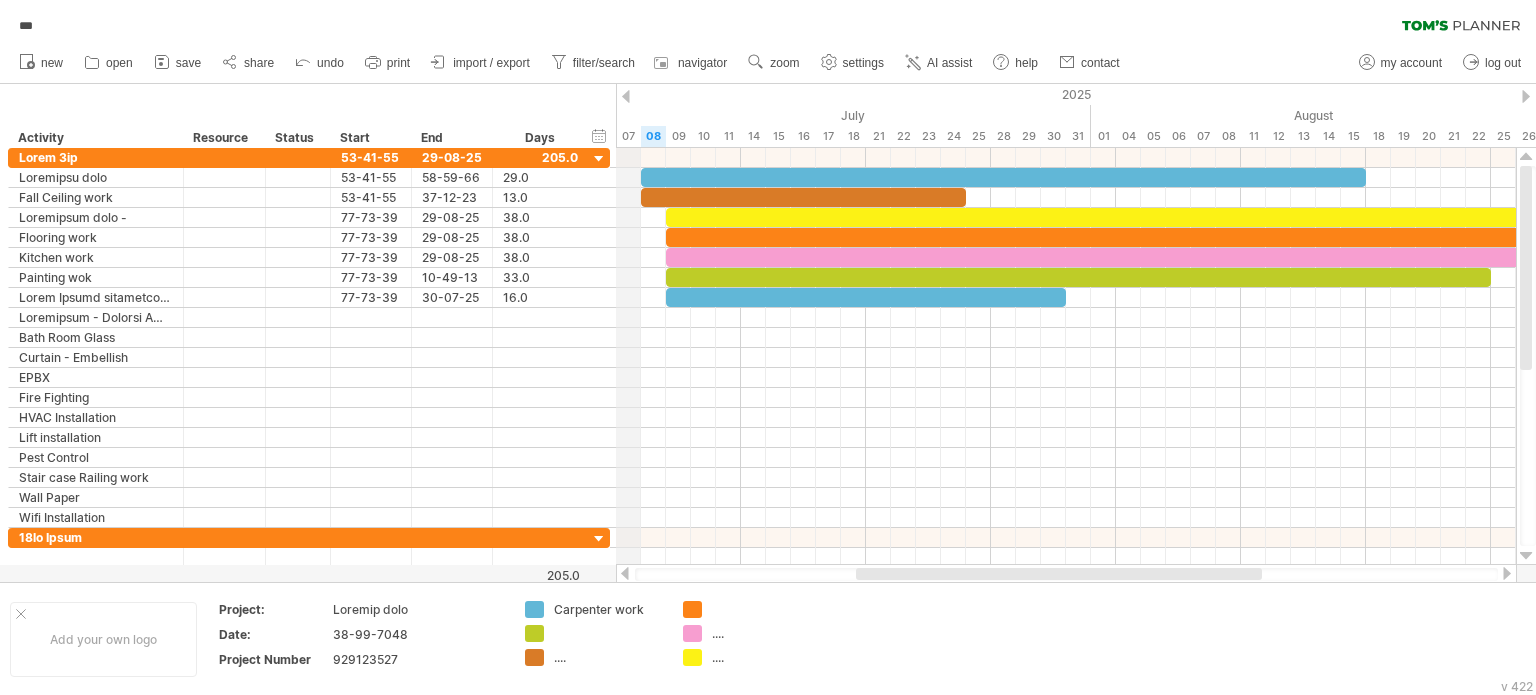 click on "2025" at bounding box center (1353, 94) 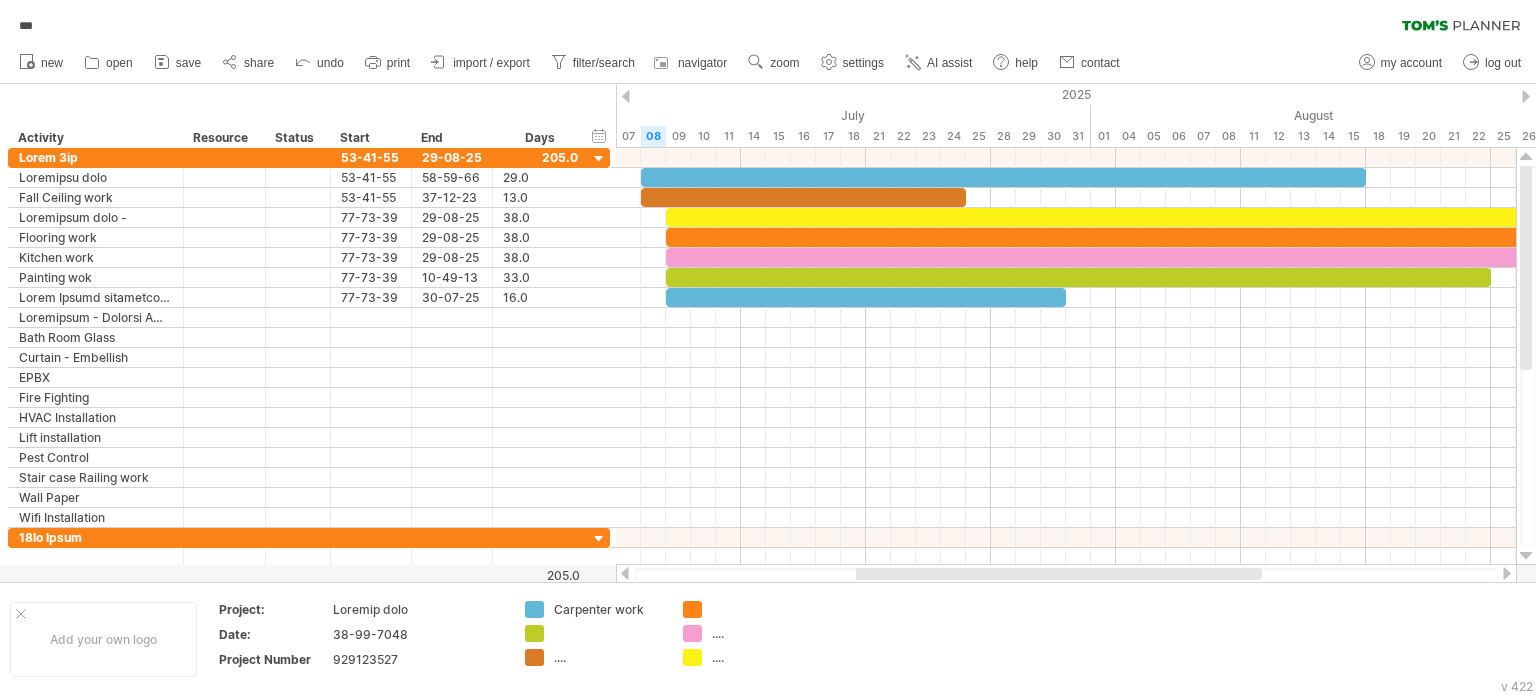 click at bounding box center [1526, 96] 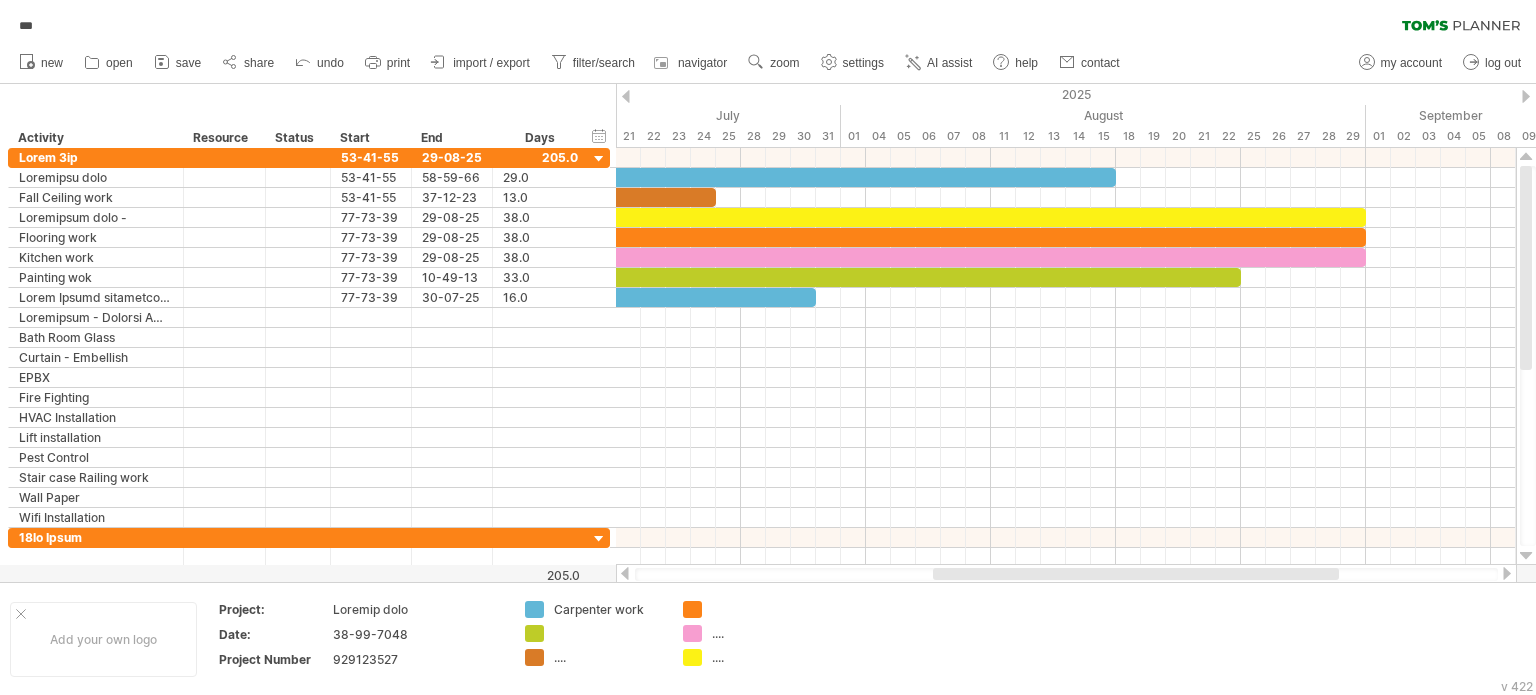 click at bounding box center [626, 96] 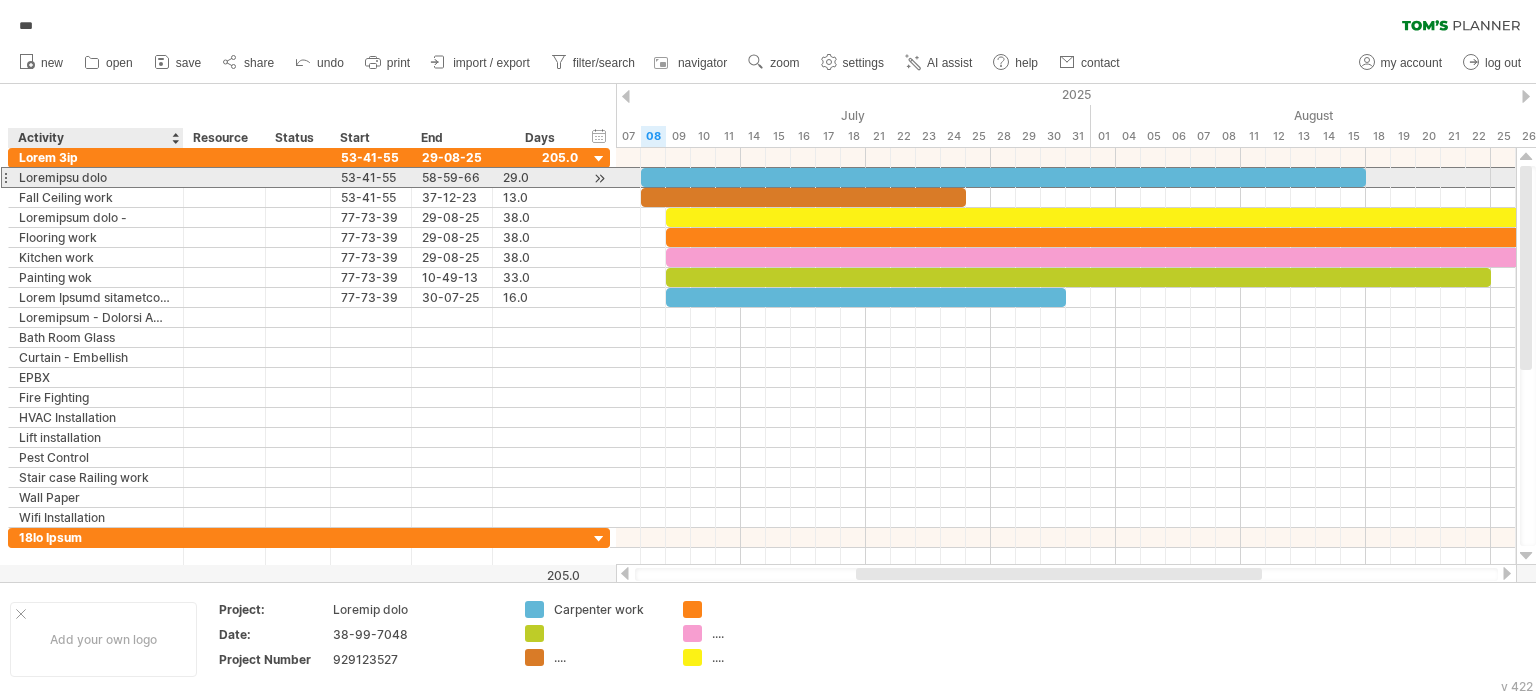 click on "Loremipsu dolo" at bounding box center (96, 177) 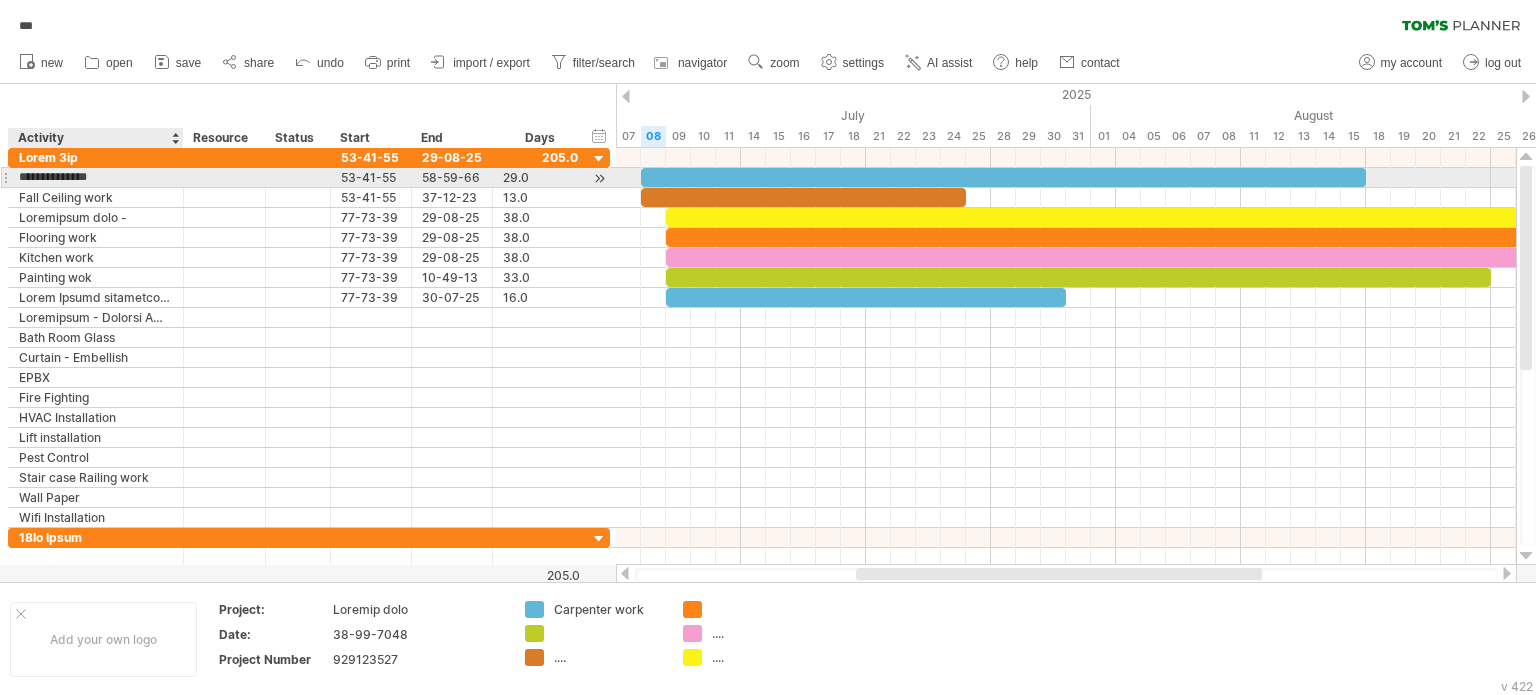 click on "**********" at bounding box center (96, 177) 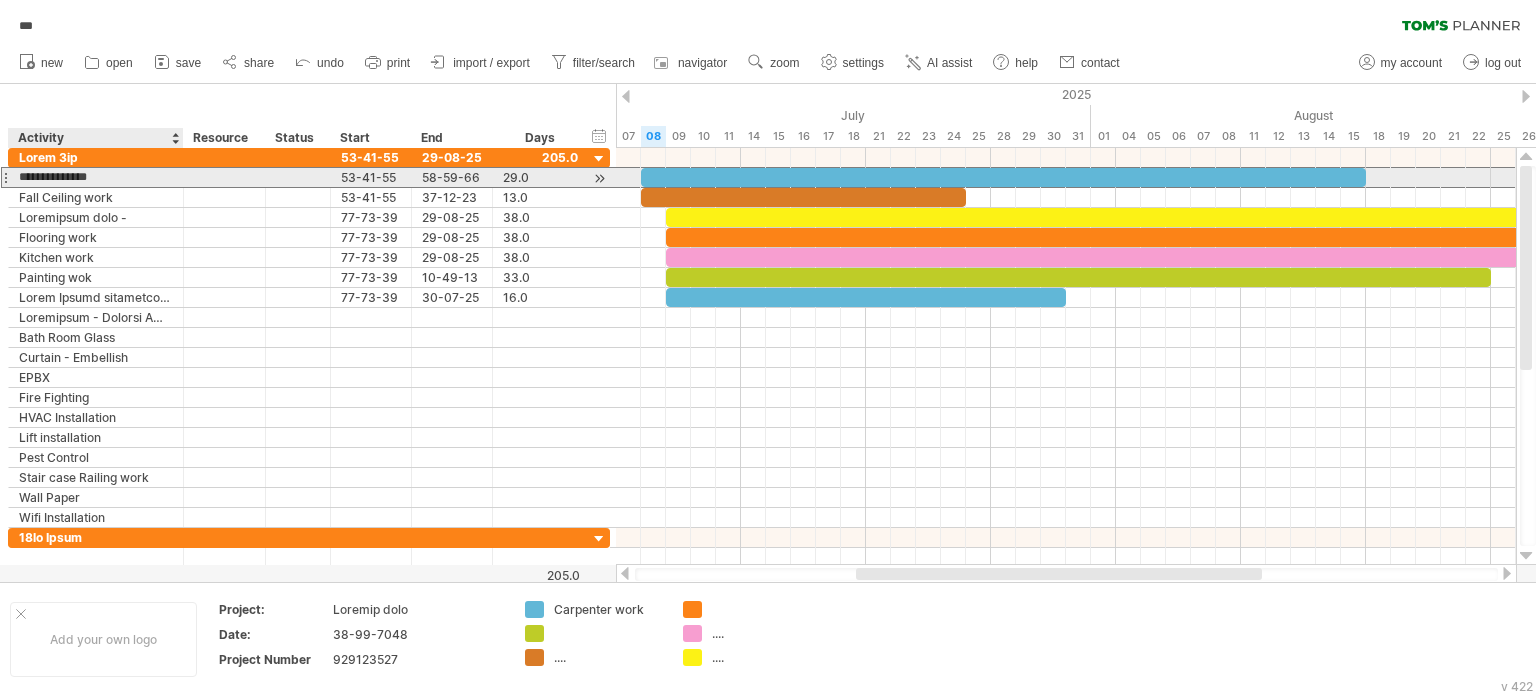 click on "**********" at bounding box center [96, 177] 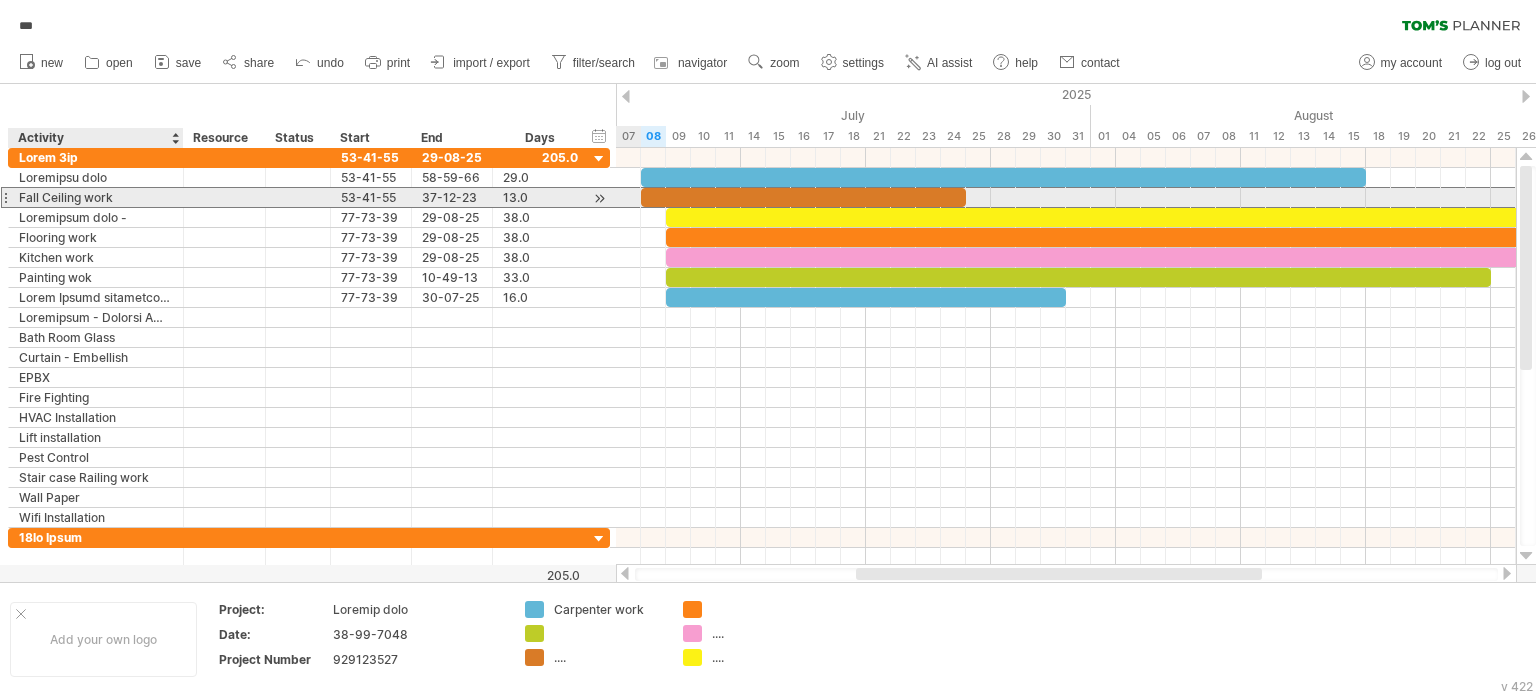 click on "Fall Ceiling work" at bounding box center [96, 197] 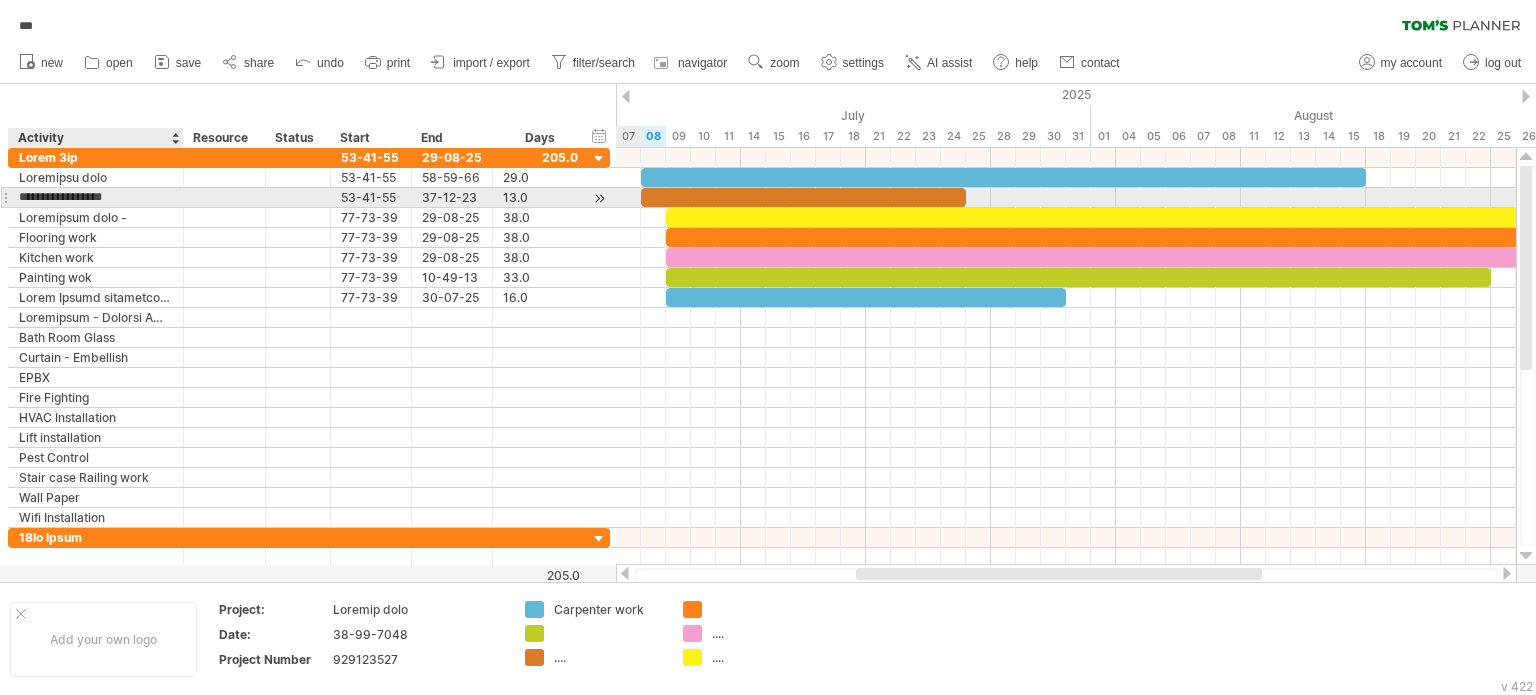 click on "**********" at bounding box center [96, 197] 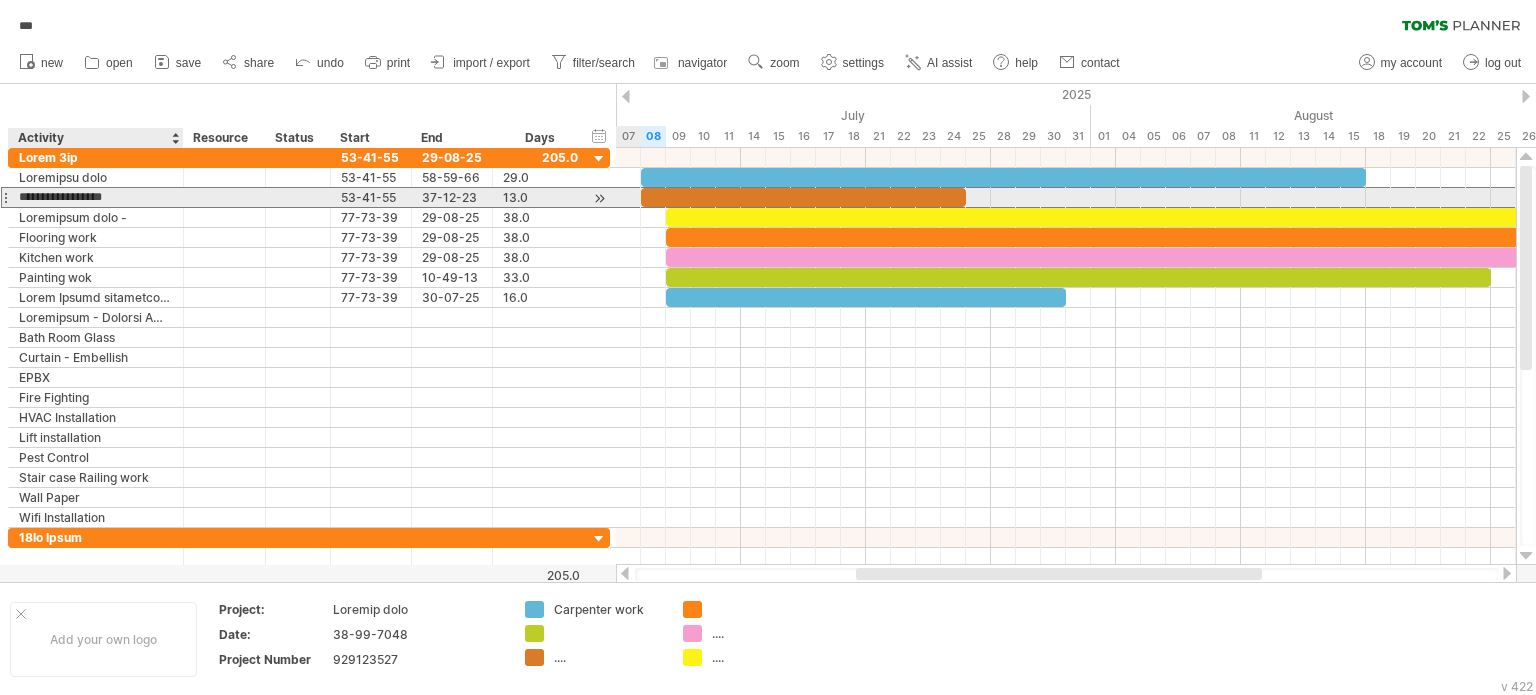 click on "**********" at bounding box center (96, 197) 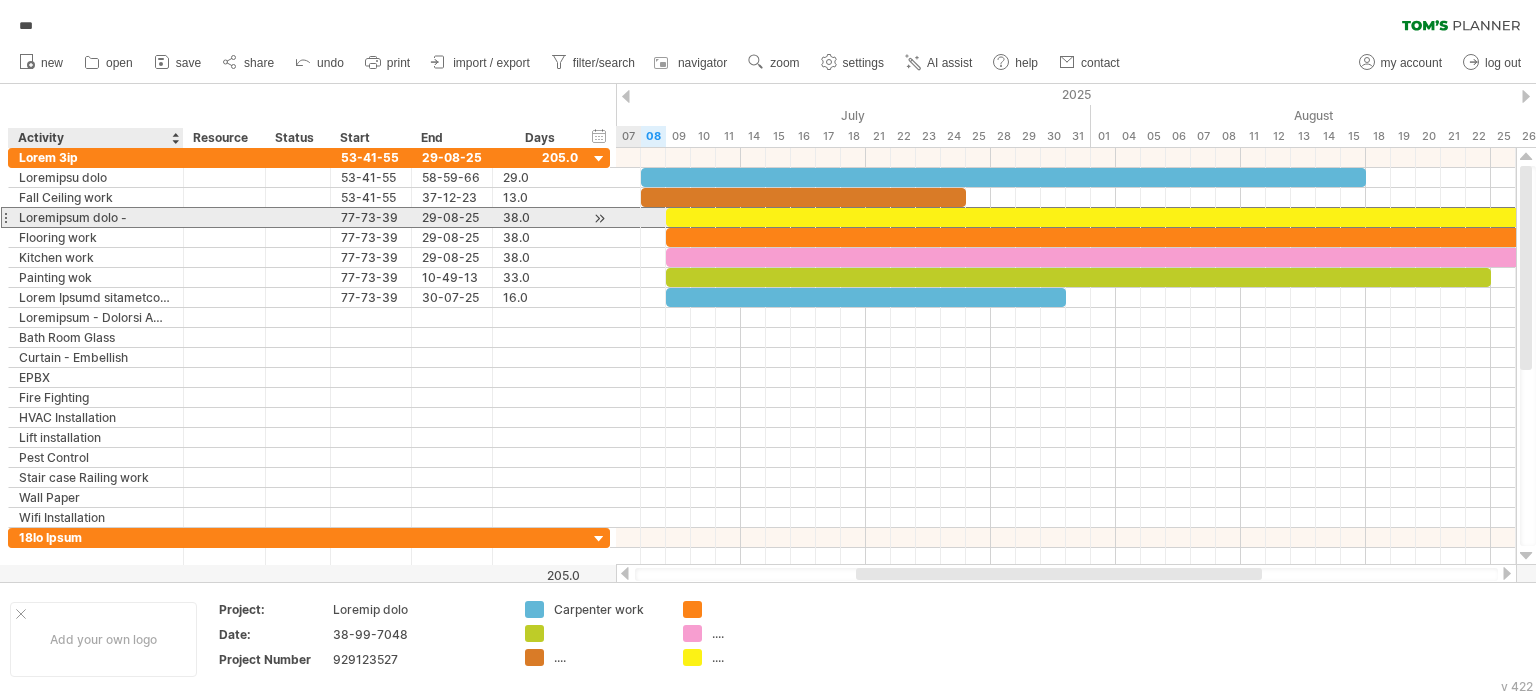 click on "Loremipsum dolo -" at bounding box center (96, 217) 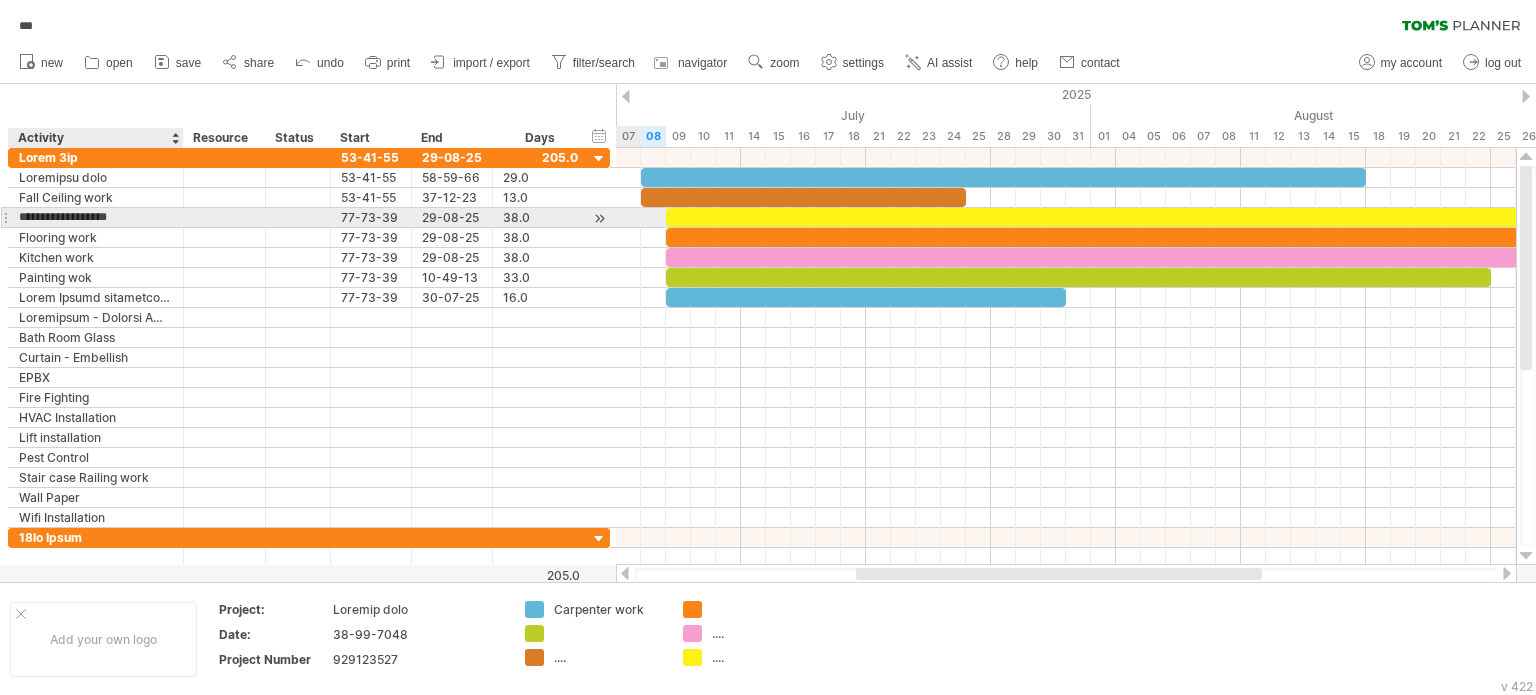 click on "**********" at bounding box center (96, 217) 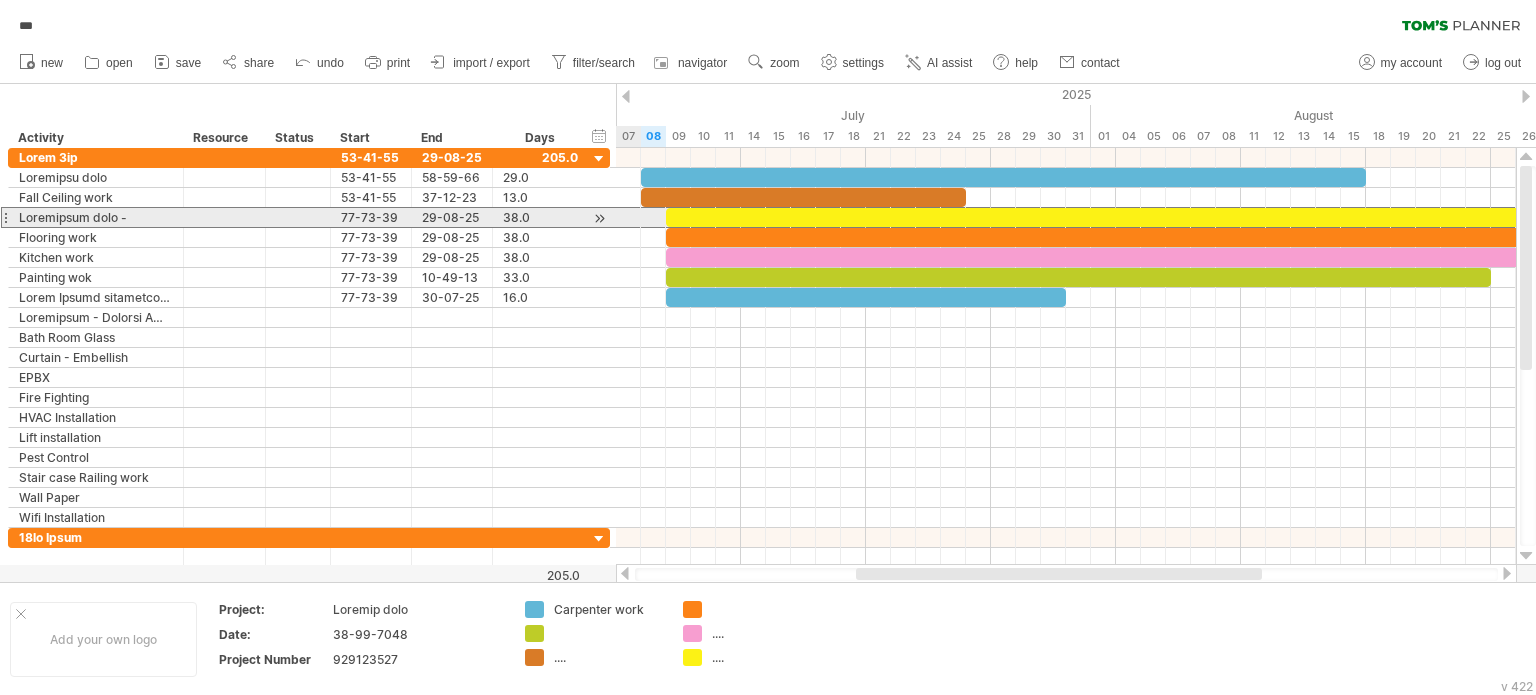 click at bounding box center [5, 217] 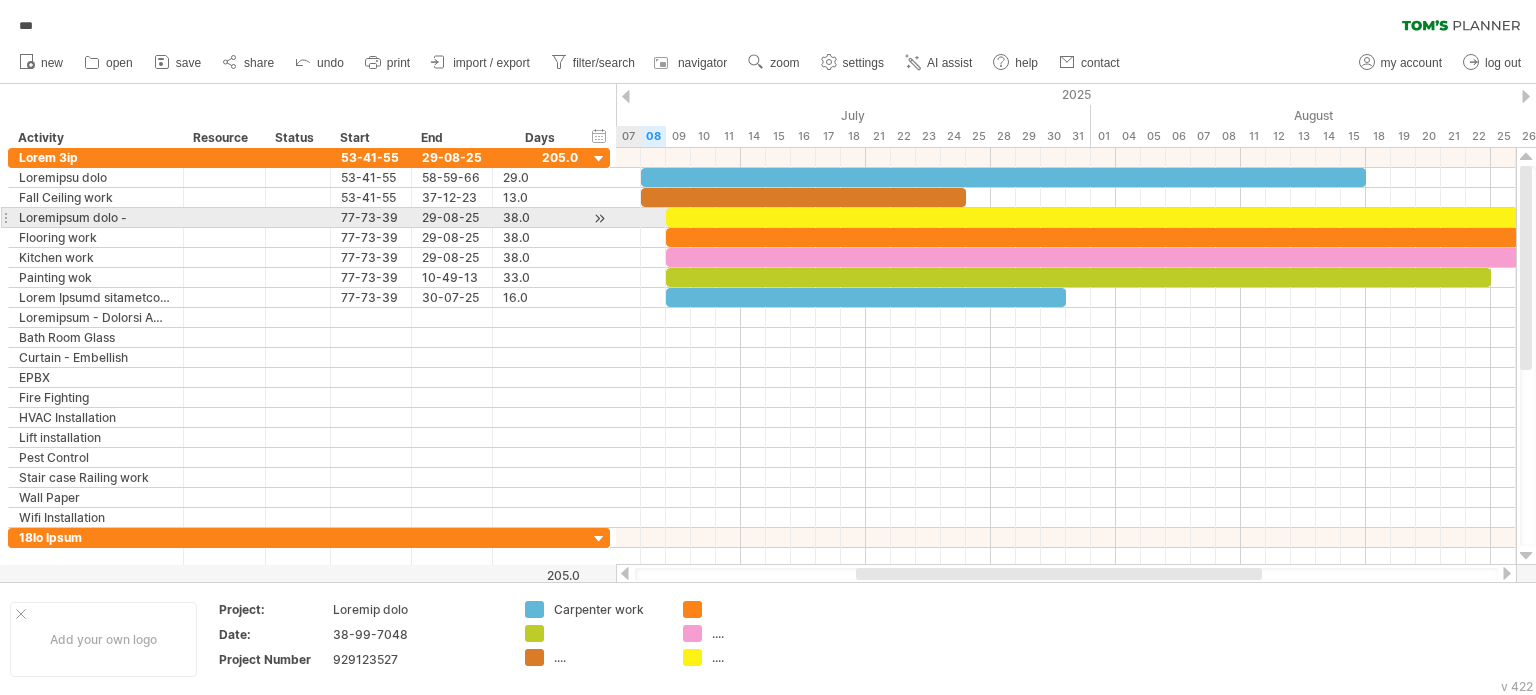 click at bounding box center (5, 217) 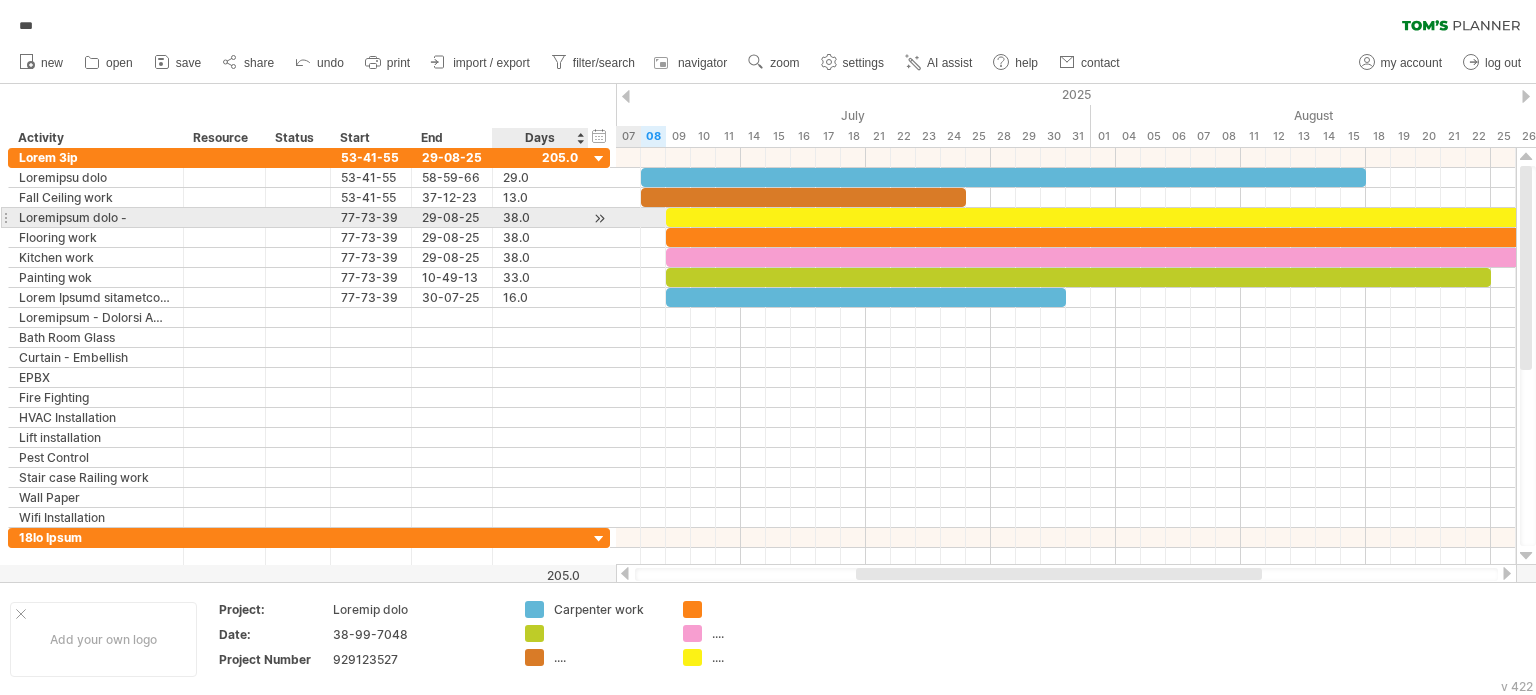 click at bounding box center [599, 218] 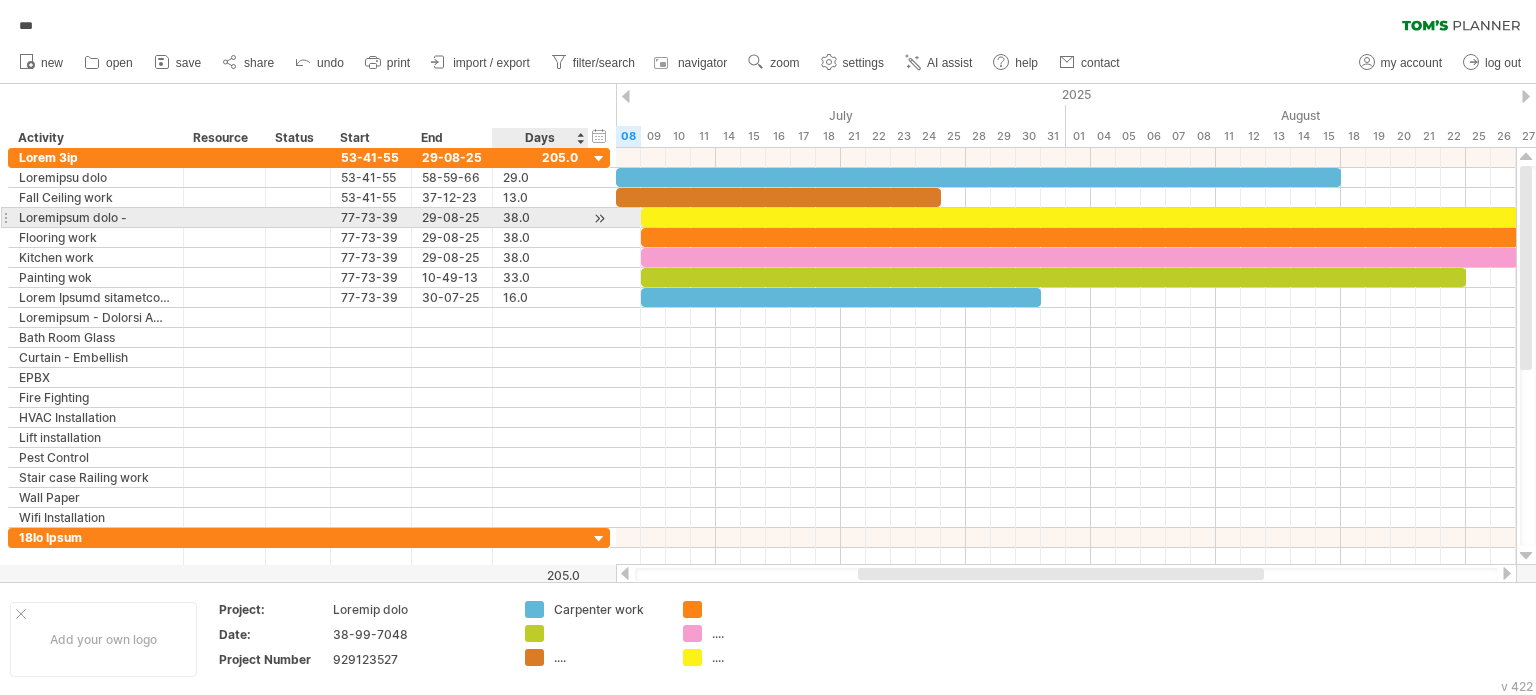 click at bounding box center (599, 218) 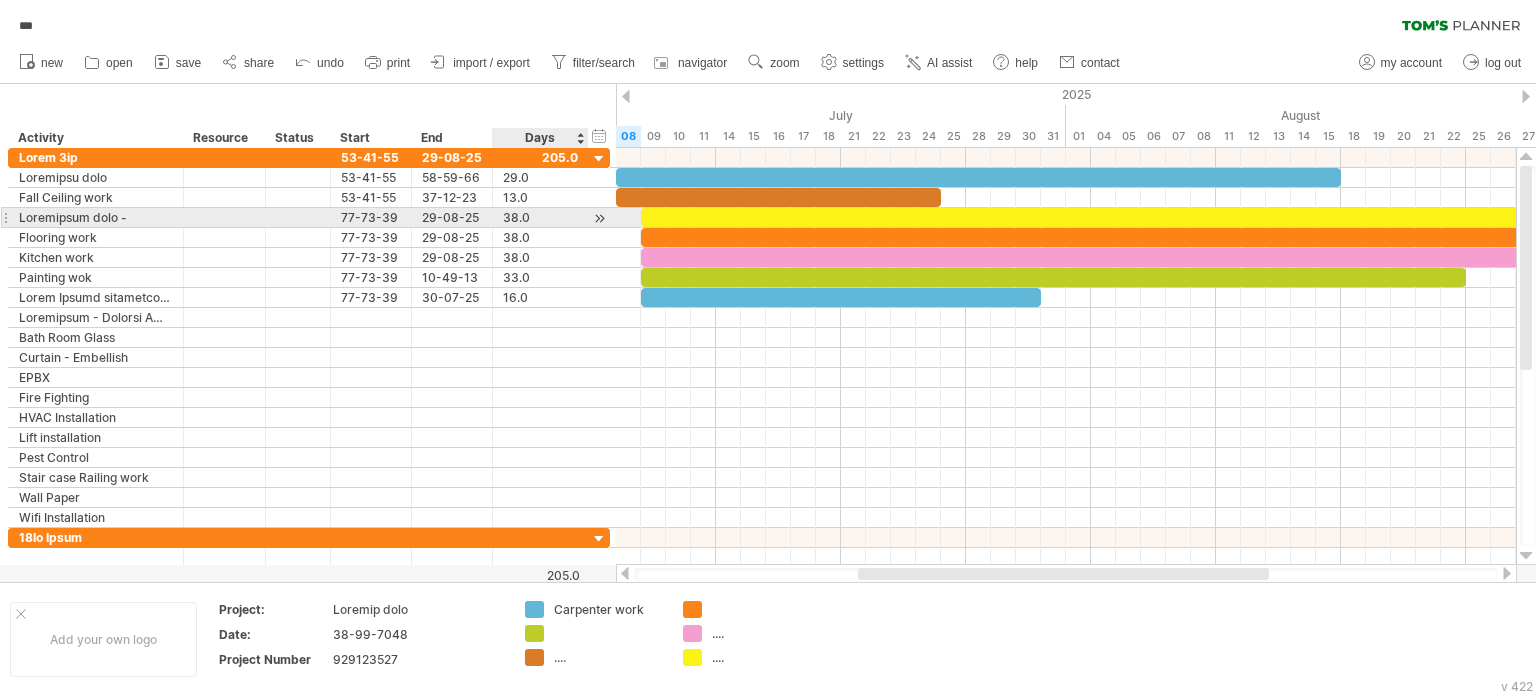 click at bounding box center (599, 218) 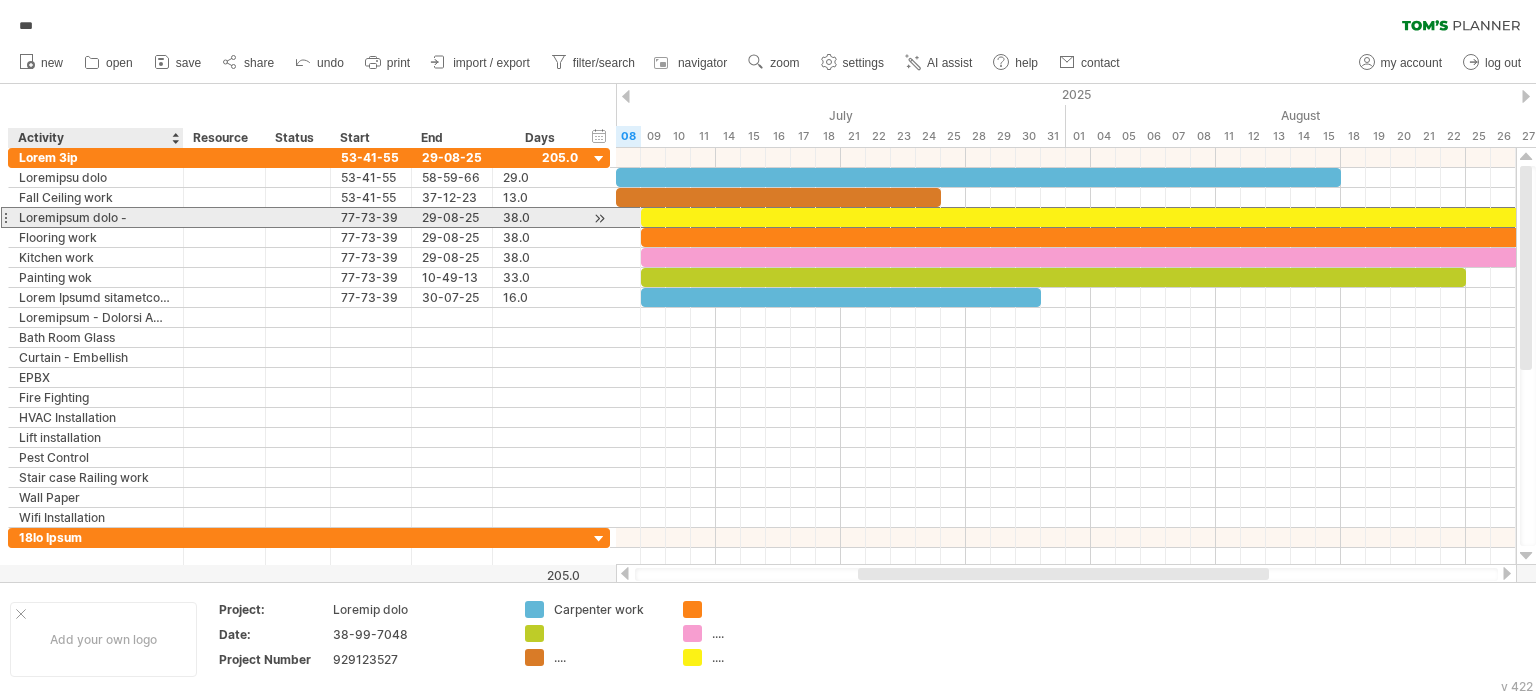 click on "Loremipsum dolo -" at bounding box center (96, 217) 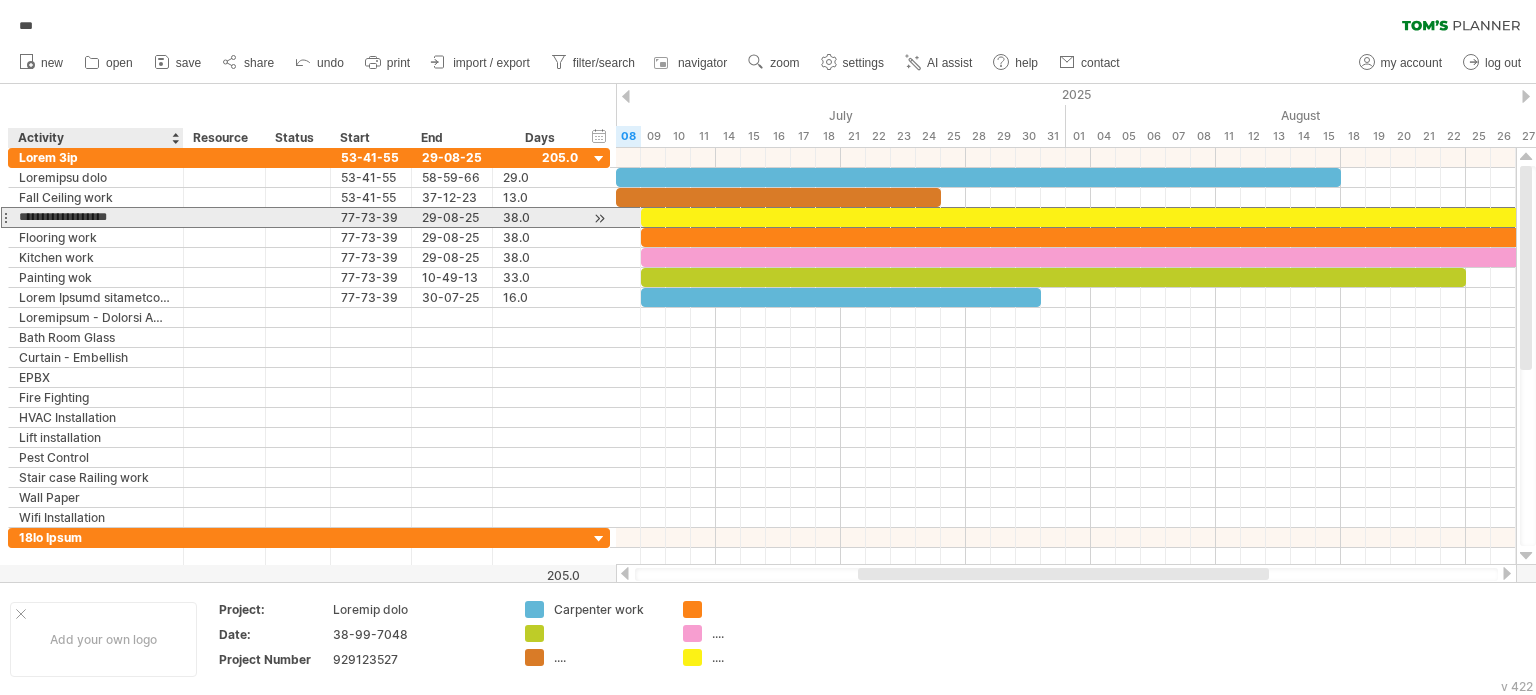 click on "**********" at bounding box center (96, 217) 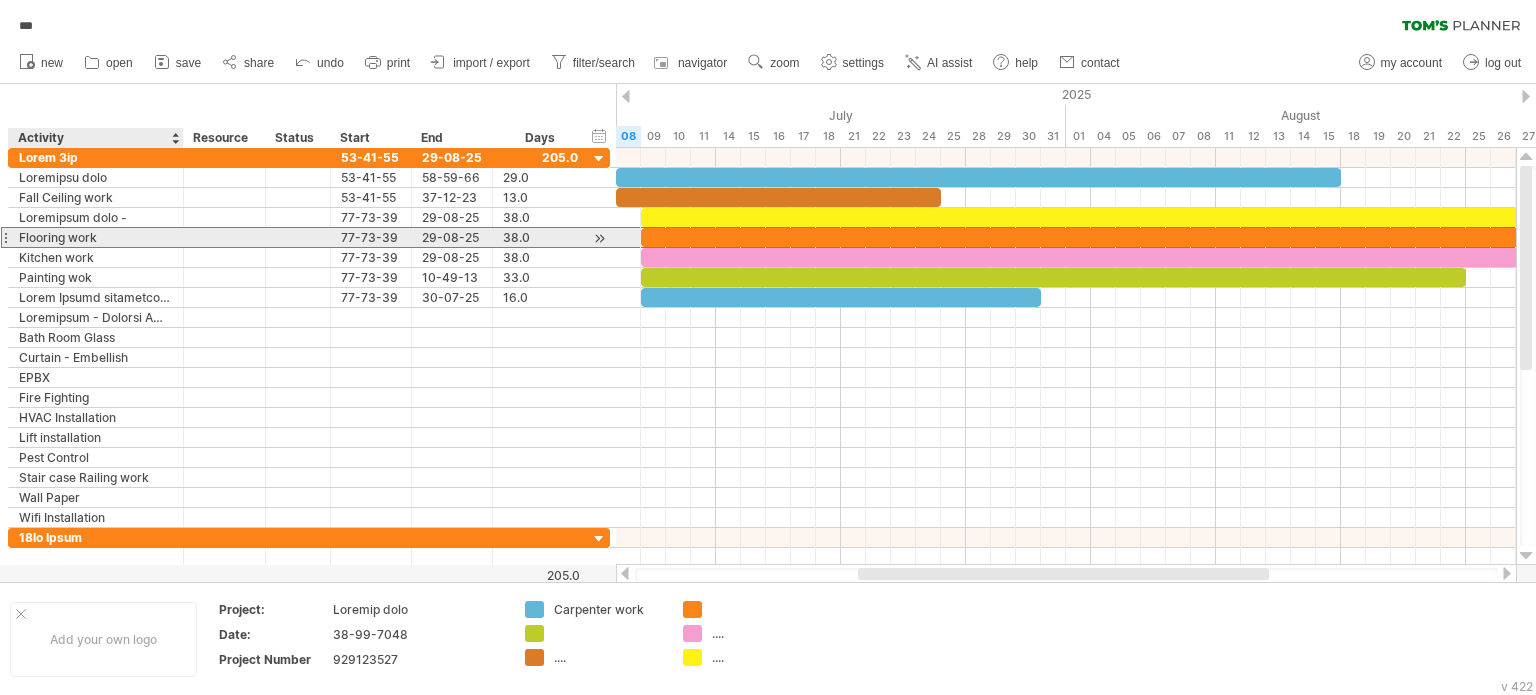 click on "Flooring work" at bounding box center (96, 237) 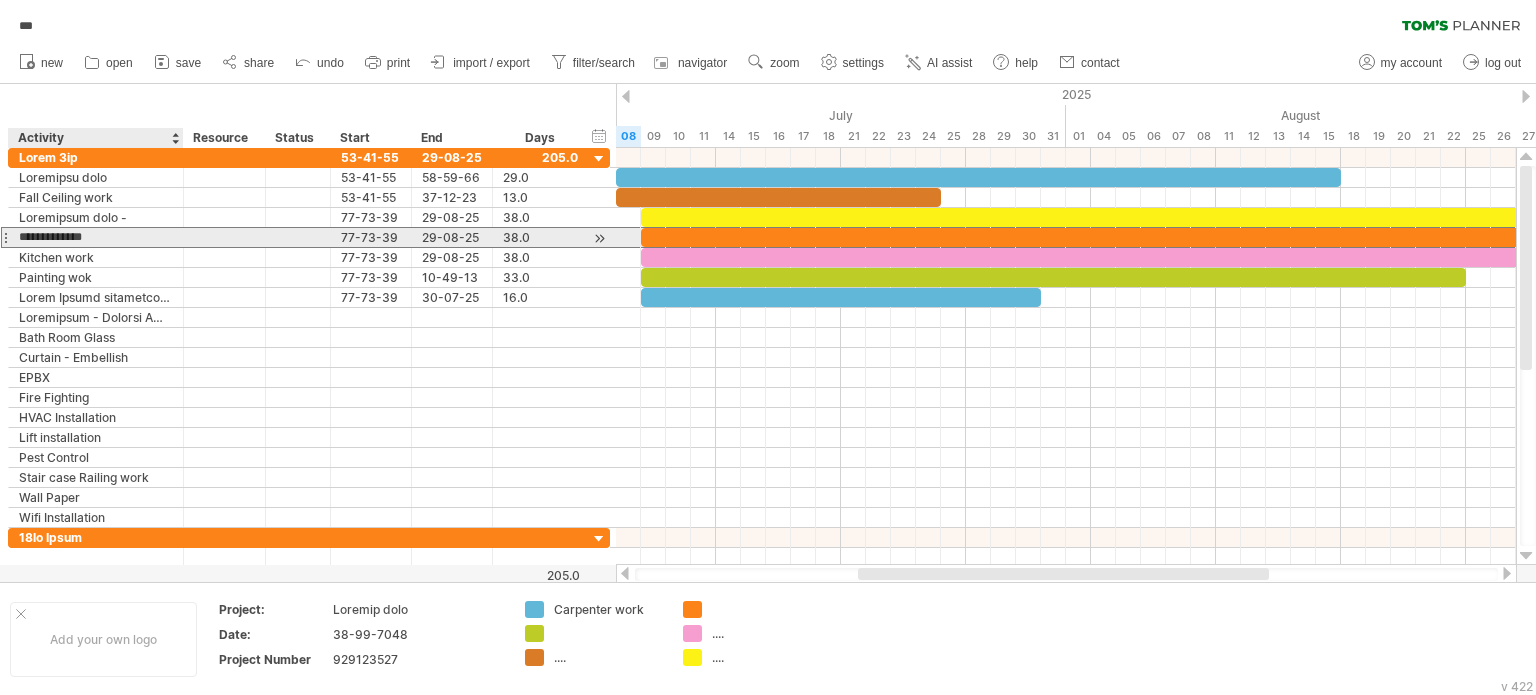click on "**********" at bounding box center [96, 237] 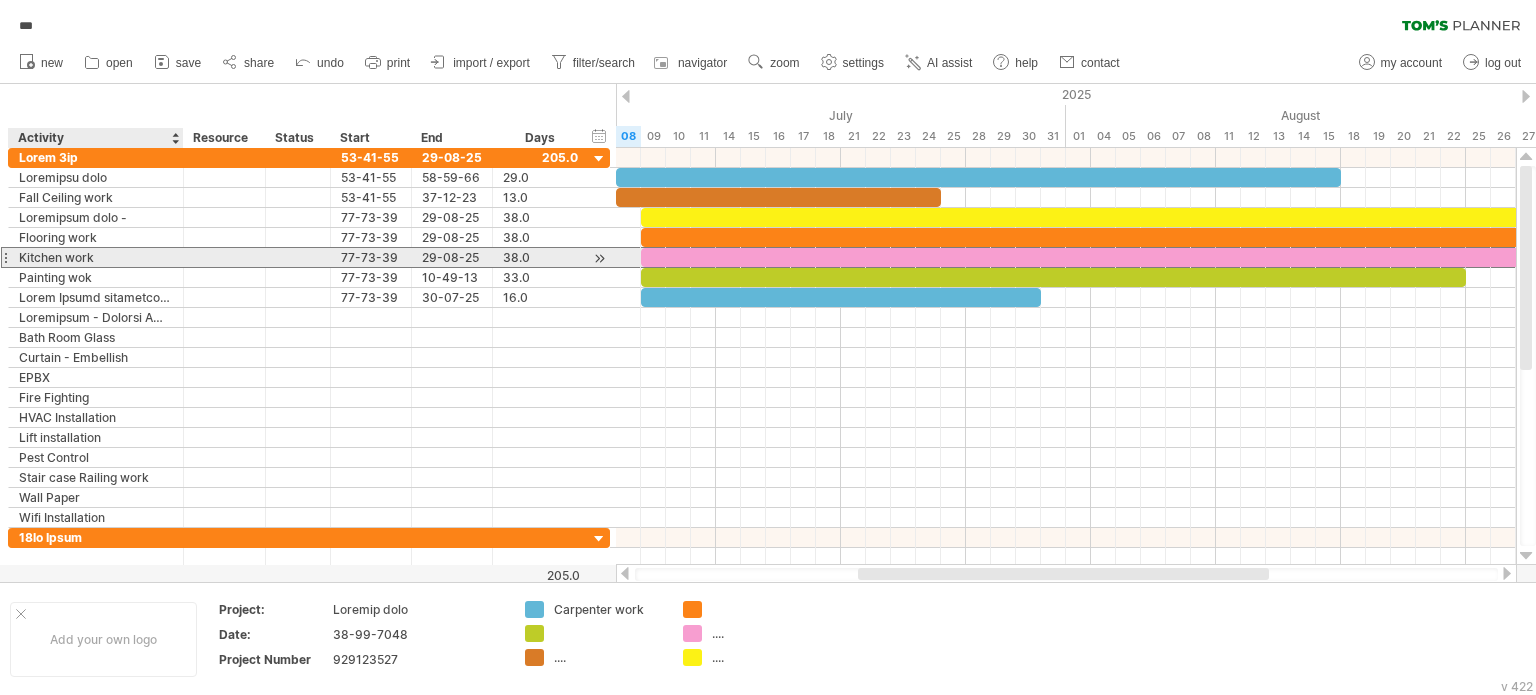 click on "Kitchen work" at bounding box center (96, 257) 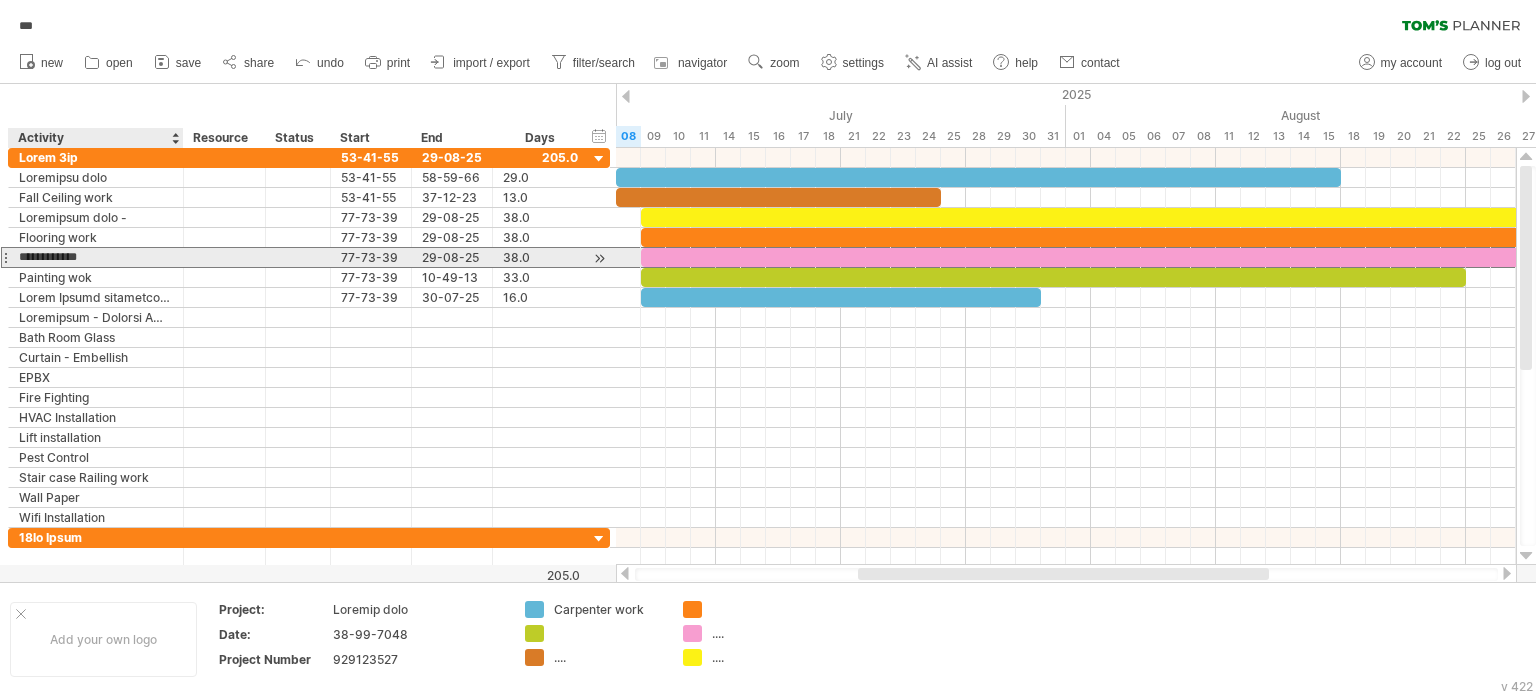 click on "**********" at bounding box center (96, 257) 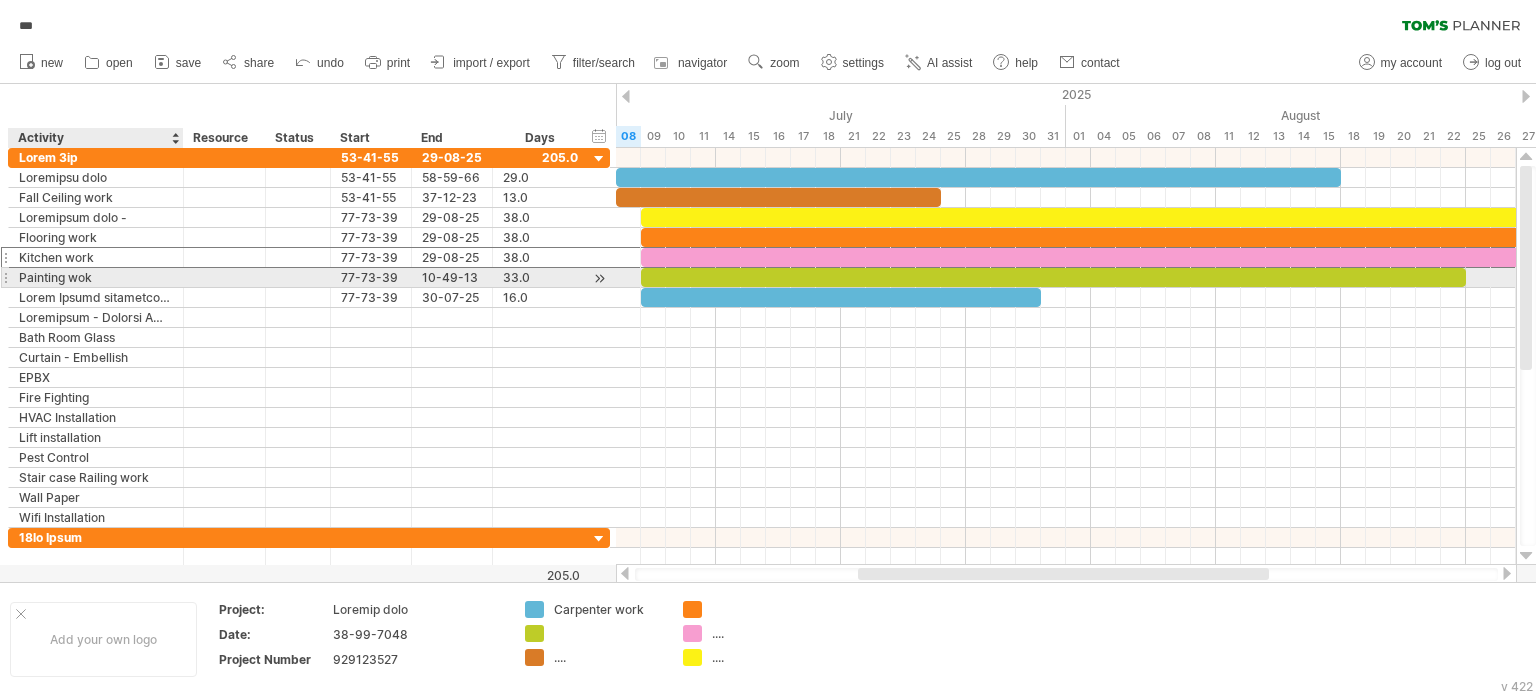 click on "Painting wok" at bounding box center [96, 277] 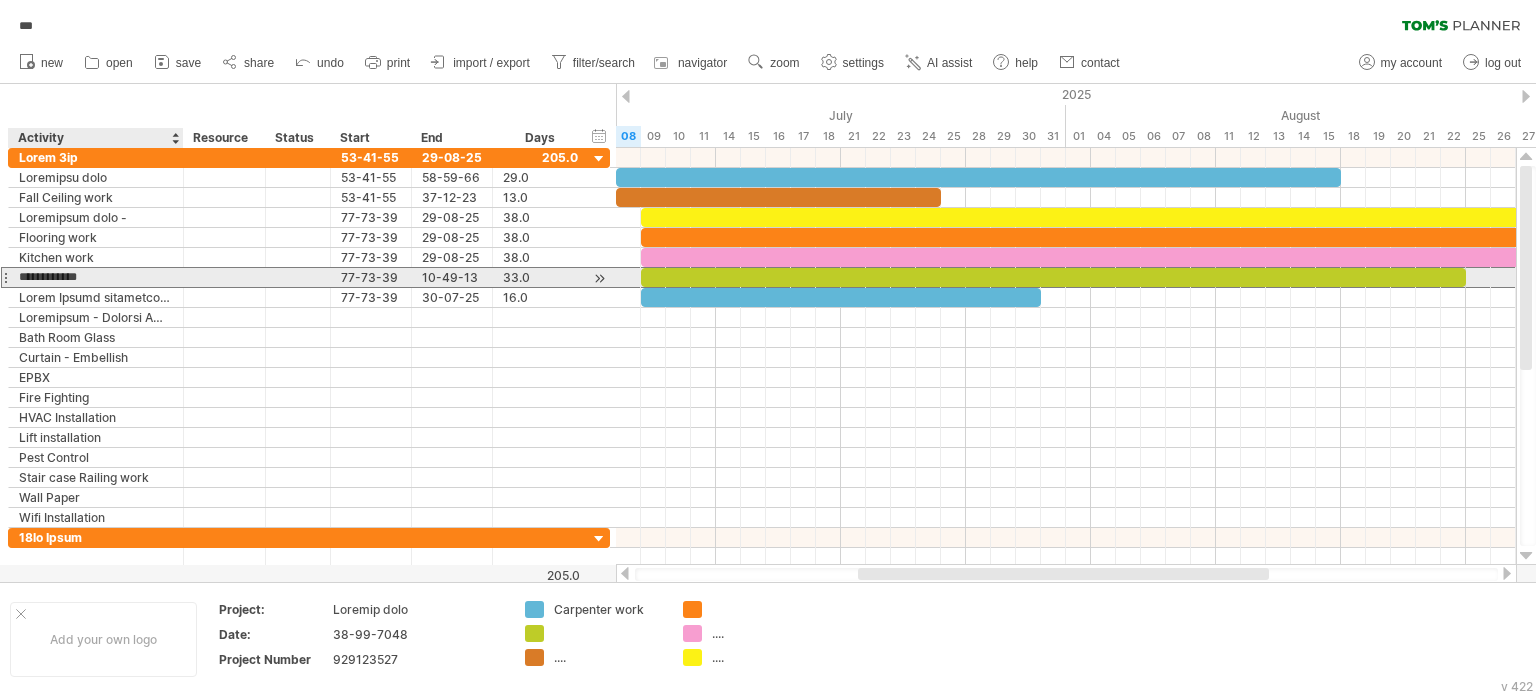 click on "**********" at bounding box center (96, 277) 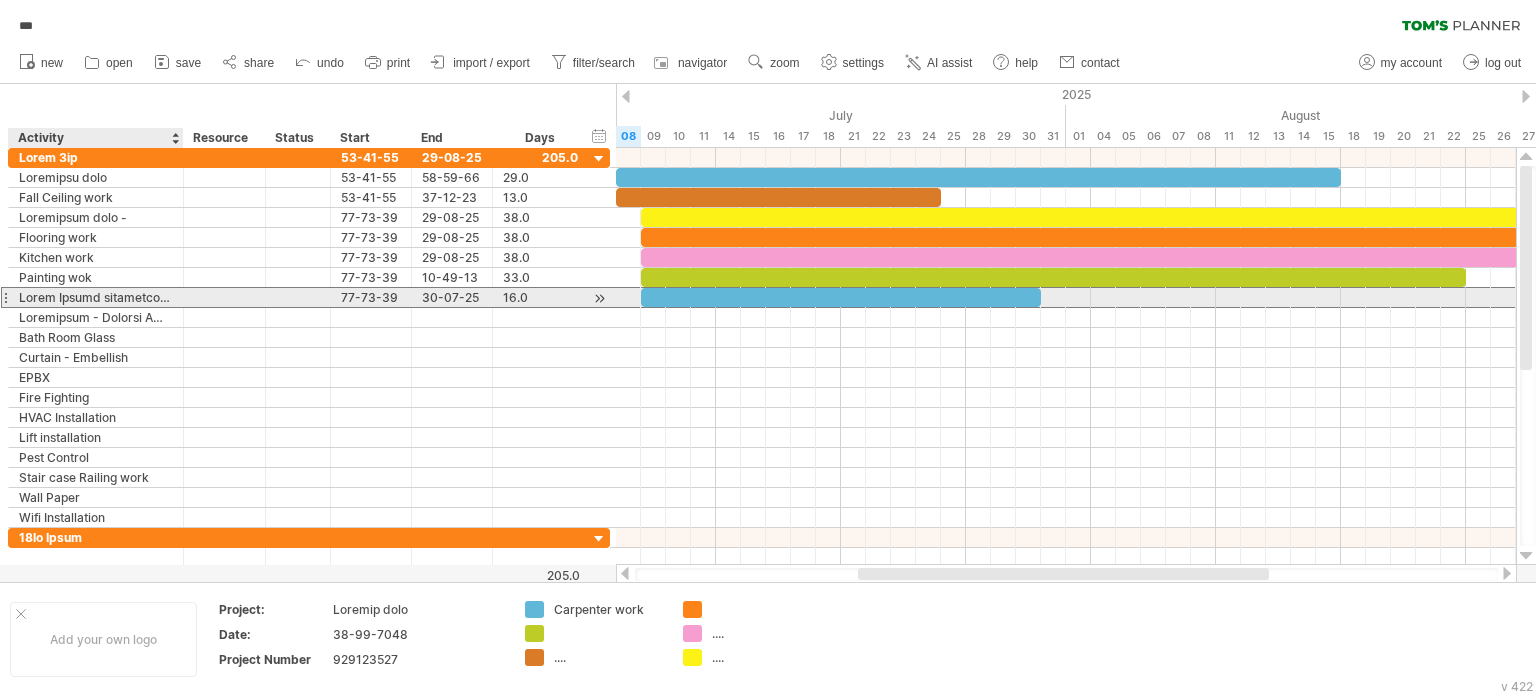 click on "Lorem Ipsumd sitametconse" at bounding box center [96, 297] 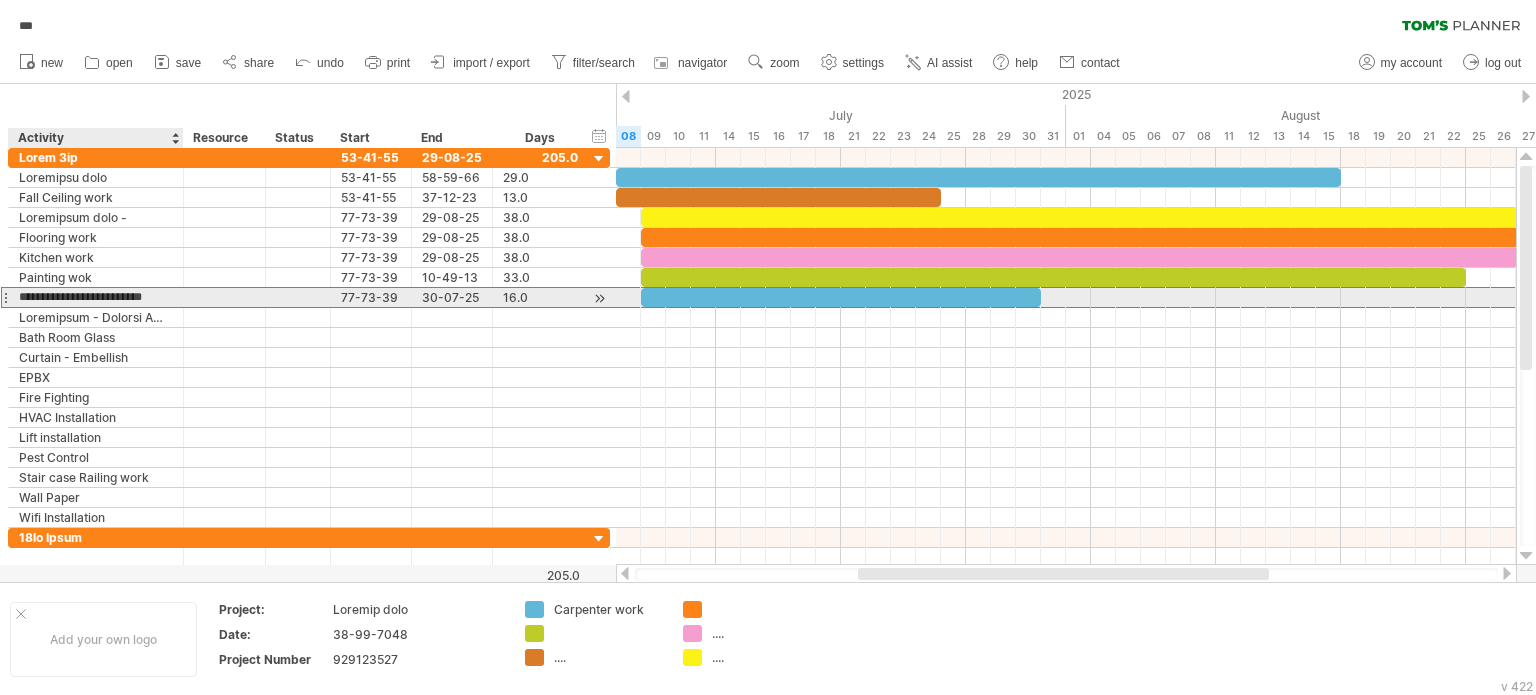 click on "**********" at bounding box center (96, 297) 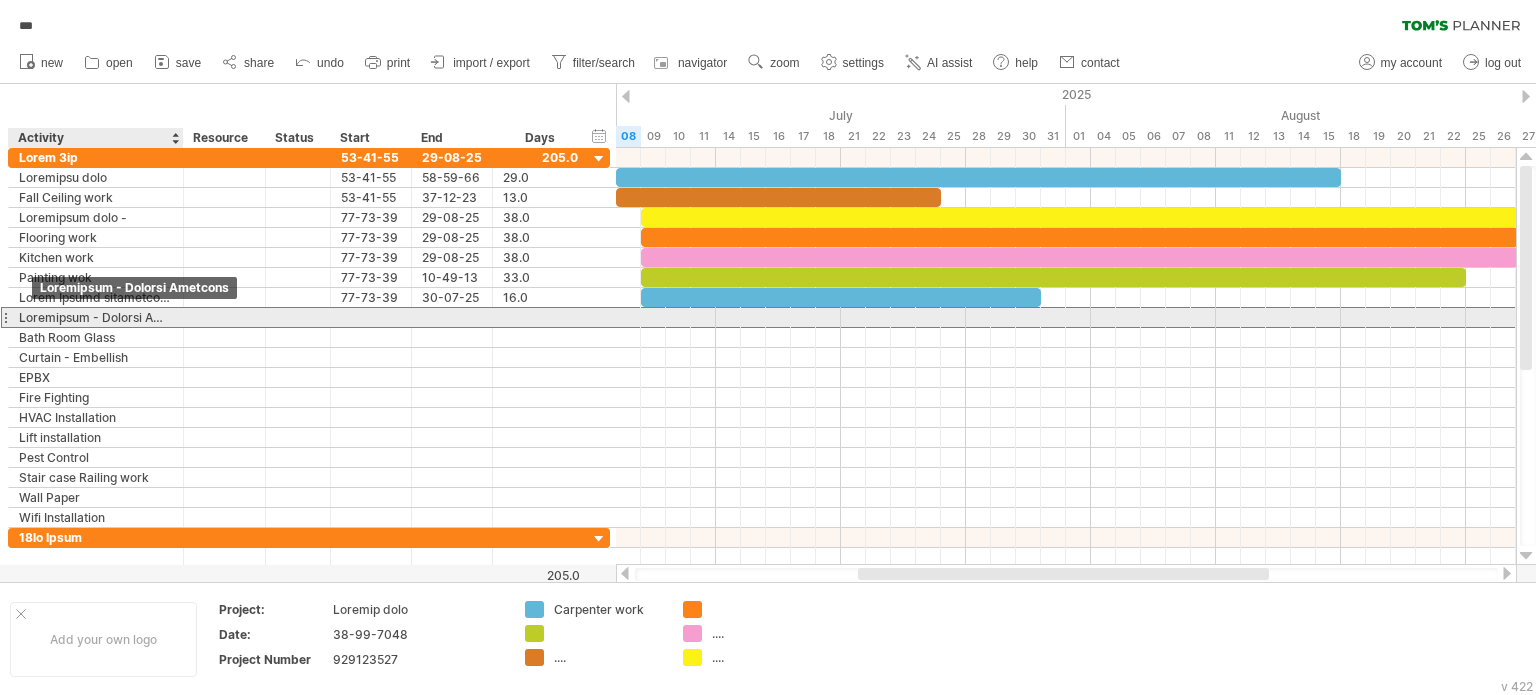 click on "Loremipsum - Dolorsi Ametcons" at bounding box center [96, 317] 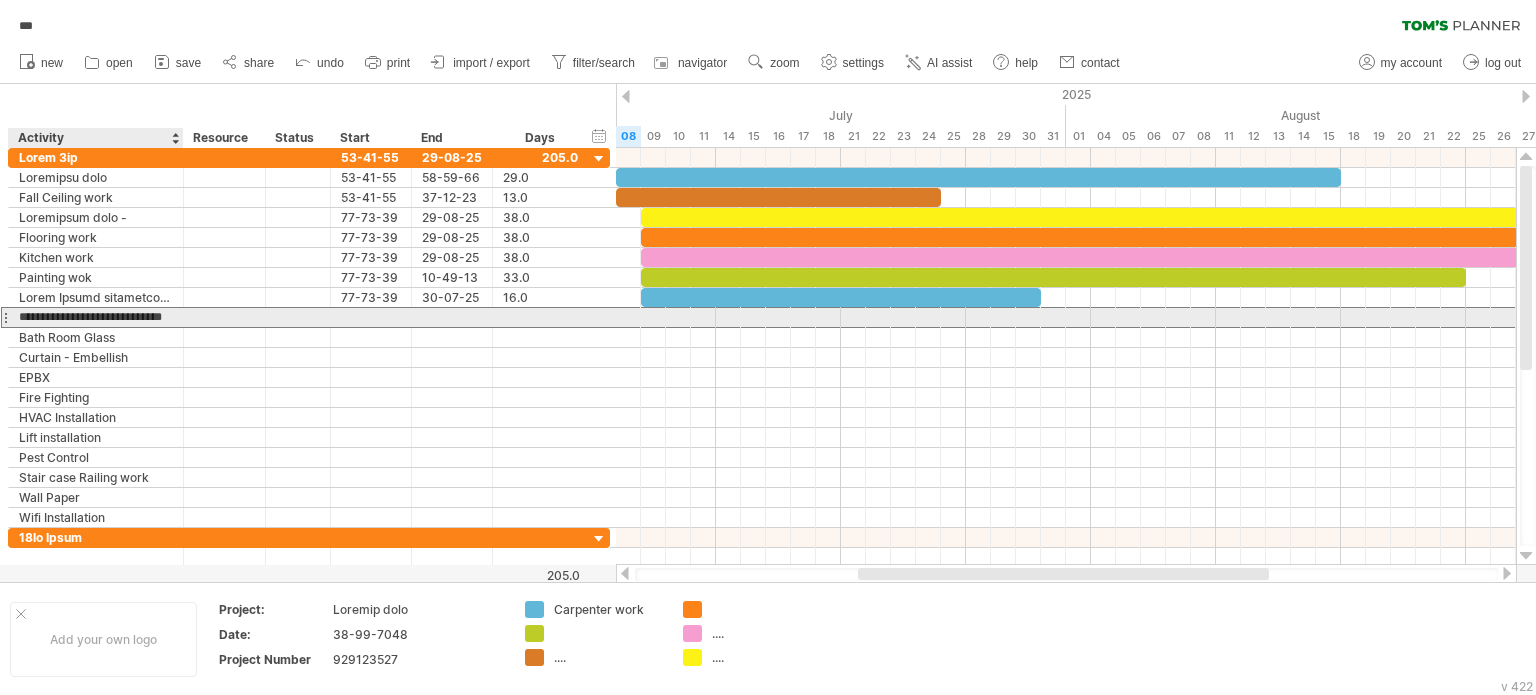 click on "**********" at bounding box center (96, 317) 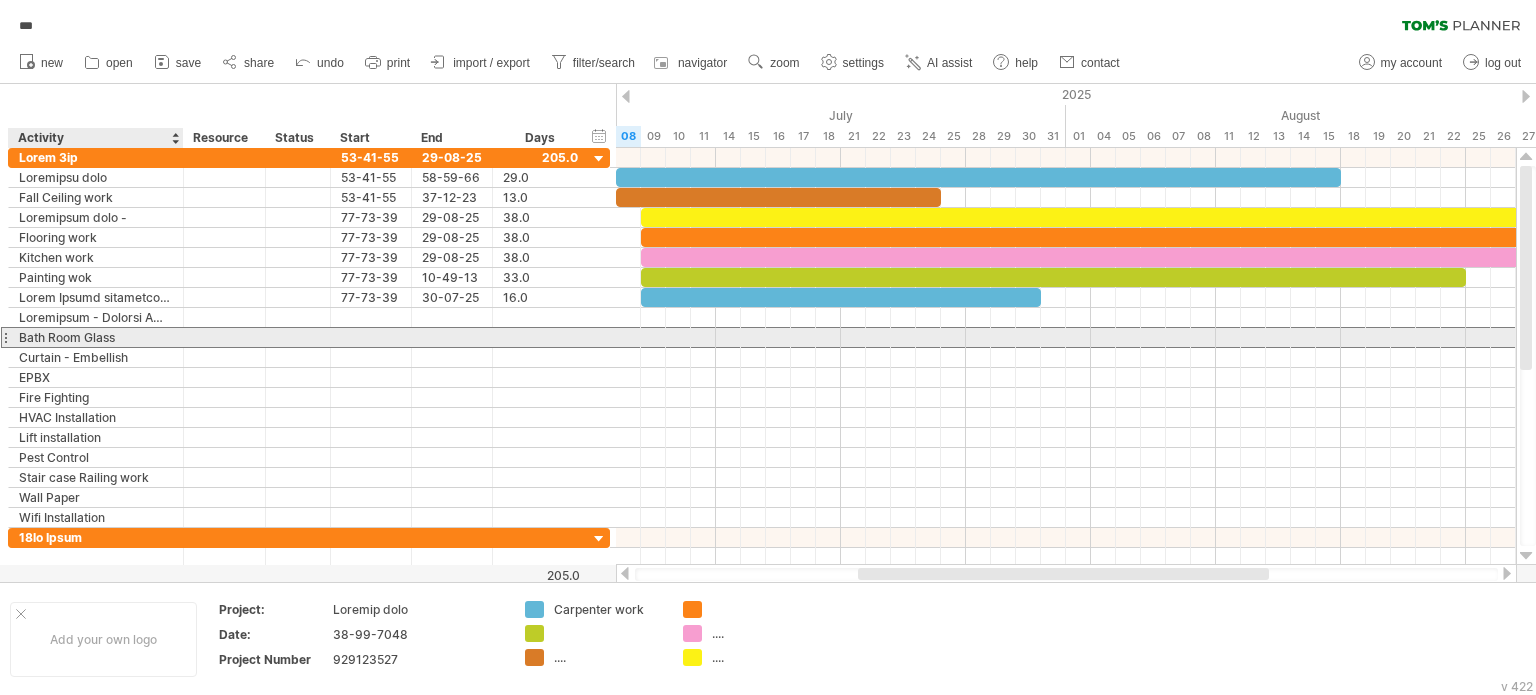 click on "Bath Room Glass" at bounding box center [96, 337] 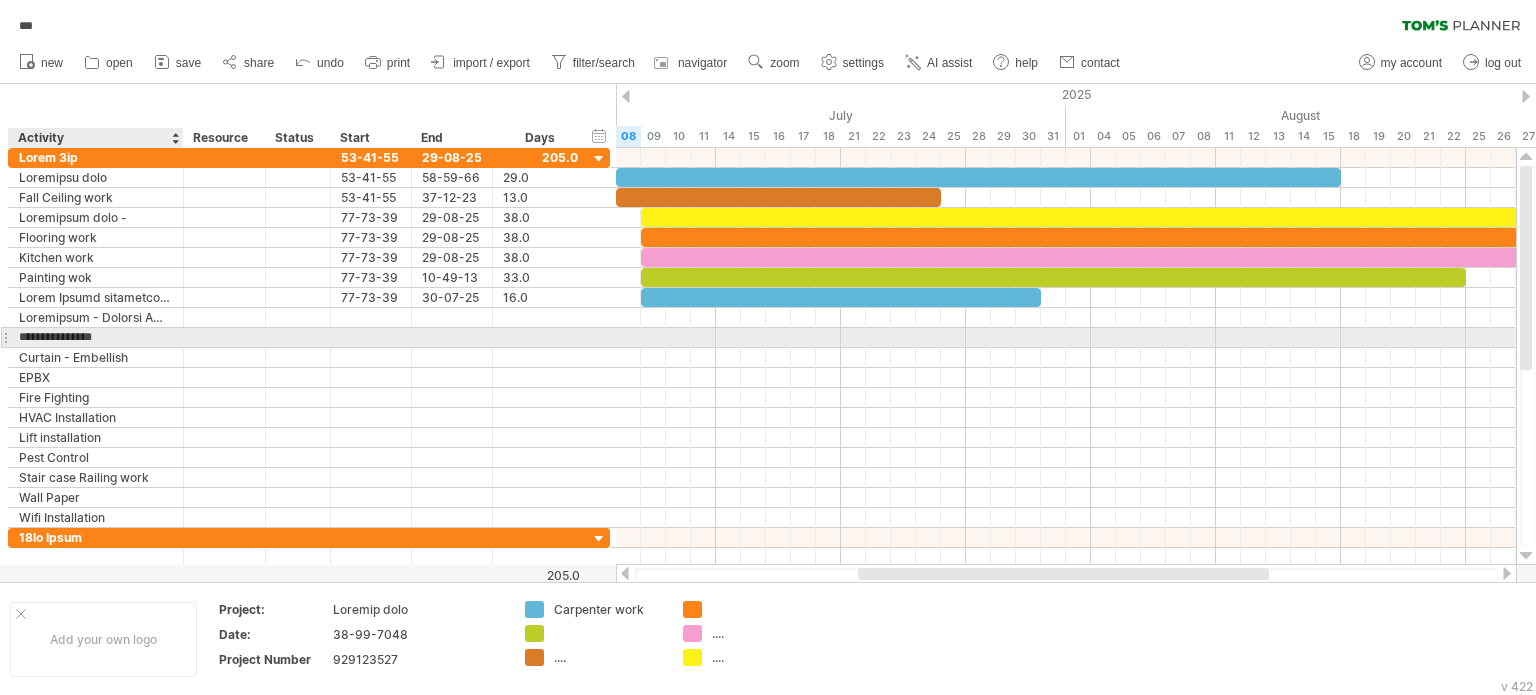 click on "**********" at bounding box center (96, 337) 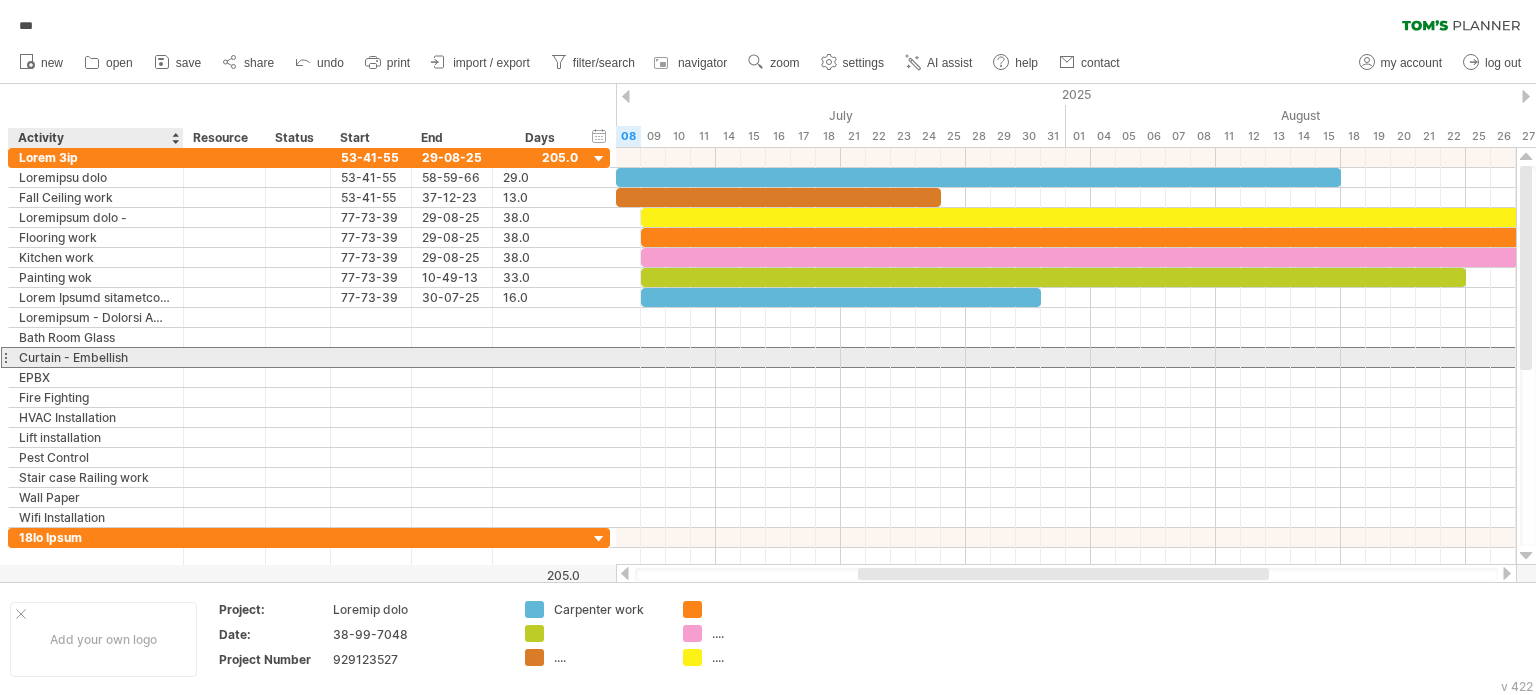 click on "Curtain - Embellish" at bounding box center (96, 357) 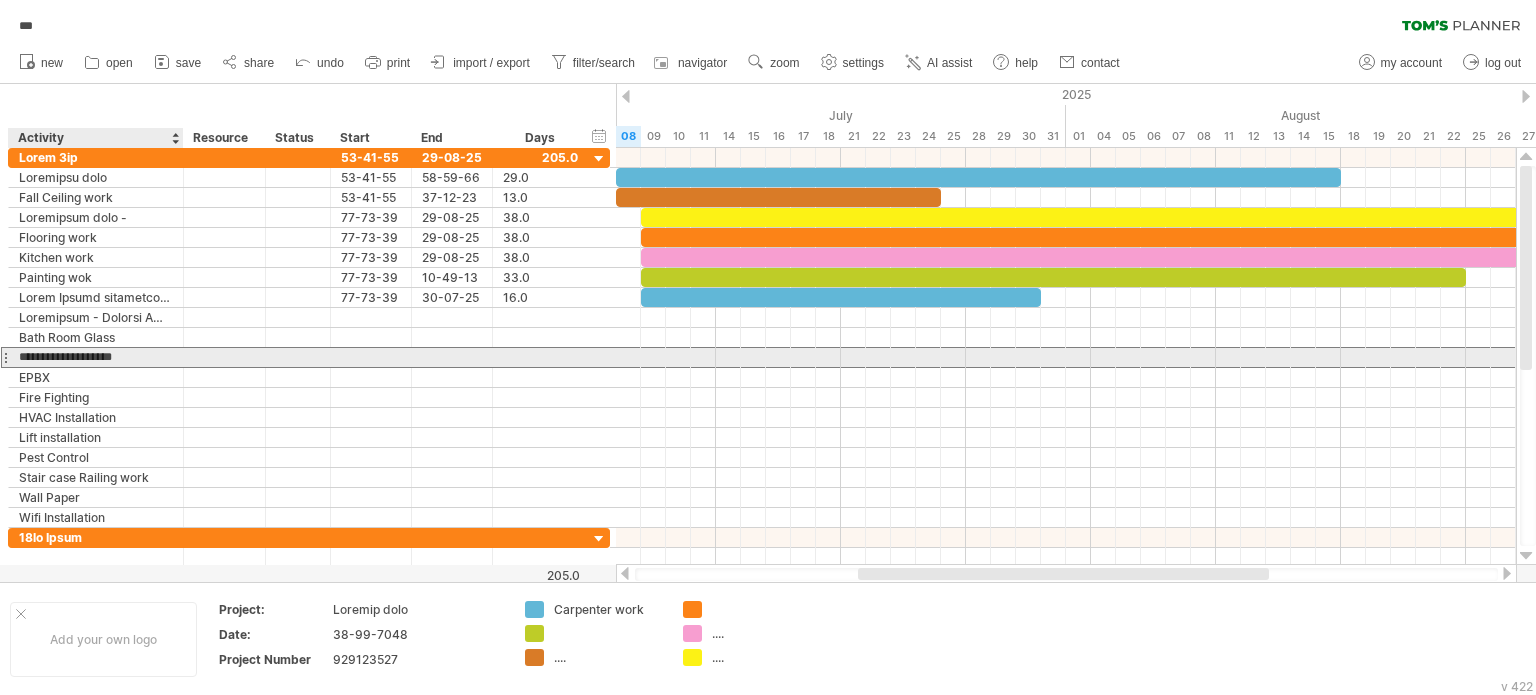 click on "**********" at bounding box center [96, 357] 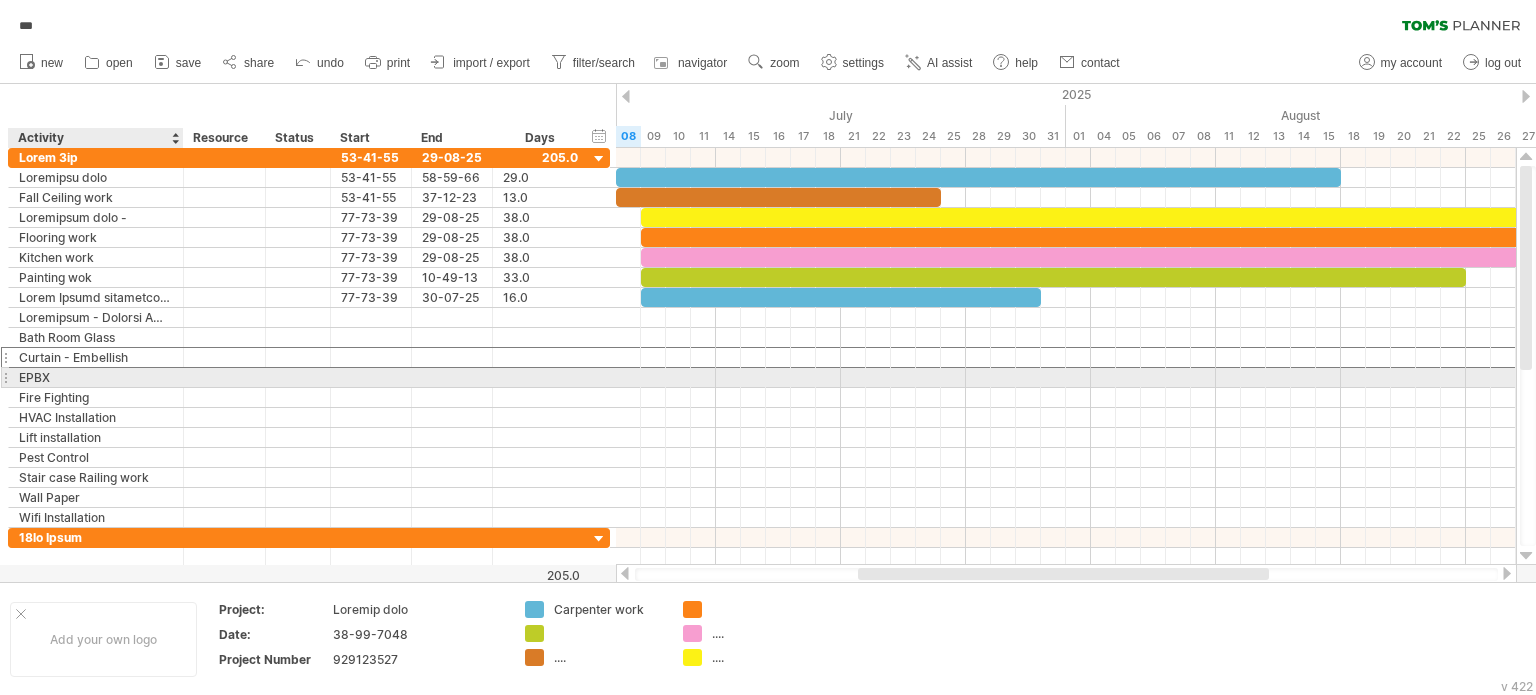 click on "EPBX" at bounding box center (96, 377) 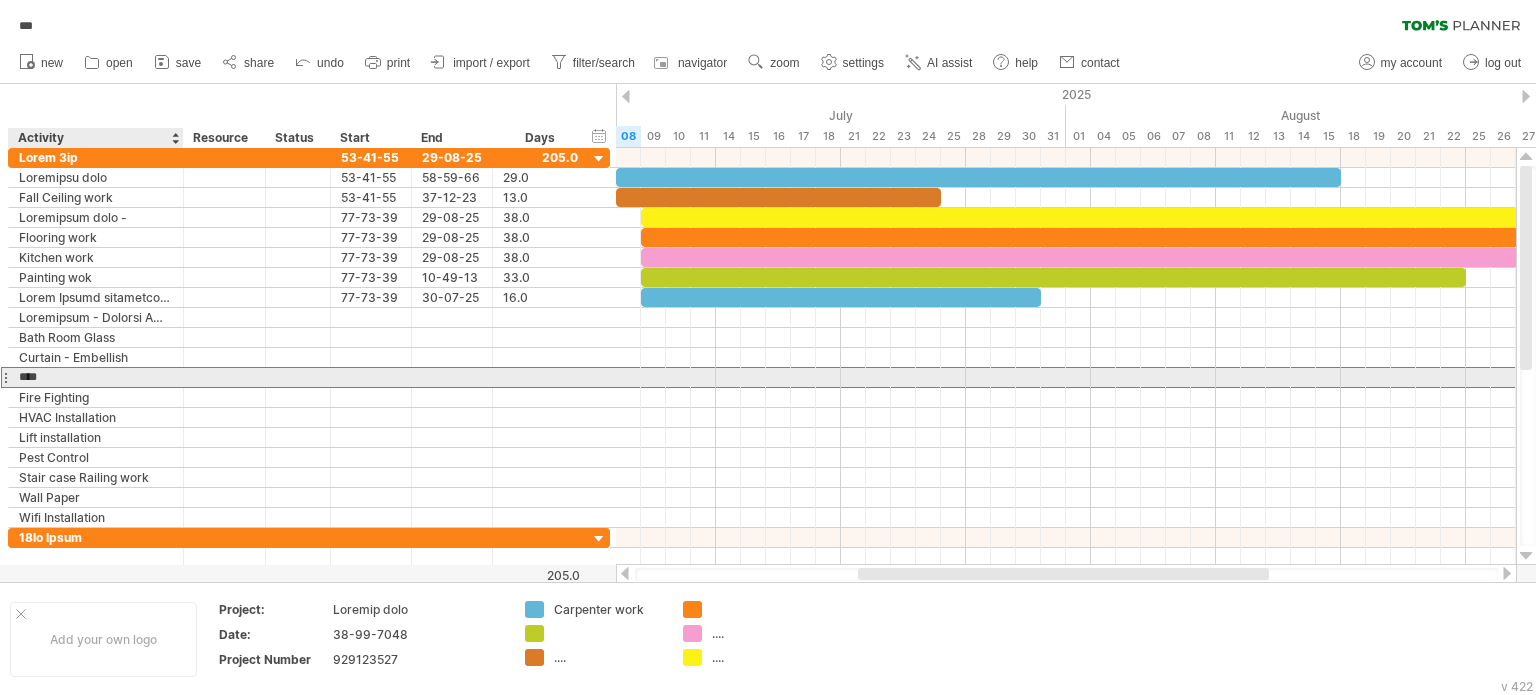click on "****" at bounding box center (96, 377) 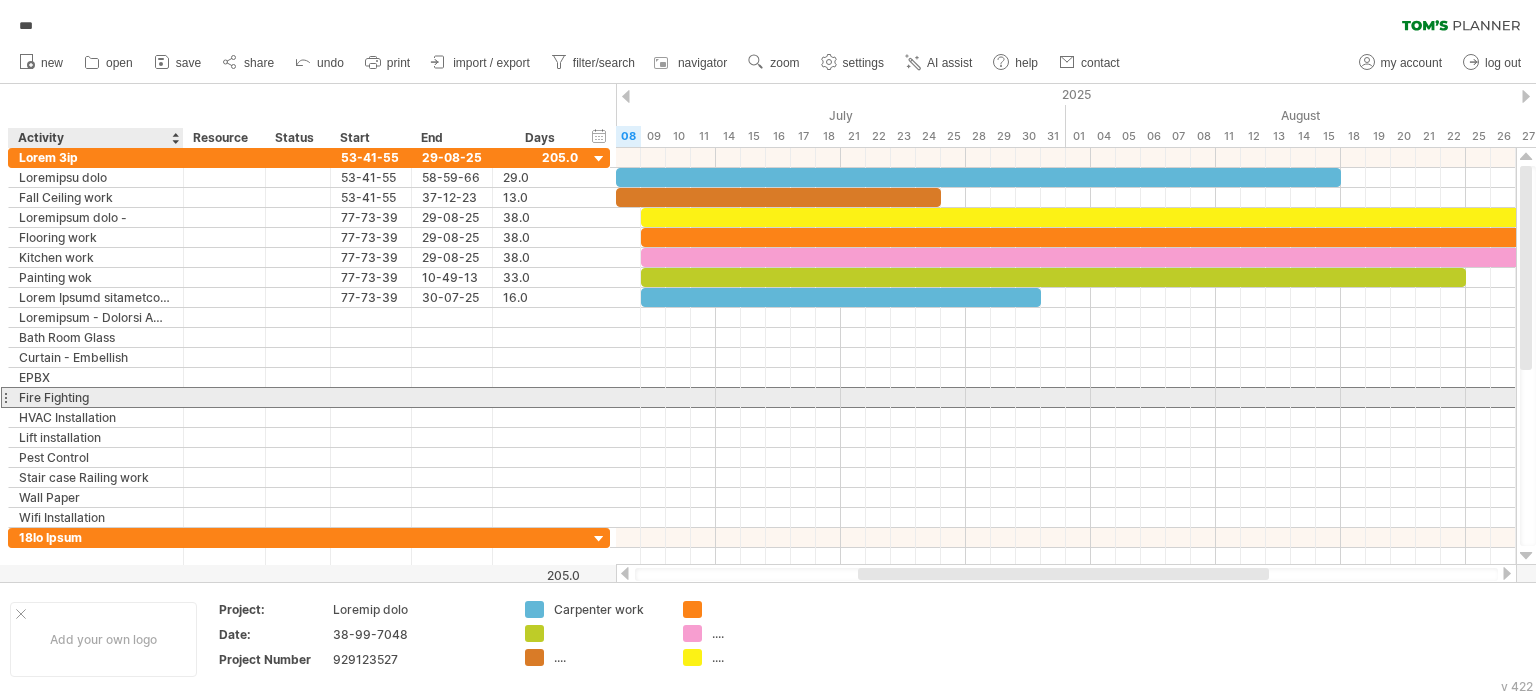 click on "Fire Fighting" at bounding box center (96, 397) 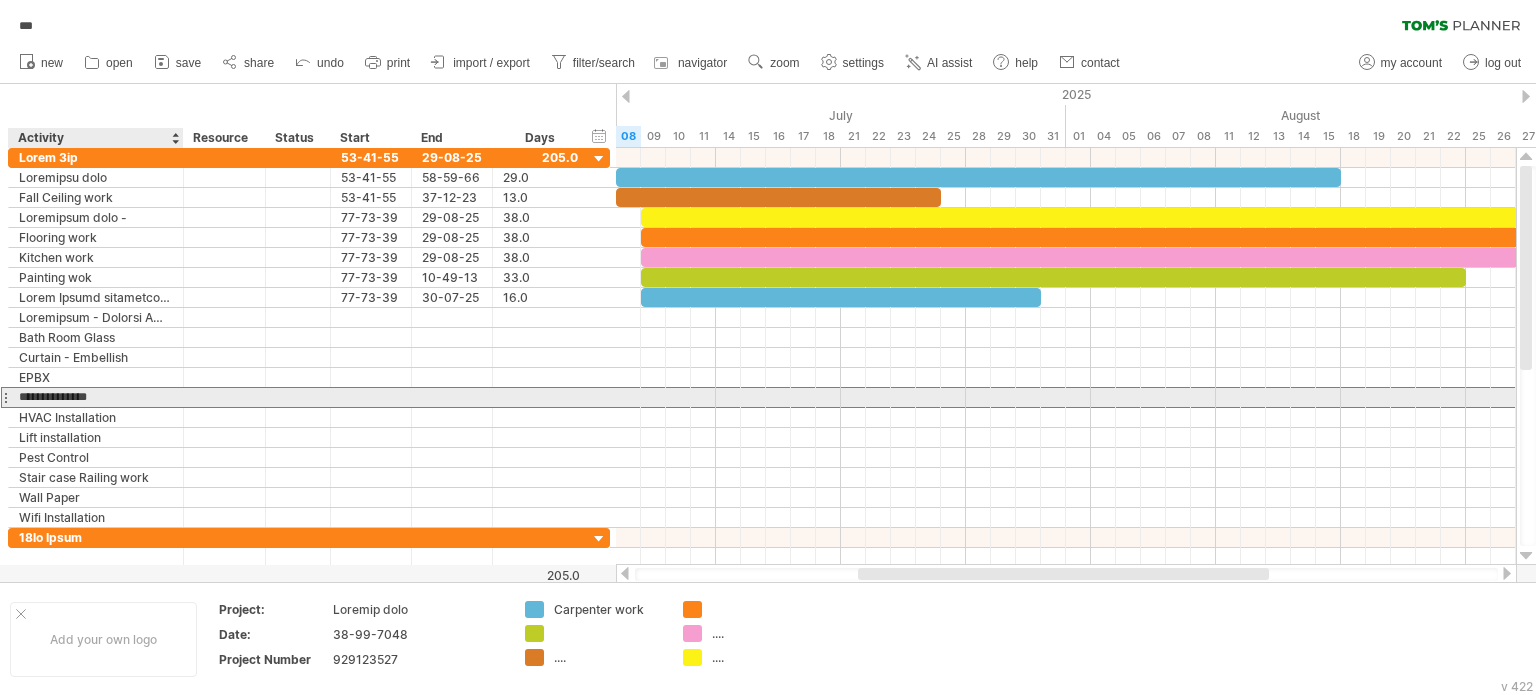 click on "**********" at bounding box center (96, 397) 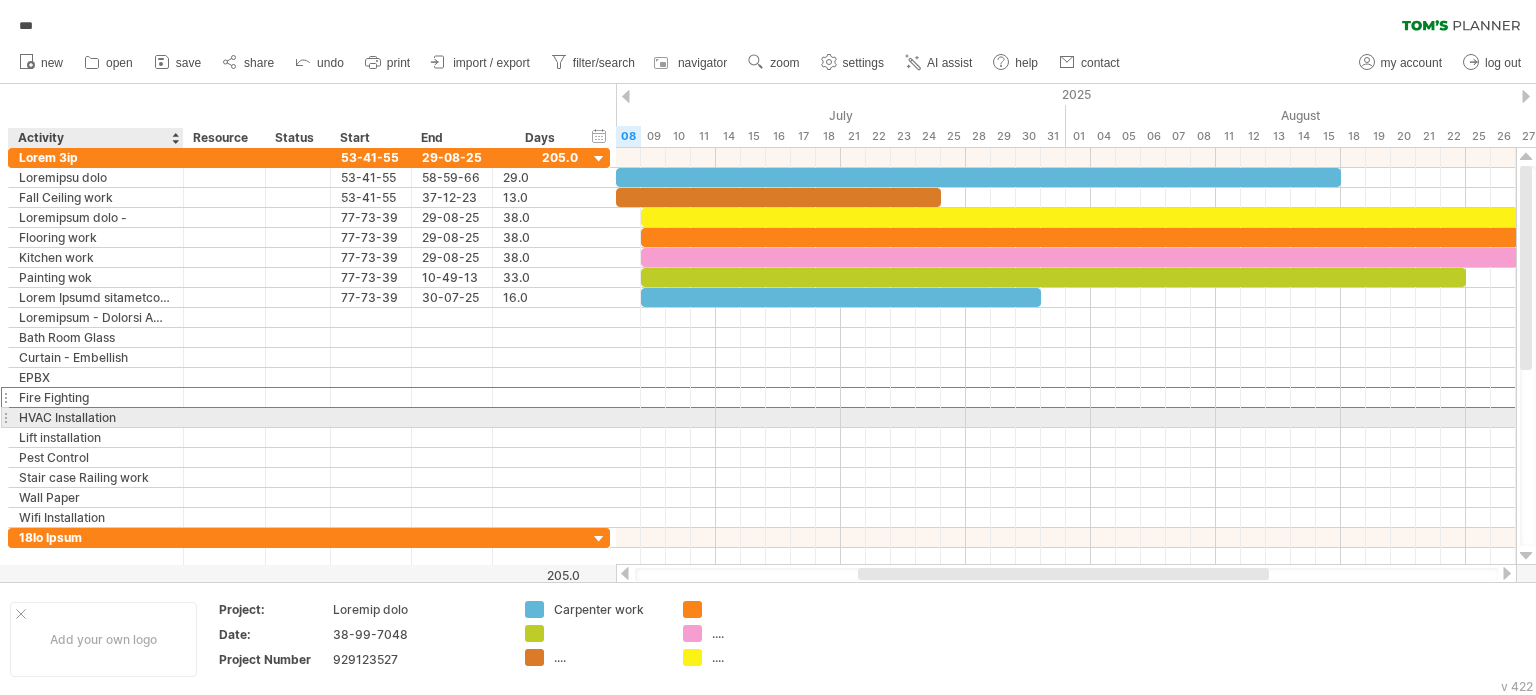click on "HVAC Installation" at bounding box center (96, 417) 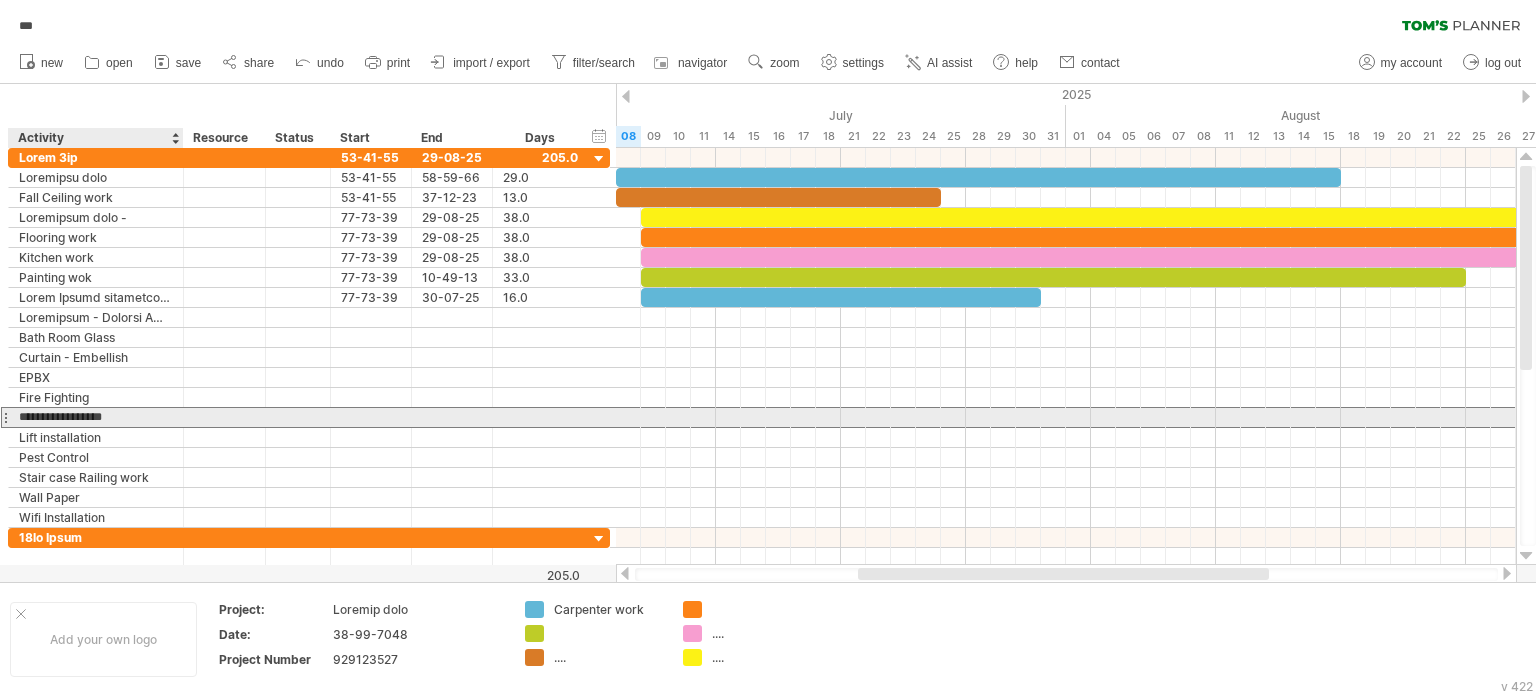 click on "**********" at bounding box center (96, 417) 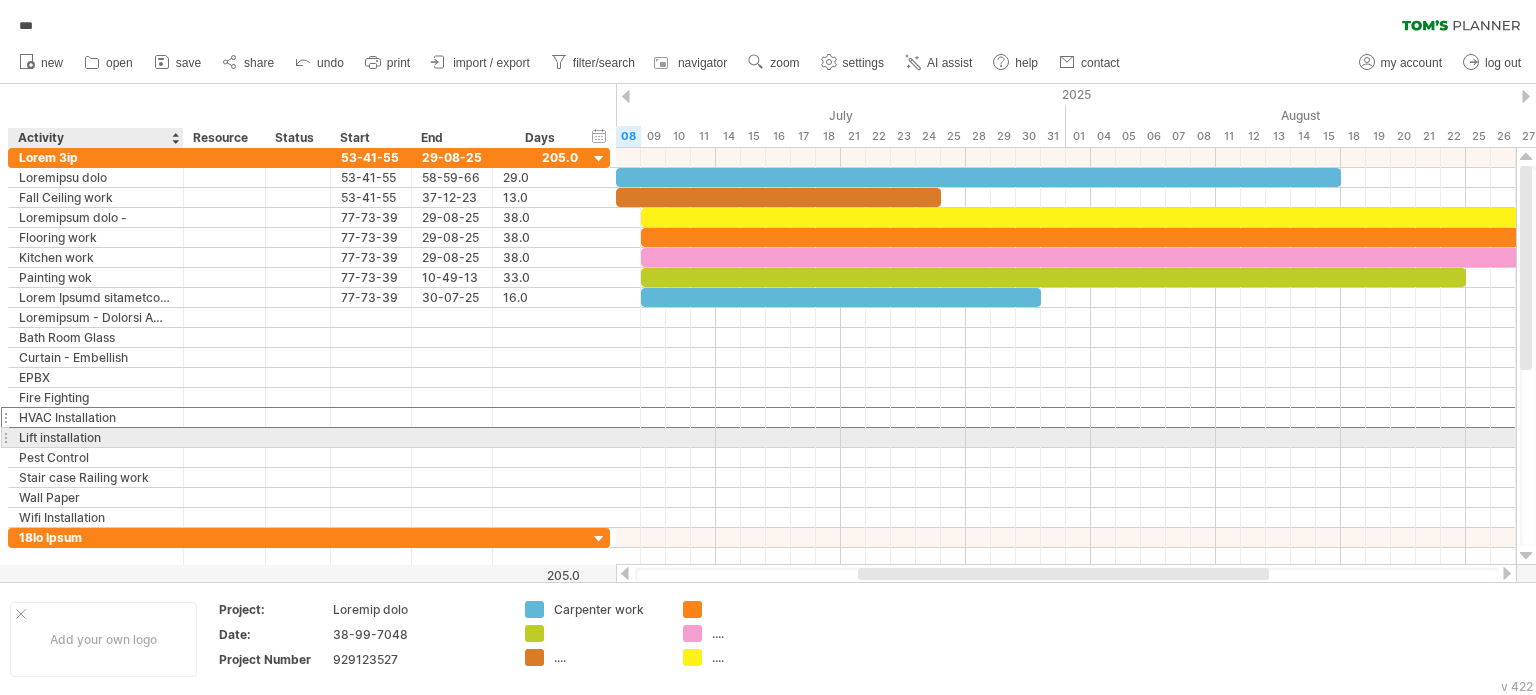click on "Lift installation" at bounding box center [96, 437] 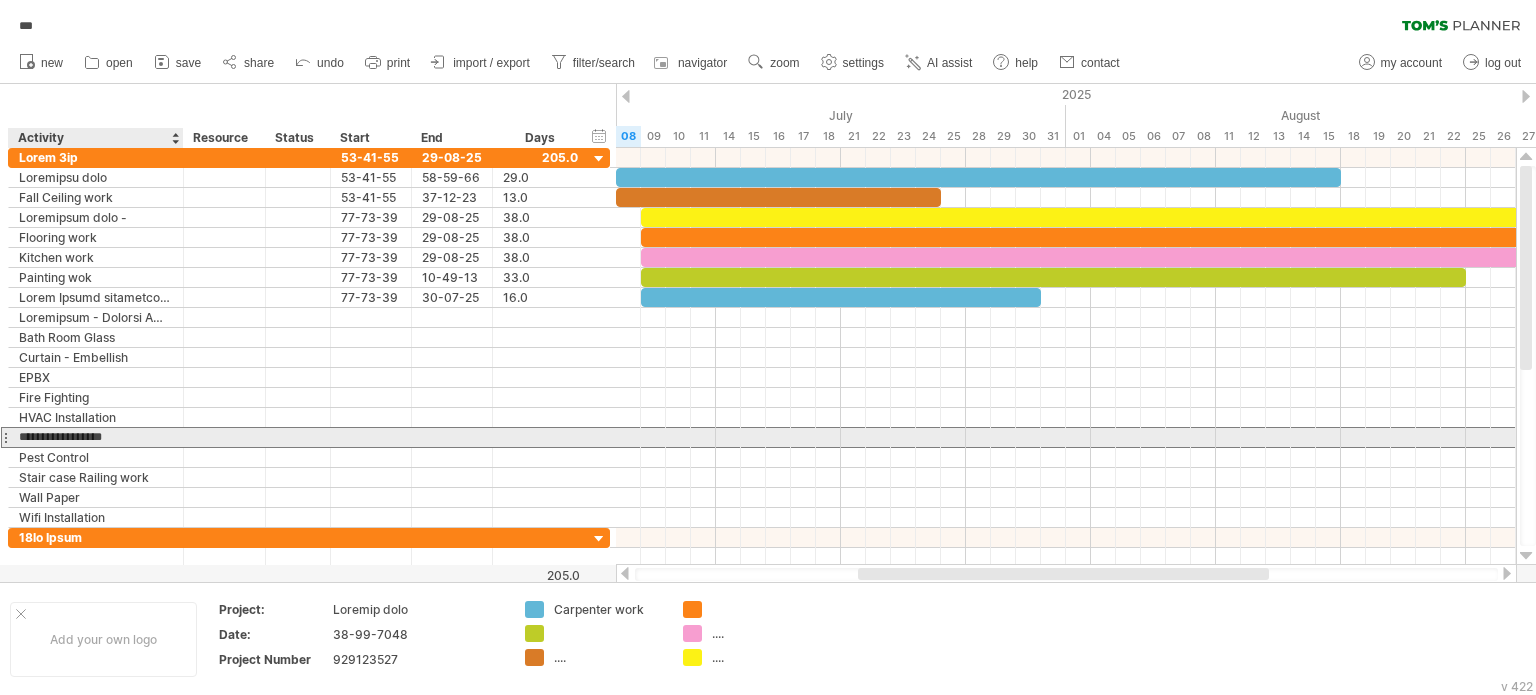 click on "**********" at bounding box center (96, 437) 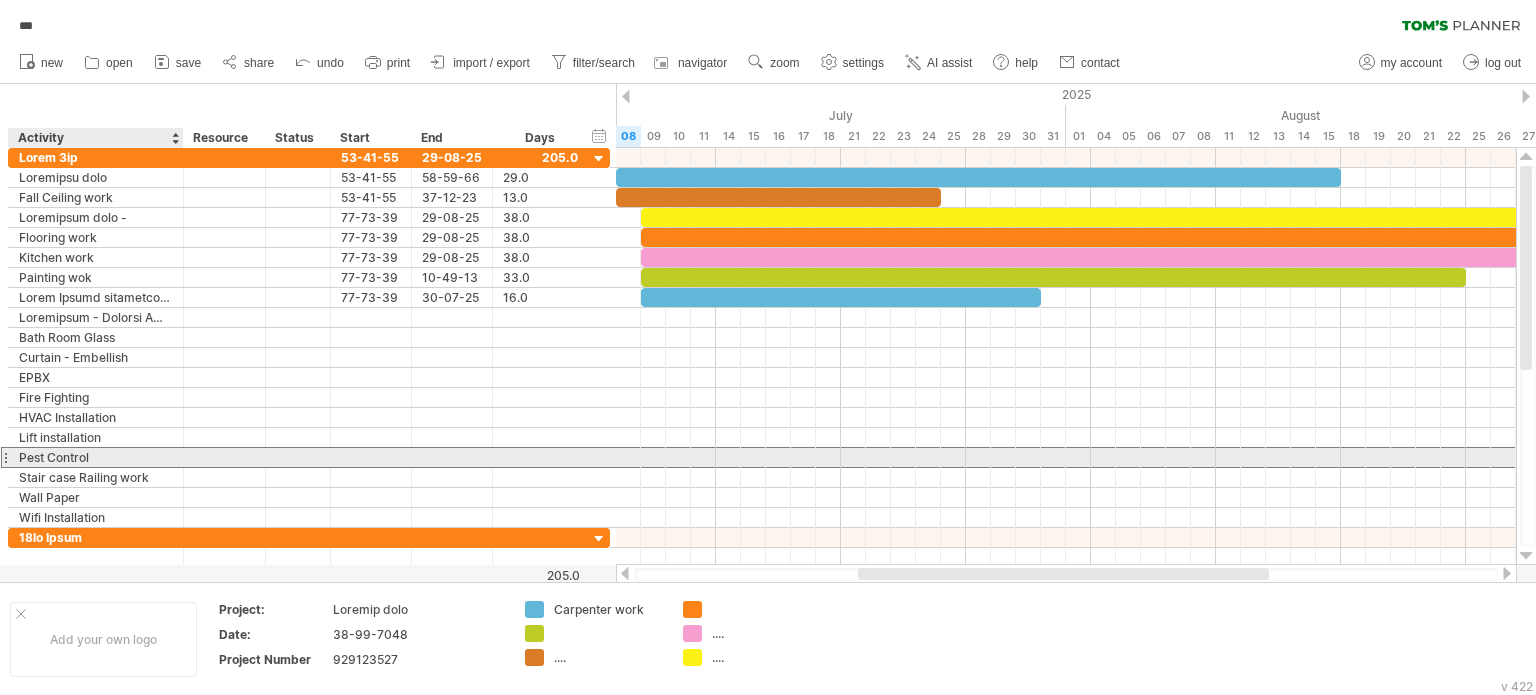 click on "Pest Control" at bounding box center (96, 457) 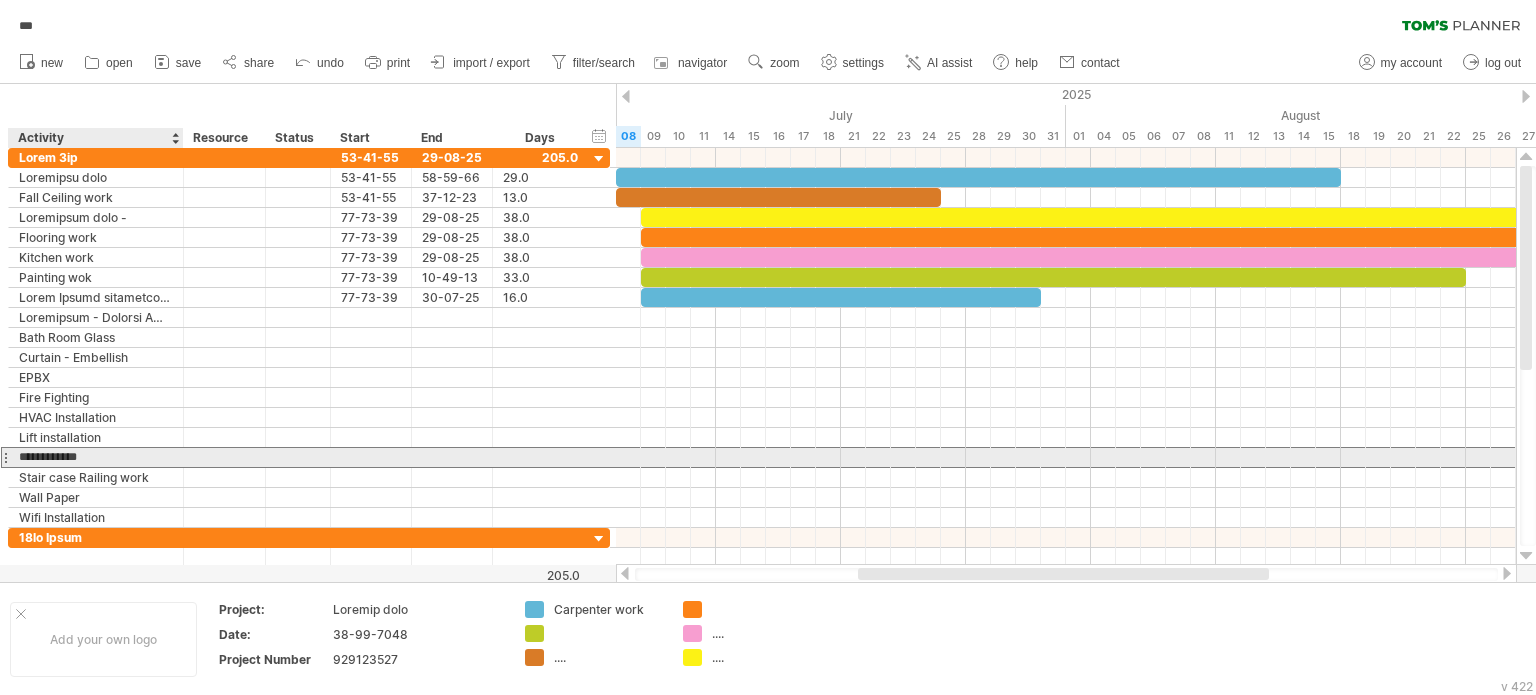 click on "**********" at bounding box center [96, 457] 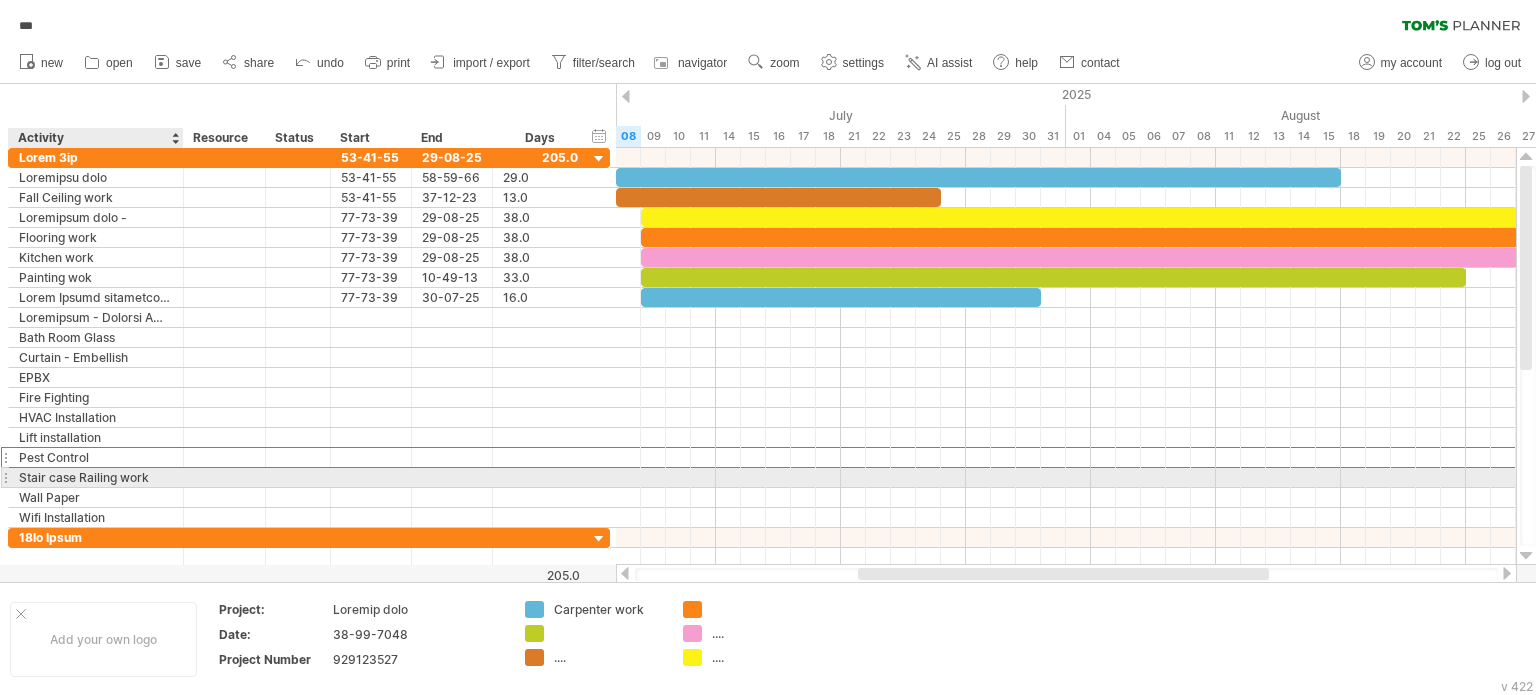 click on "Stair case Railing work" at bounding box center (96, 477) 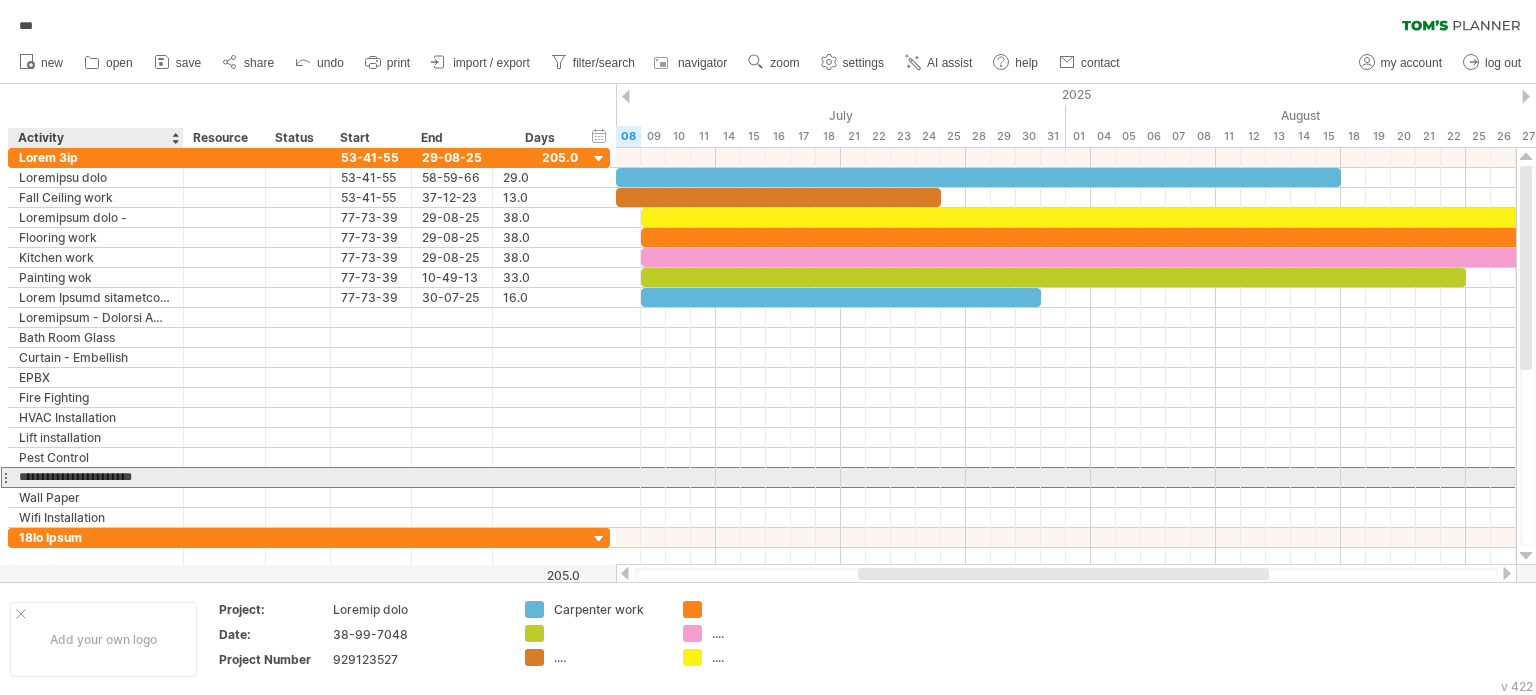 click on "**********" at bounding box center (96, 477) 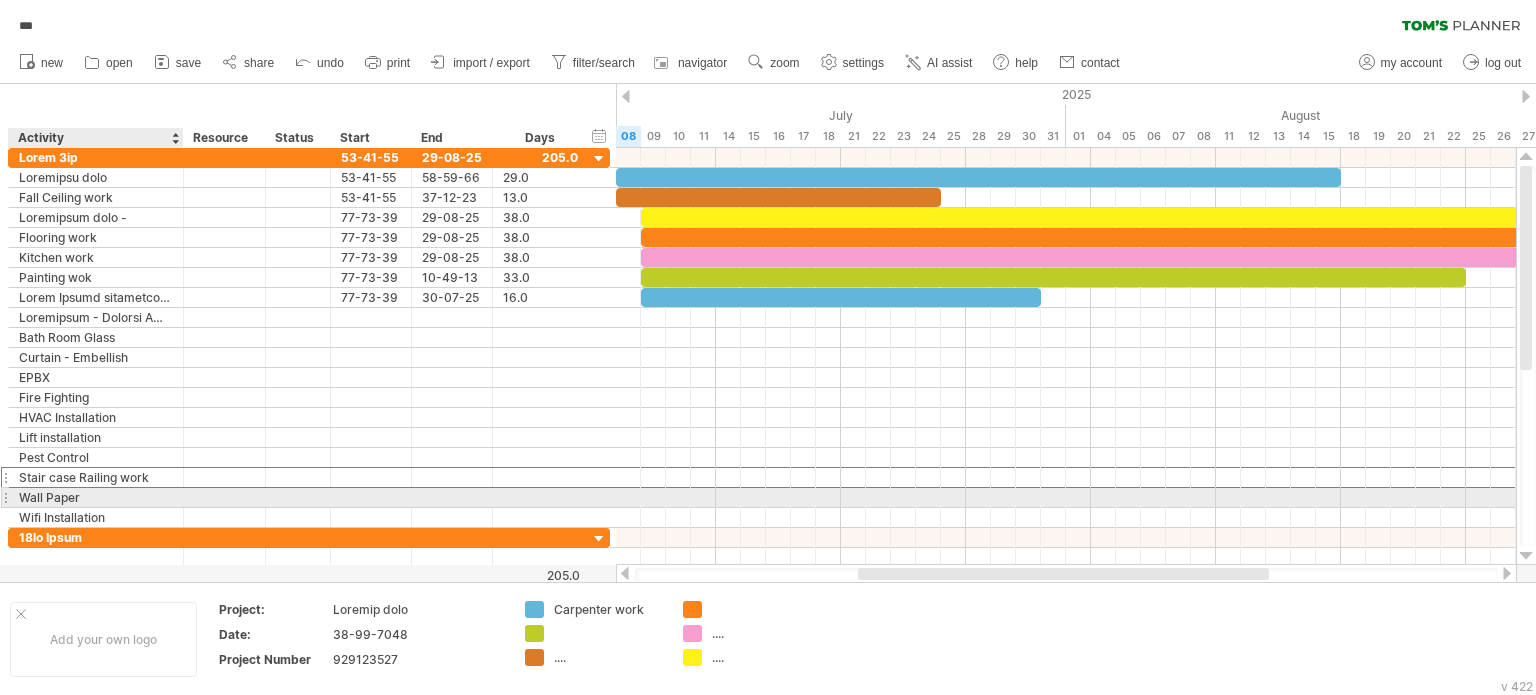 click on "Wall Paper" at bounding box center (96, 497) 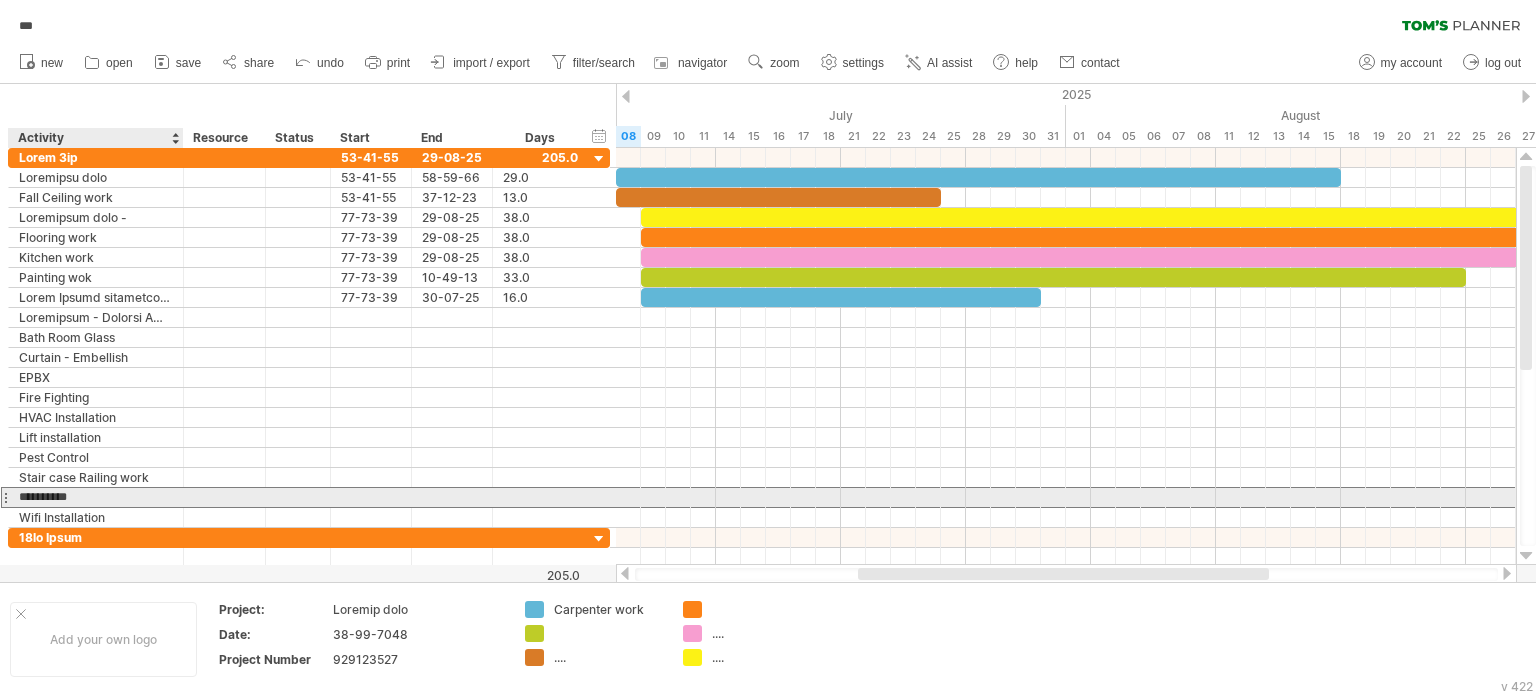 click on "**********" at bounding box center [96, 497] 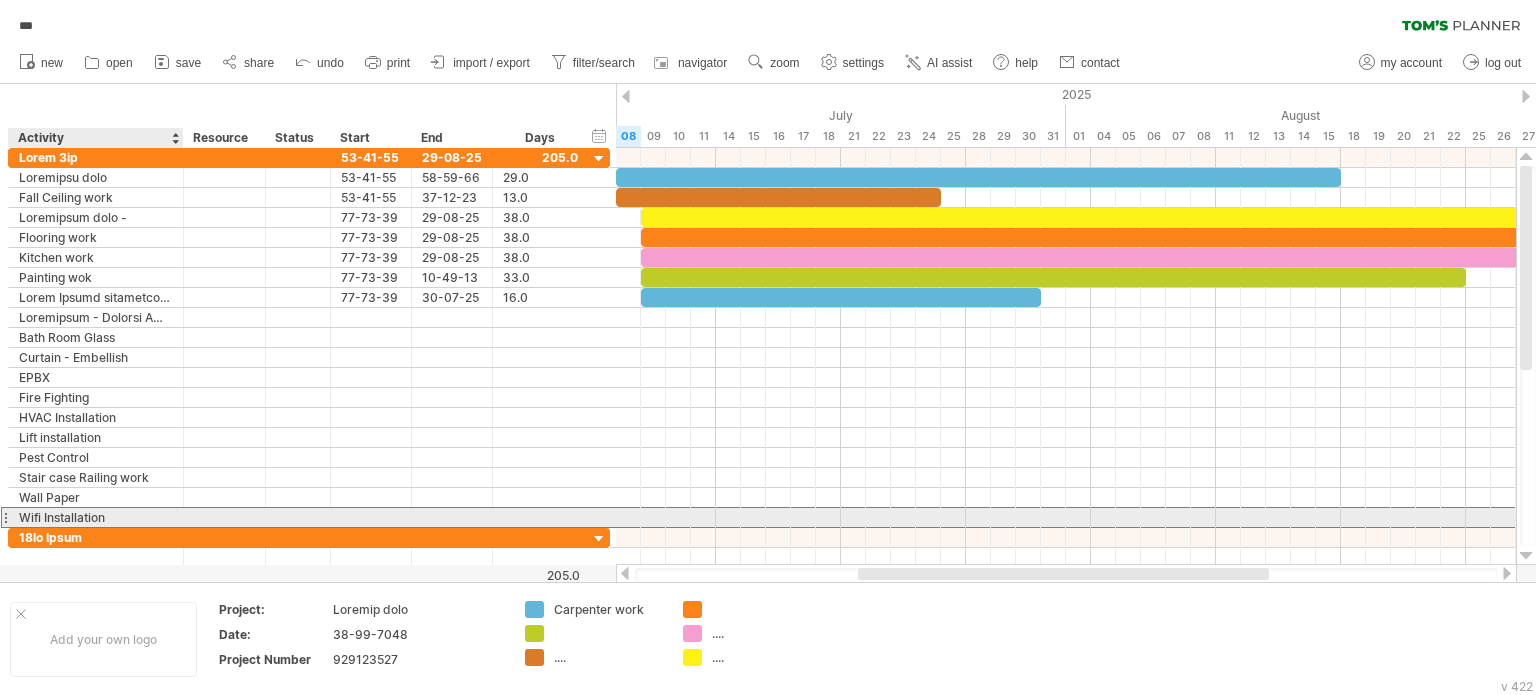 click on "Wifi Installation" at bounding box center (96, 517) 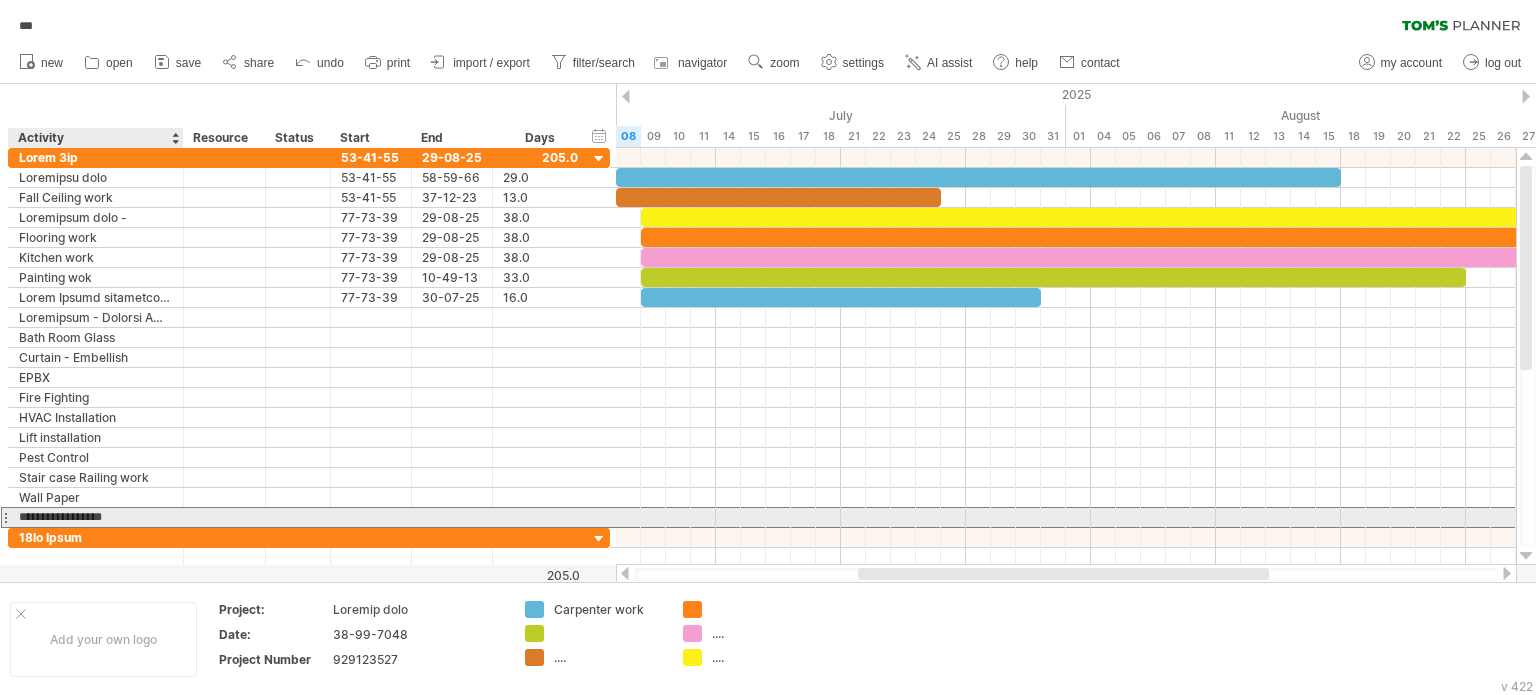 click on "**********" at bounding box center [96, 517] 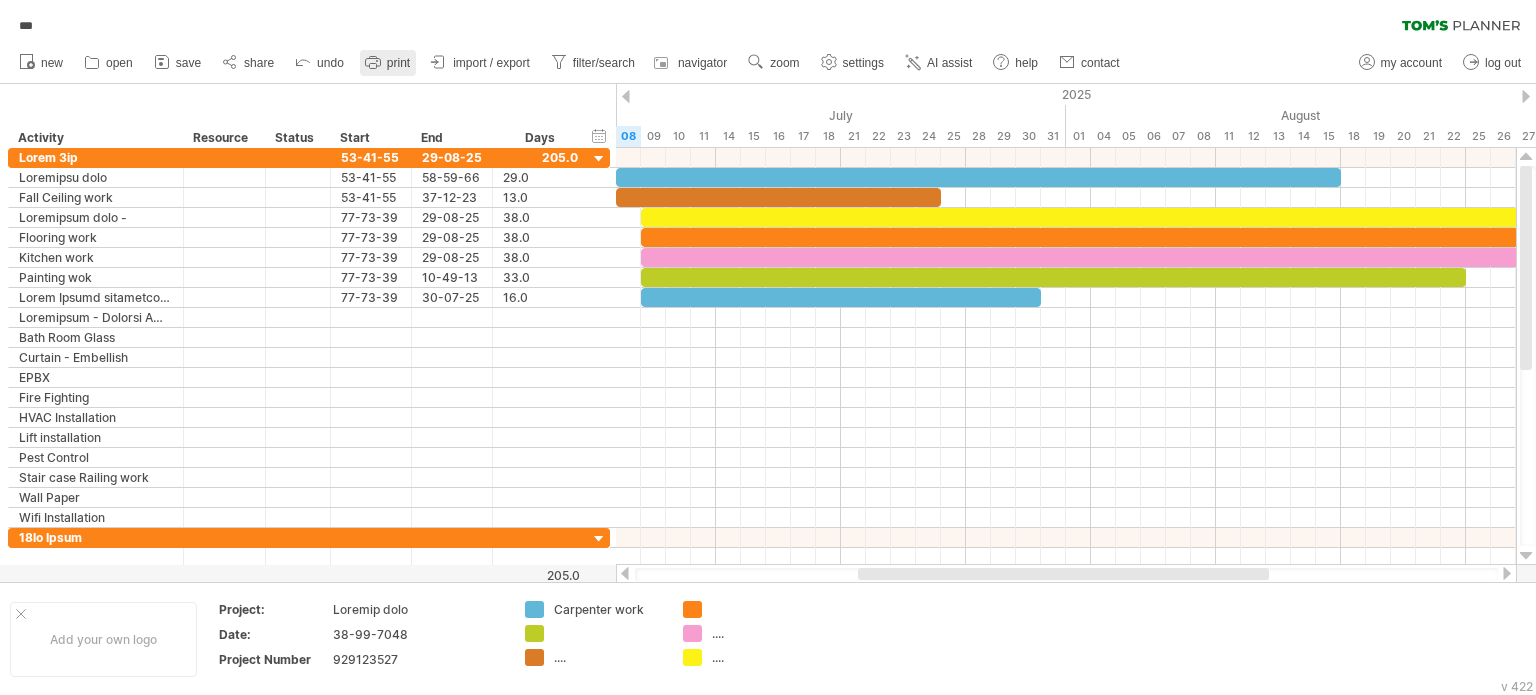 click on "print" at bounding box center (398, 63) 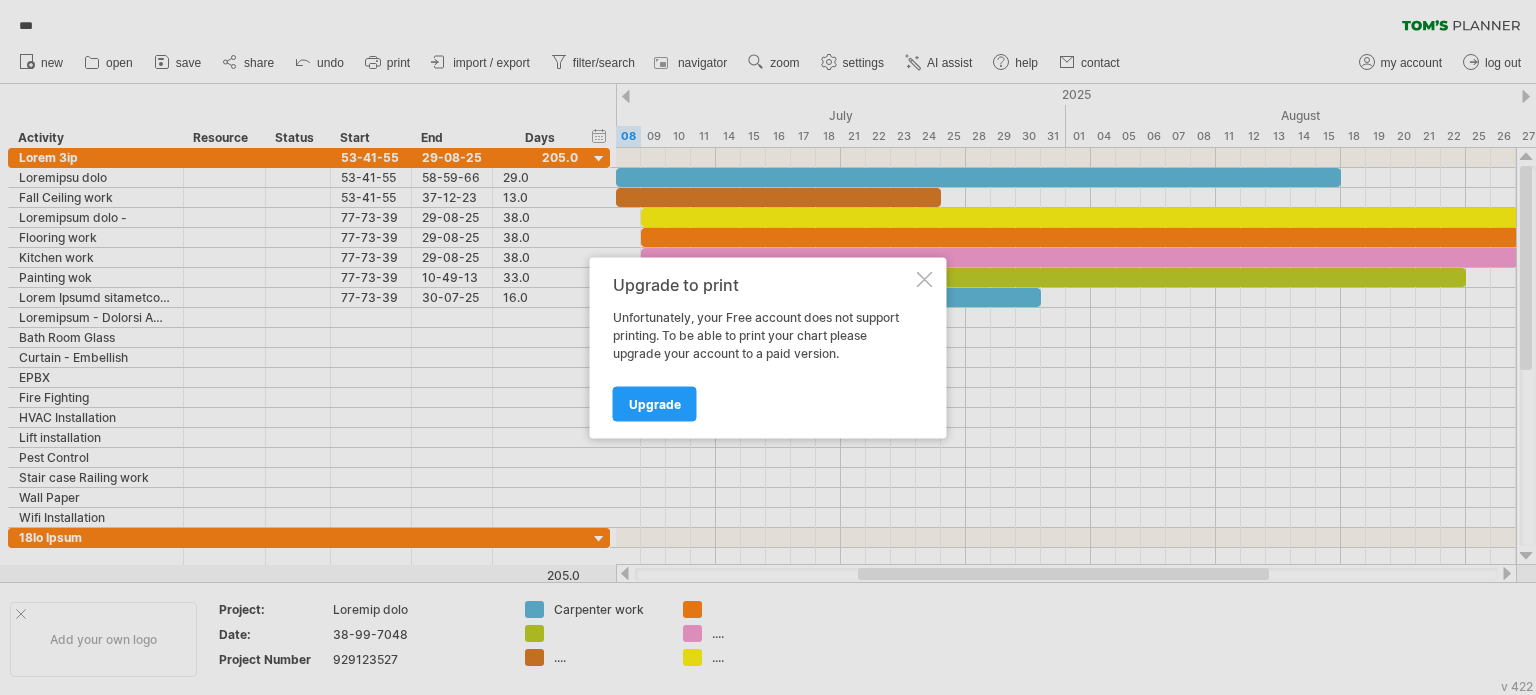 click on "Upgrade" at bounding box center (655, 403) 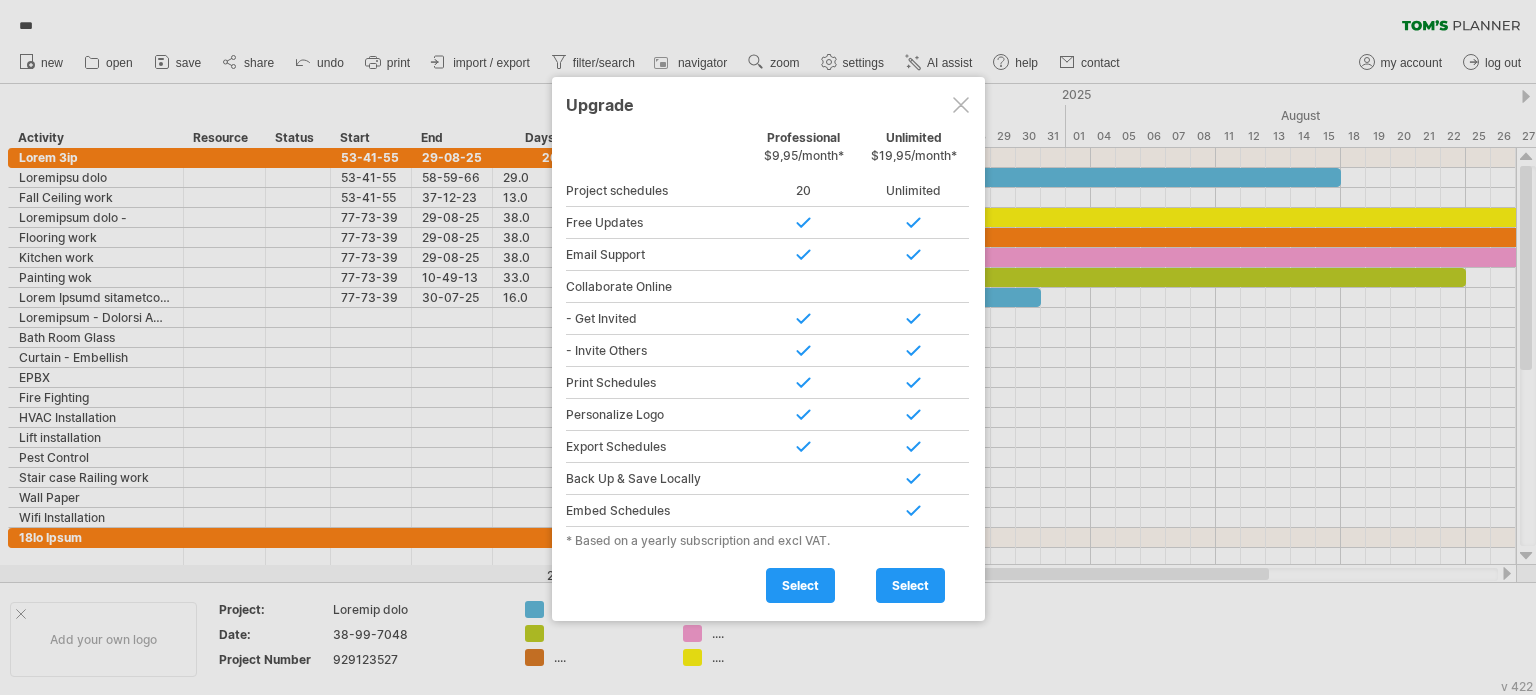 click at bounding box center (961, 105) 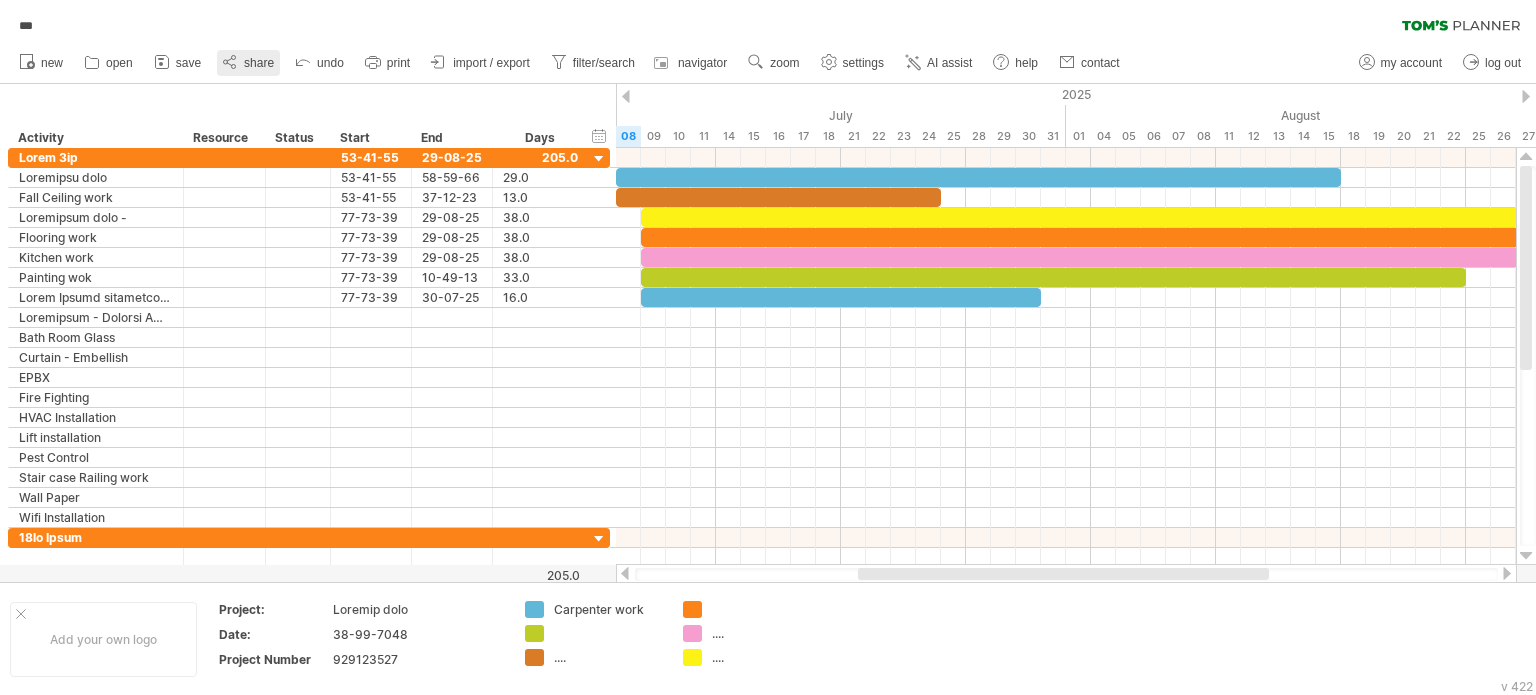 click at bounding box center (230, 62) 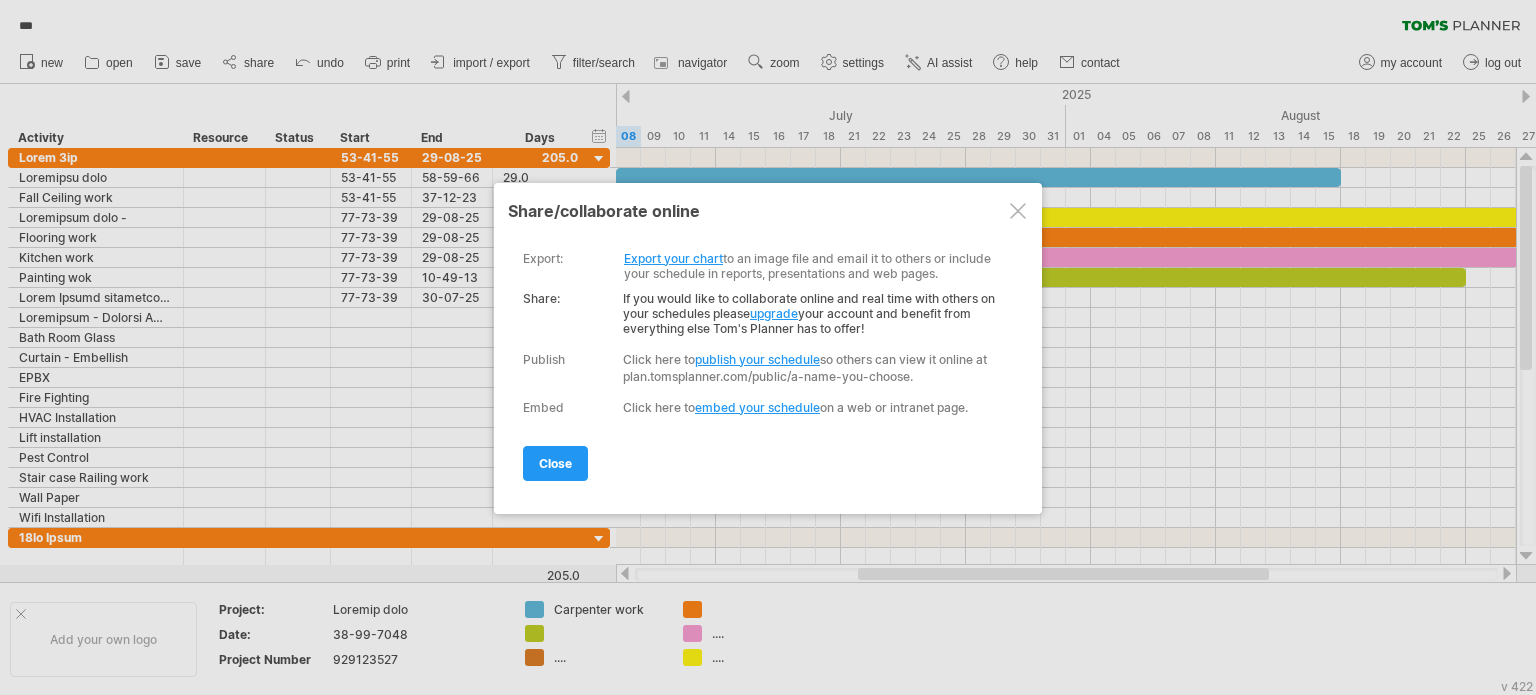 click at bounding box center (1018, 211) 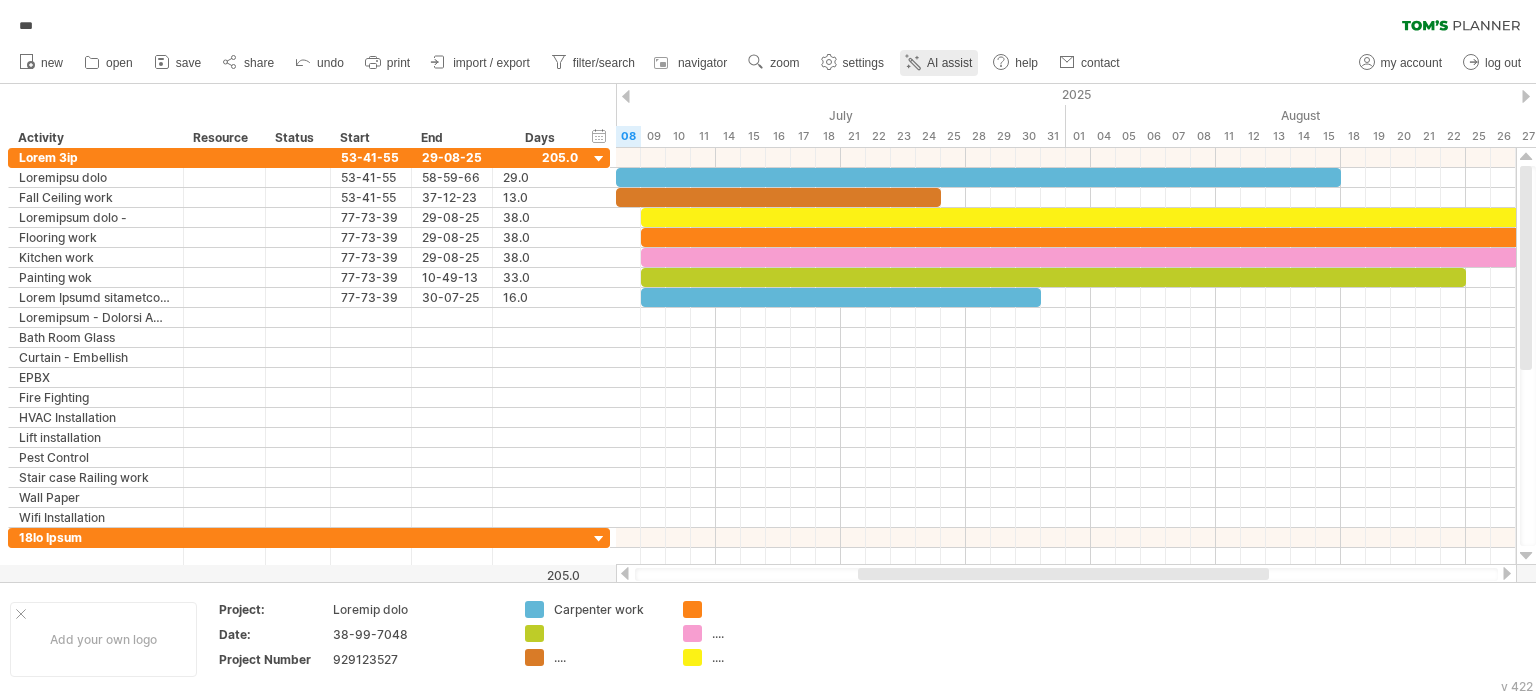 click on "AI assist" at bounding box center [949, 63] 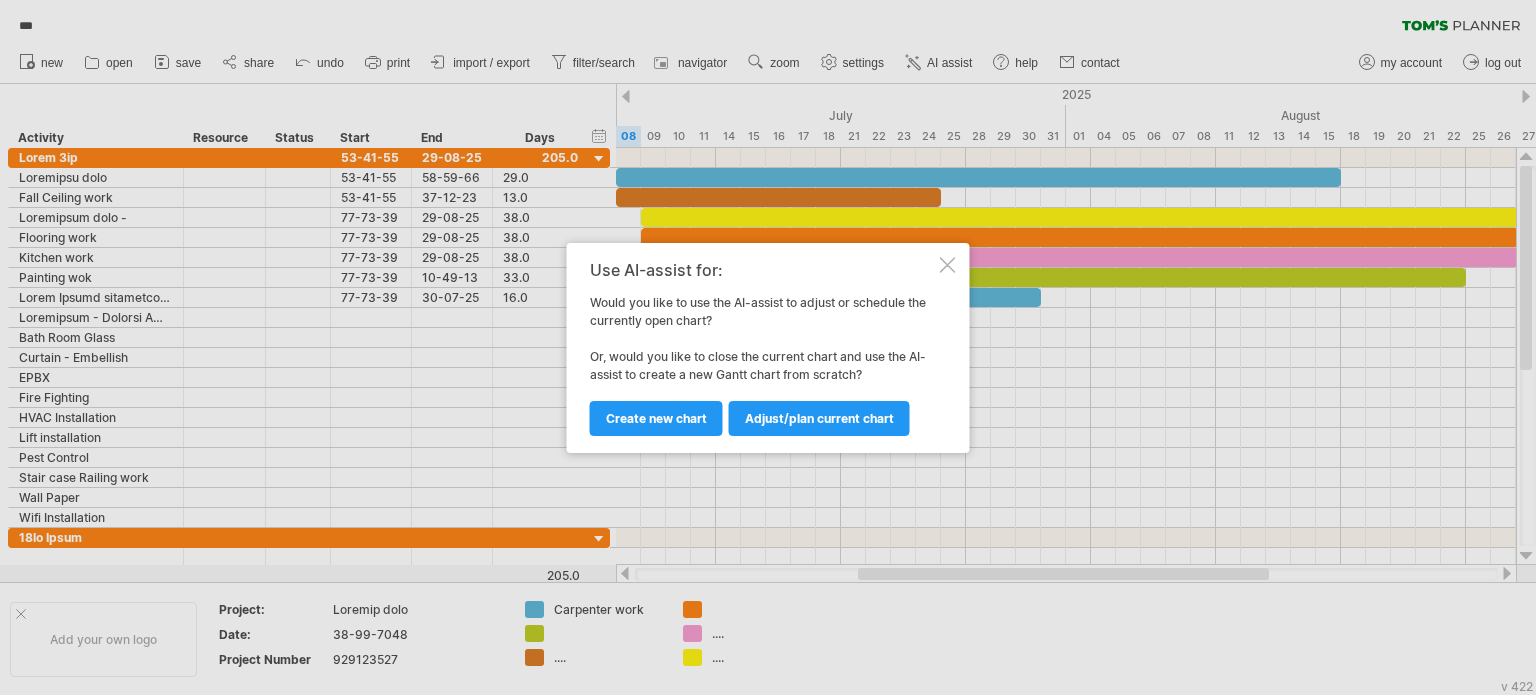 click at bounding box center (948, 265) 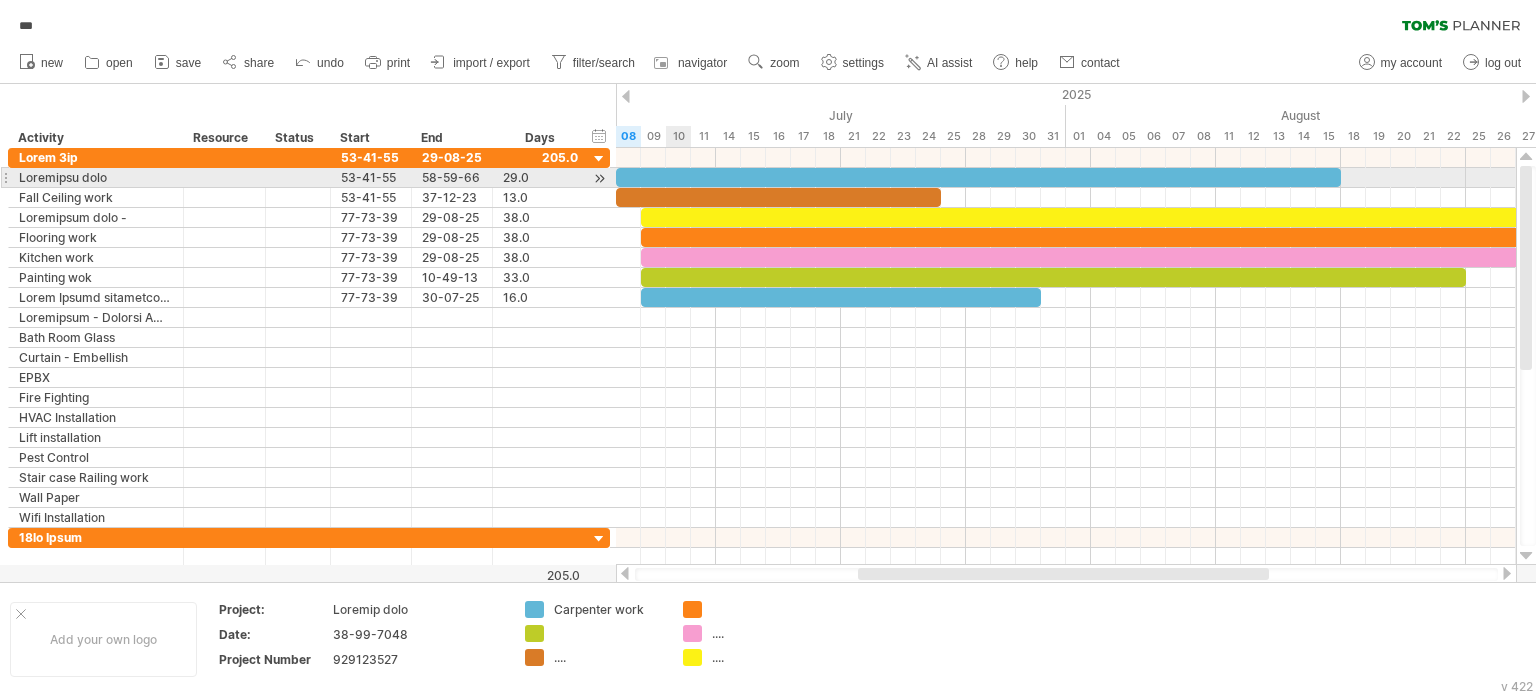 click at bounding box center (978, 177) 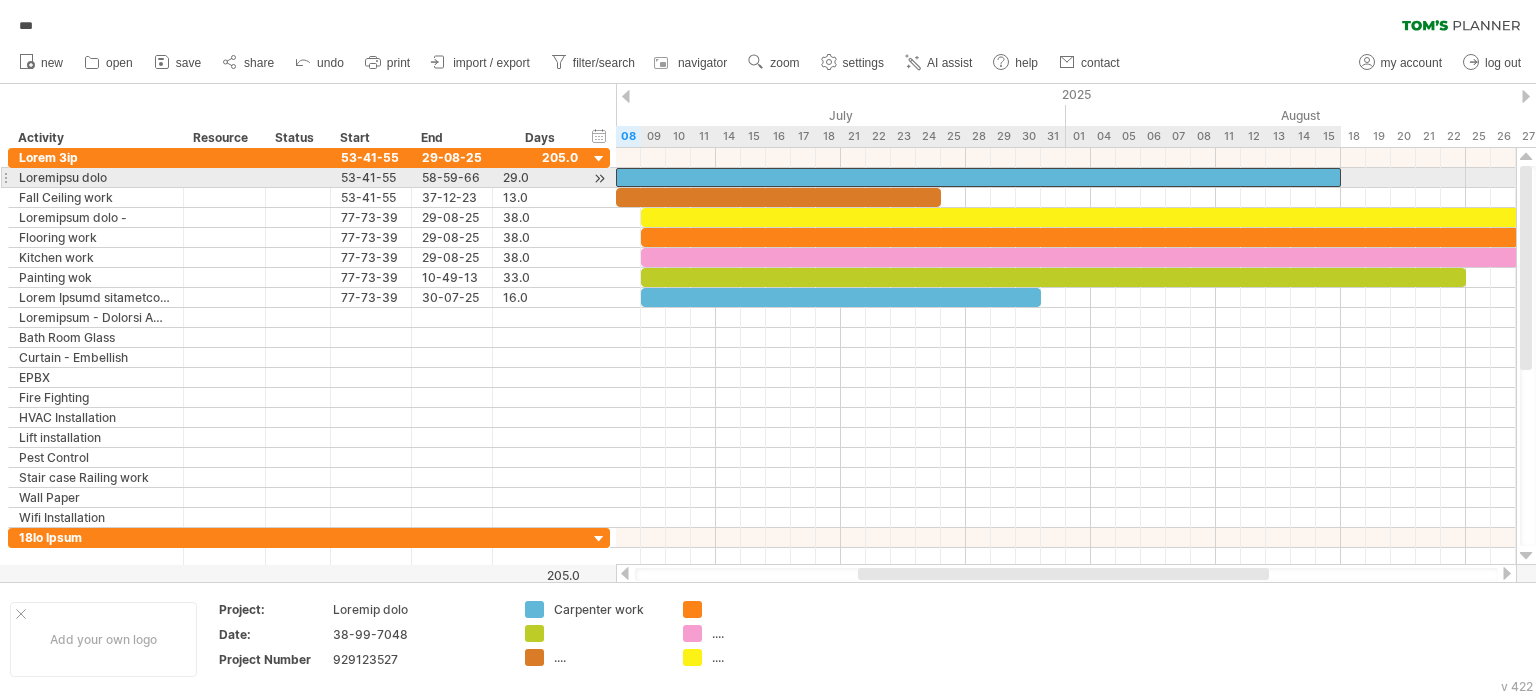 click at bounding box center [978, 177] 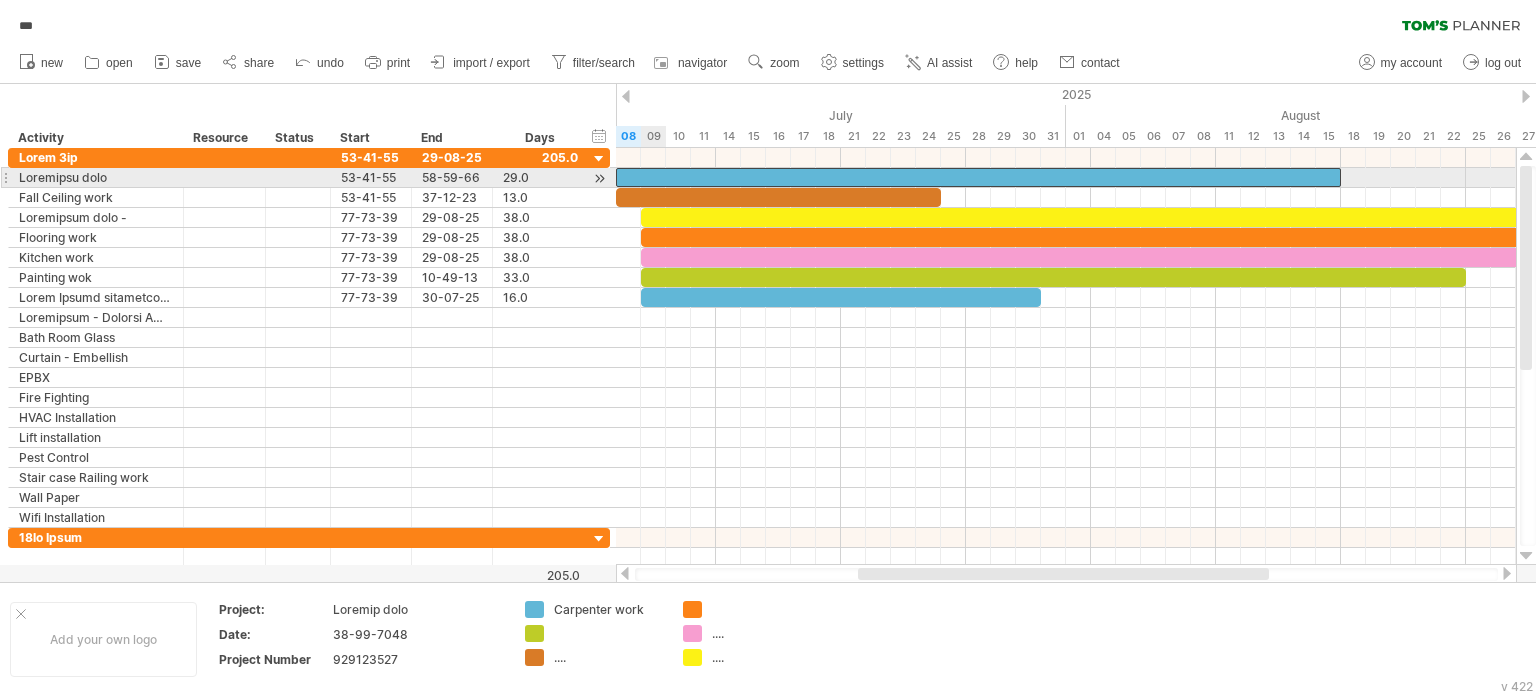 click at bounding box center (978, 177) 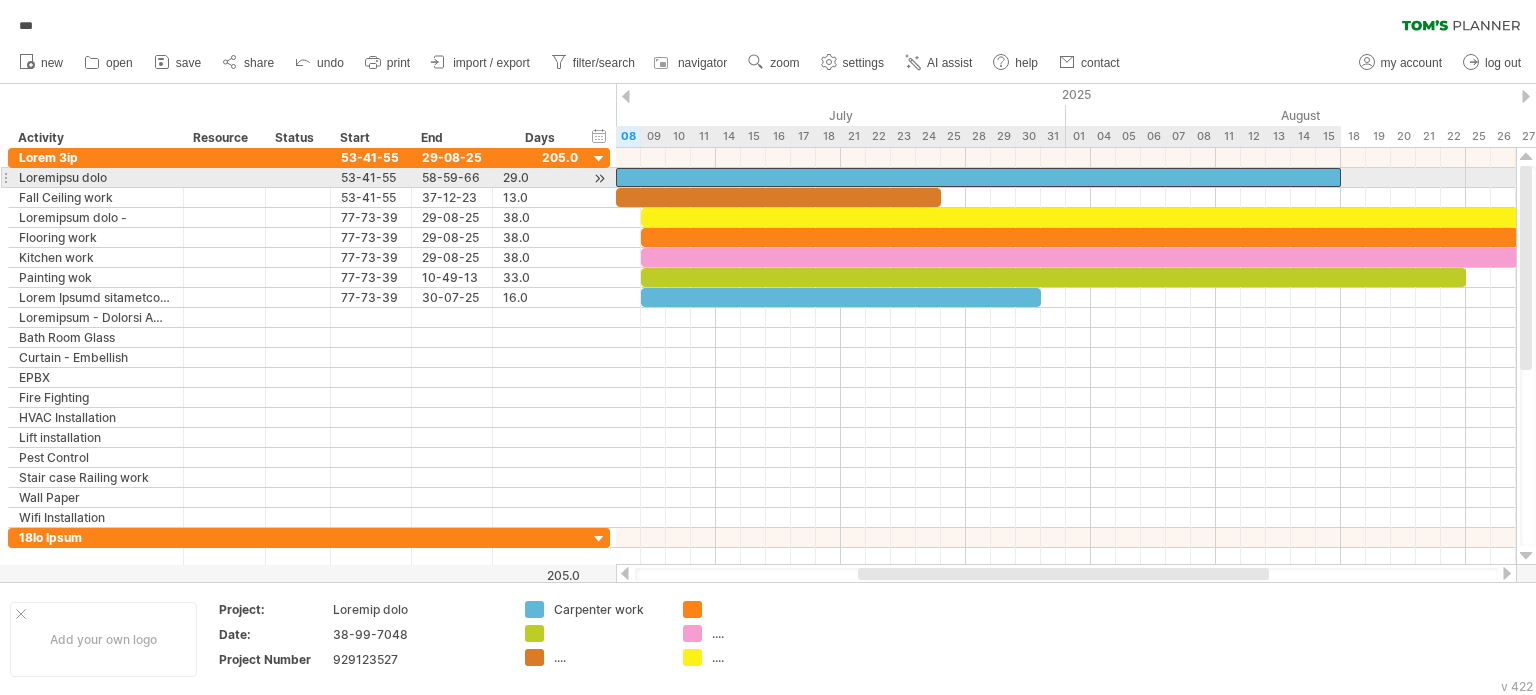 click at bounding box center [978, 177] 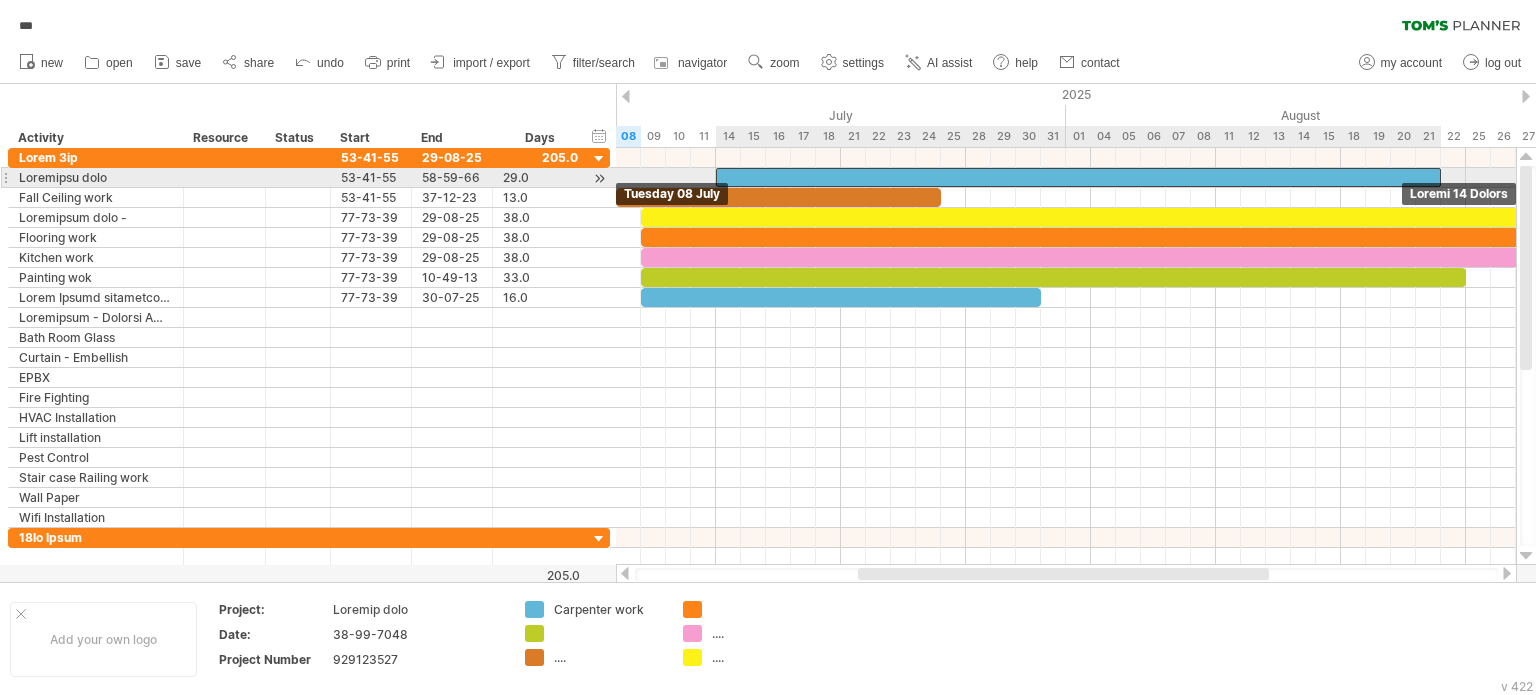 drag, startPoint x: 704, startPoint y: 179, endPoint x: 804, endPoint y: 183, distance: 100.07997 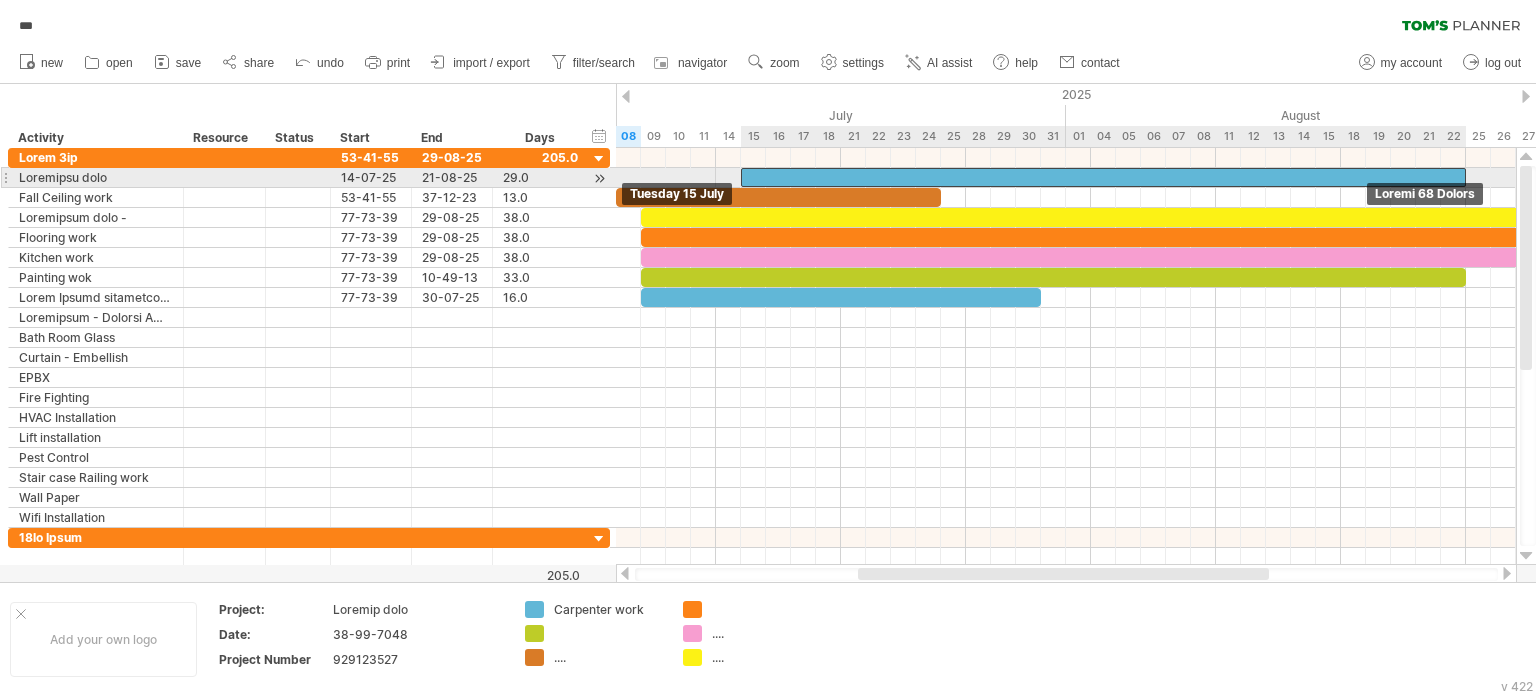 drag, startPoint x: 804, startPoint y: 182, endPoint x: 834, endPoint y: 186, distance: 30.265491 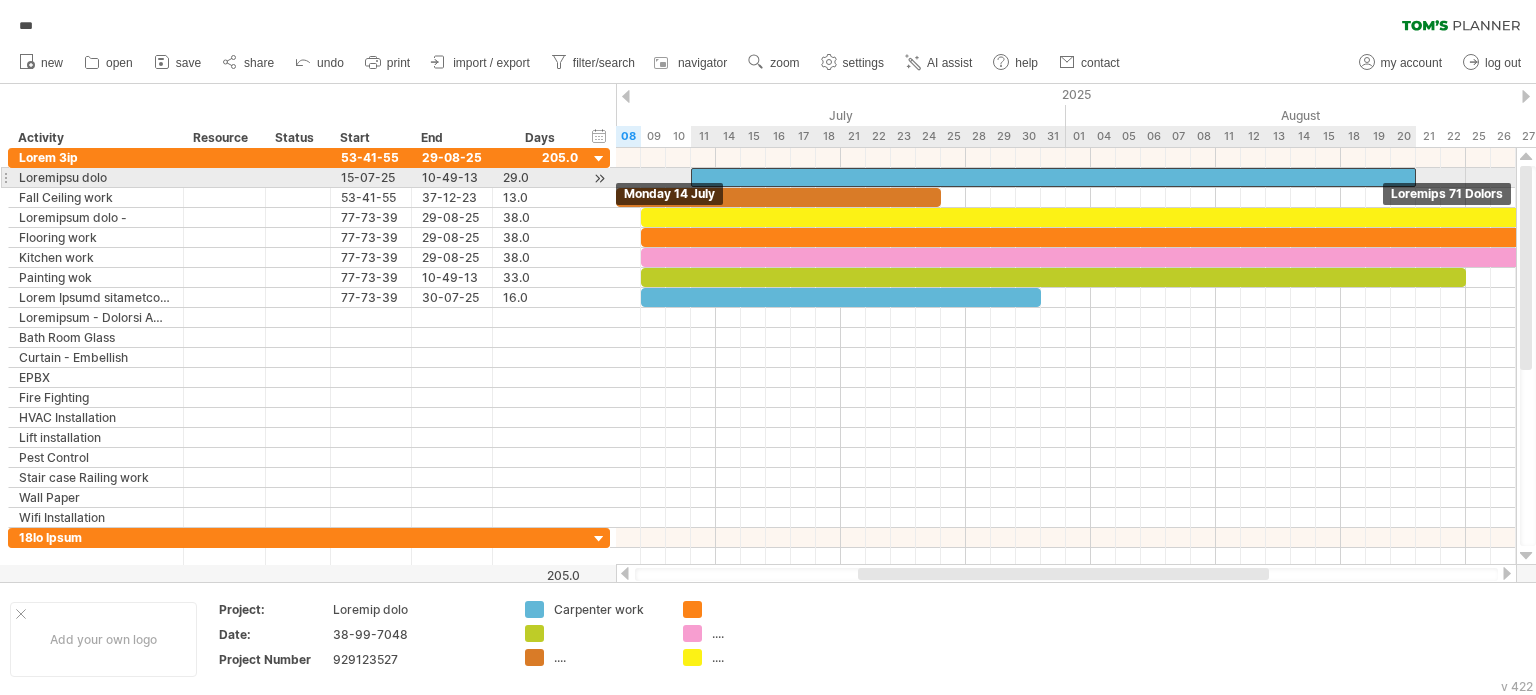 drag, startPoint x: 940, startPoint y: 176, endPoint x: 891, endPoint y: 175, distance: 49.010204 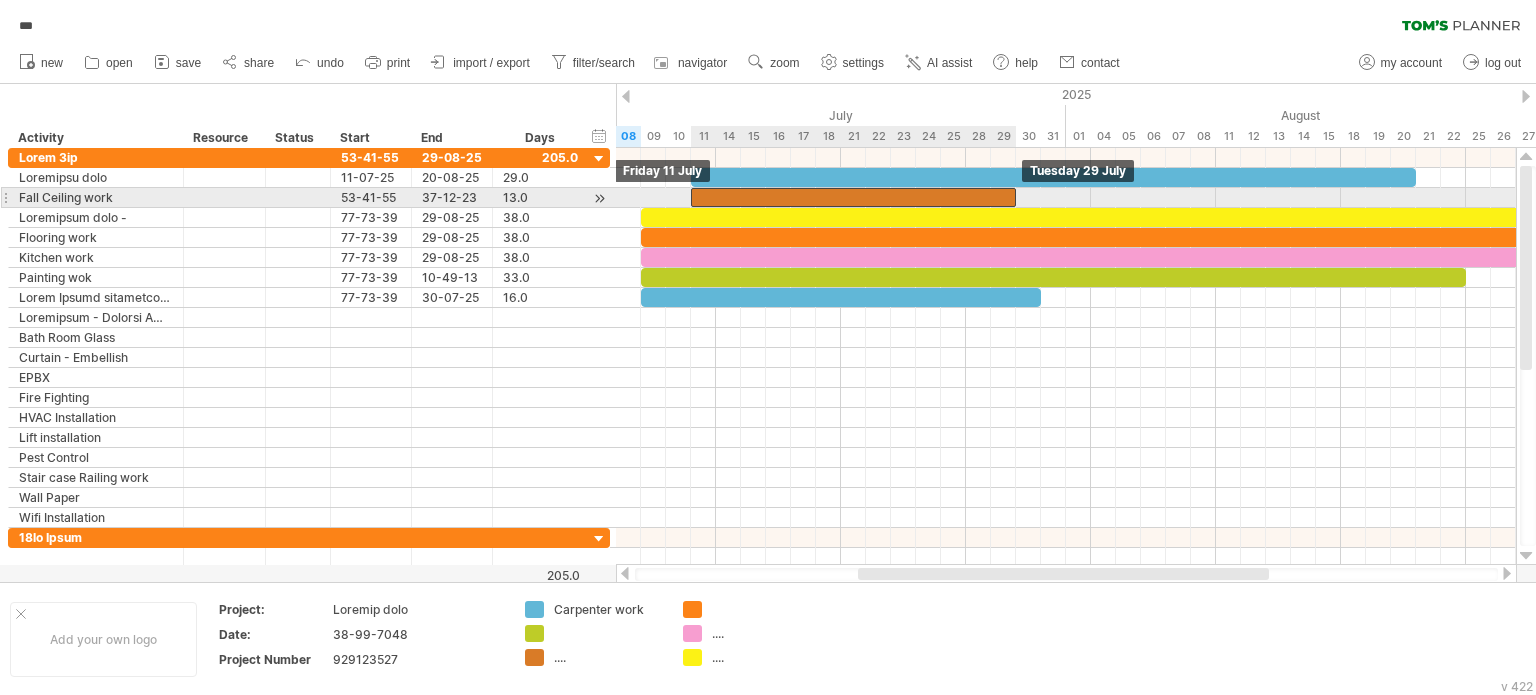 drag, startPoint x: 764, startPoint y: 196, endPoint x: 833, endPoint y: 196, distance: 69 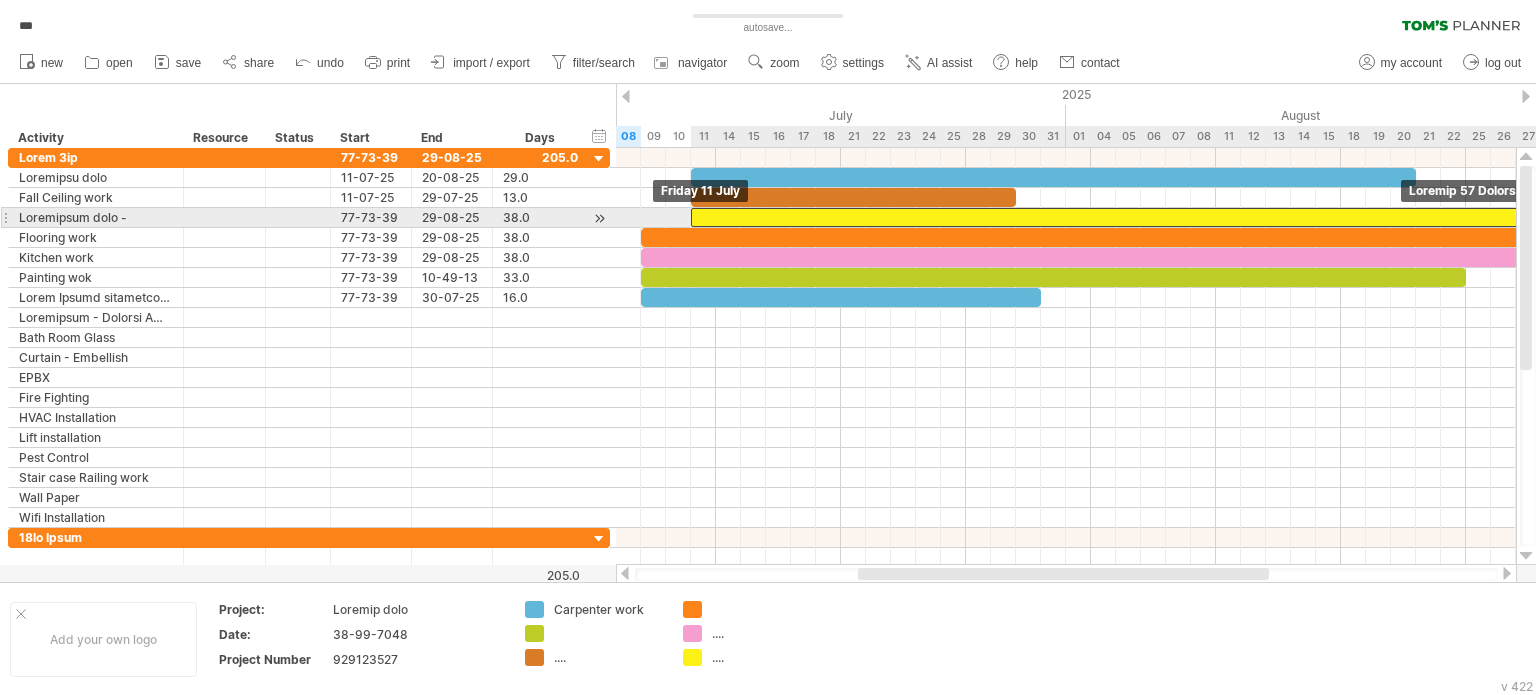 drag, startPoint x: 756, startPoint y: 215, endPoint x: 800, endPoint y: 216, distance: 44.011364 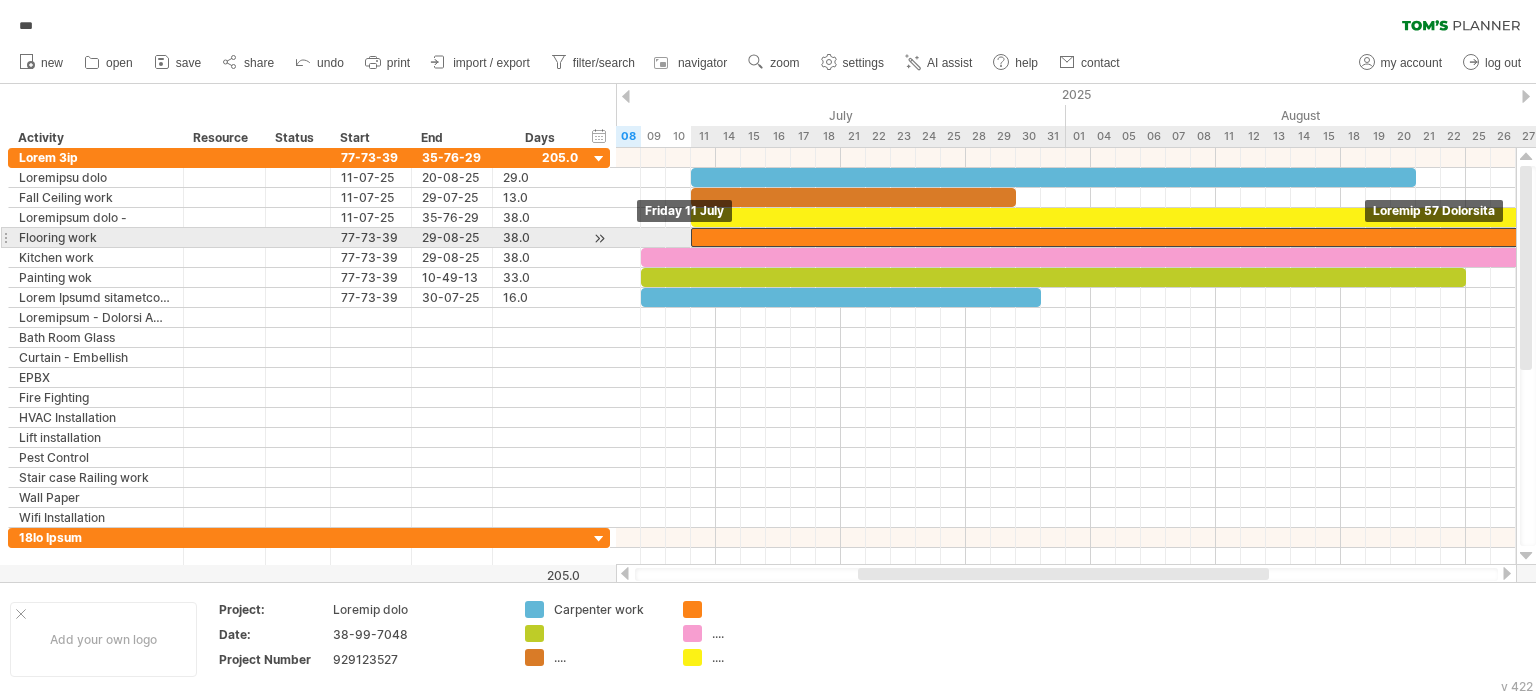 drag, startPoint x: 766, startPoint y: 238, endPoint x: 819, endPoint y: 238, distance: 53 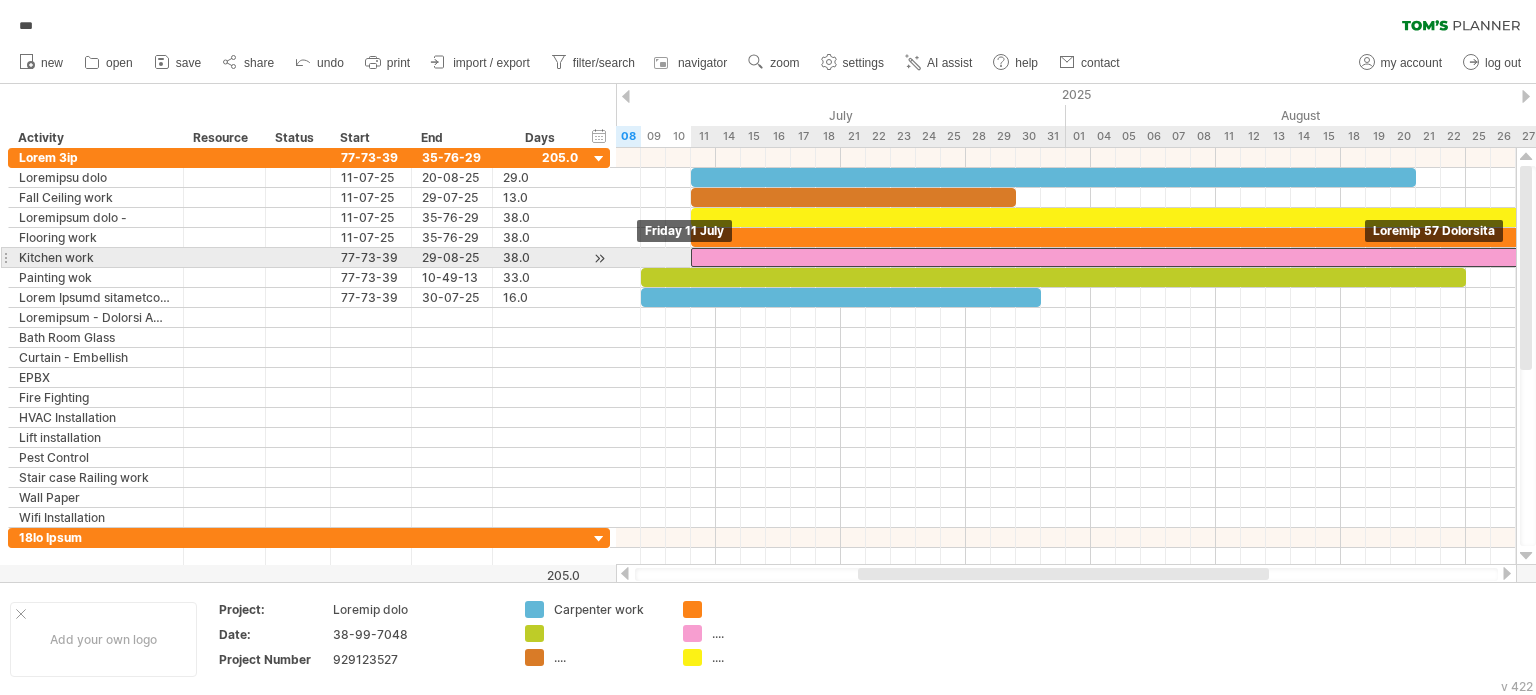 drag, startPoint x: 768, startPoint y: 252, endPoint x: 816, endPoint y: 249, distance: 48.09366 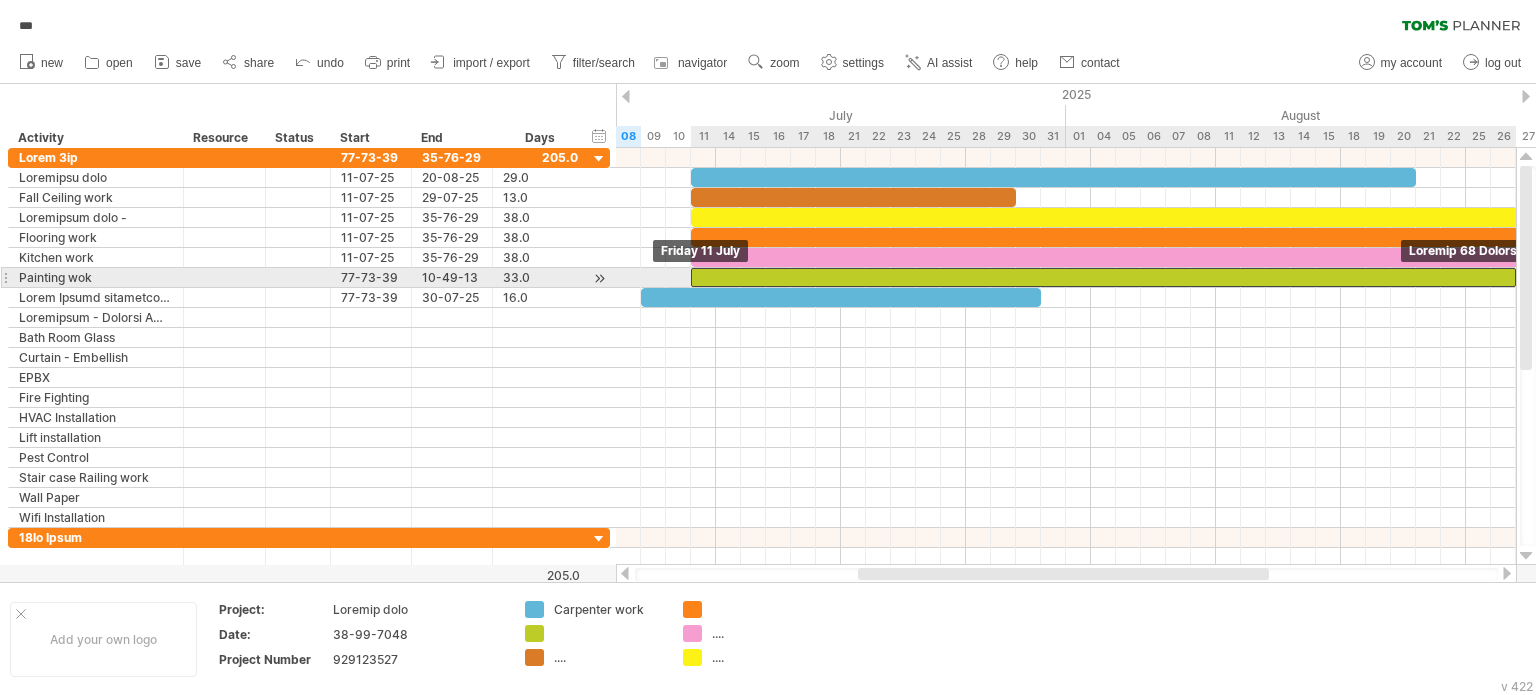 drag, startPoint x: 756, startPoint y: 281, endPoint x: 807, endPoint y: 277, distance: 51.156624 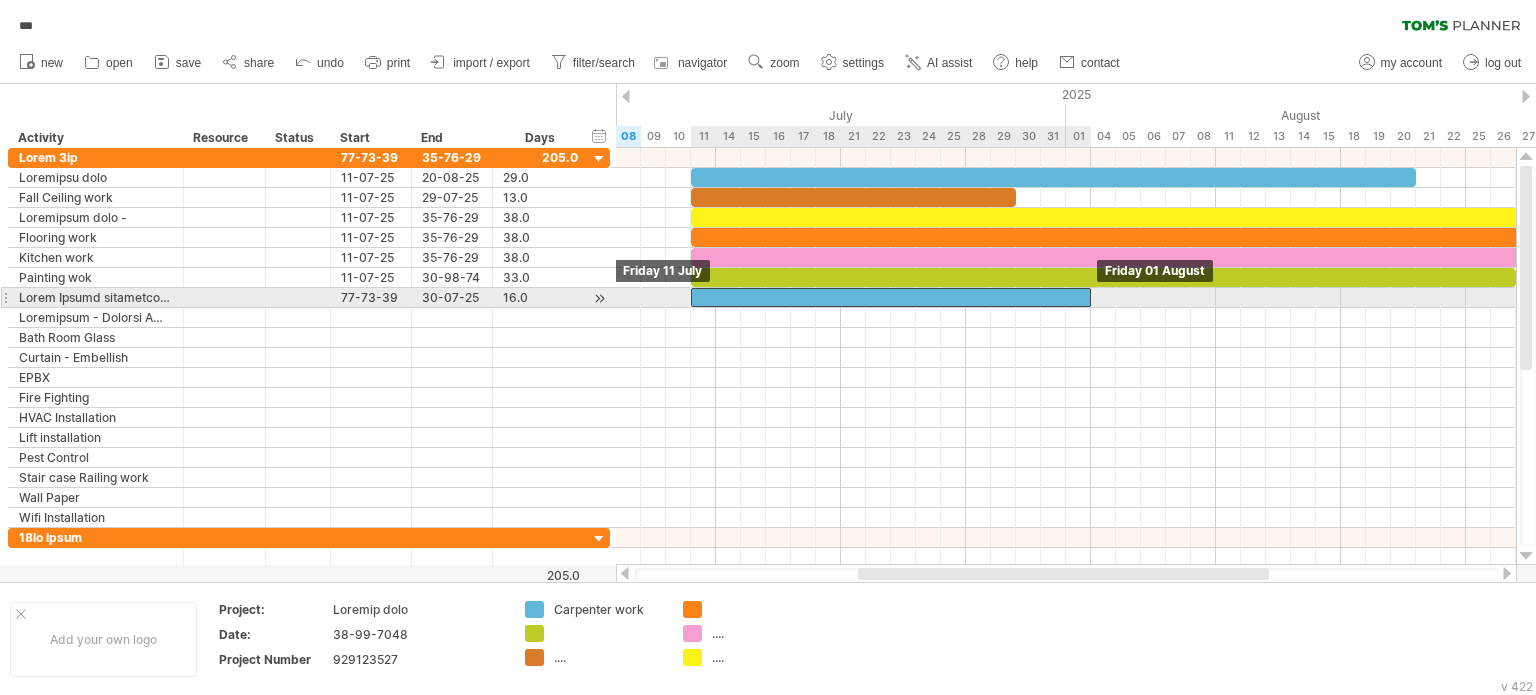 drag, startPoint x: 758, startPoint y: 296, endPoint x: 810, endPoint y: 295, distance: 52.009613 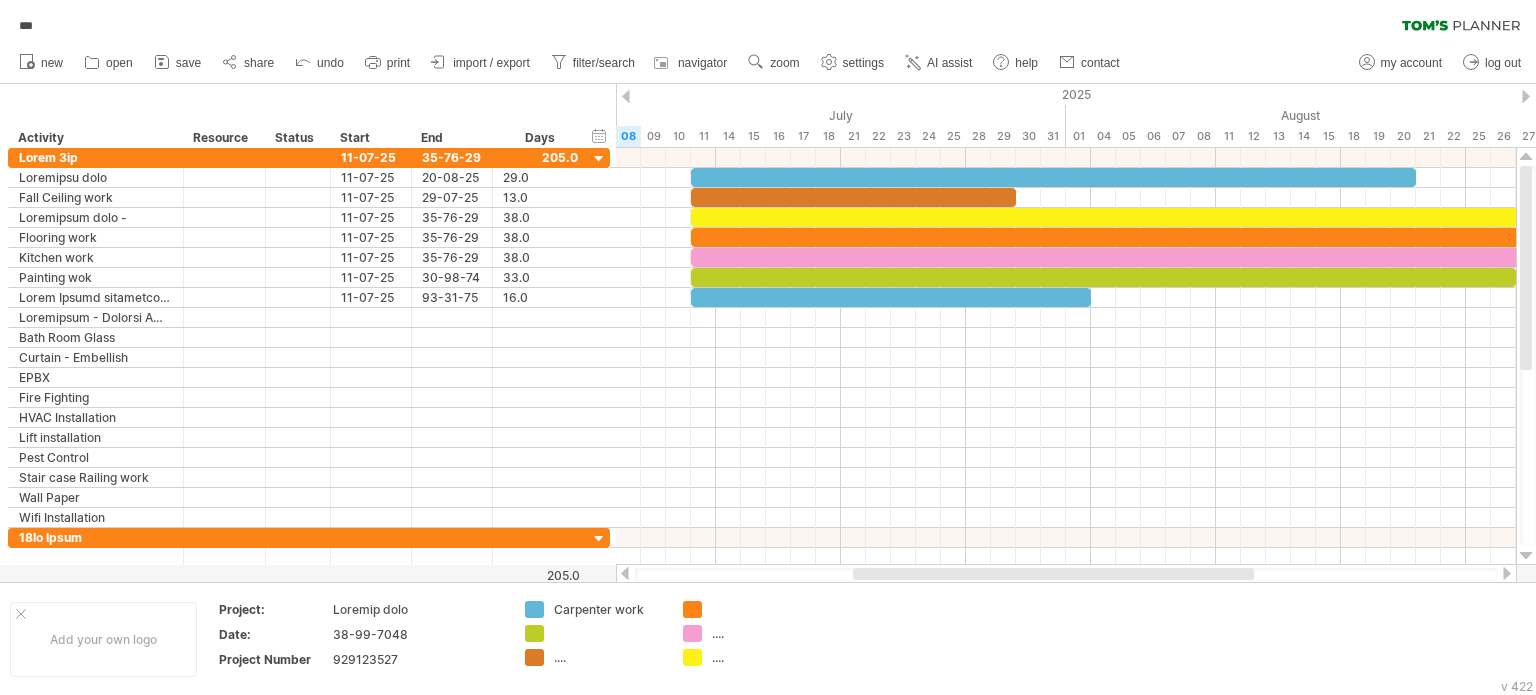 click at bounding box center (162, 62) 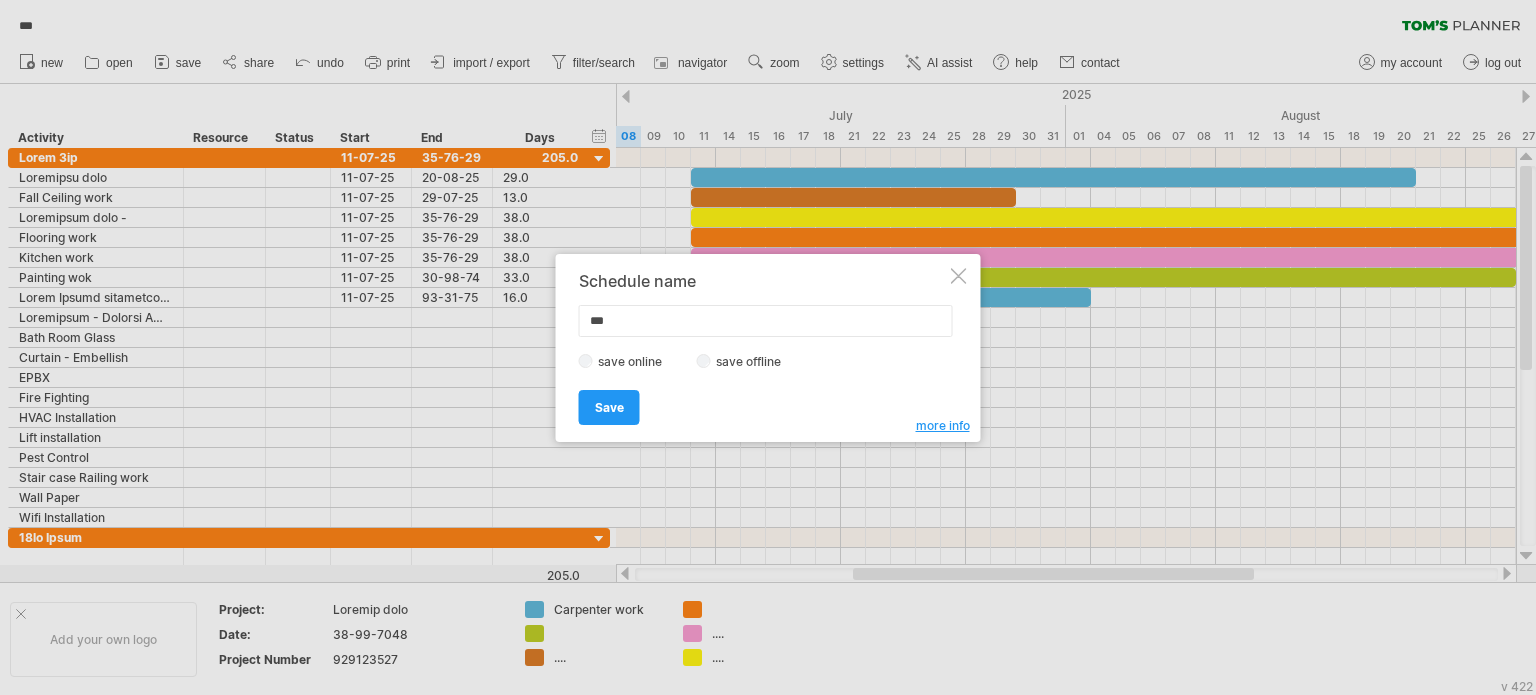 click at bounding box center (959, 276) 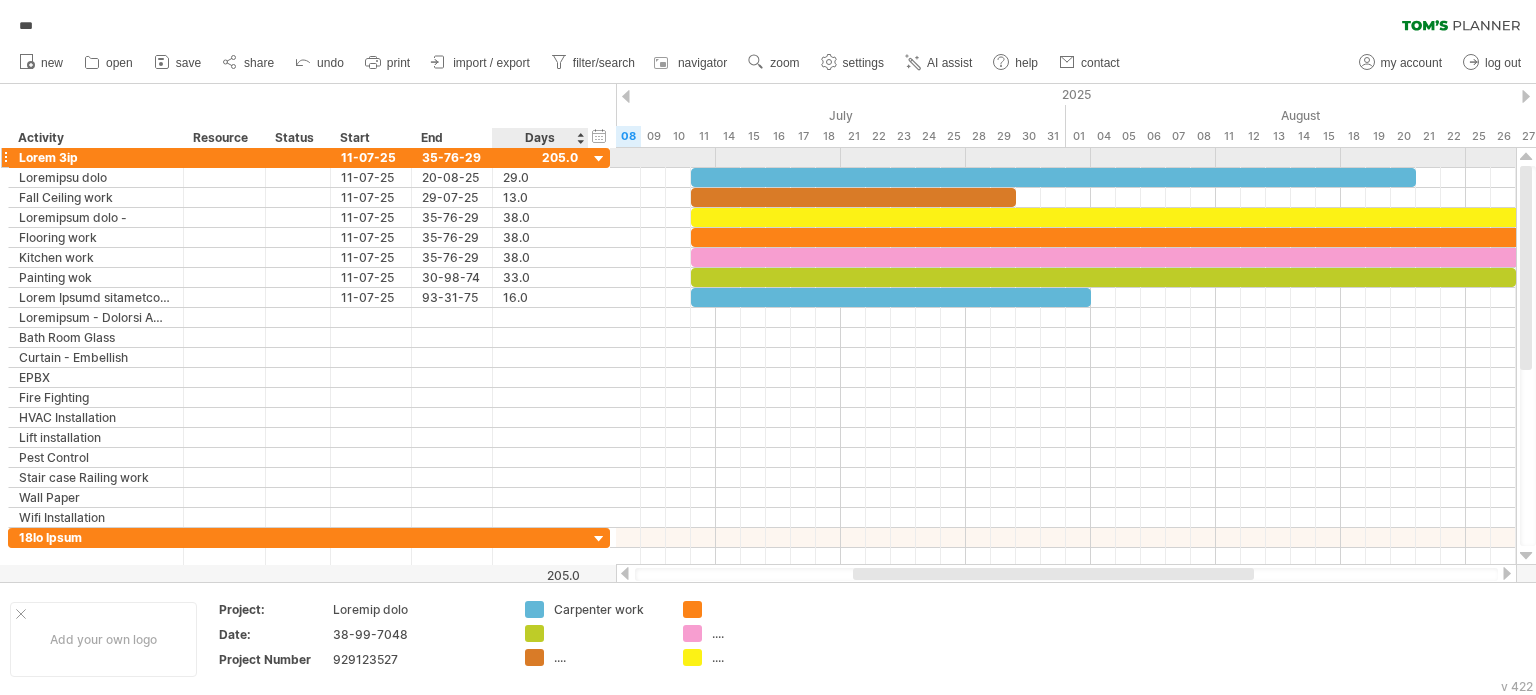click at bounding box center [599, 159] 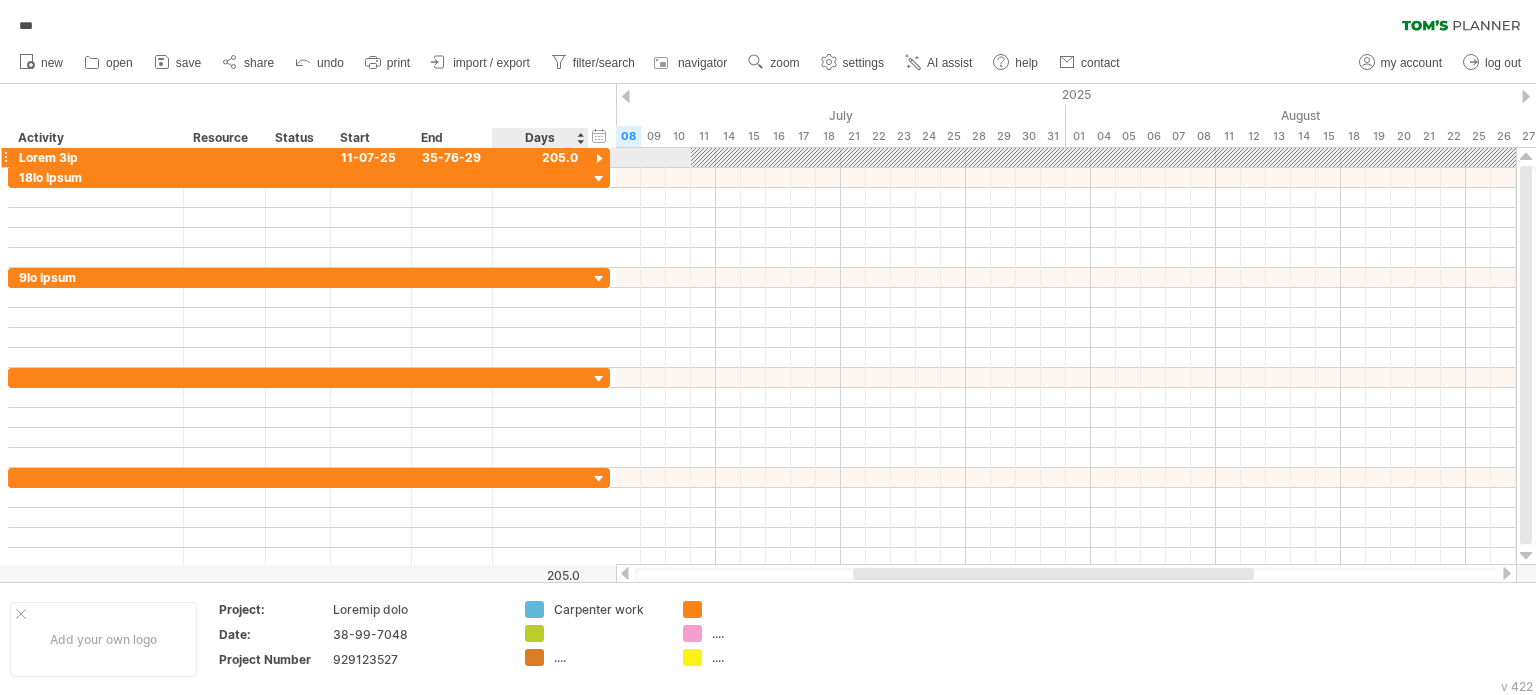 click at bounding box center [599, 159] 